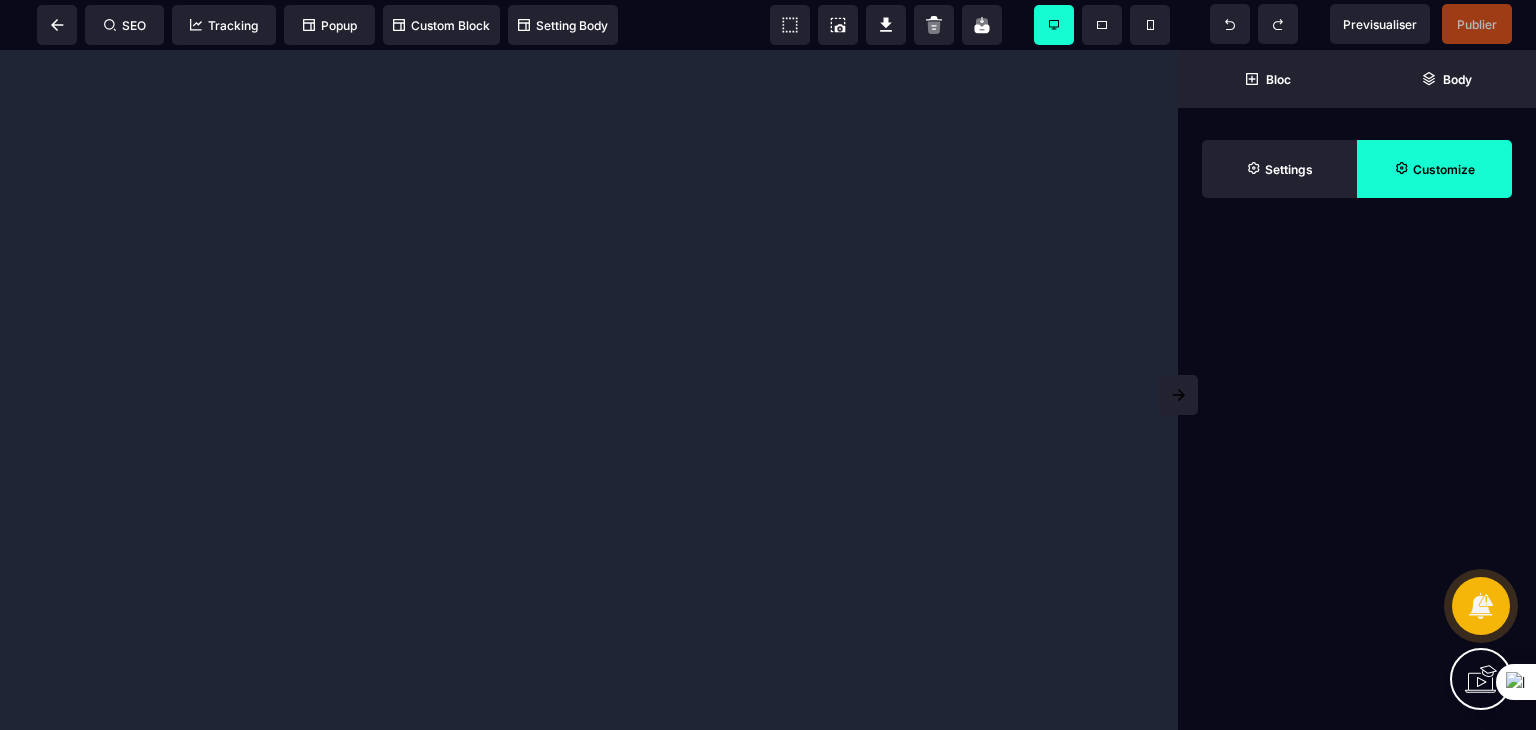 scroll, scrollTop: 0, scrollLeft: 0, axis: both 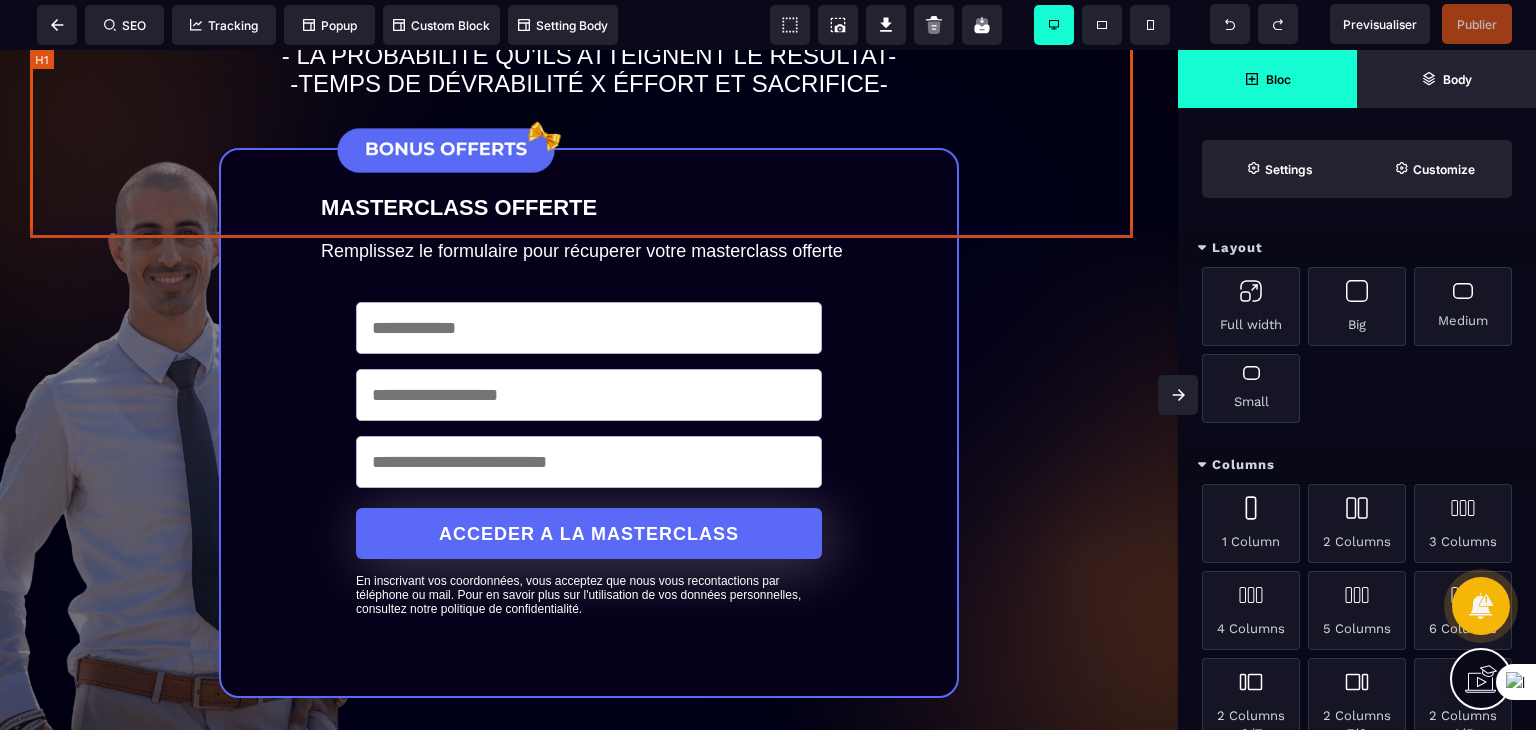 click on "MEETING COMMERCIAL DU LUNDI MATIN ( NE PAS METTRE DE DATE HORS DES EMPLACEMENTS AUTOMATIQUE )  COMMENCER VOTRE SEMAINE ENTREPRENEURIALE PAR UN POINT HEBDO AVEC UN BUSINESS COACH EXPÉRIMENTÉ  LA DYNAMIQUE DU LUNDI MATIN CRÉE L’ÉLAN DE TOUTE VOTRE SEMAINE !
BIEN COMMENCER SON LUNDI, C’EST SE DONNER TOUTES LES CHANCES DE VIVRE UNE SEMAINE EFFICACE ET INSPIRANTE.
✅ OBJECTIFS CLAIRS
✅ STRATÉGIES ET PLANS D’ACTION
✅ MOTIVATION BOOSTÉE
✅ TECHNIQUES MARKETING ET COMMERCIALES
✅ COACHING EN DIRECT
✅ SESSION QUESTIONS/RÉPONSES
NE RATEZ PAS LE MEETING DU LUNDI MATIN ET OFFREZ-VOUS LA RIGUEUR D’UN BUSINESS COACH POUR ATTAQUER LA SEMAINE AVEC CLARTÉ, ÉNERGIE ET PERFORMANCE.
PRENEZ LE LEAD SUR VOTRE AGENDA, VOS RÉSULTATS… ET VOTRE RÉUSSITE !
ET EN PLUS C’EST GRATUIT !
Résultat du
rêve X" at bounding box center [589, -1097] 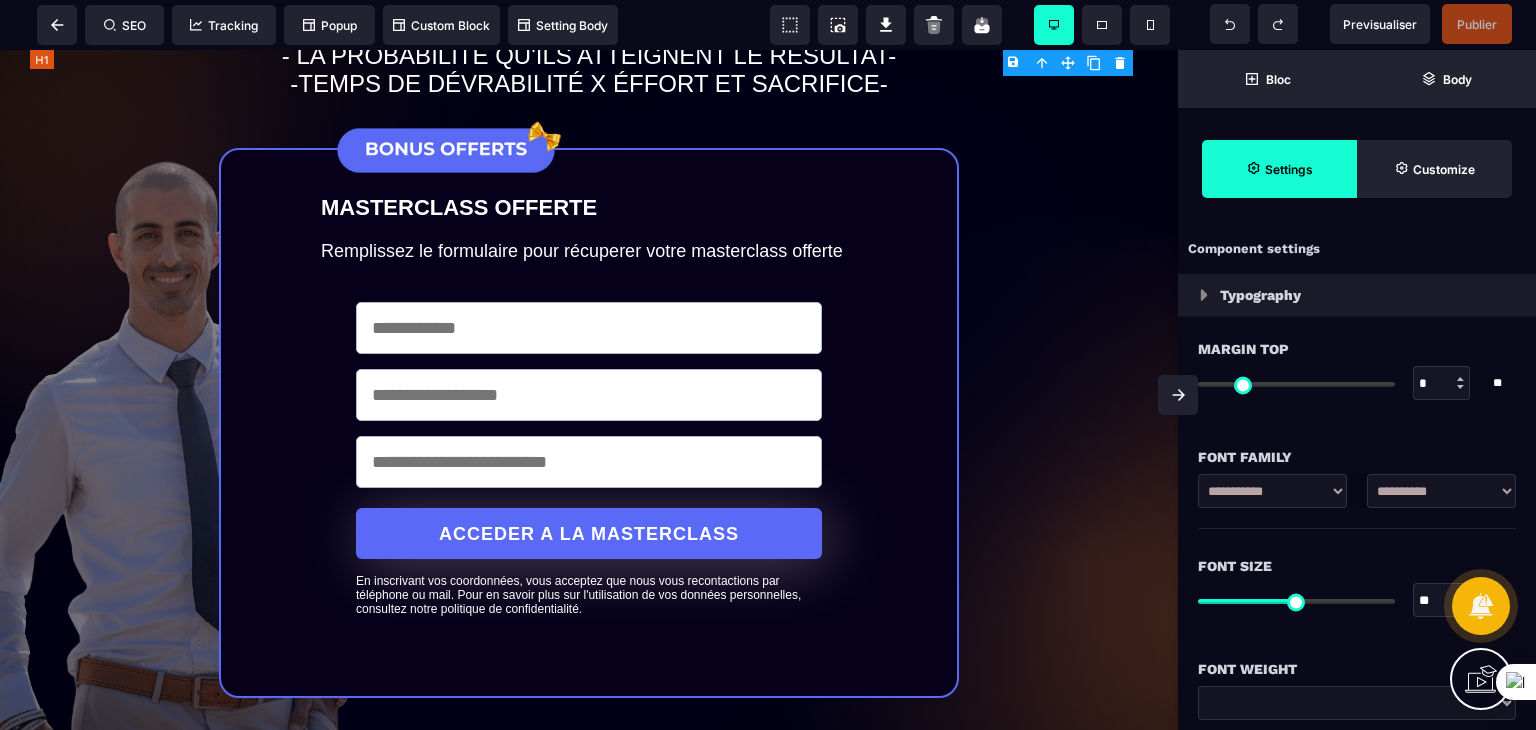 type on "*" 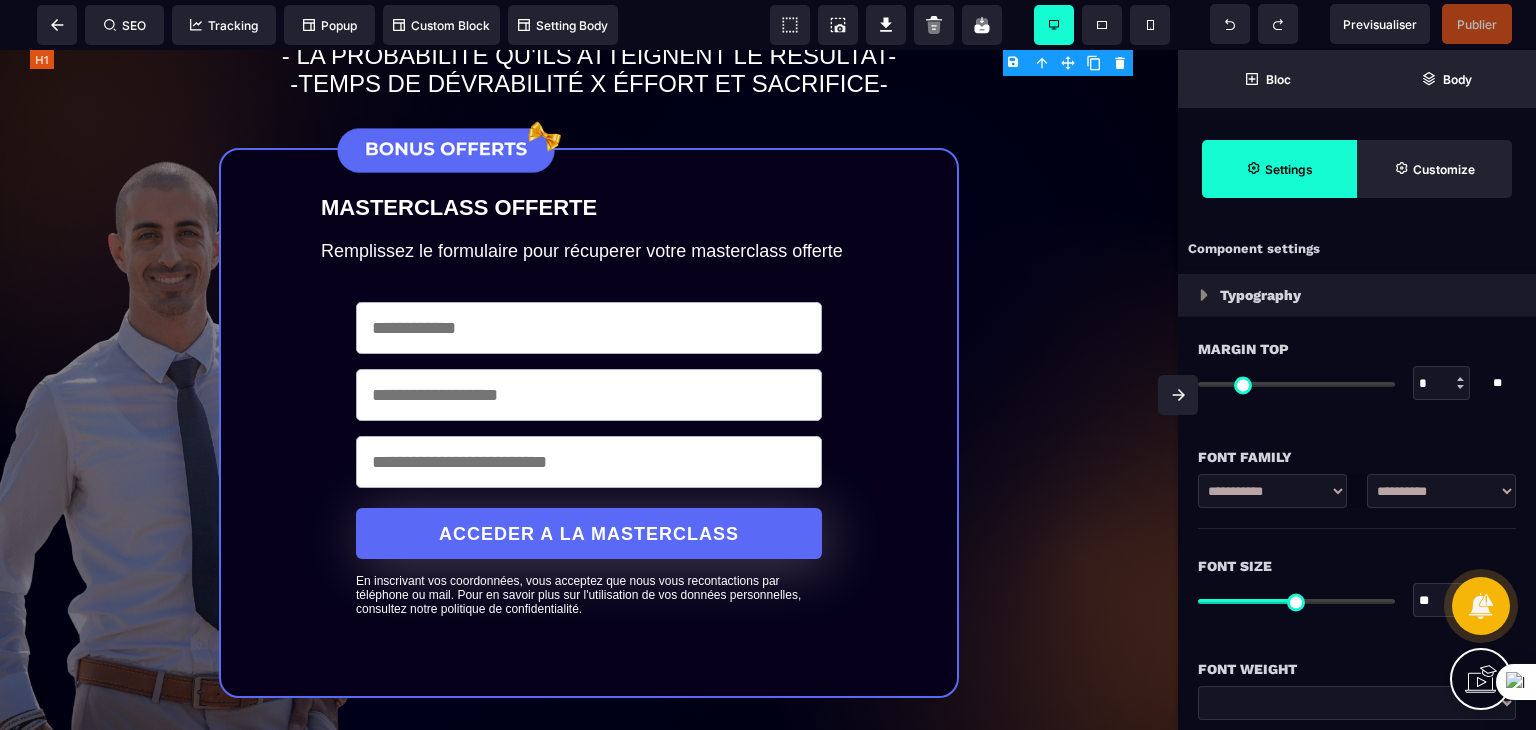 click on "MEETING COMMERCIAL DU LUNDI MATIN ( NE PAS METTRE DE DATE HORS DES EMPLACEMENTS AUTOMATIQUE )  COMMENCER VOTRE SEMAINE ENTREPRENEURIALE PAR UN POINT HEBDO AVEC UN BUSINESS COACH EXPÉRIMENTÉ  LA DYNAMIQUE DU LUNDI MATIN CRÉE L’ÉLAN DE TOUTE VOTRE SEMAINE !
BIEN COMMENCER SON LUNDI, C’EST SE DONNER TOUTES LES CHANCES DE VIVRE UNE SEMAINE EFFICACE ET INSPIRANTE.
✅ OBJECTIFS CLAIRS
✅ STRATÉGIES ET PLANS D’ACTION
✅ MOTIVATION BOOSTÉE
✅ TECHNIQUES MARKETING ET COMMERCIALES
✅ COACHING EN DIRECT
✅ SESSION QUESTIONS/RÉPONSES
NE RATEZ PAS LE MEETING DU LUNDI MATIN ET OFFREZ-VOUS LA RIGUEUR D’UN BUSINESS COACH POUR ATTAQUER LA SEMAINE AVEC CLARTÉ, ÉNERGIE ET PERFORMANCE.
PRENEZ LE LEAD SUR VOTRE AGENDA, VOS RÉSULTATS… ET VOTRE RÉUSSITE !
ET EN PLUS C’EST GRATUIT !
Résultat du
rêve X" at bounding box center [589, -1097] 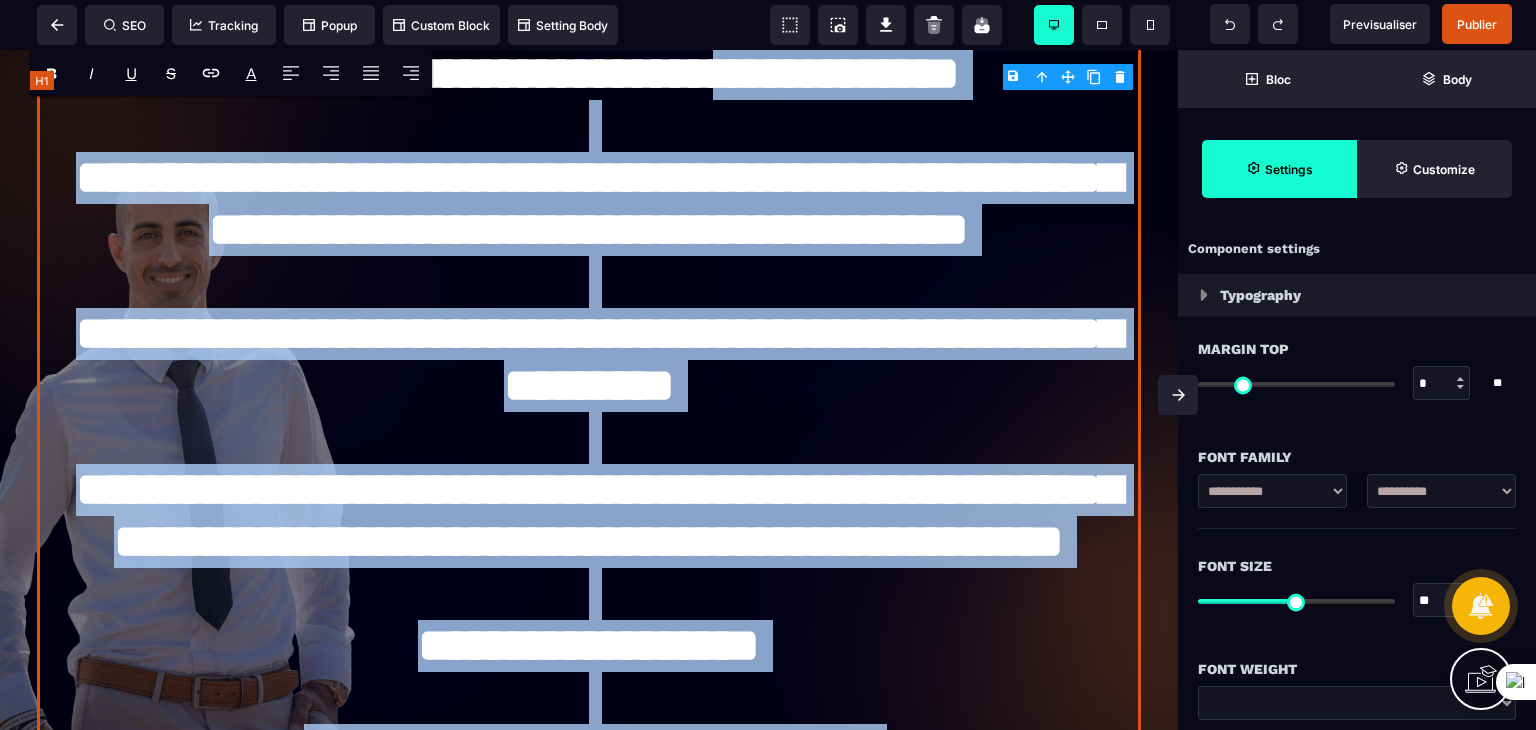 scroll, scrollTop: 0, scrollLeft: 0, axis: both 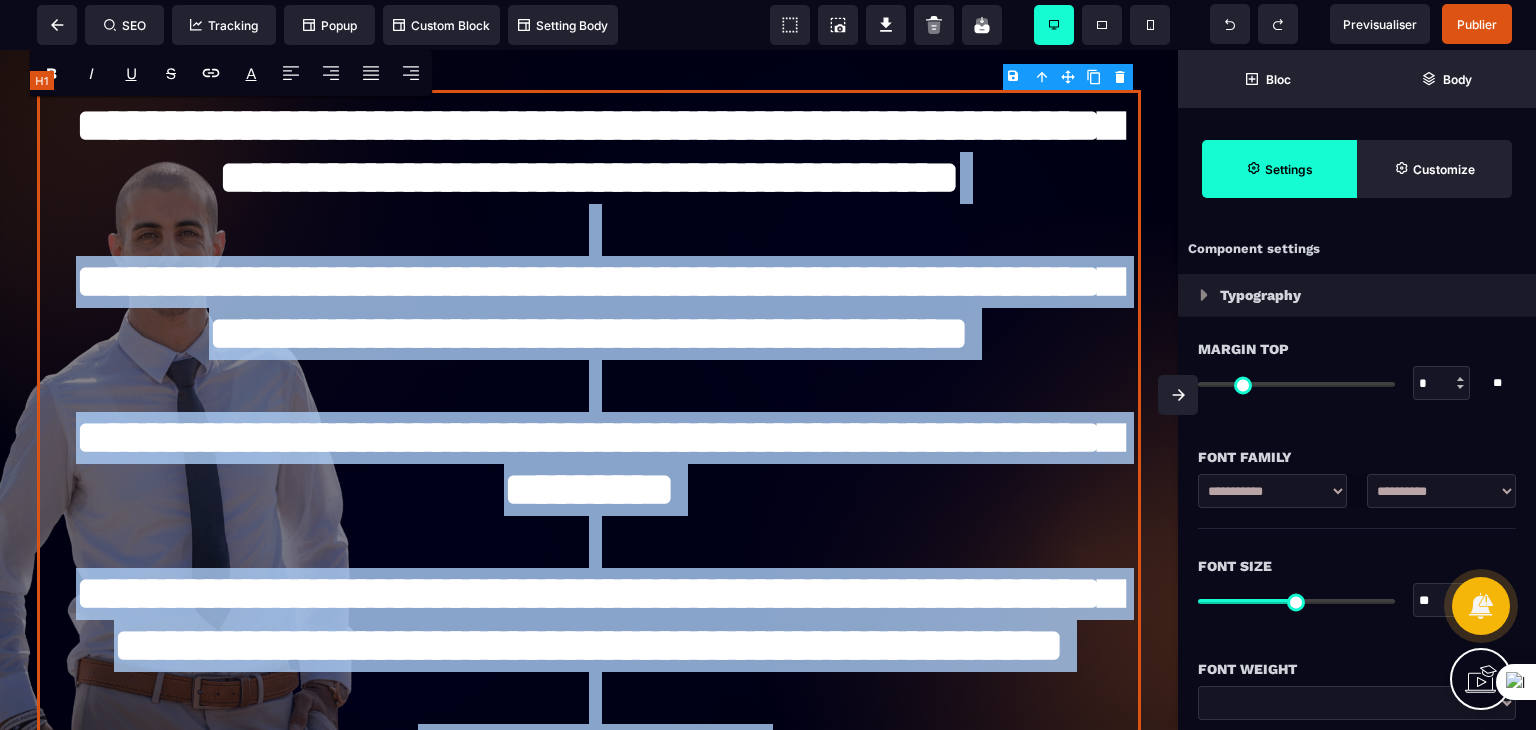 drag, startPoint x: 889, startPoint y: 210, endPoint x: 616, endPoint y: 298, distance: 286.8327 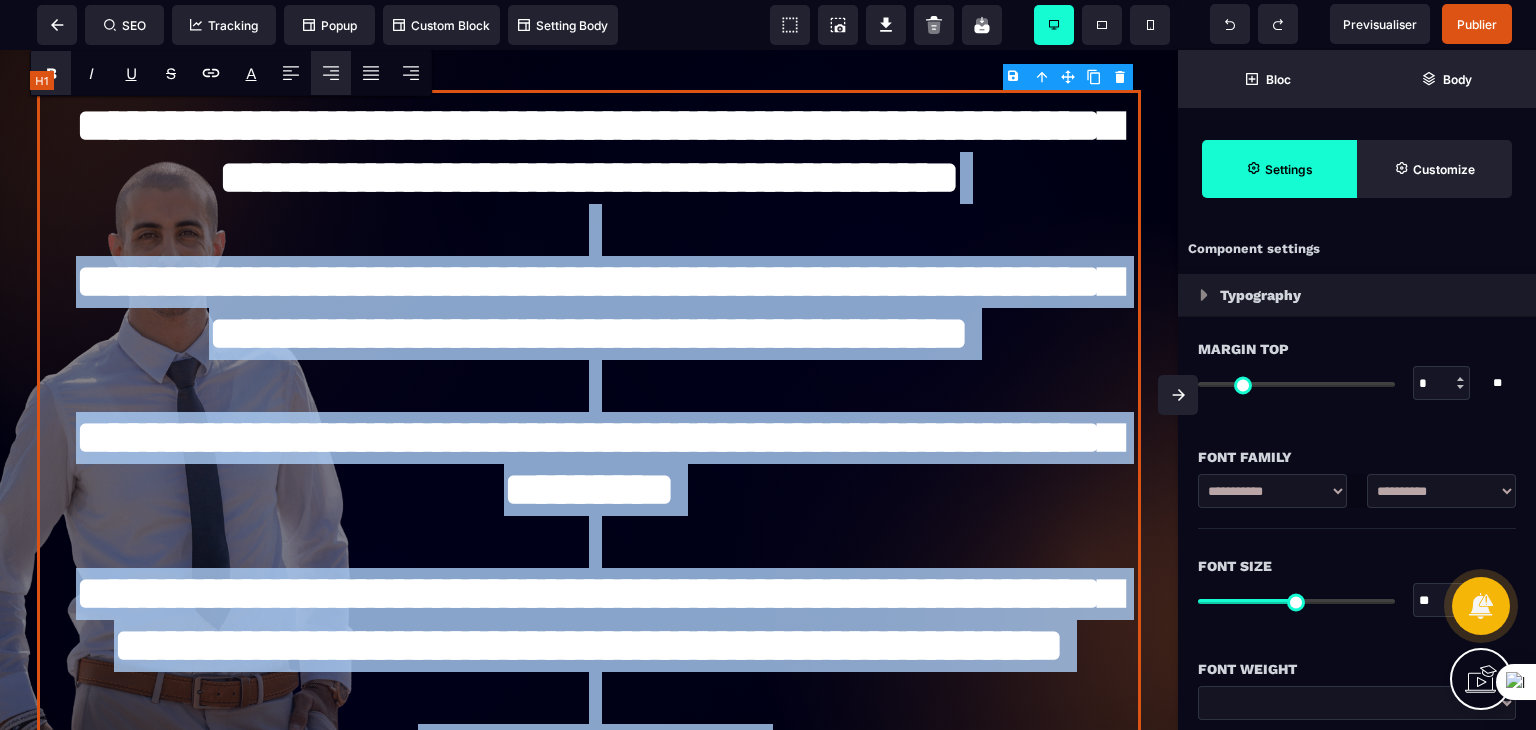 type 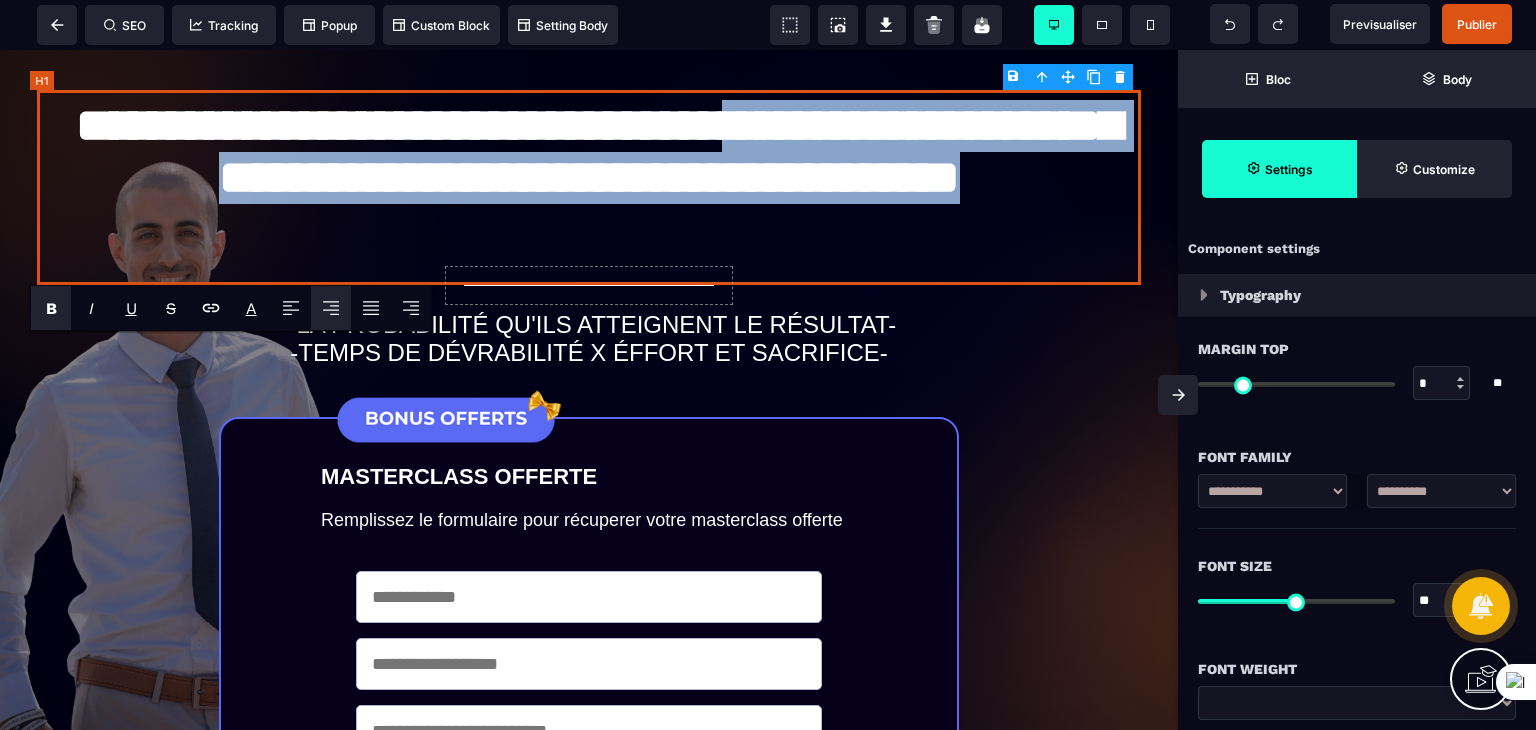 drag, startPoint x: 1024, startPoint y: 249, endPoint x: 1104, endPoint y: 133, distance: 140.91132 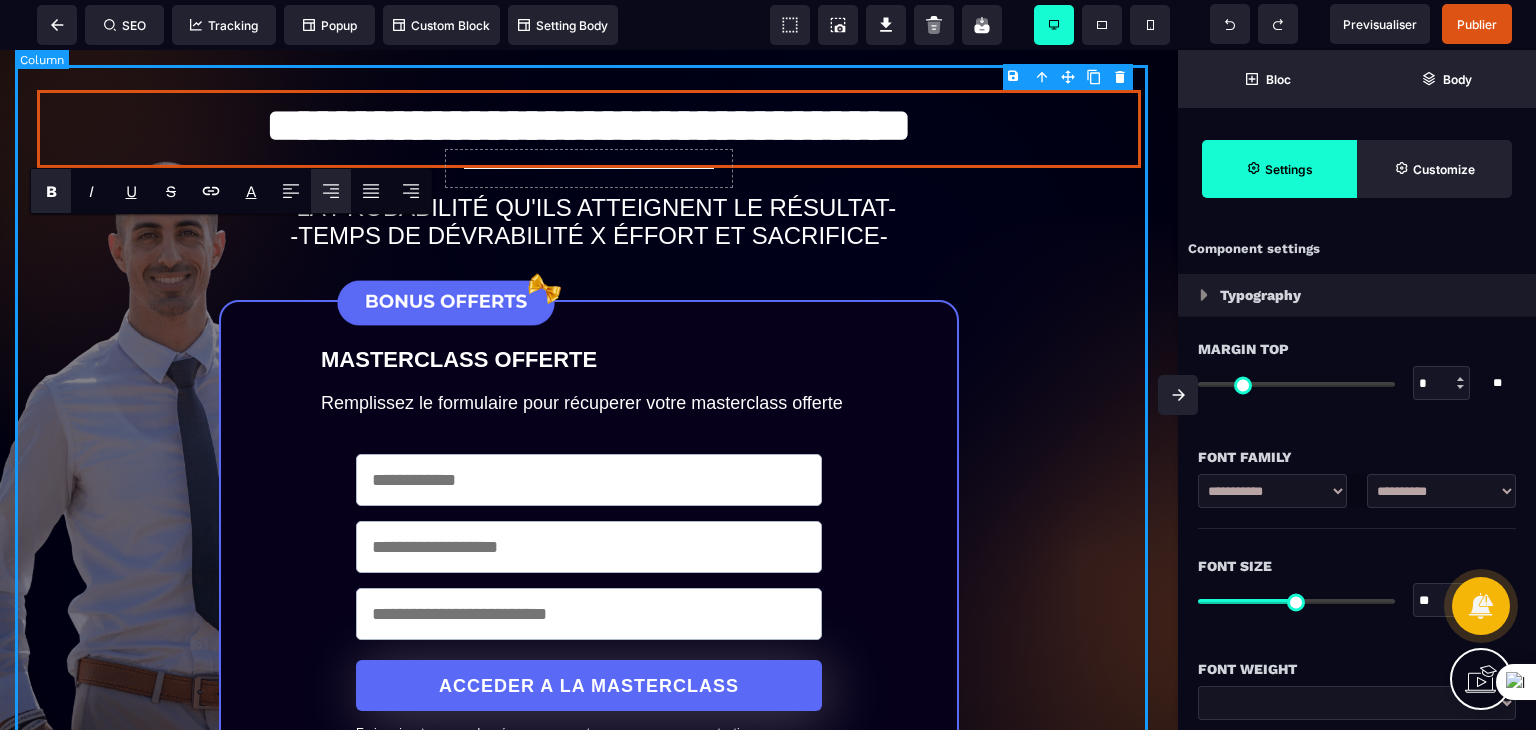 click on "**********" at bounding box center (589, 919) 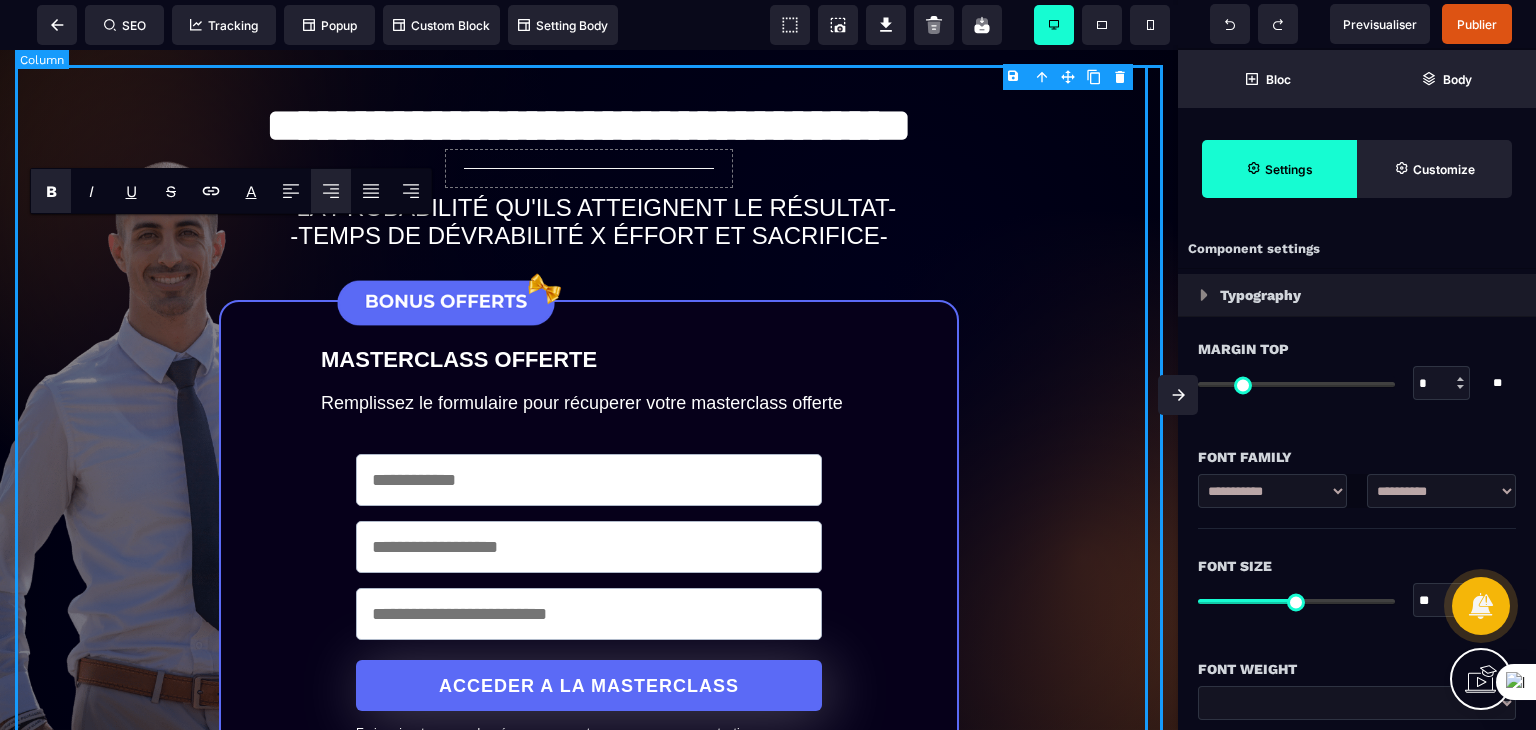 select on "*" 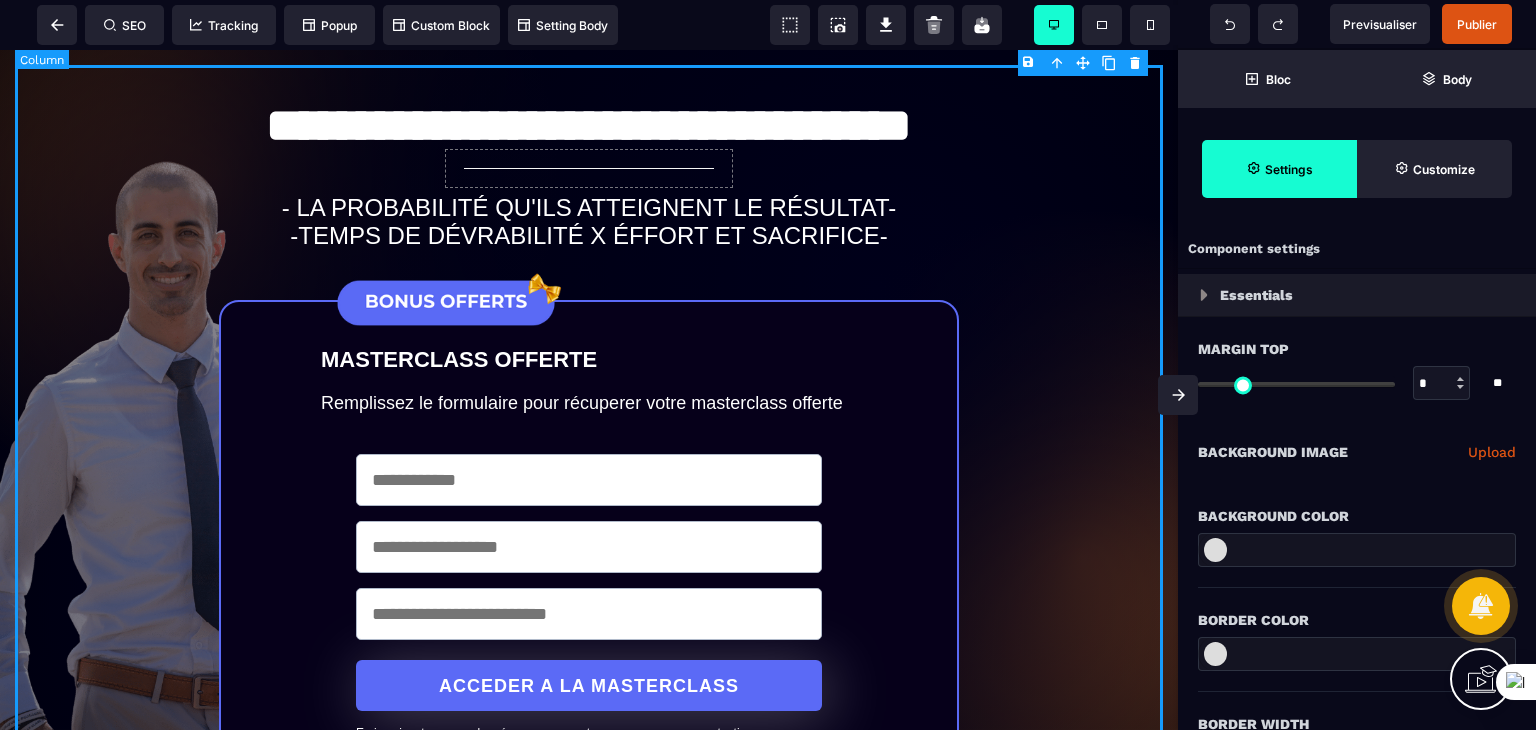type on "*" 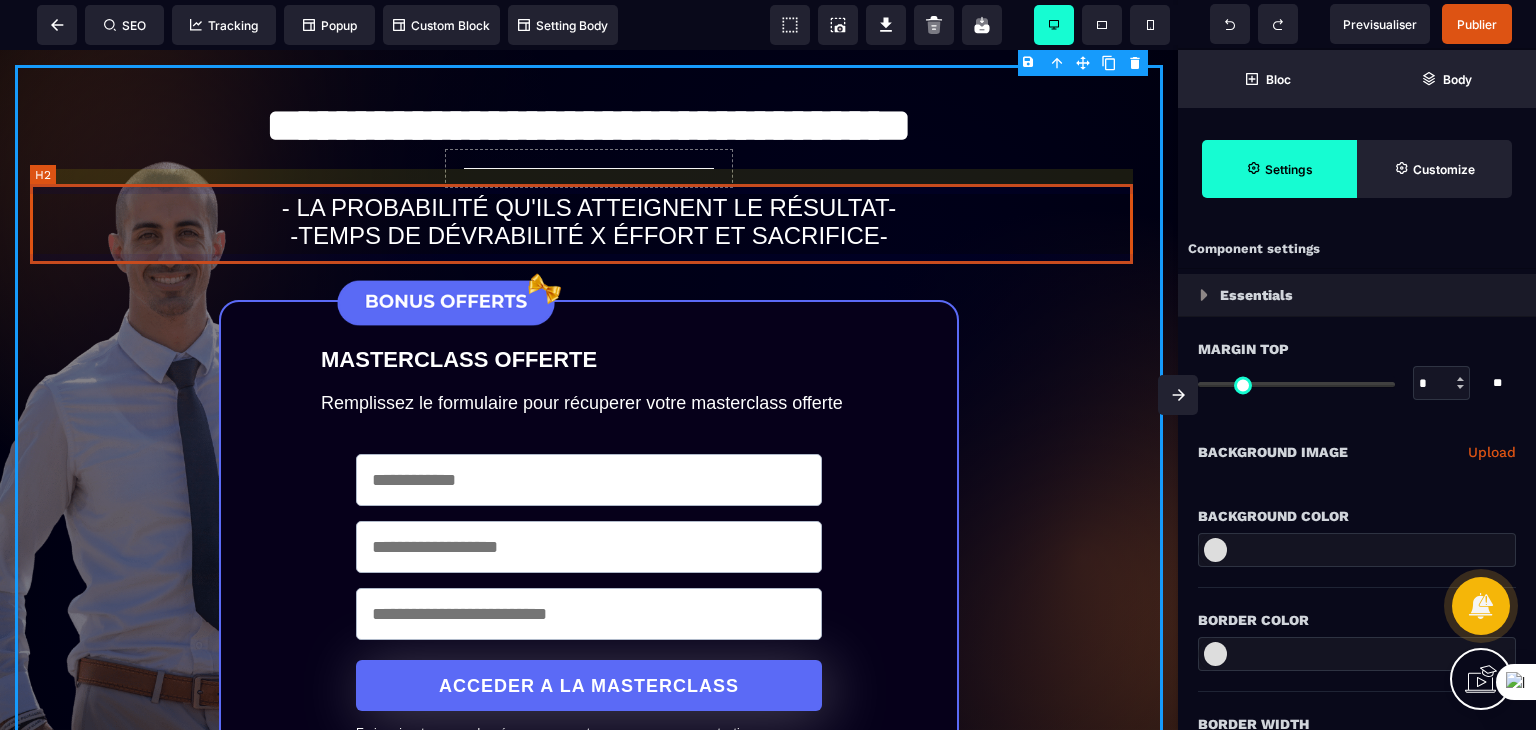 click on "- LA PROBABILITÉ QU'ILS ATTEIGNENT LE RÉSULTAT- -TEMPS DE DÉVRABILITÉ X ÉFFORT ET SACRIFICE-" at bounding box center (589, 222) 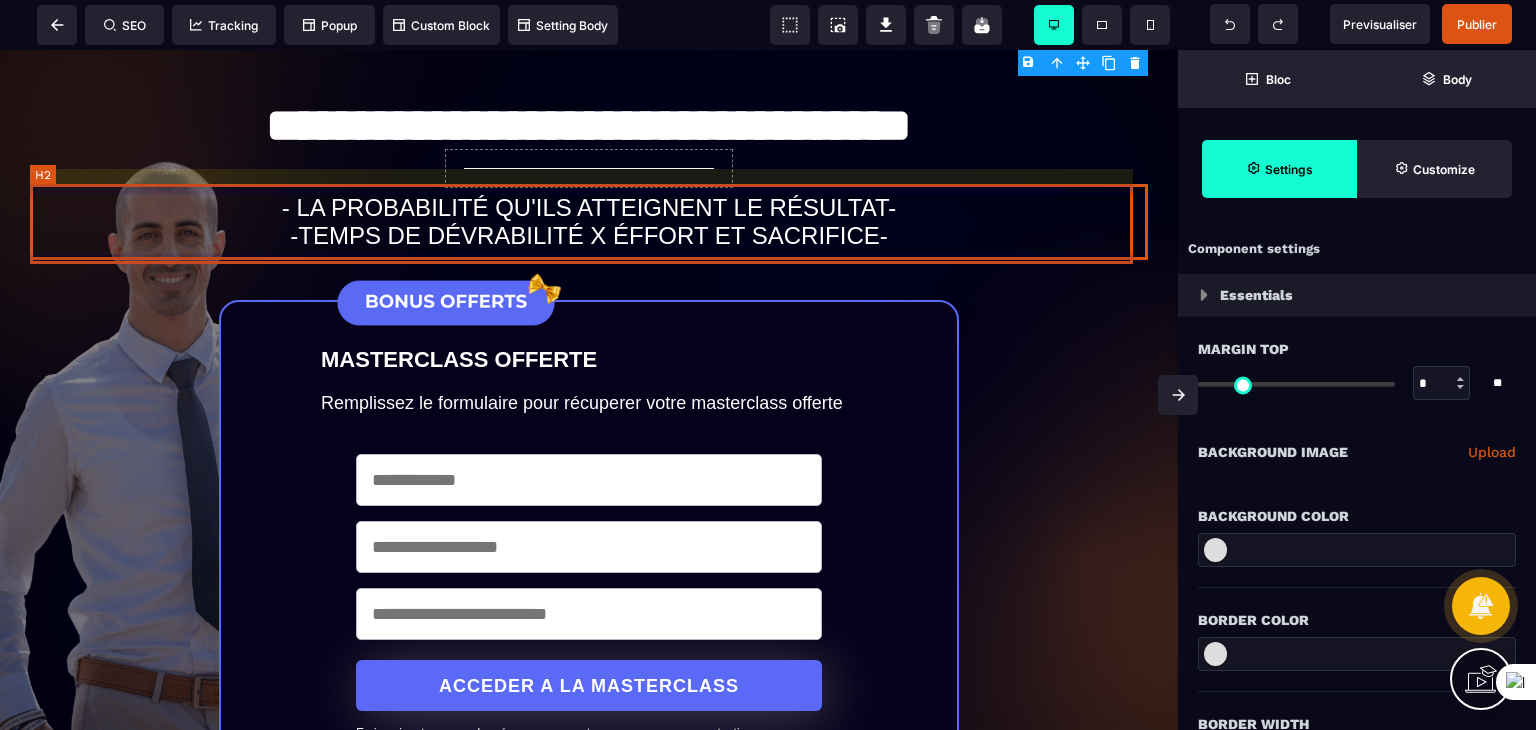 select on "***" 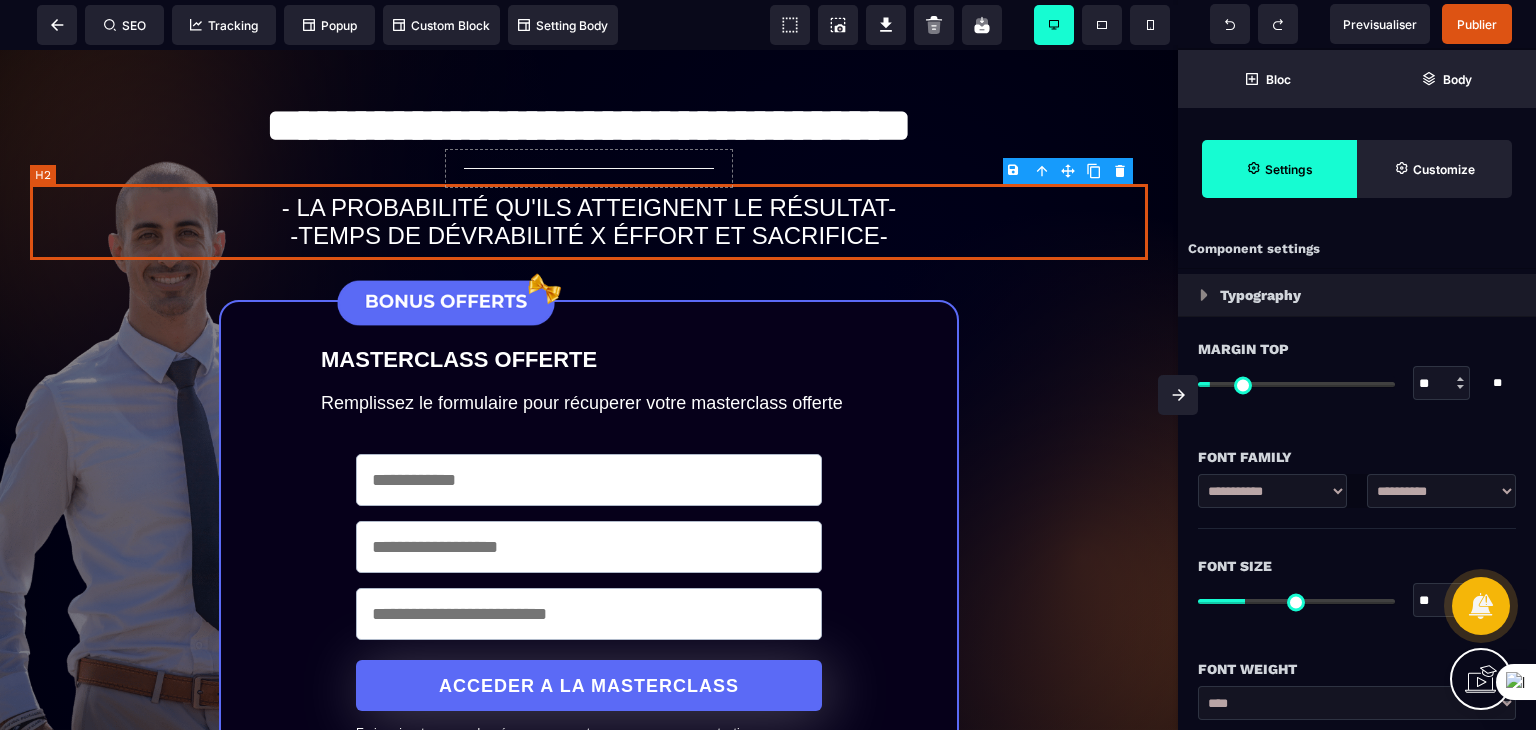 click on "- LA PROBABILITÉ QU'ILS ATTEIGNENT LE RÉSULTAT- -TEMPS DE DÉVRABILITÉ X ÉFFORT ET SACRIFICE-" at bounding box center (589, 222) 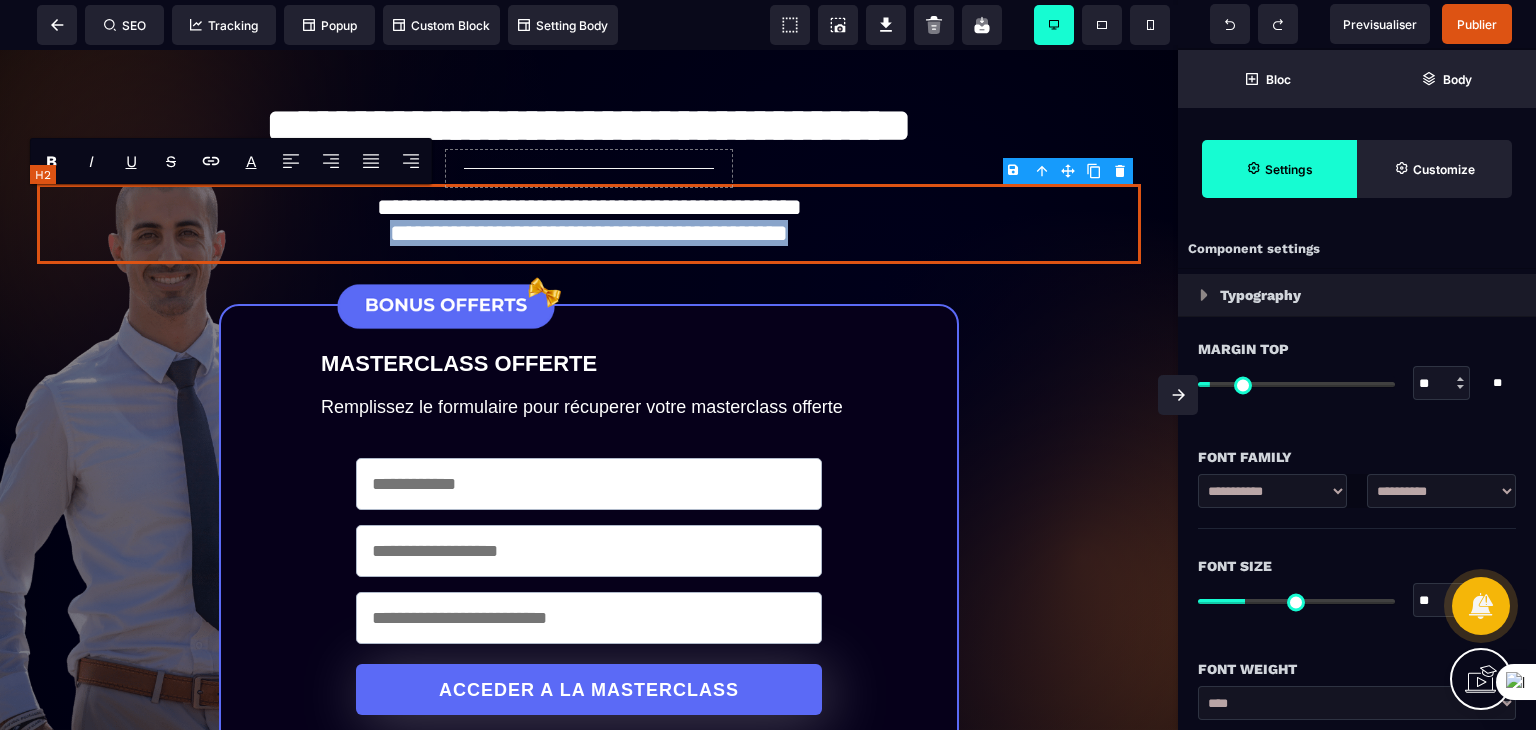 click on "**********" at bounding box center (588, 223) 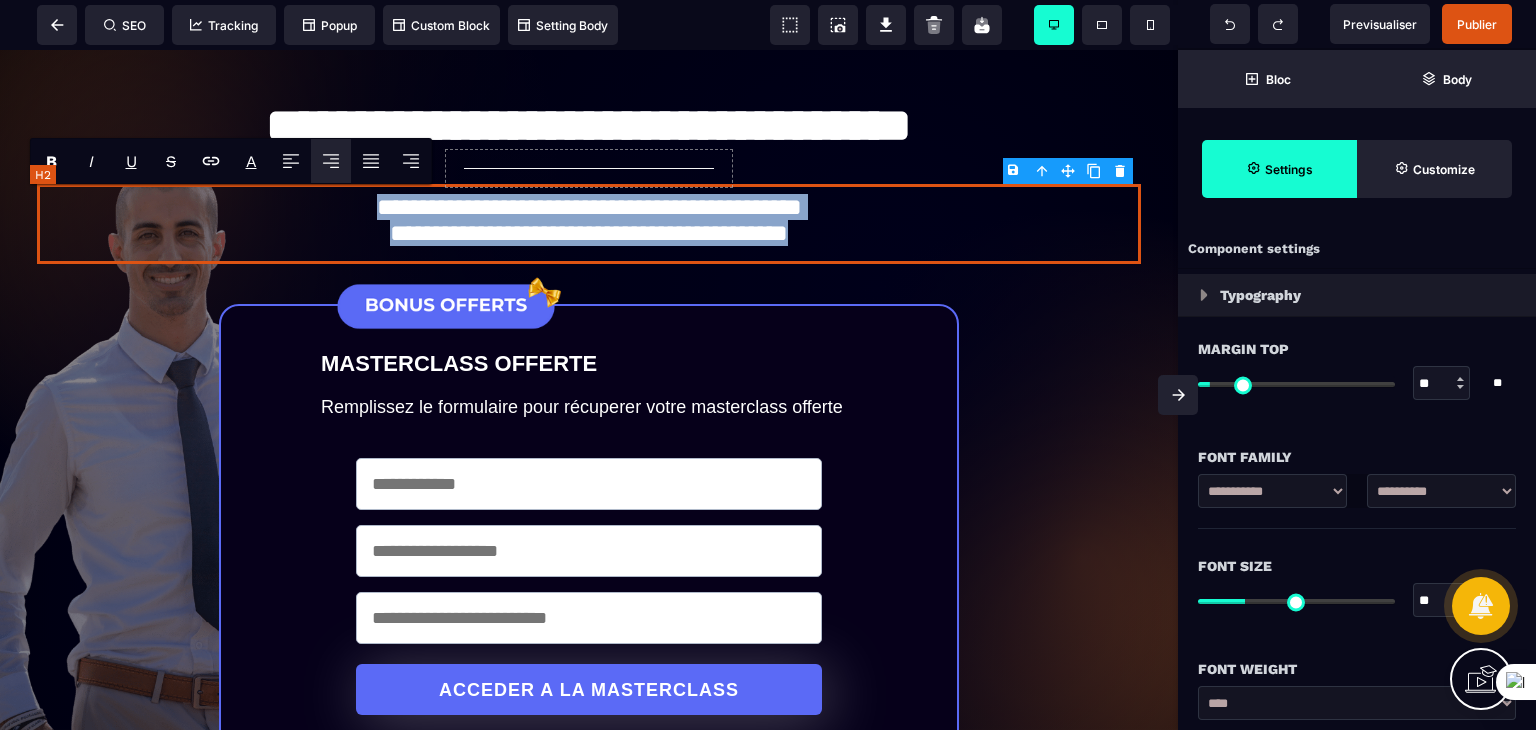 type 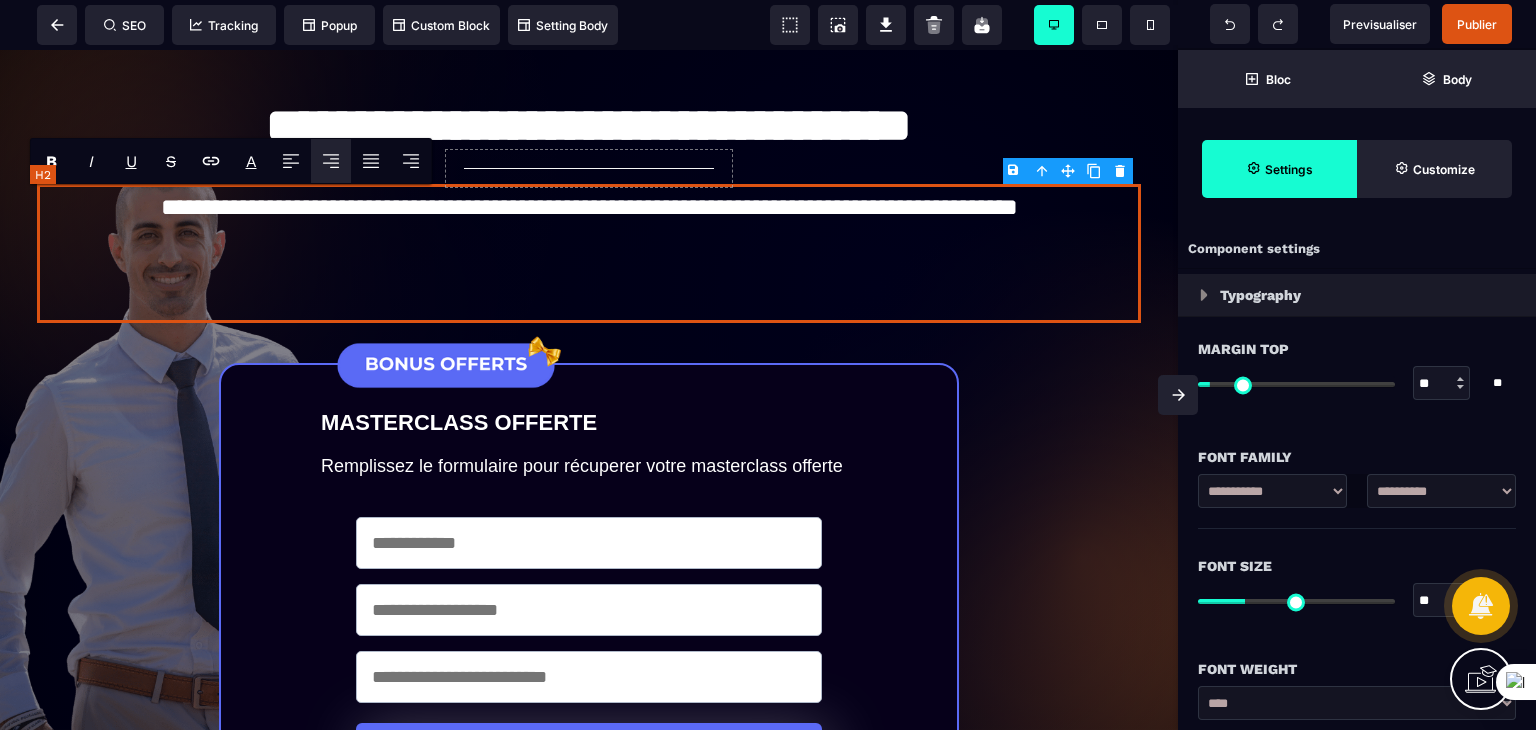 click on "**********" at bounding box center [588, 253] 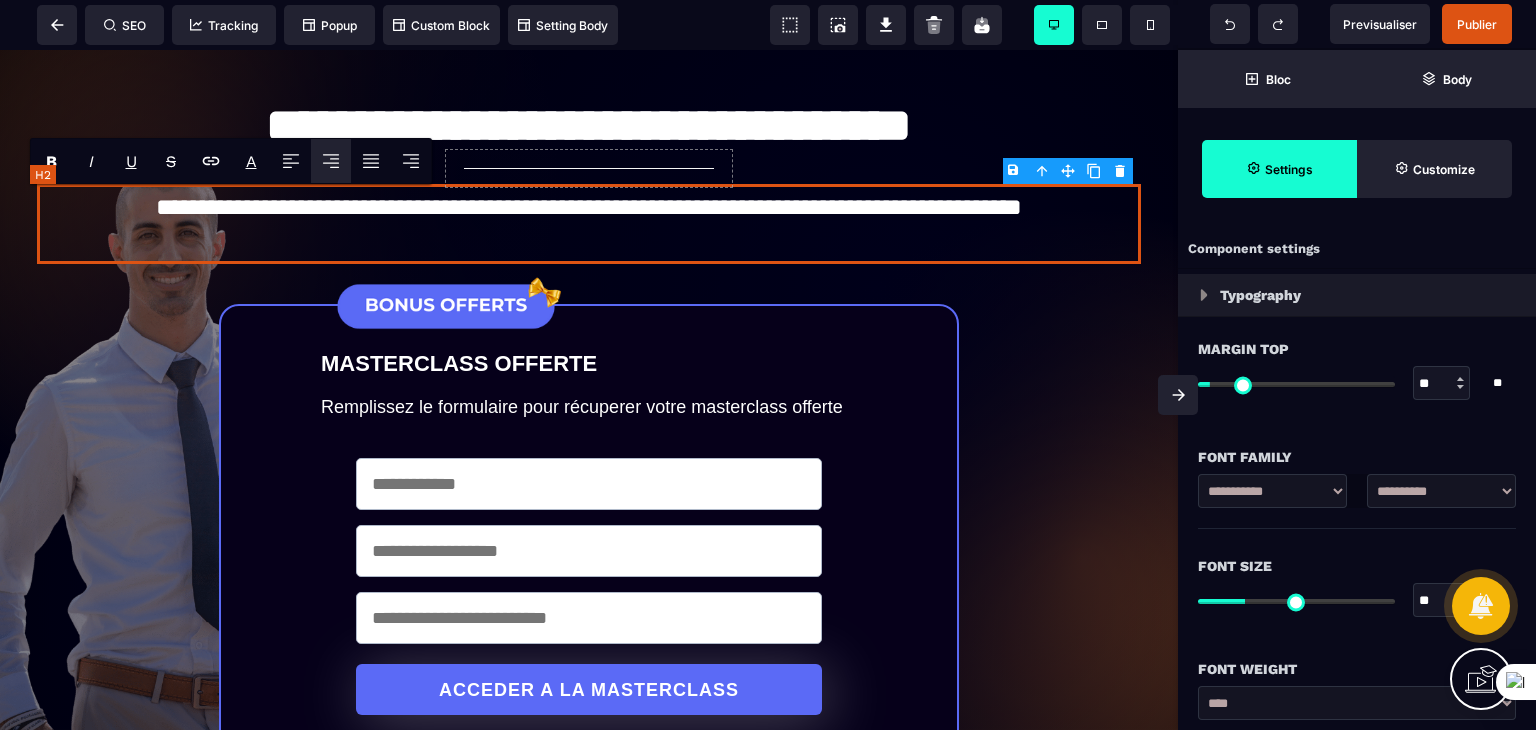 click on "**********" at bounding box center [588, 223] 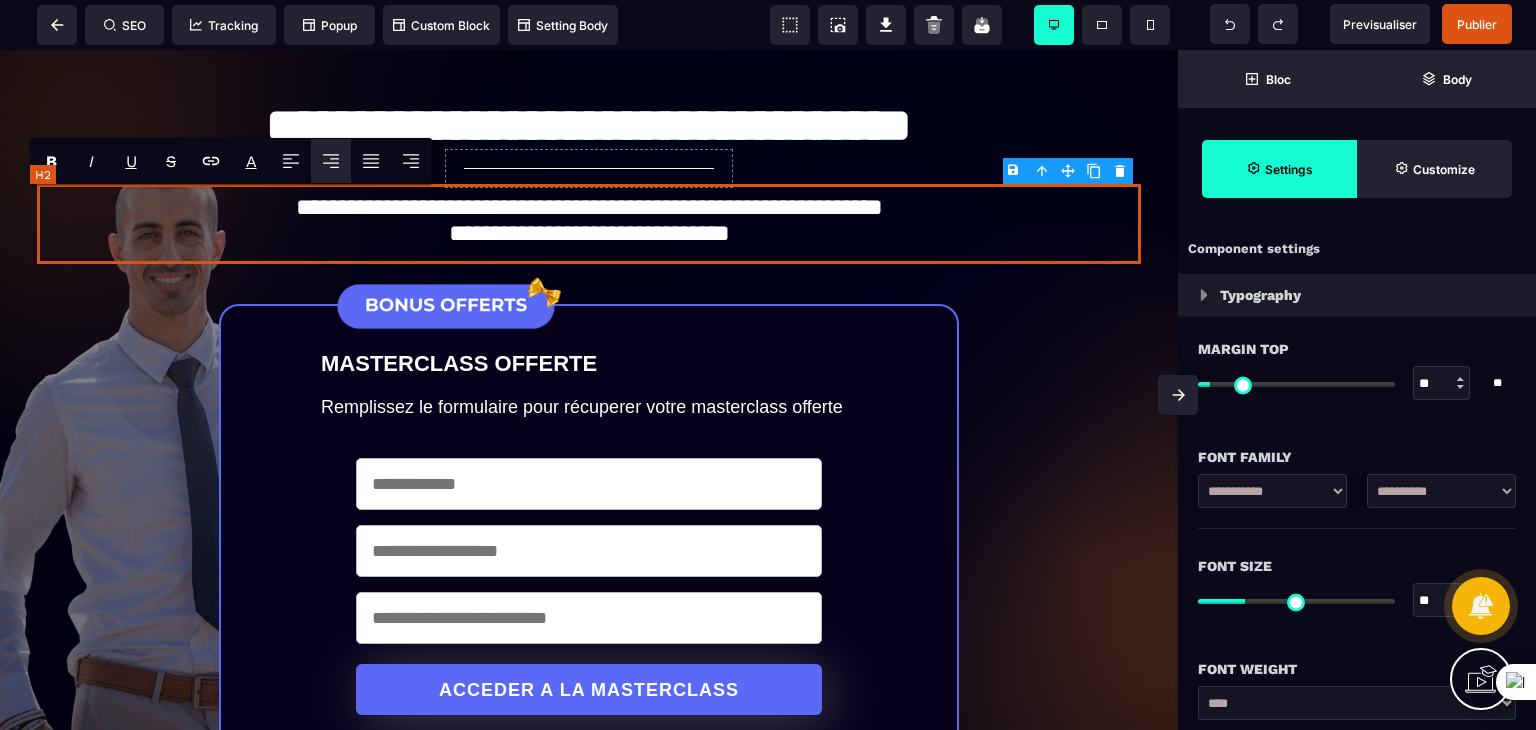 click on "**********" at bounding box center (588, 223) 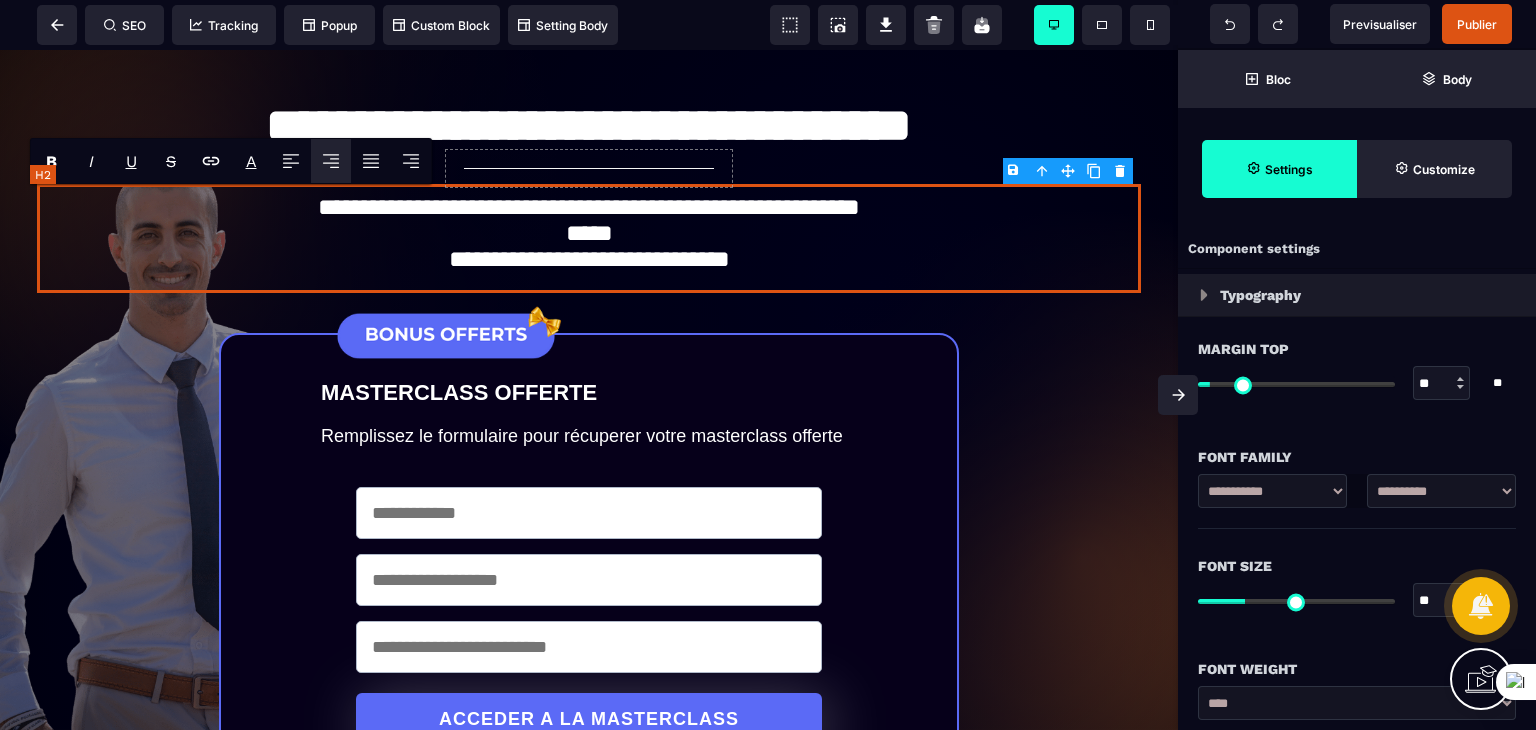 click on "**********" at bounding box center (588, 238) 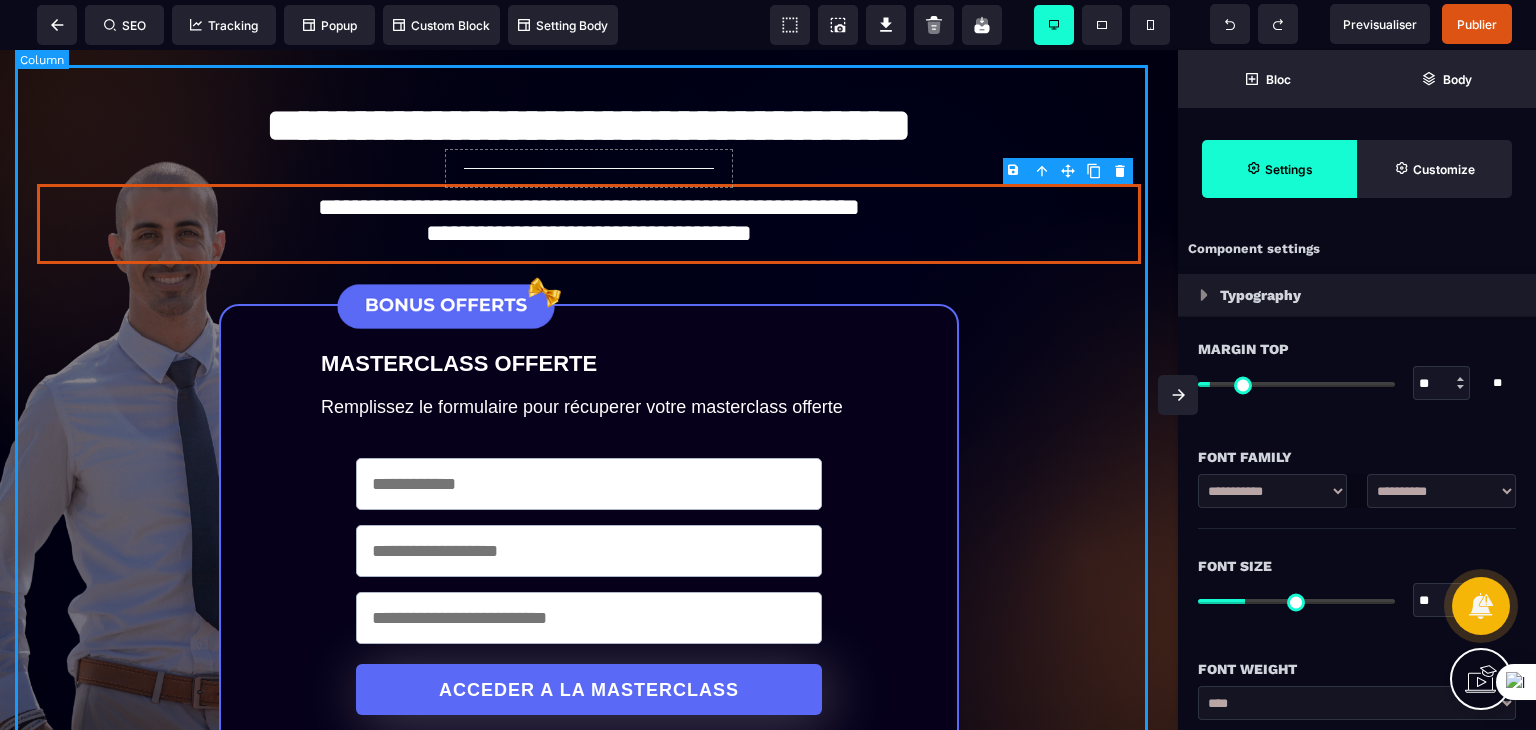 click on "**********" at bounding box center (589, 921) 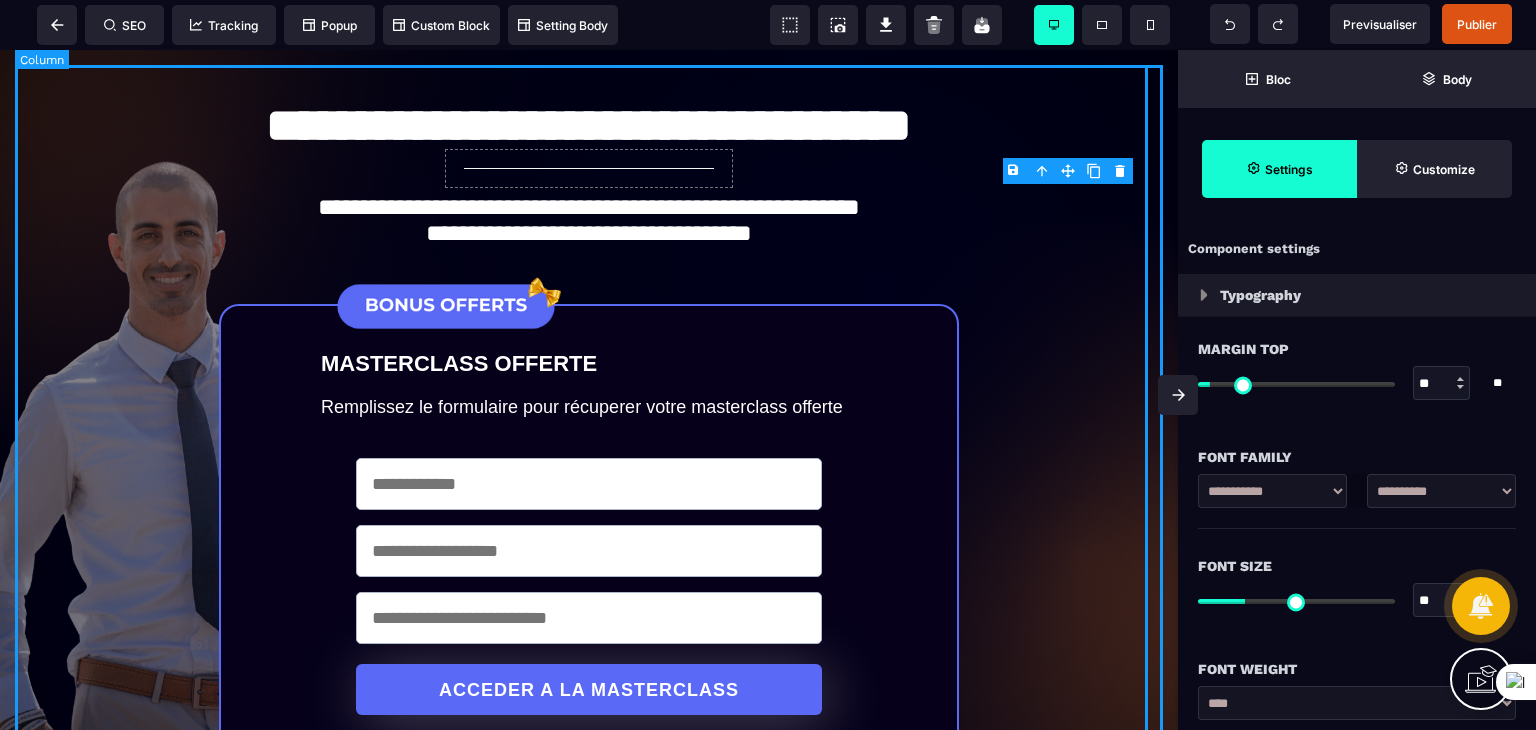 select on "**" 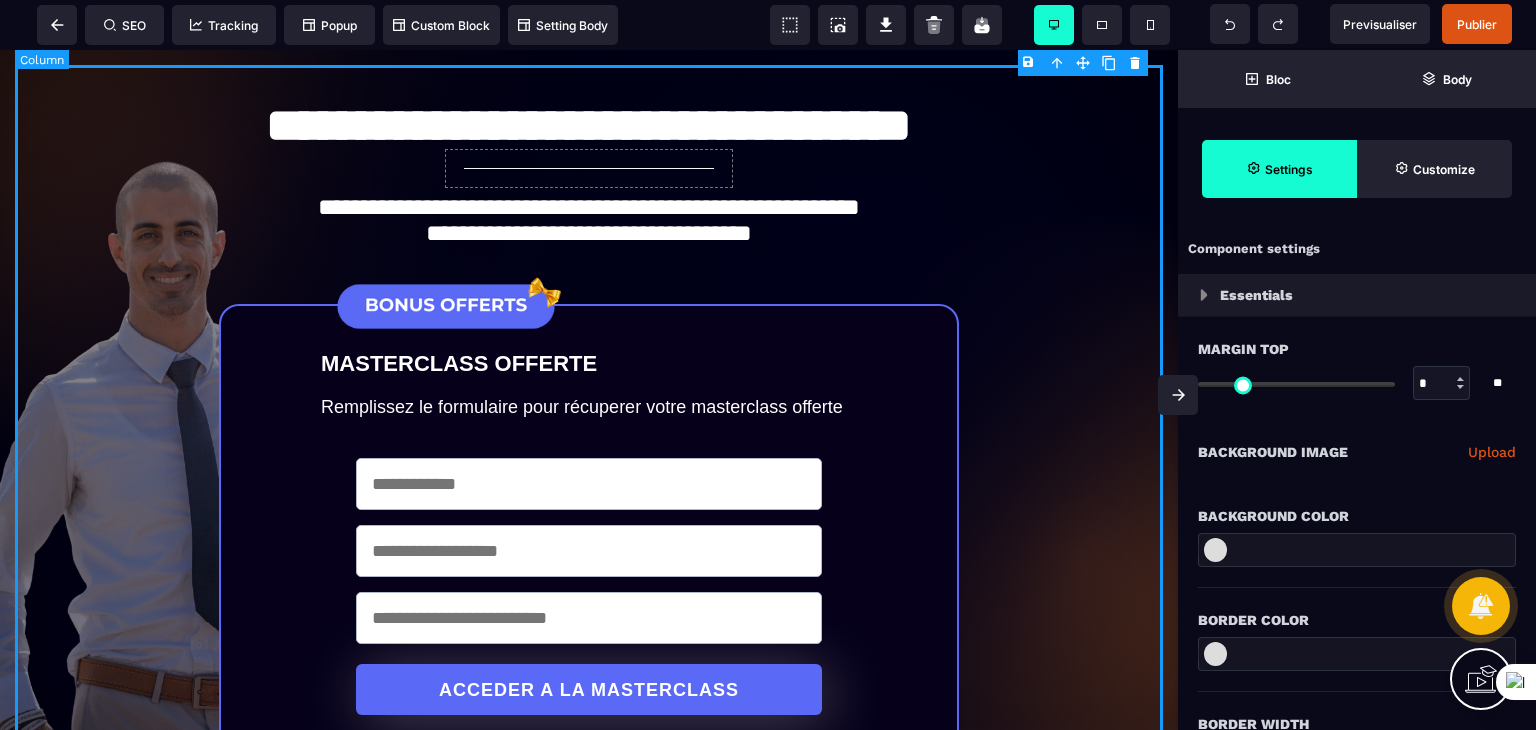 click on "**********" at bounding box center [589, 921] 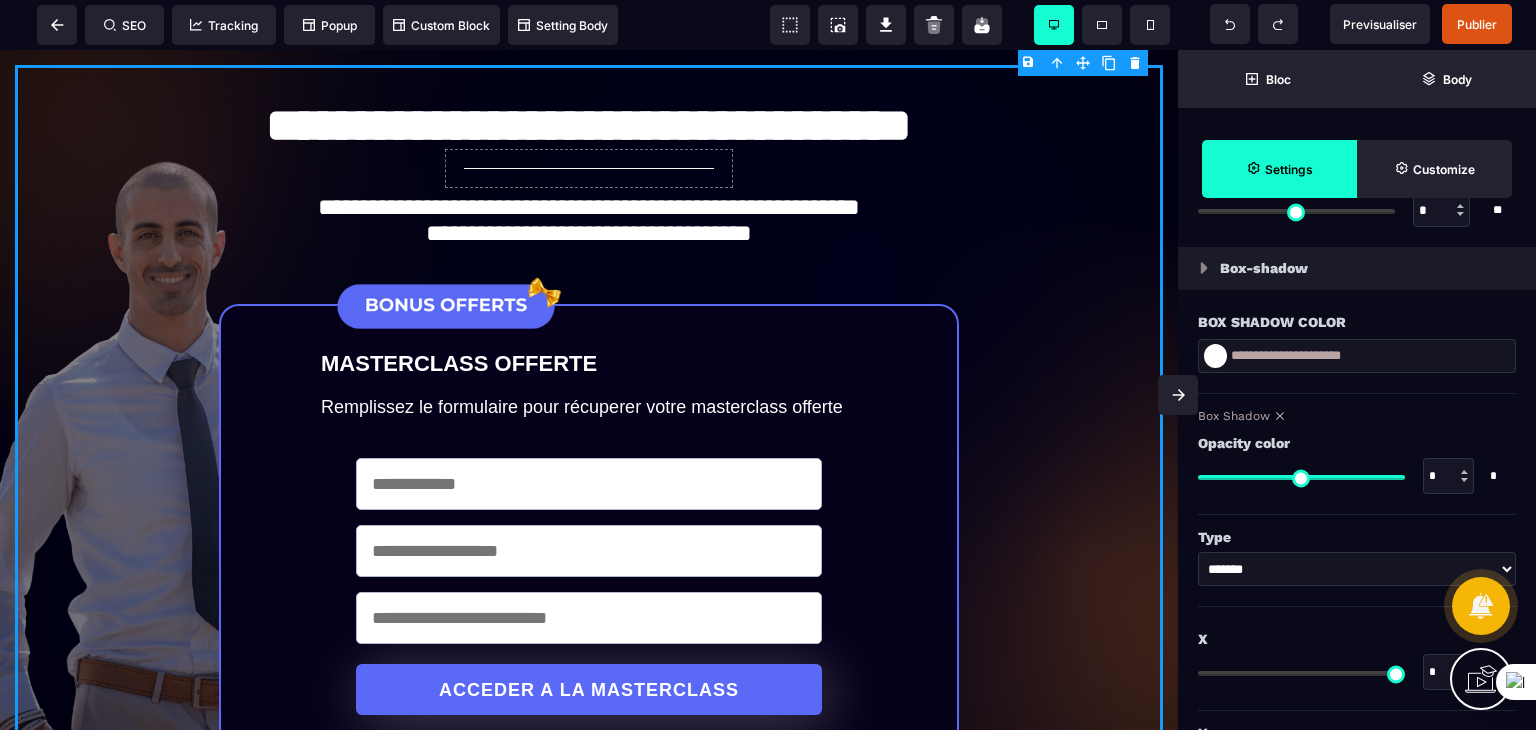 scroll, scrollTop: 2292, scrollLeft: 0, axis: vertical 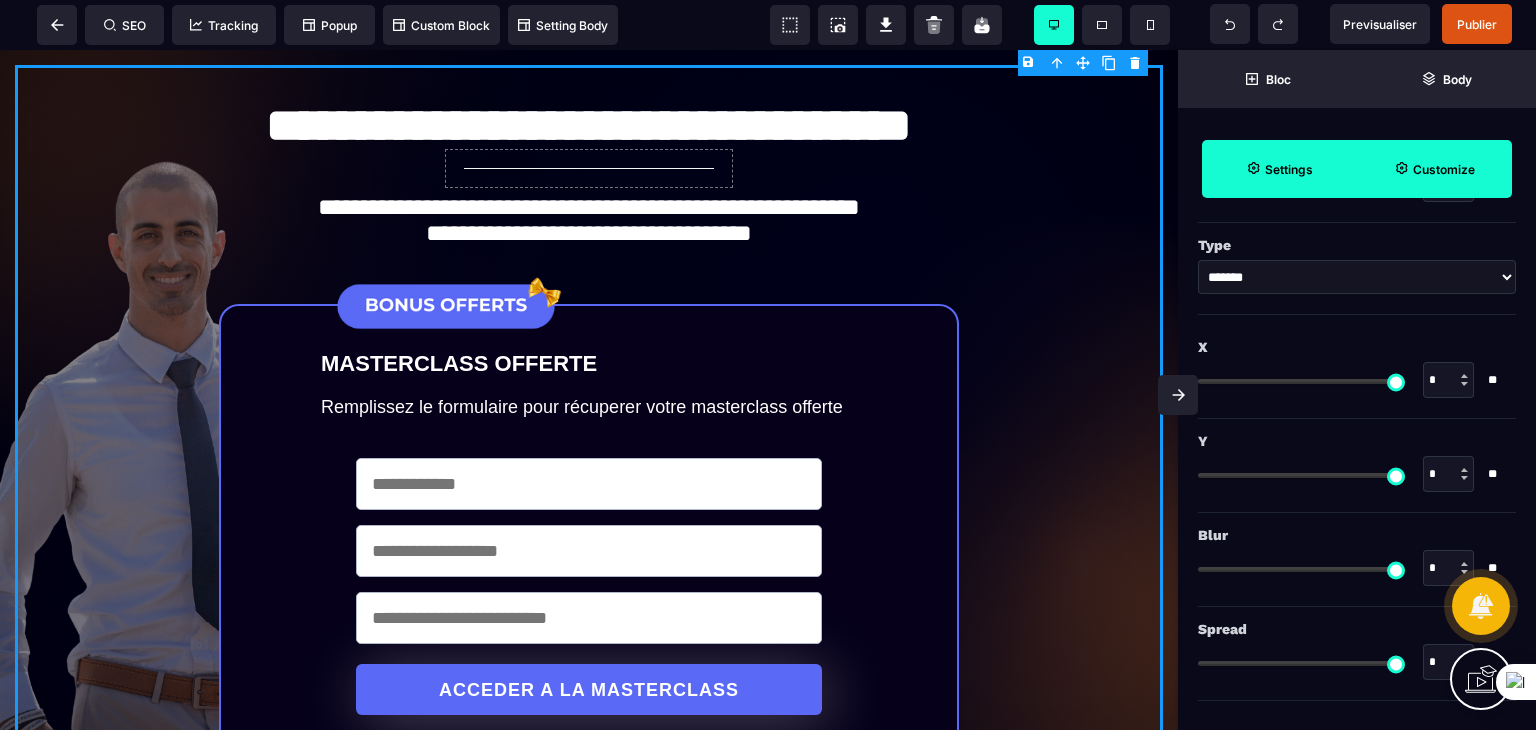 click on "Customize" at bounding box center [1444, 169] 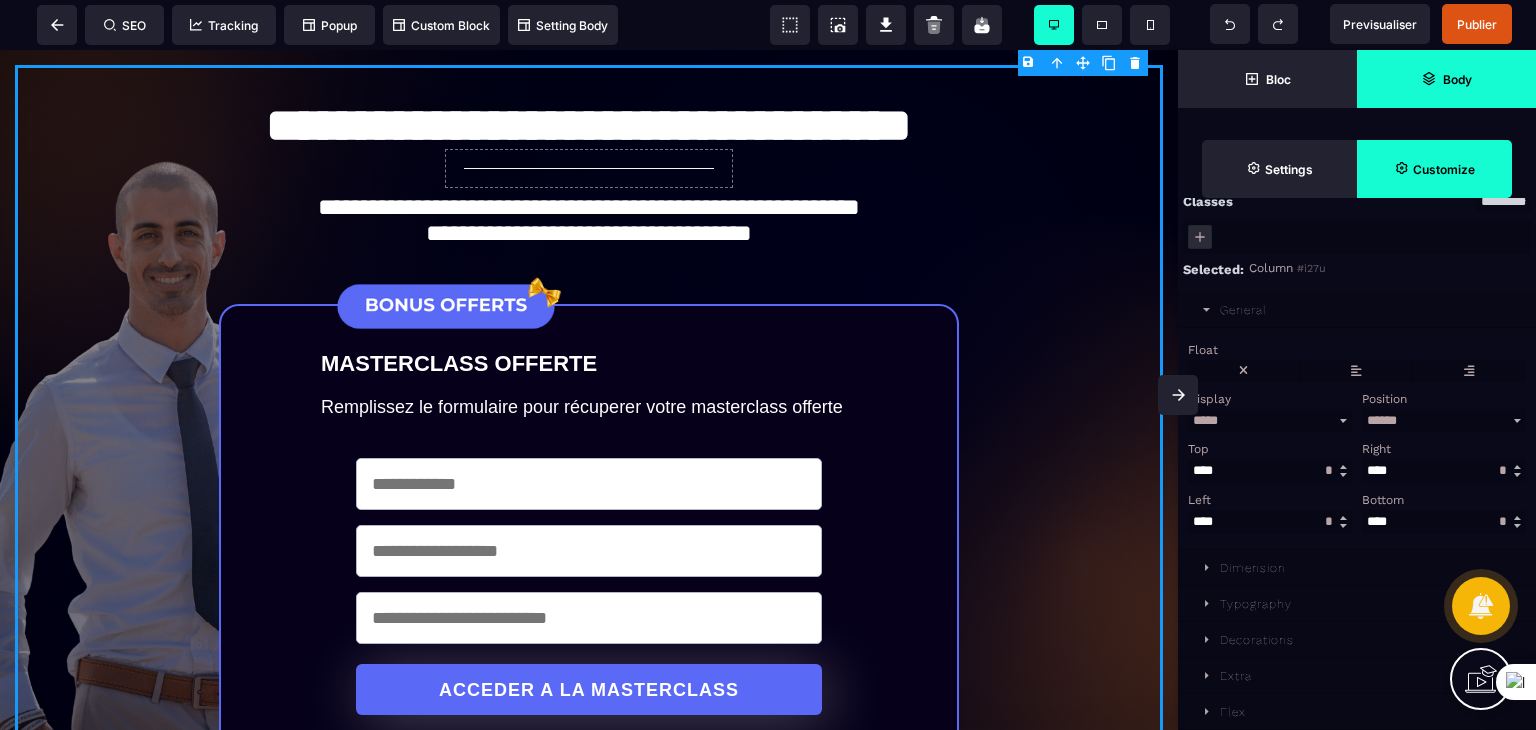 click on "Body" at bounding box center (1446, 79) 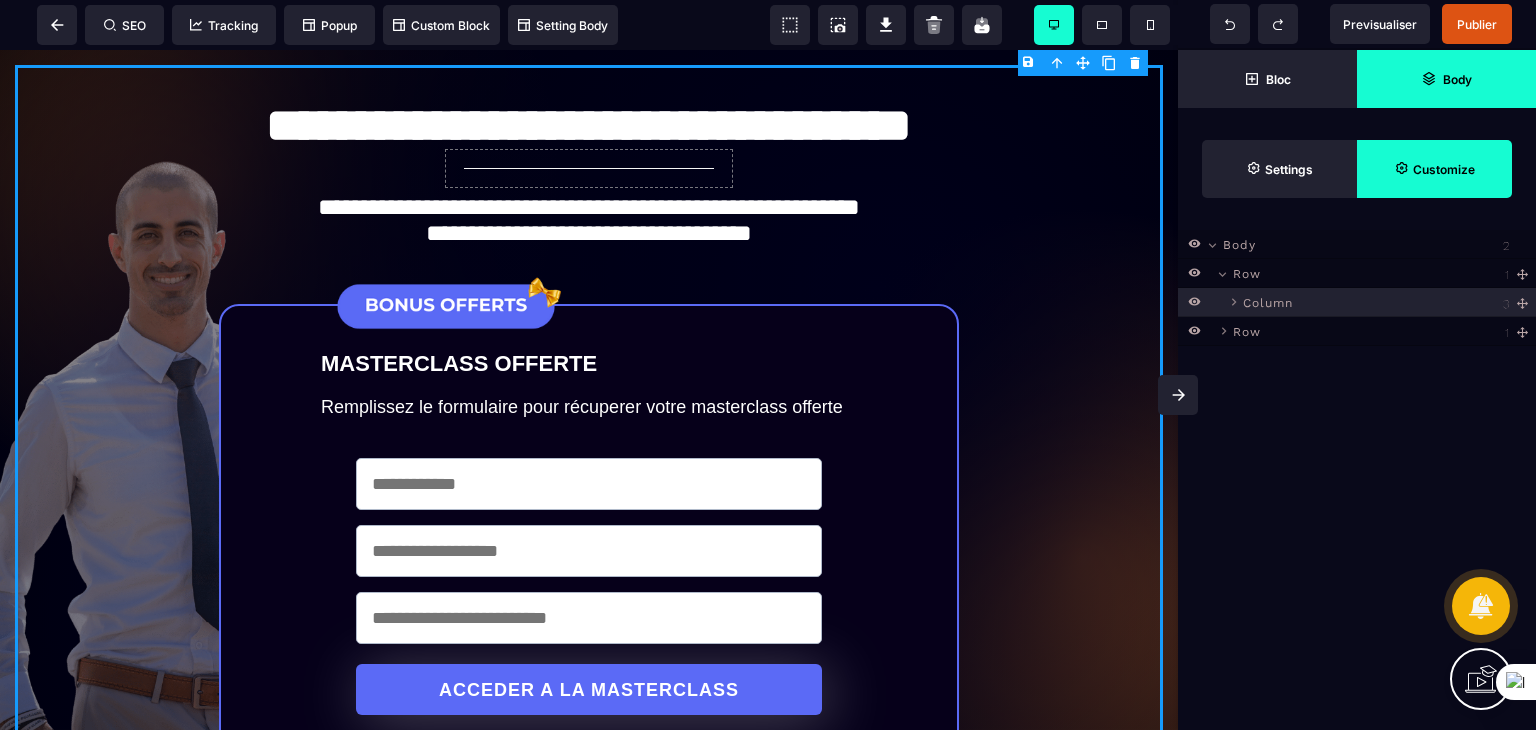 scroll, scrollTop: 0, scrollLeft: 0, axis: both 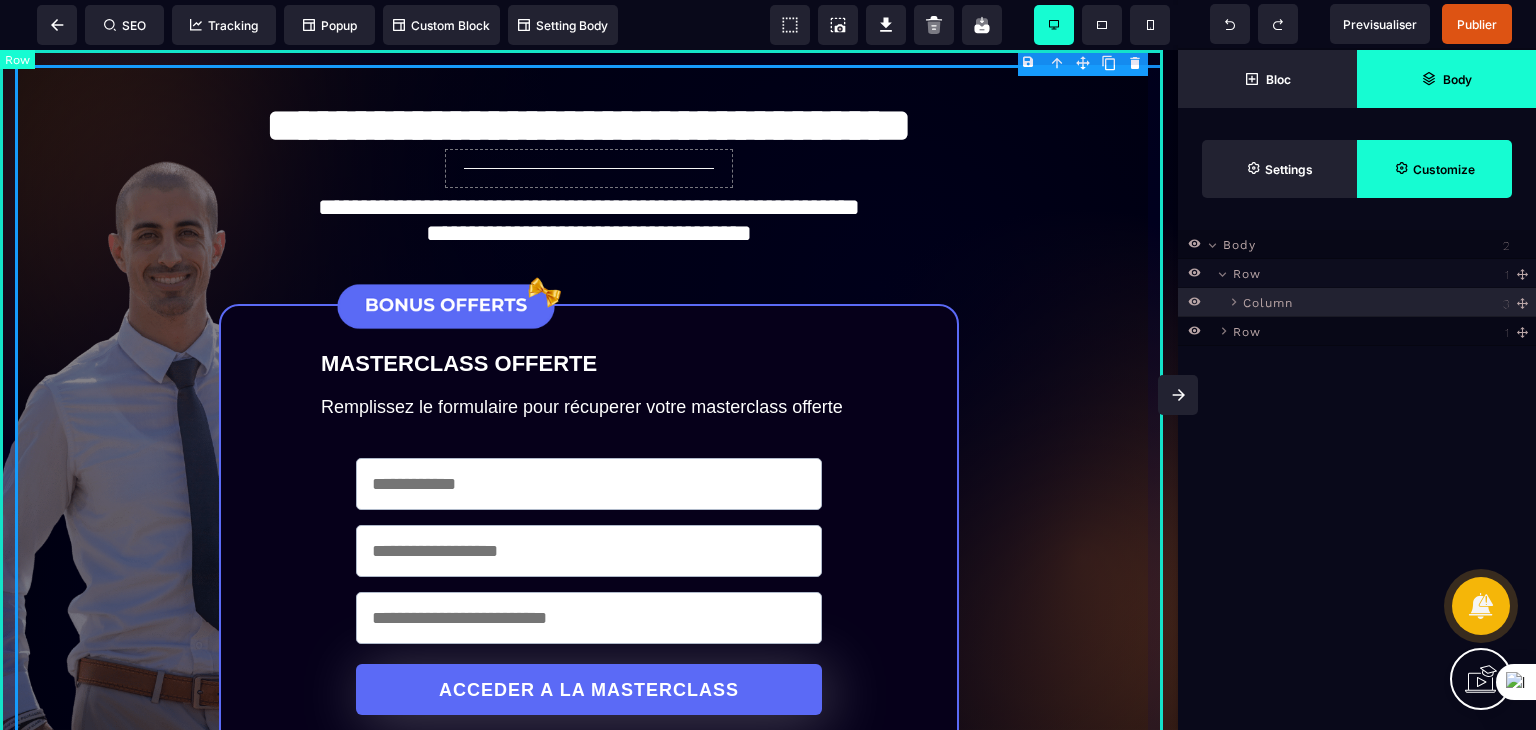 click on "Row" at bounding box center (1377, 272) 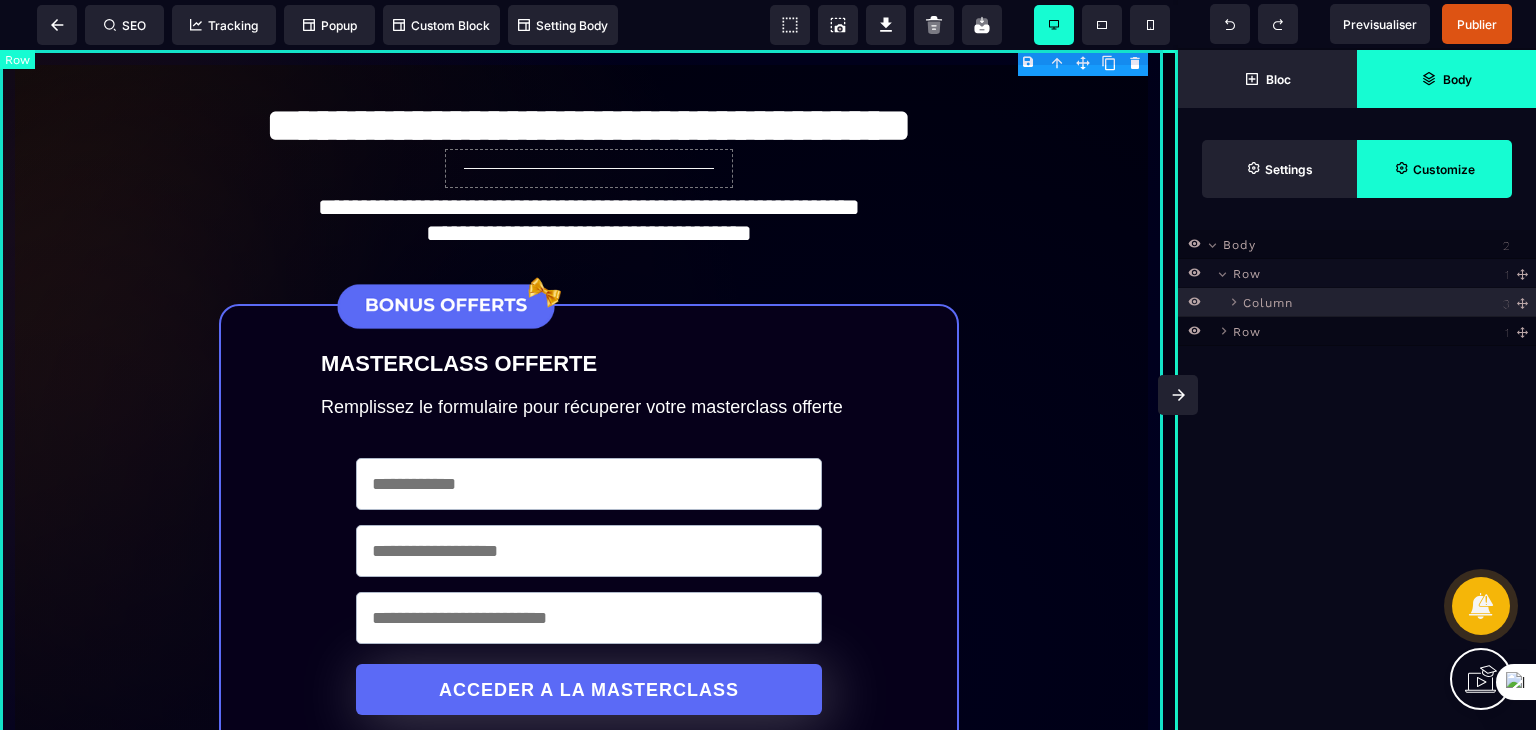 select on "**" 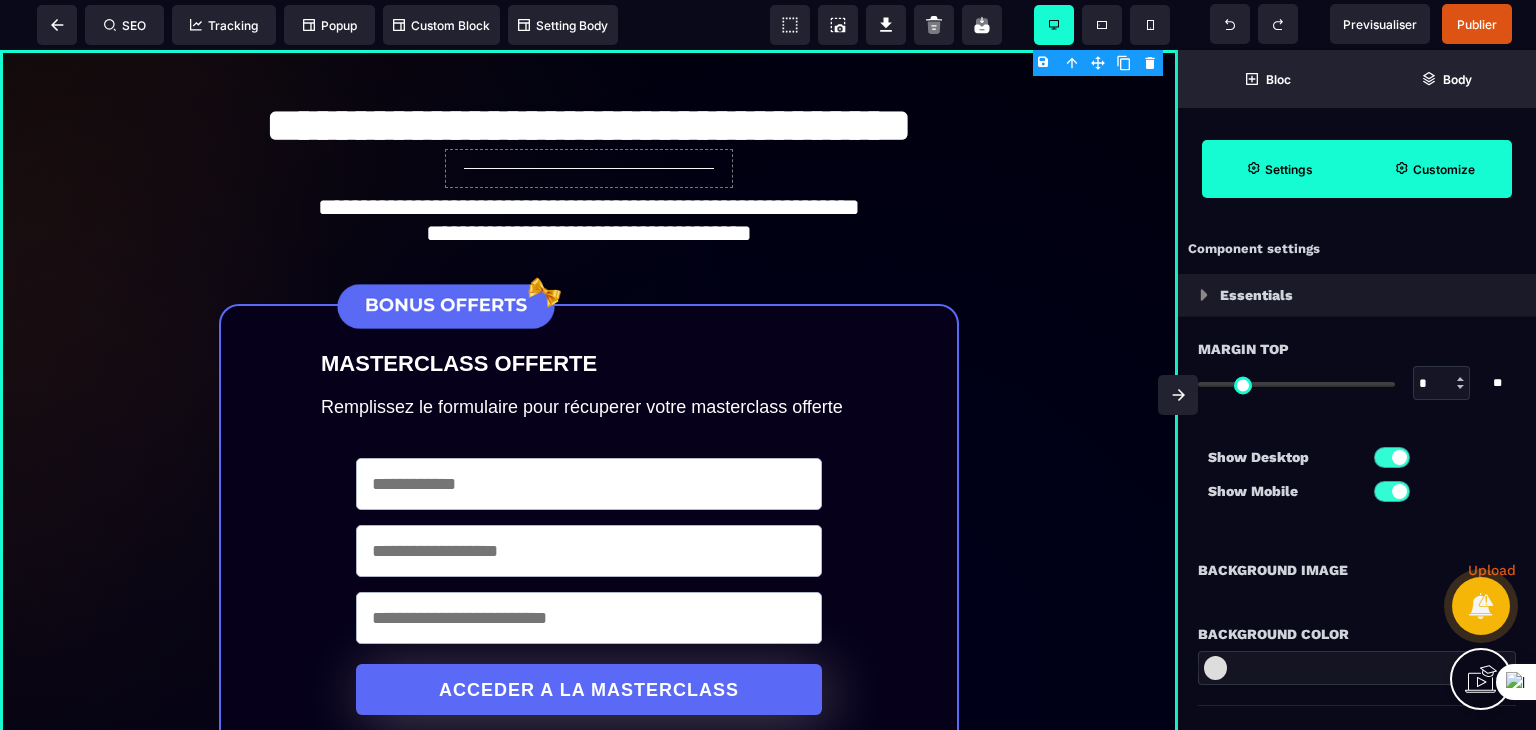 type on "**********" 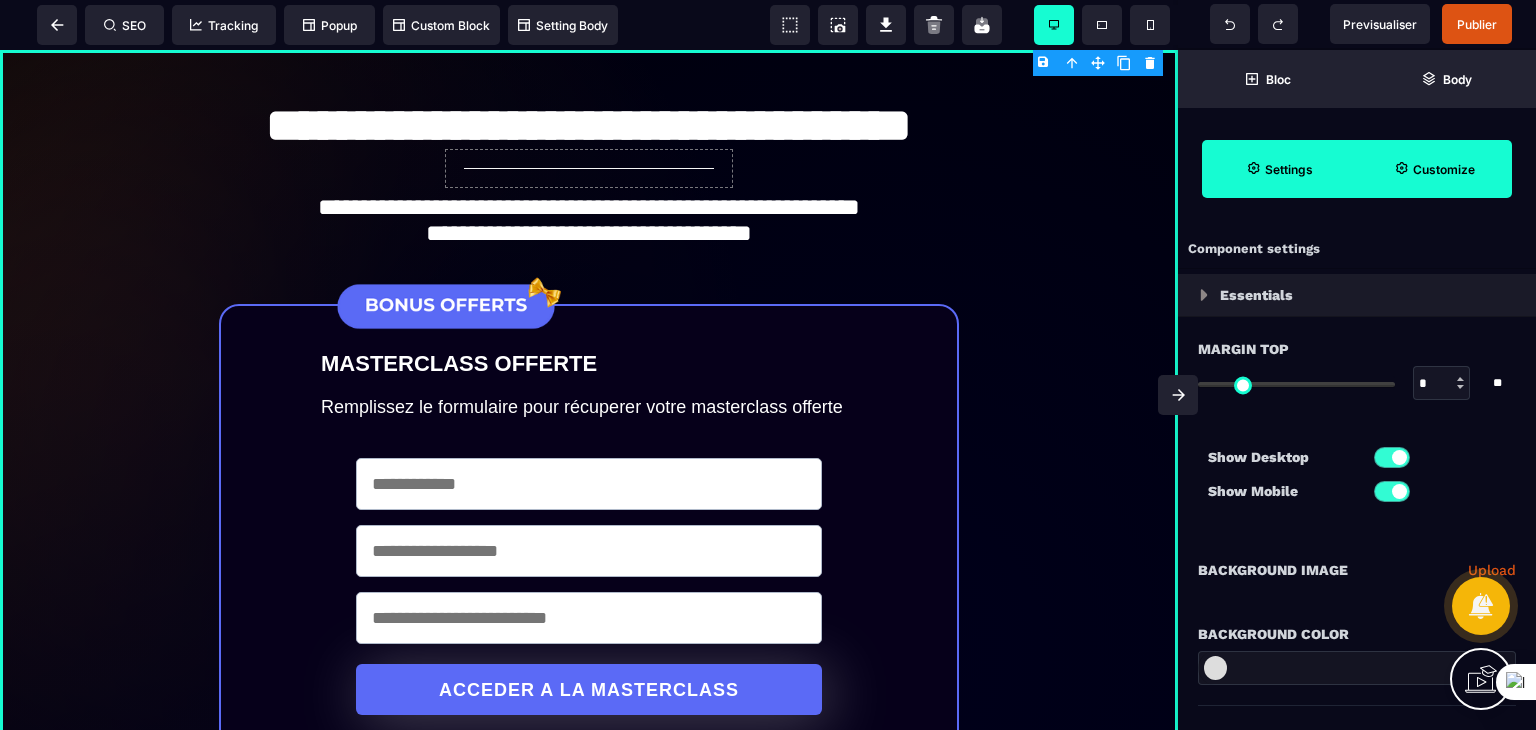 select on "**" 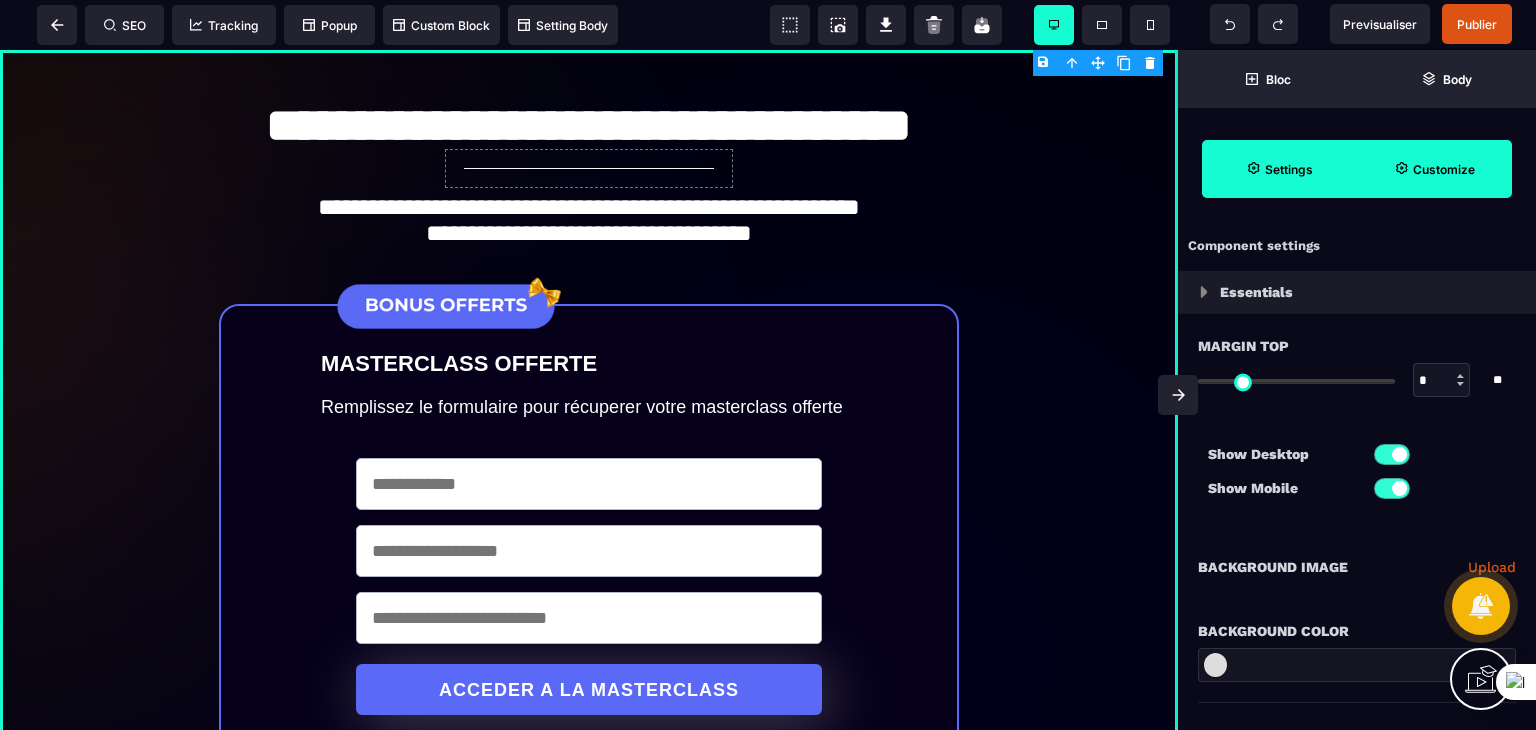 scroll, scrollTop: 0, scrollLeft: 0, axis: both 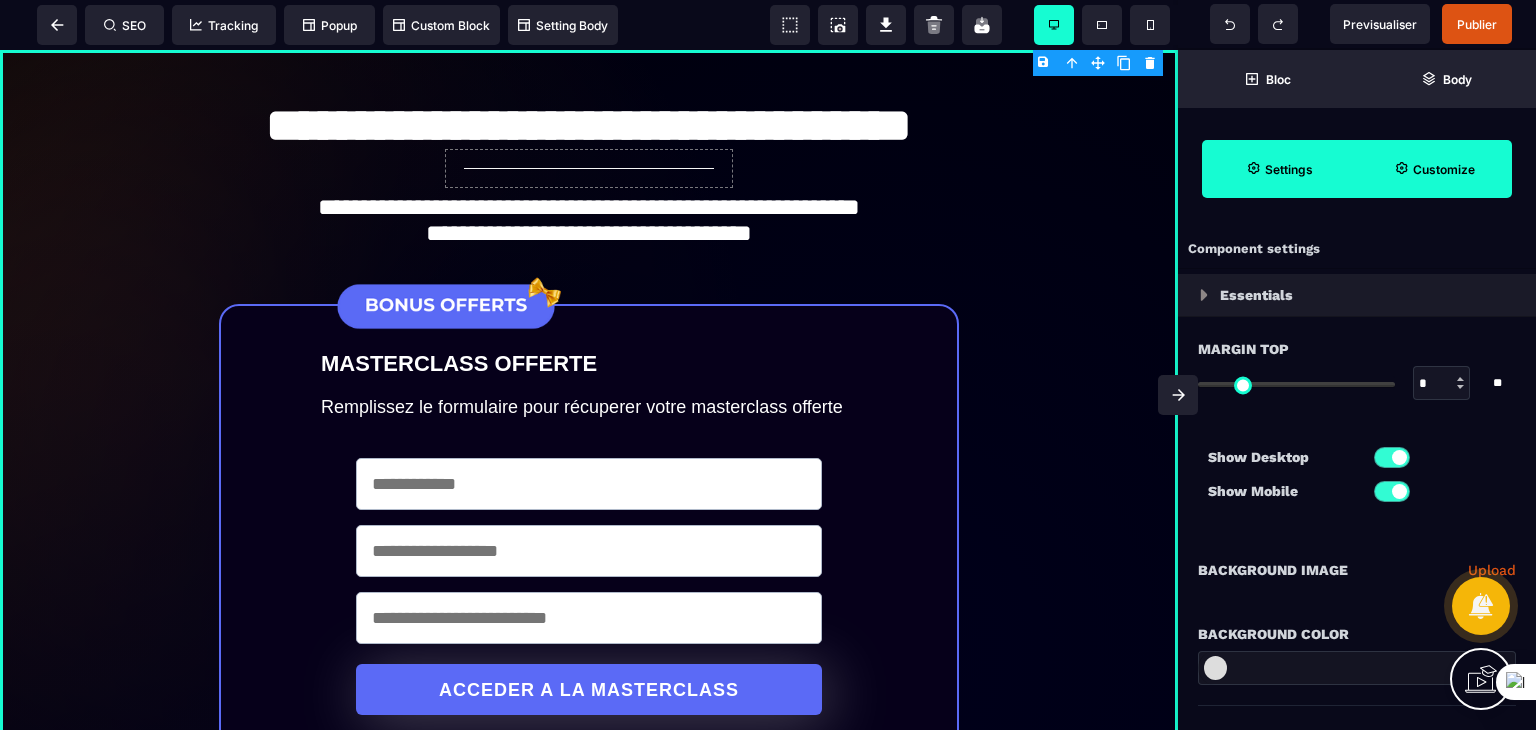 click on "Customize" at bounding box center (1434, 169) 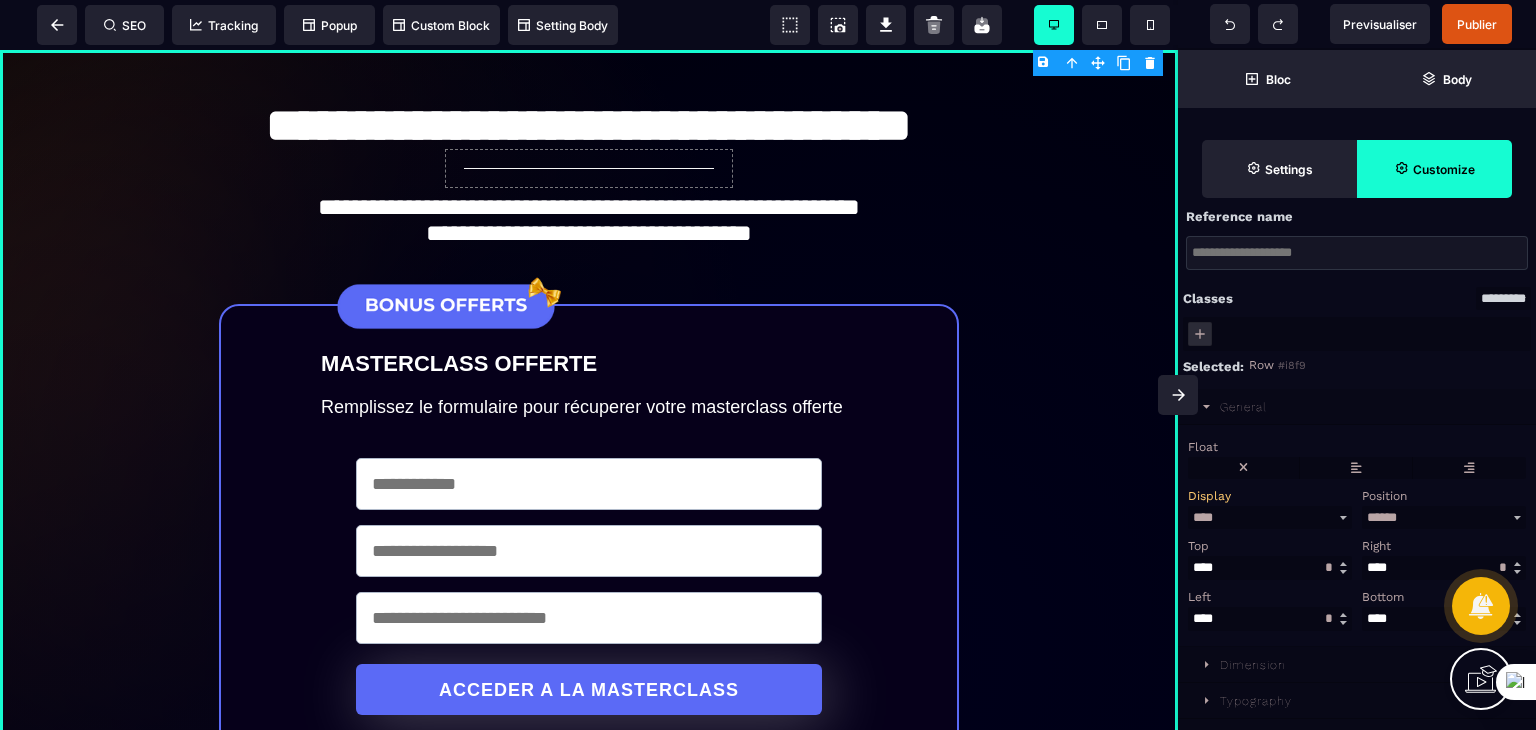 scroll, scrollTop: 0, scrollLeft: 0, axis: both 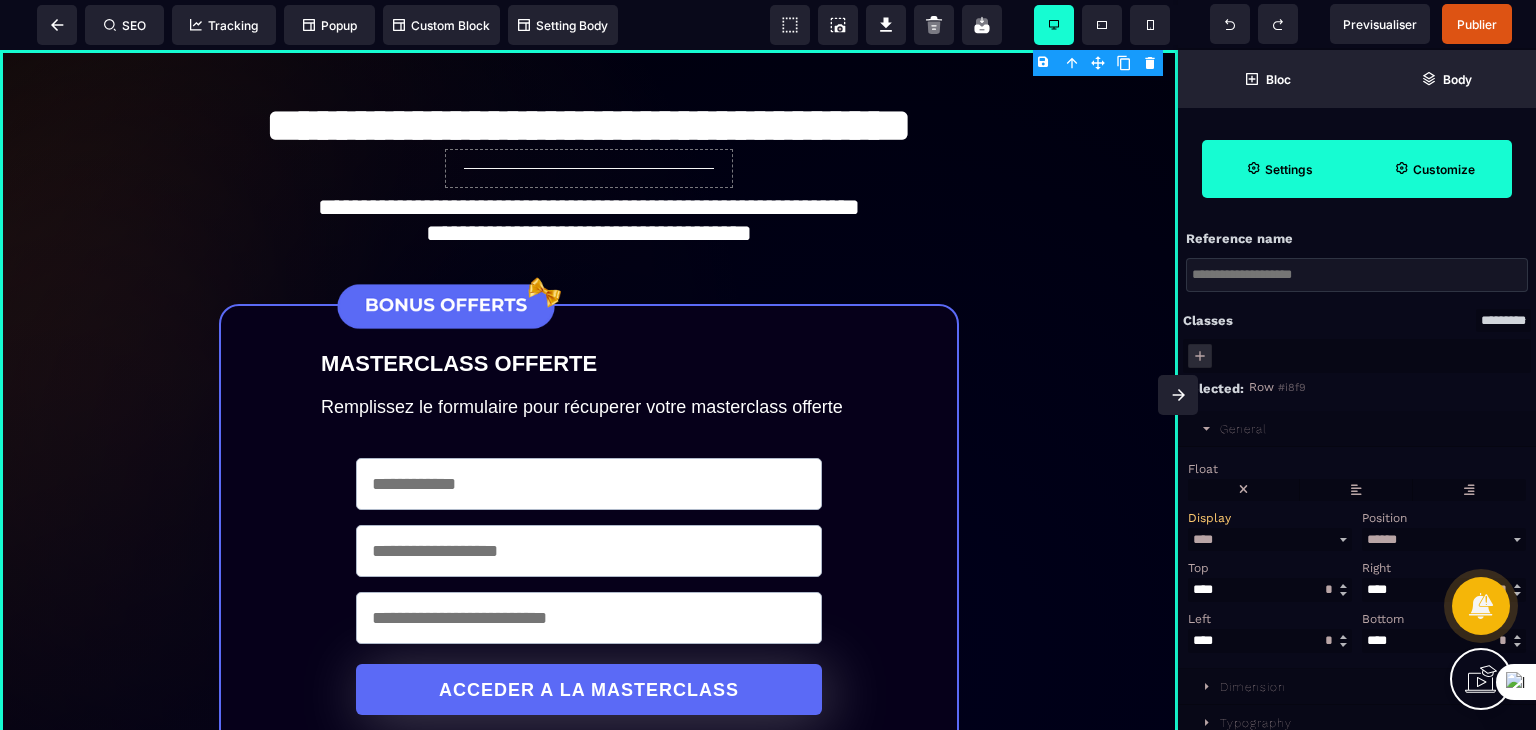 click on "Settings" at bounding box center (1279, 169) 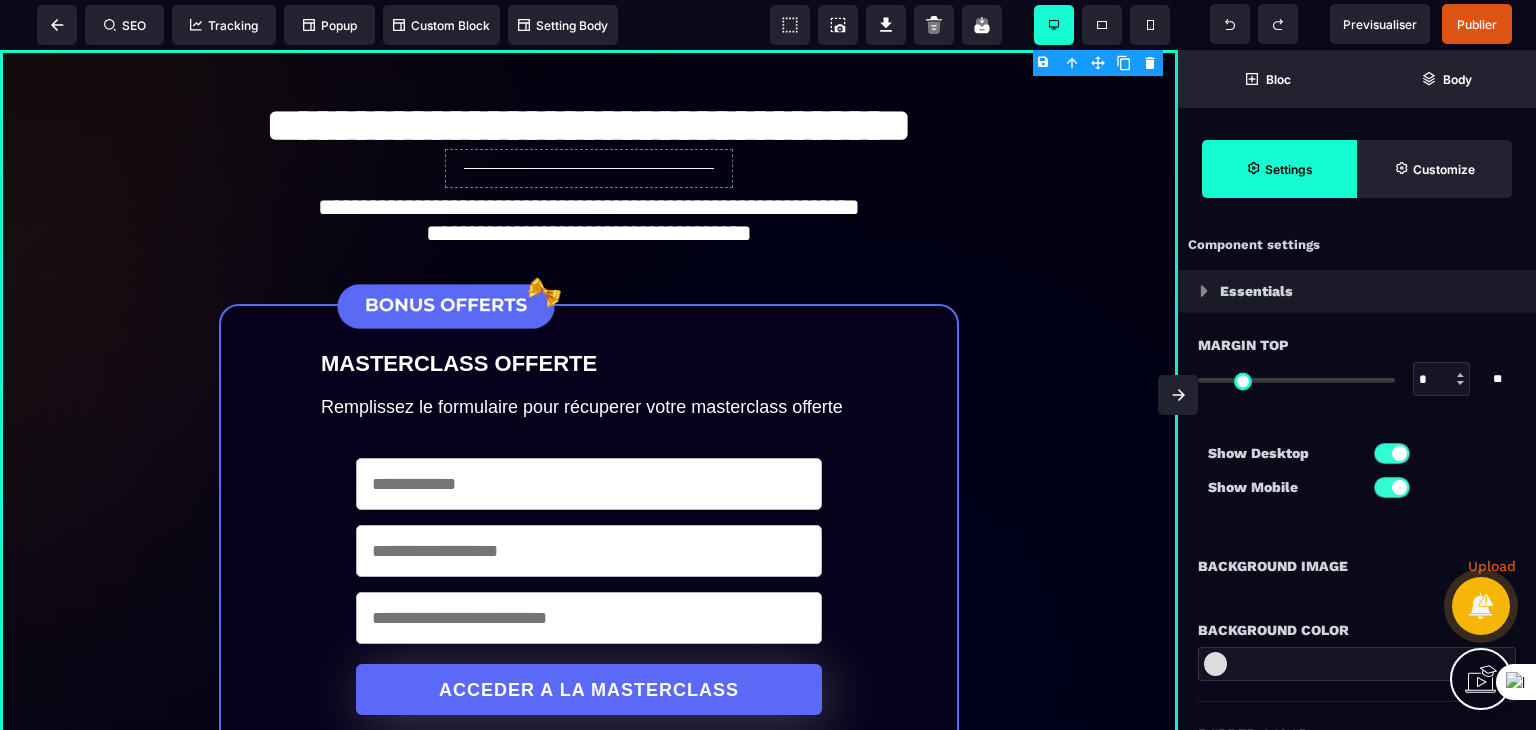 scroll, scrollTop: 0, scrollLeft: 0, axis: both 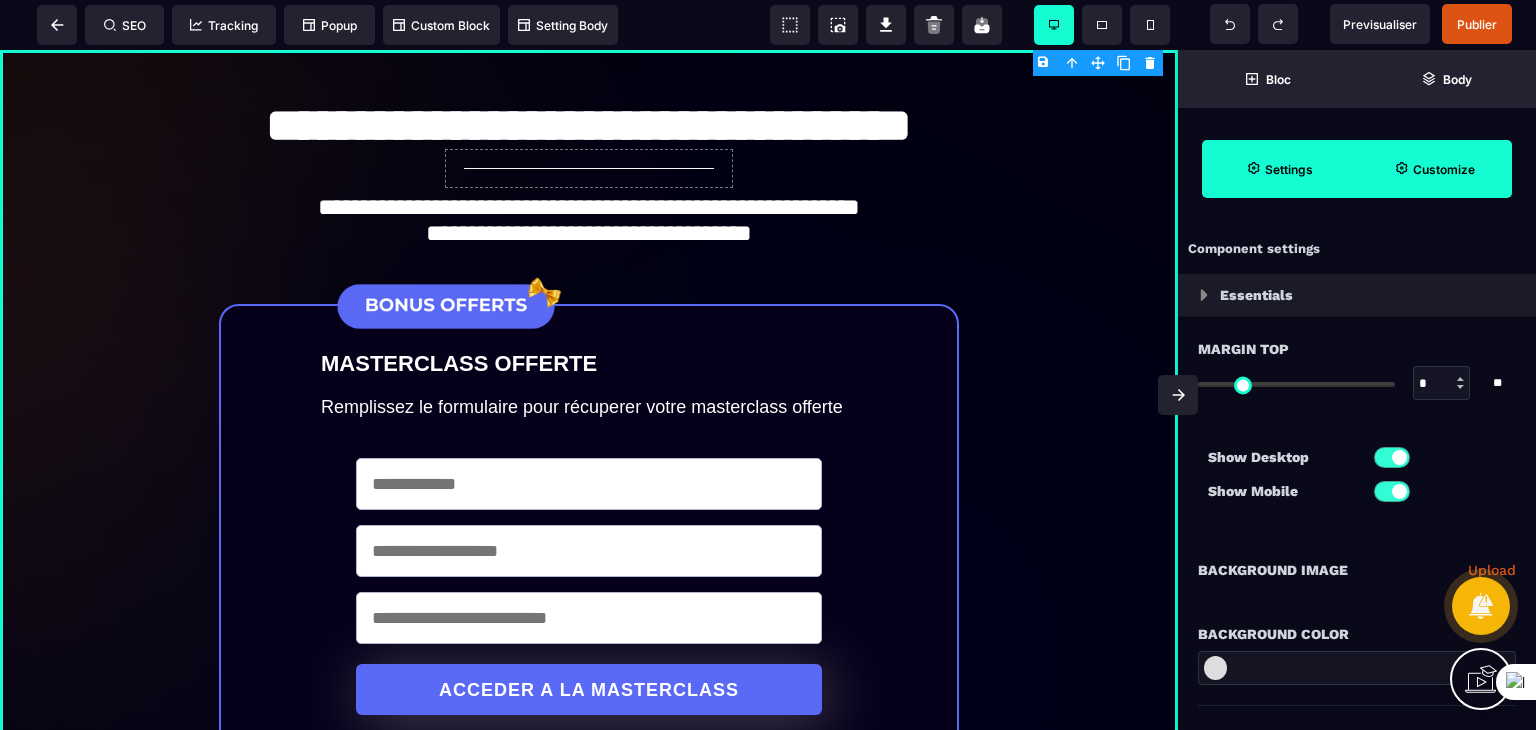 click on "Customize" at bounding box center [1444, 169] 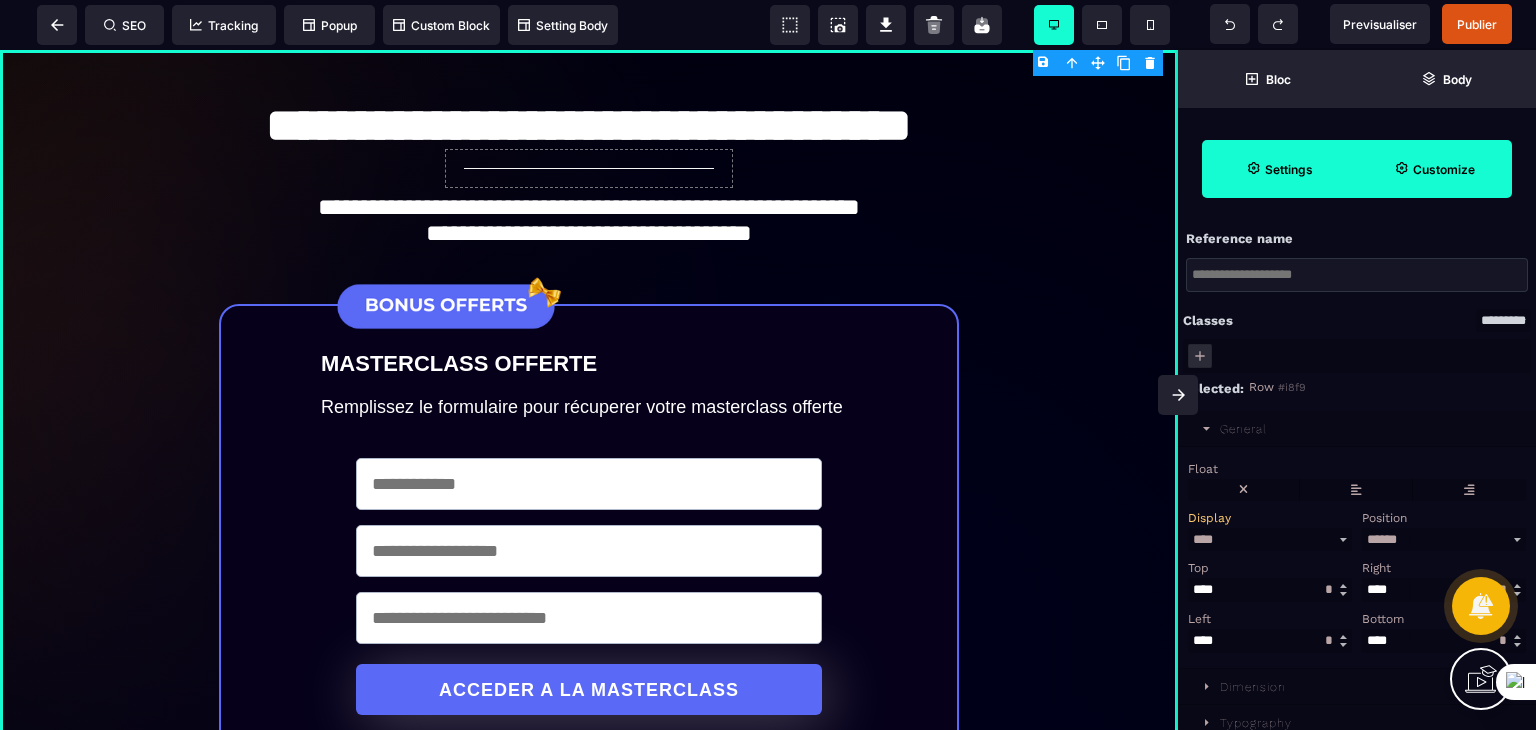 click on "Settings" at bounding box center [1289, 169] 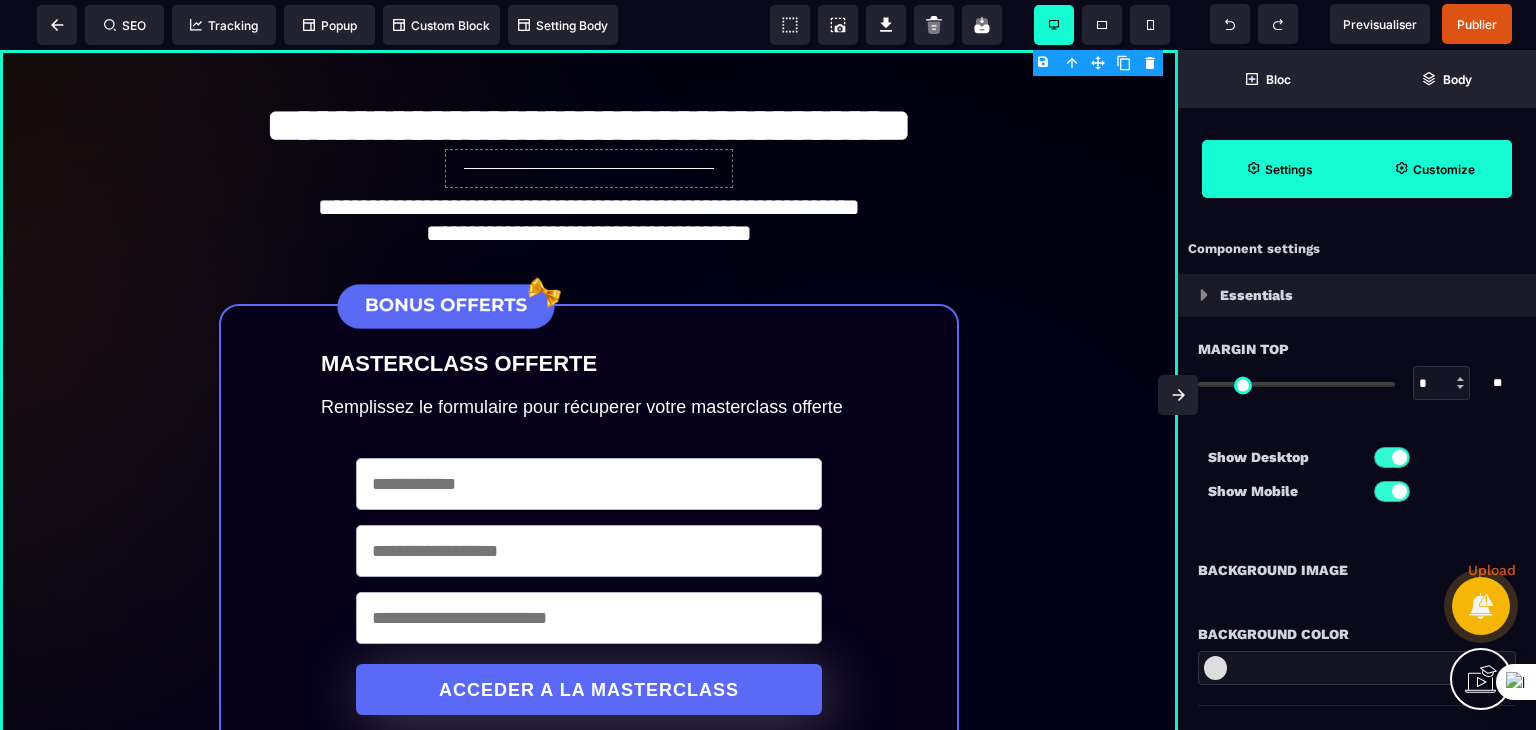 click on "Customize" at bounding box center (1444, 169) 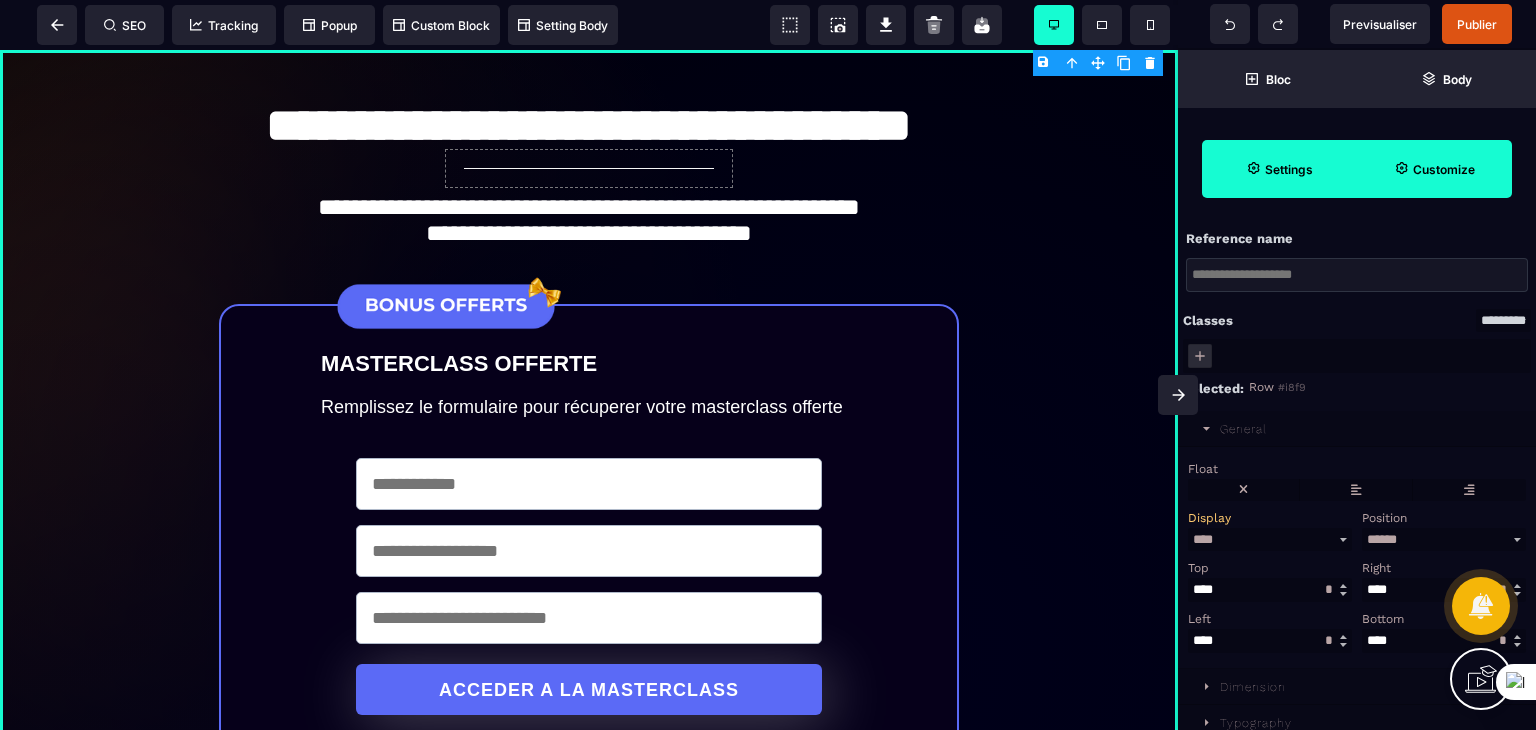 click on "Settings" at bounding box center [1279, 169] 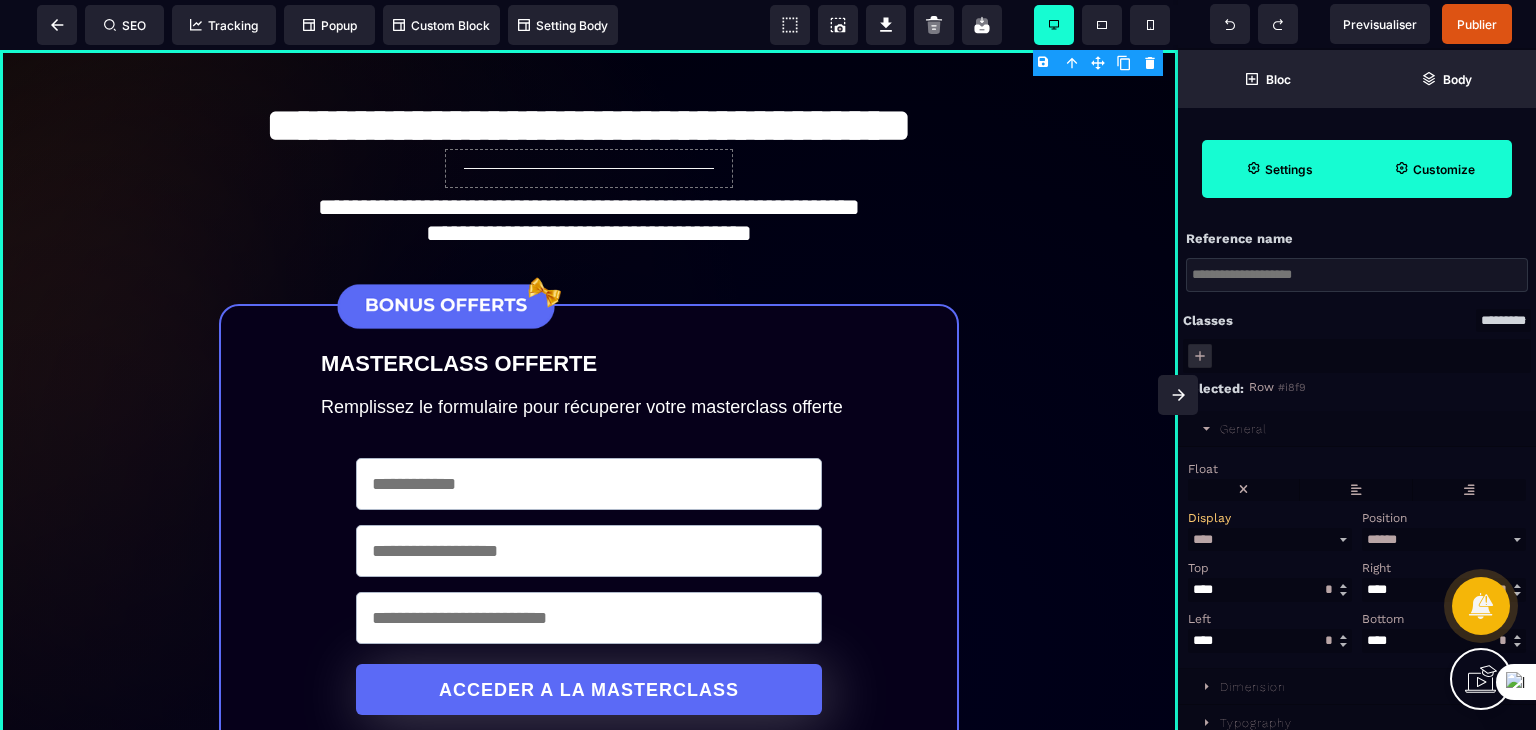 click on "Settings" at bounding box center (1279, 169) 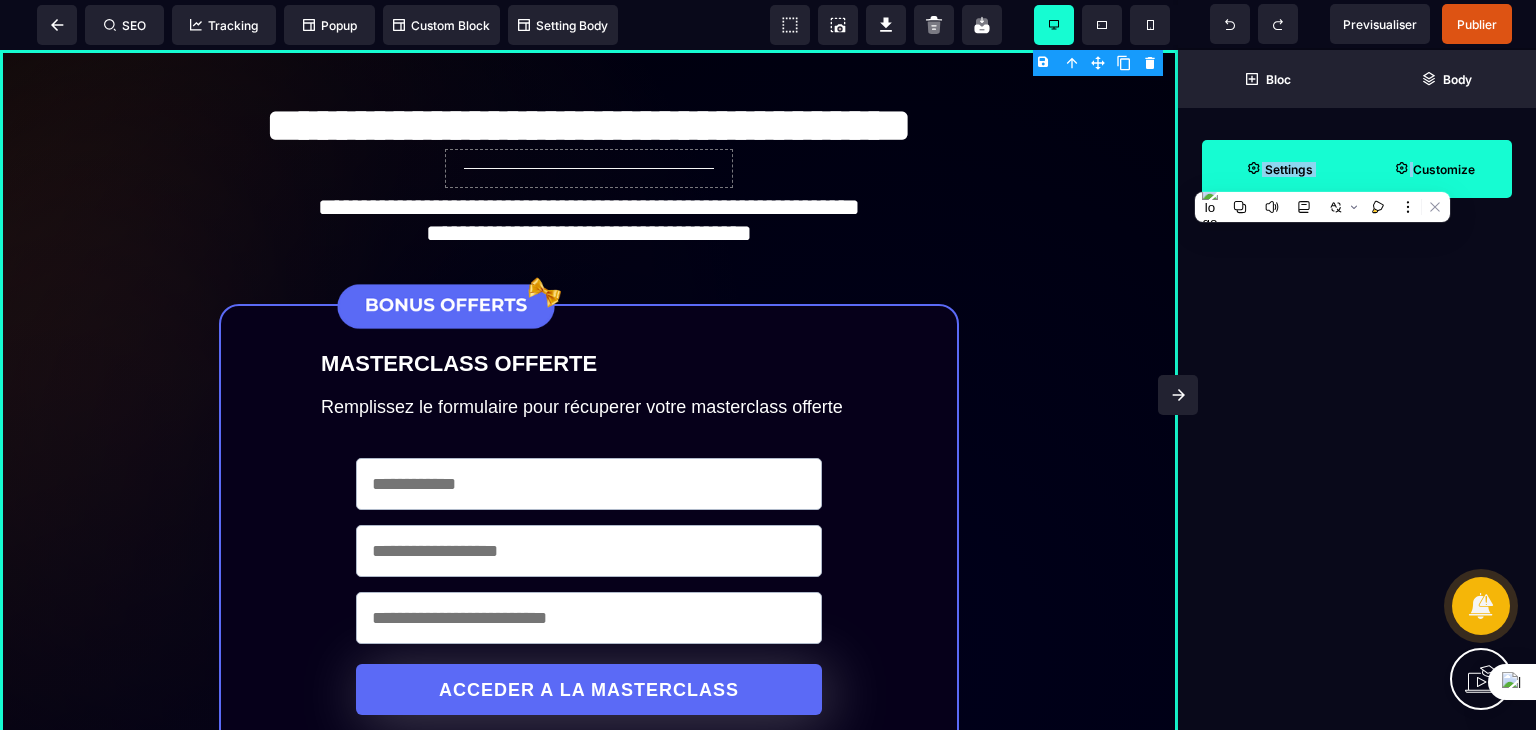 click on "Settings" at bounding box center [1279, 169] 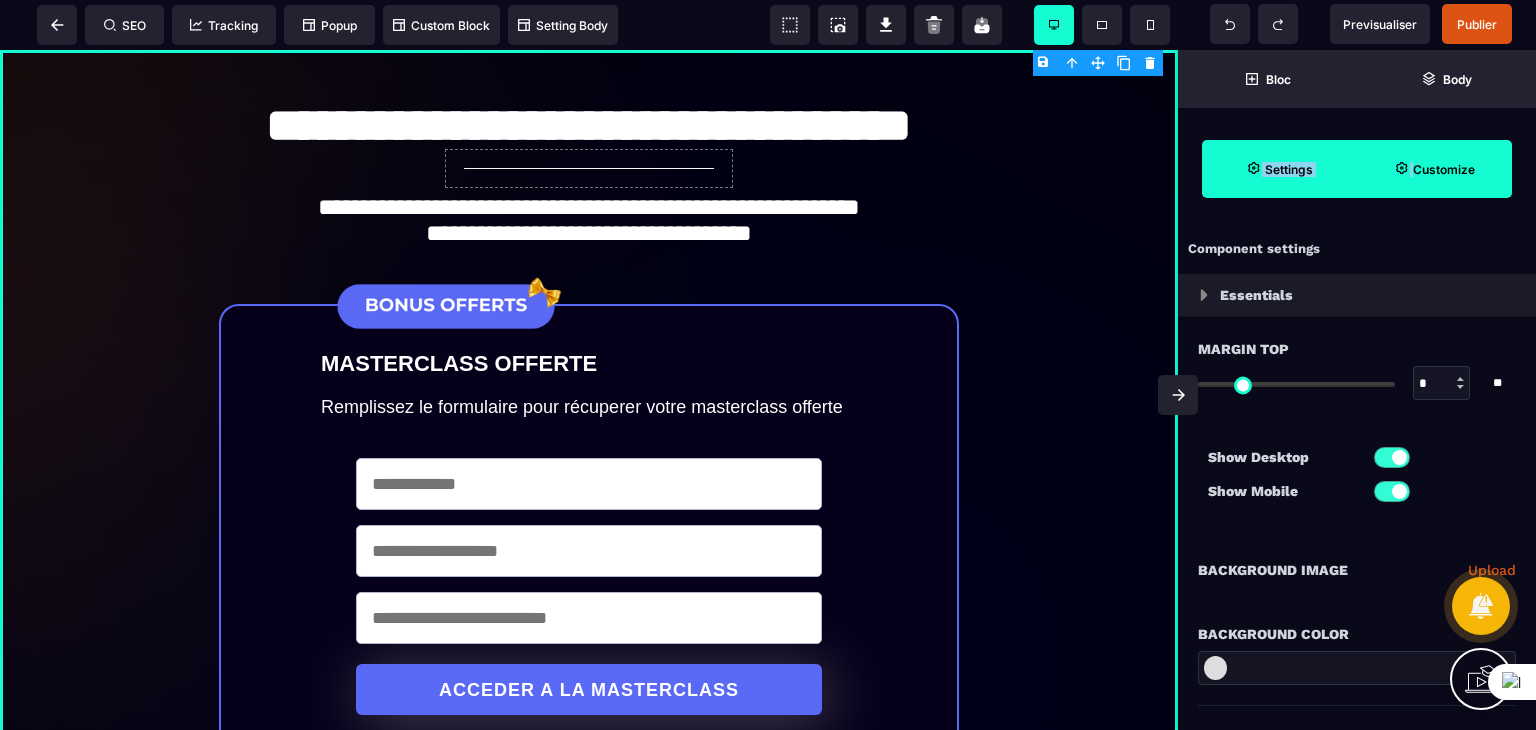 click on "Customize" at bounding box center [1434, 169] 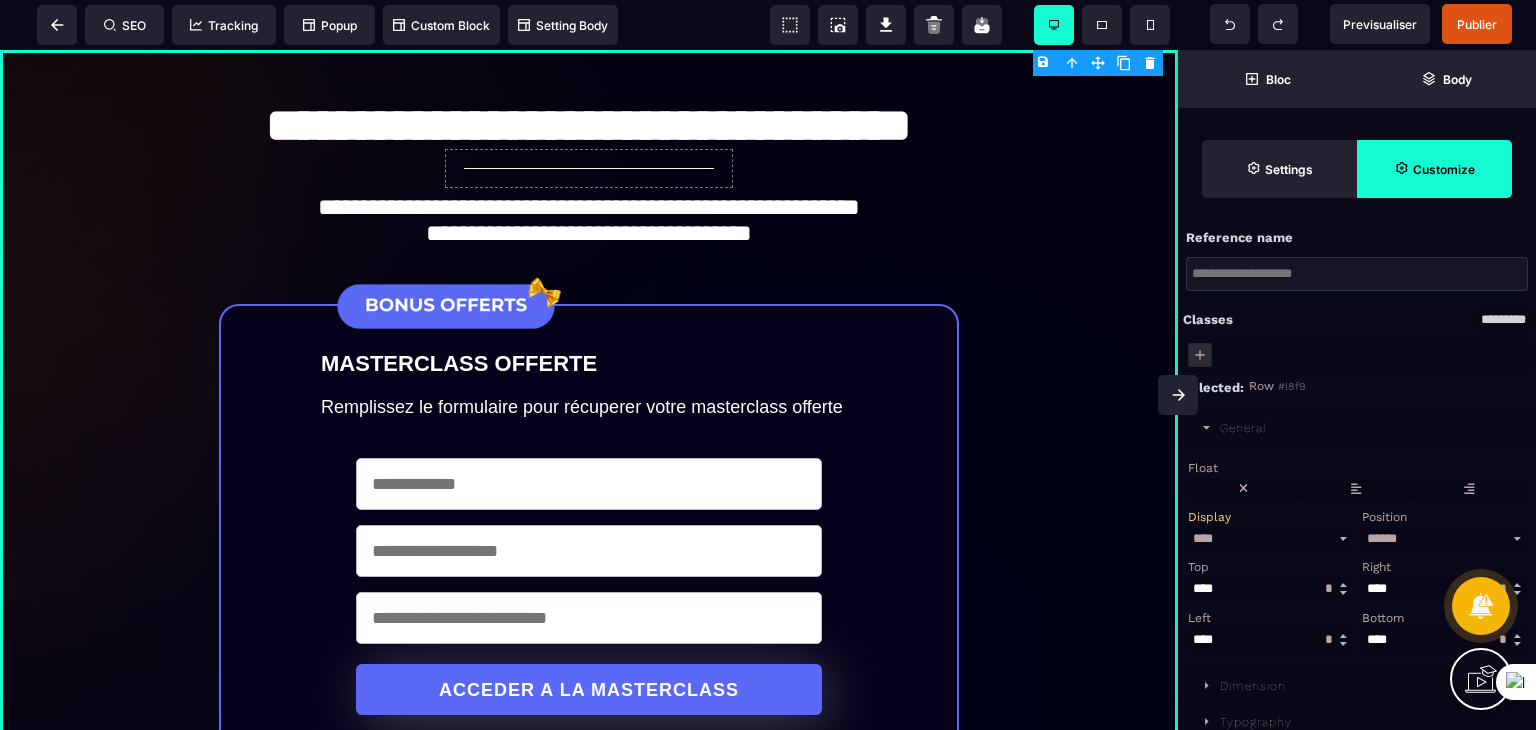scroll, scrollTop: 0, scrollLeft: 0, axis: both 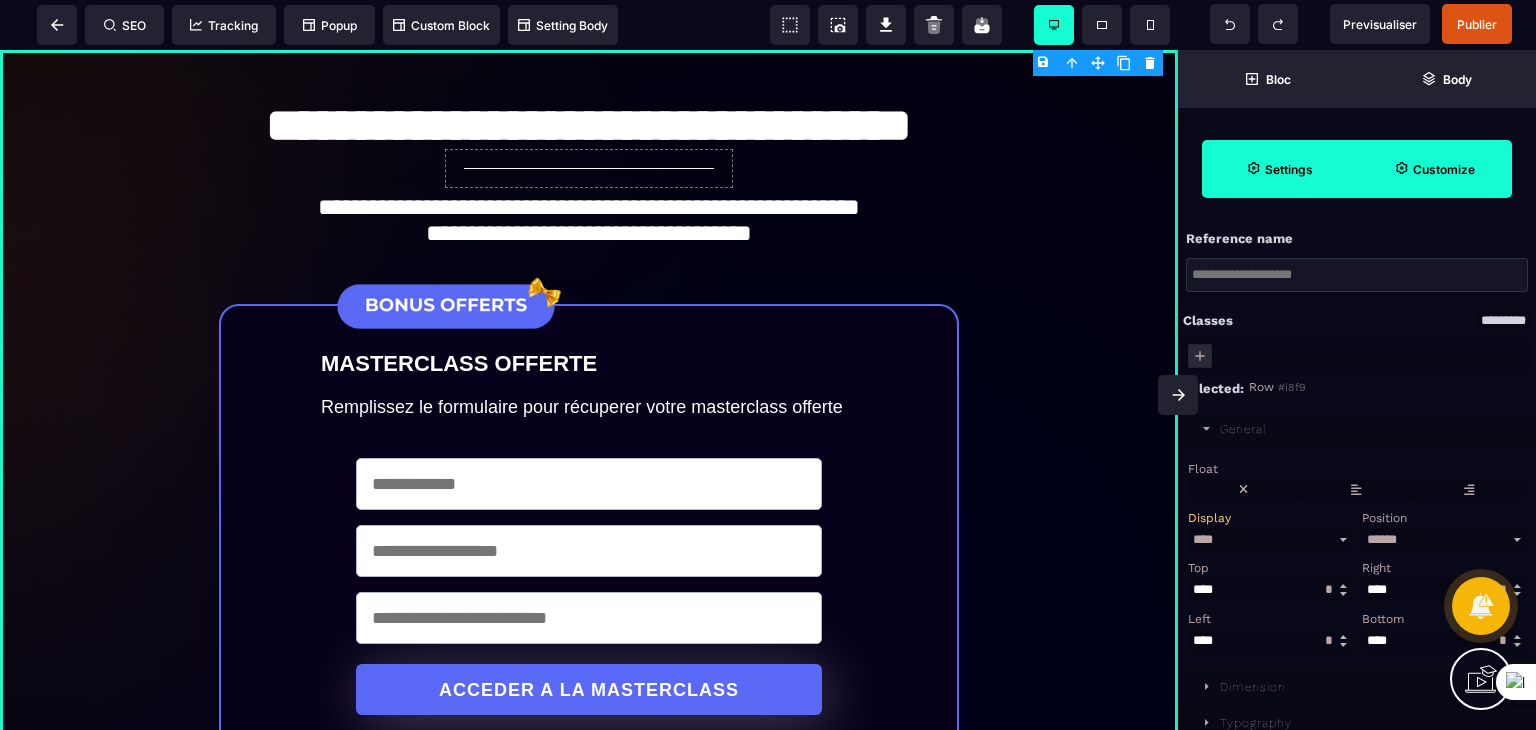 click on "Settings" at bounding box center (1279, 169) 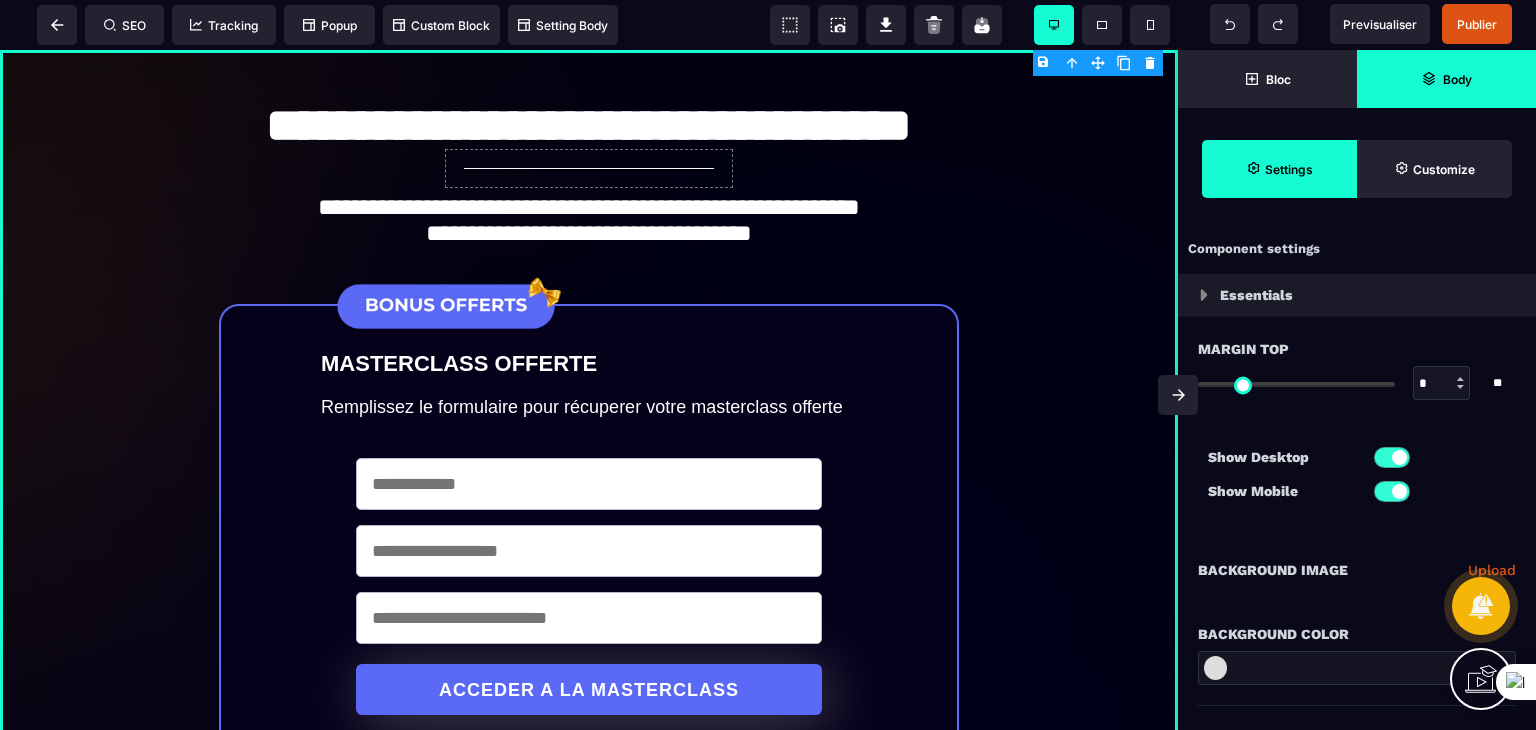 click on "Body" at bounding box center [1446, 79] 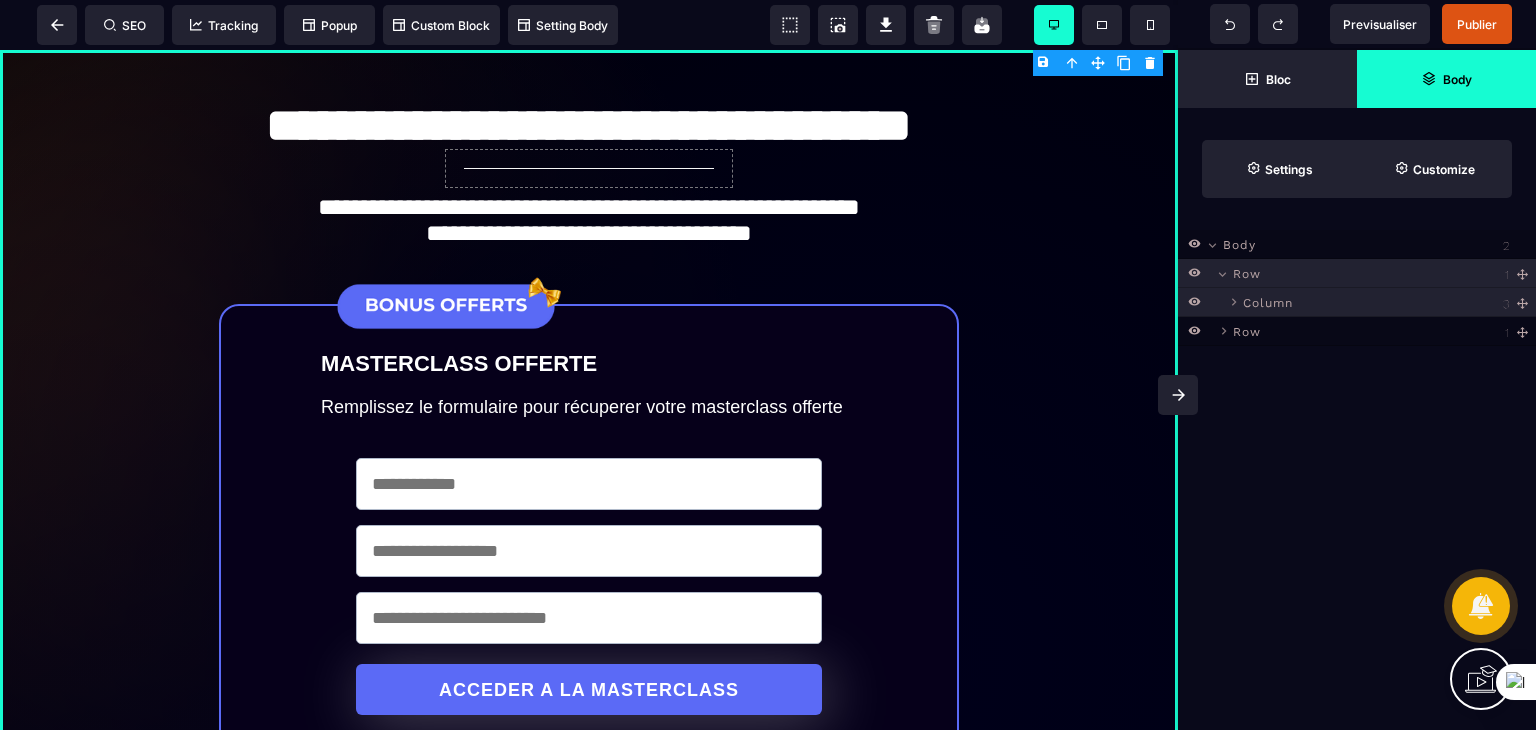 click at bounding box center [1192, 303] 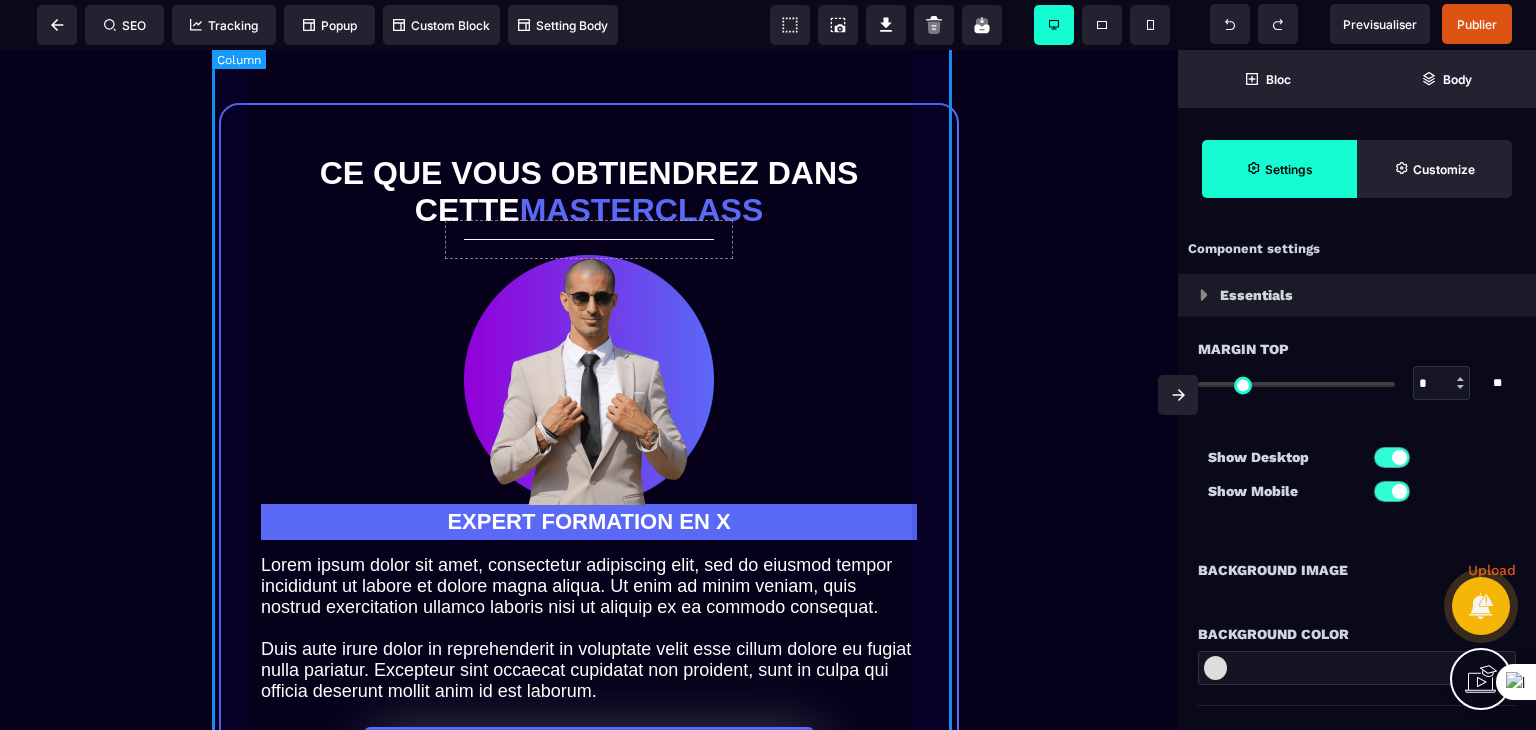 scroll, scrollTop: 0, scrollLeft: 0, axis: both 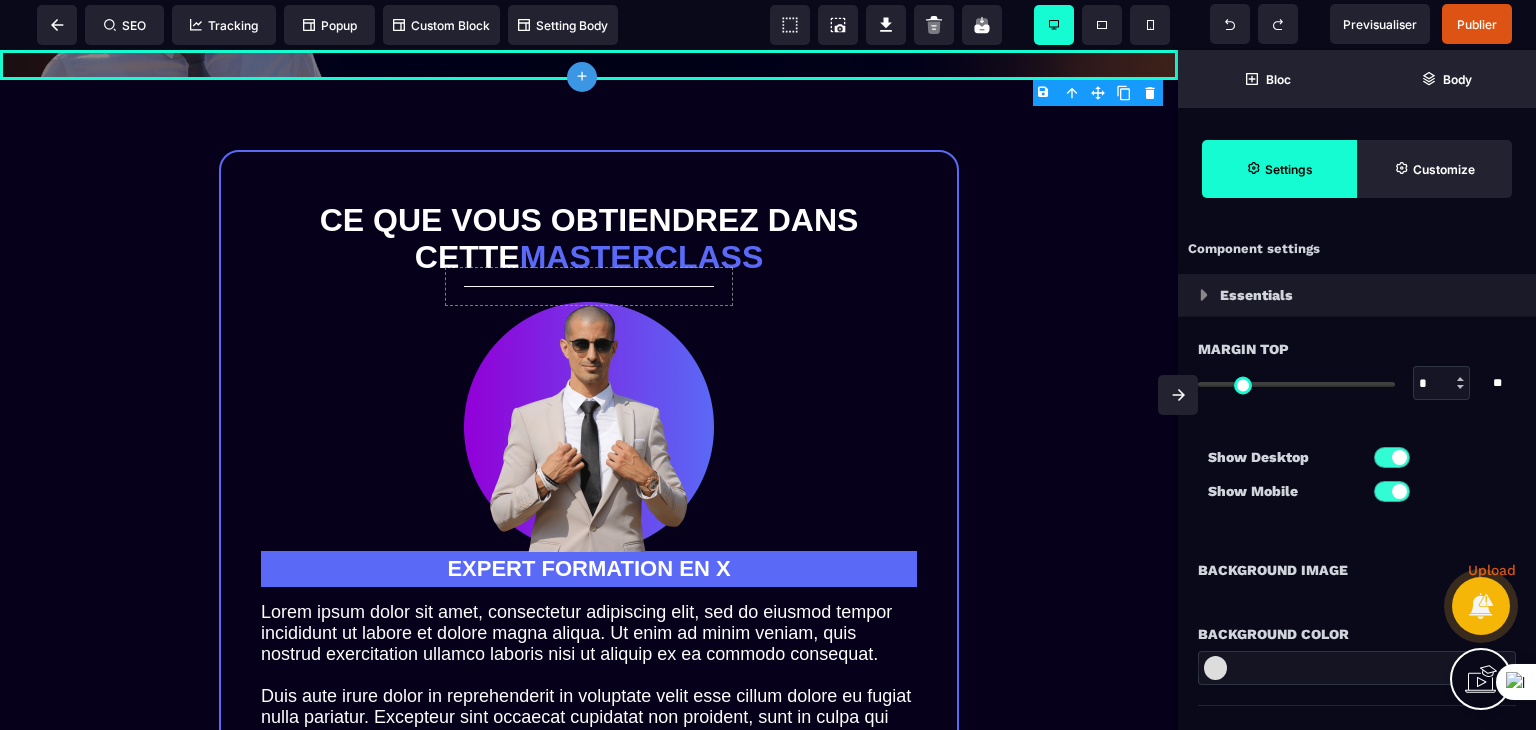 click on "Essentials" at bounding box center (1357, 295) 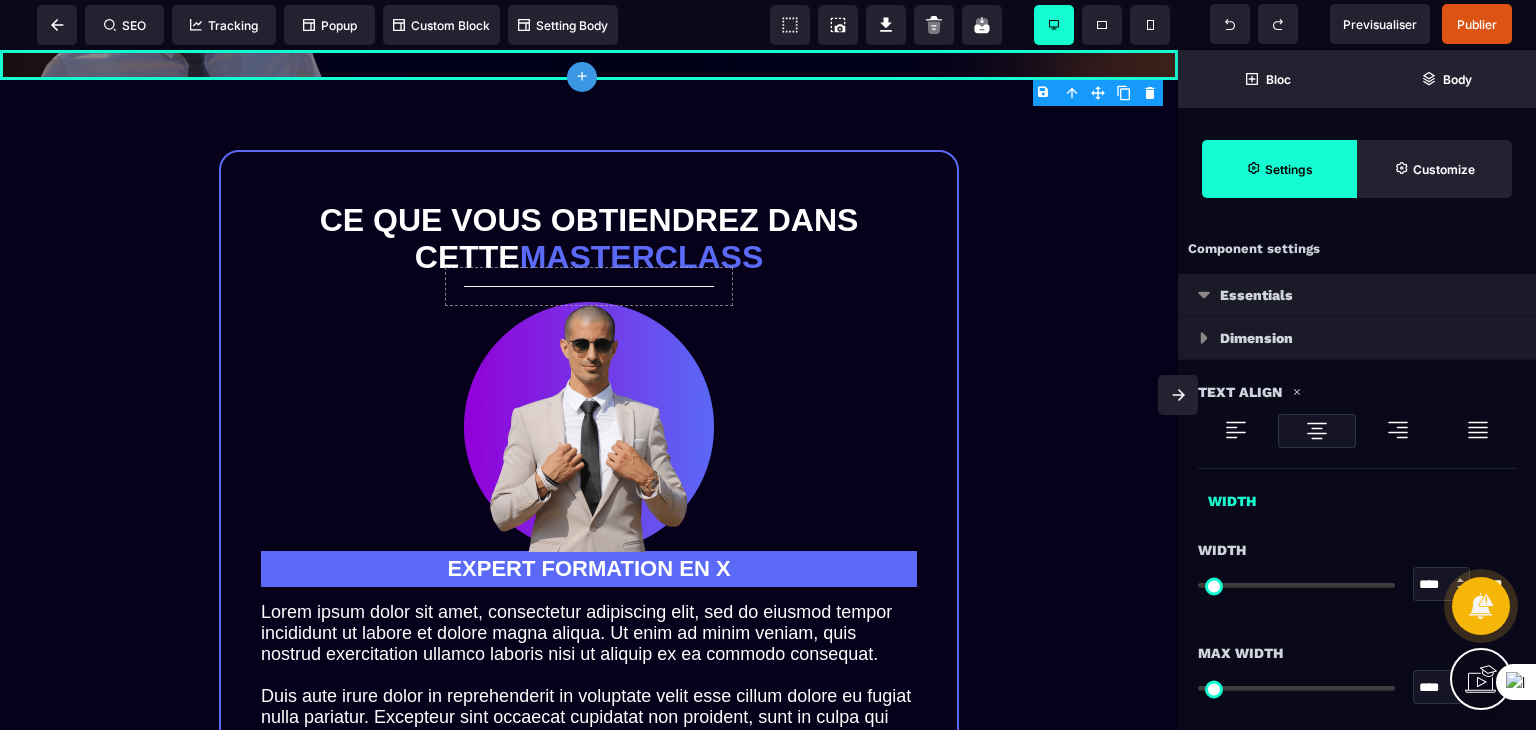 type on "*" 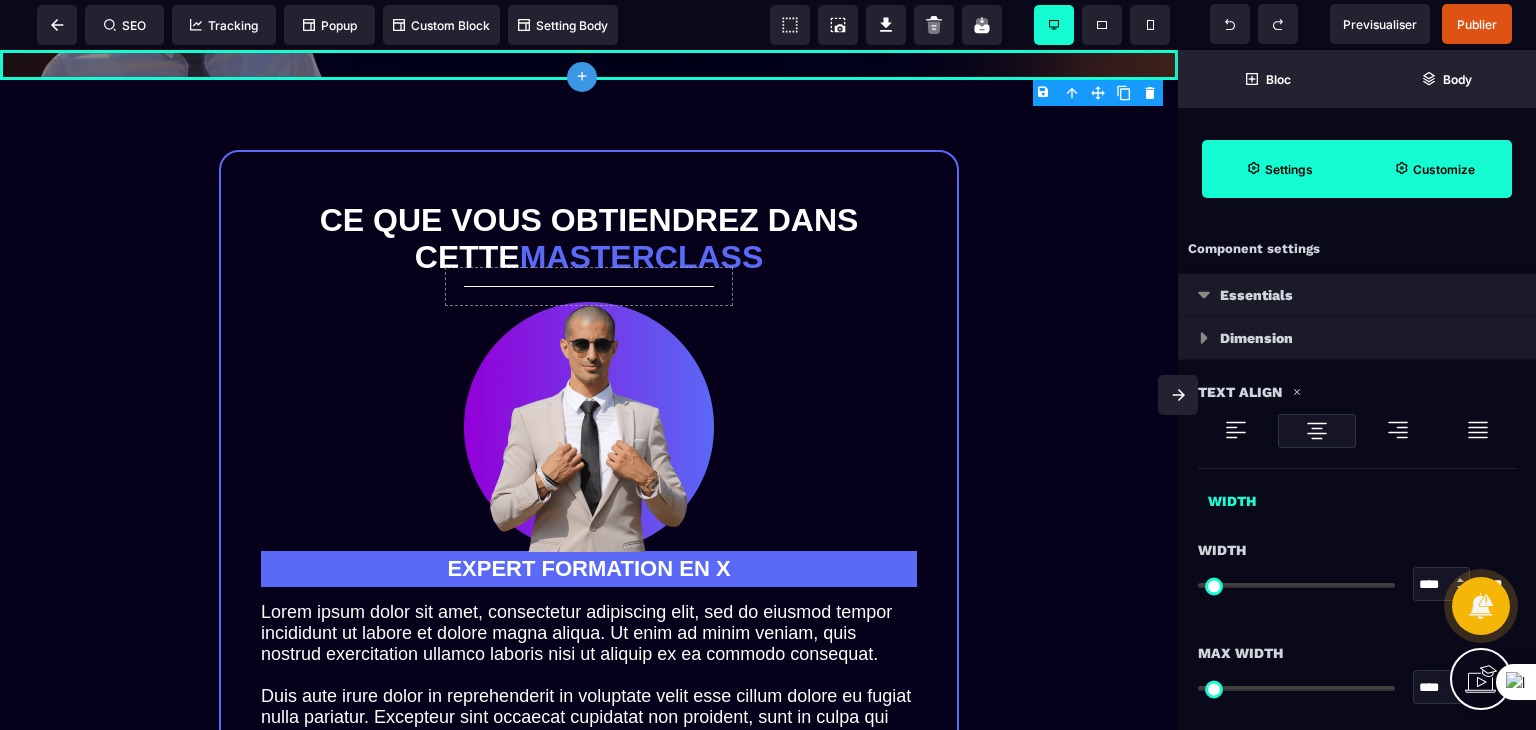 click on "Customize" at bounding box center (1444, 169) 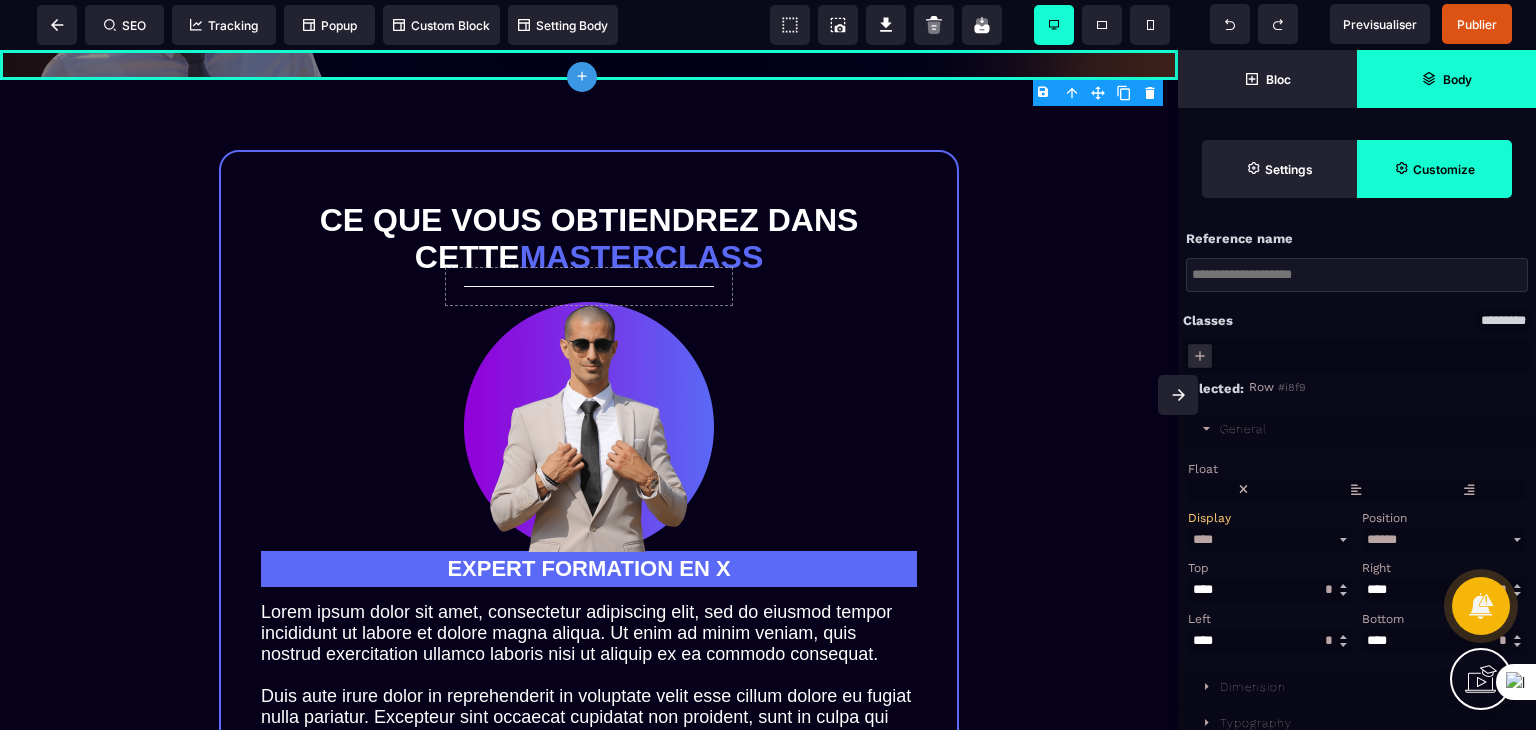 click on "Body" at bounding box center (1446, 79) 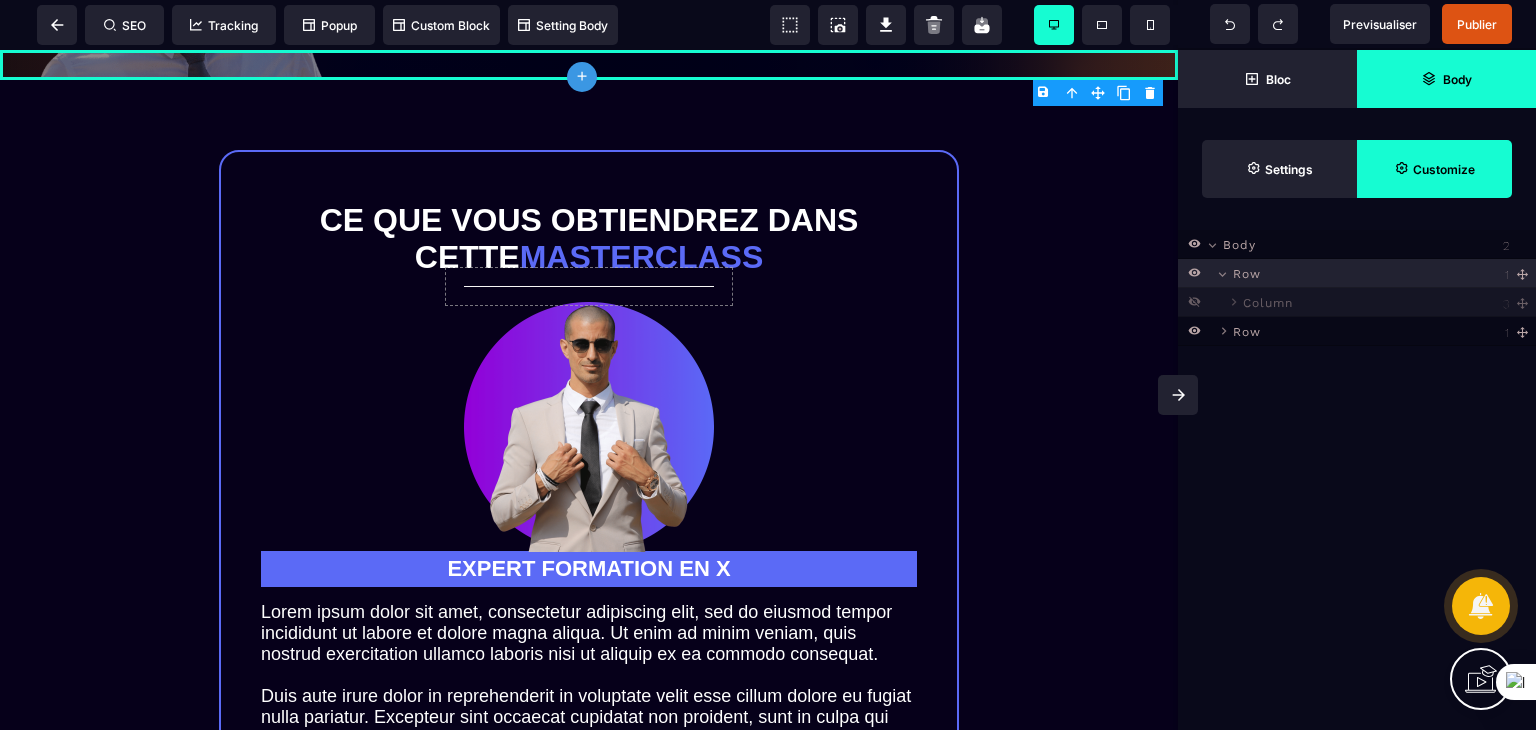 click 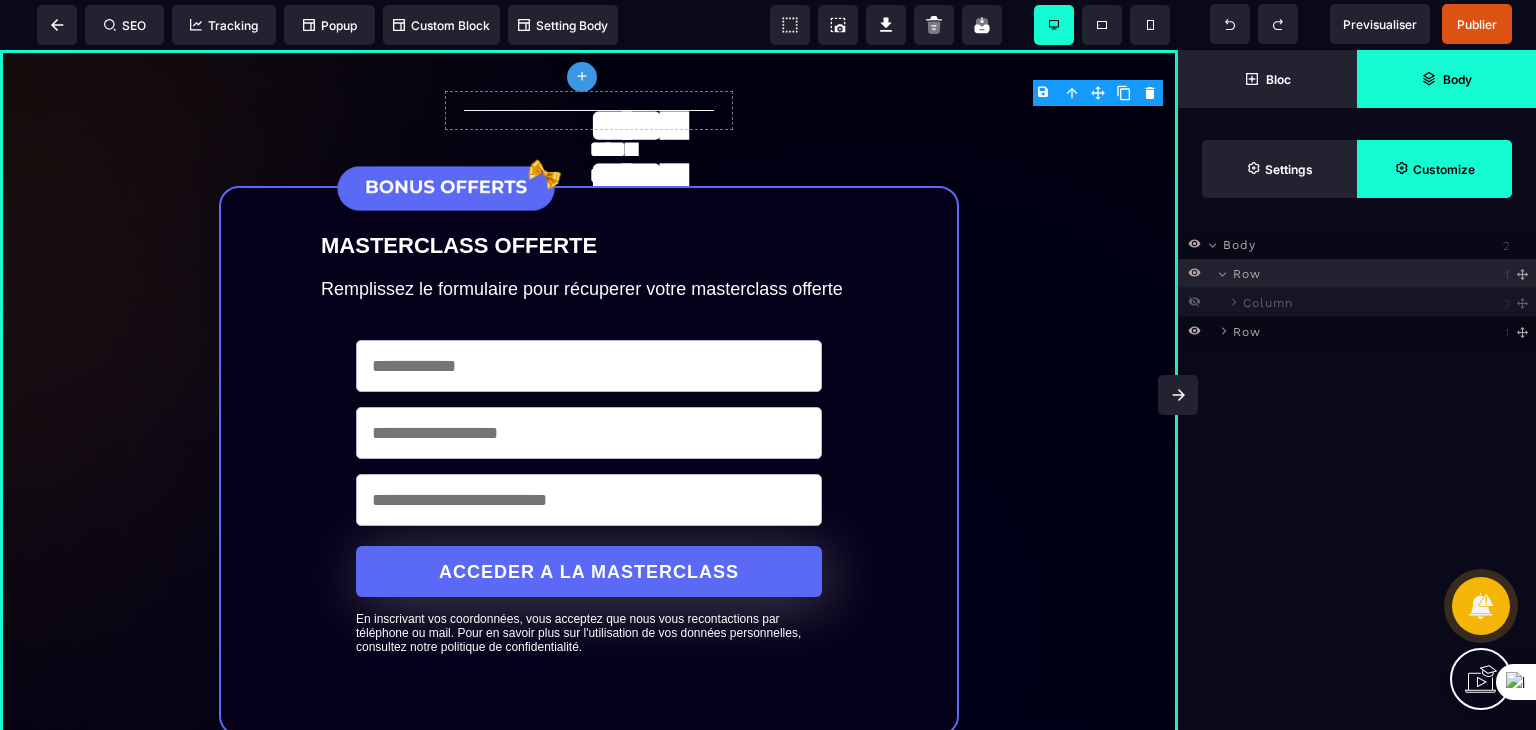 select on "**" 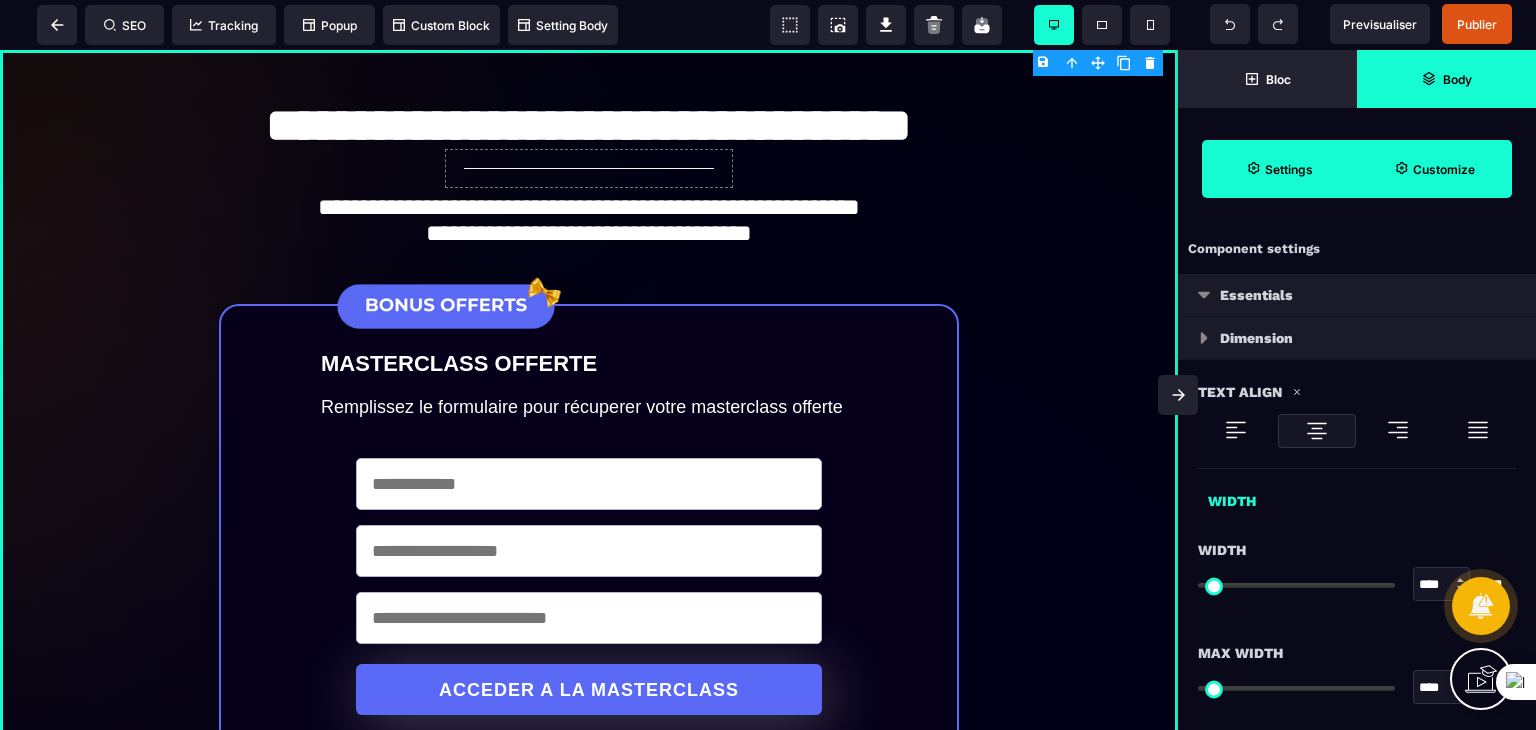 click 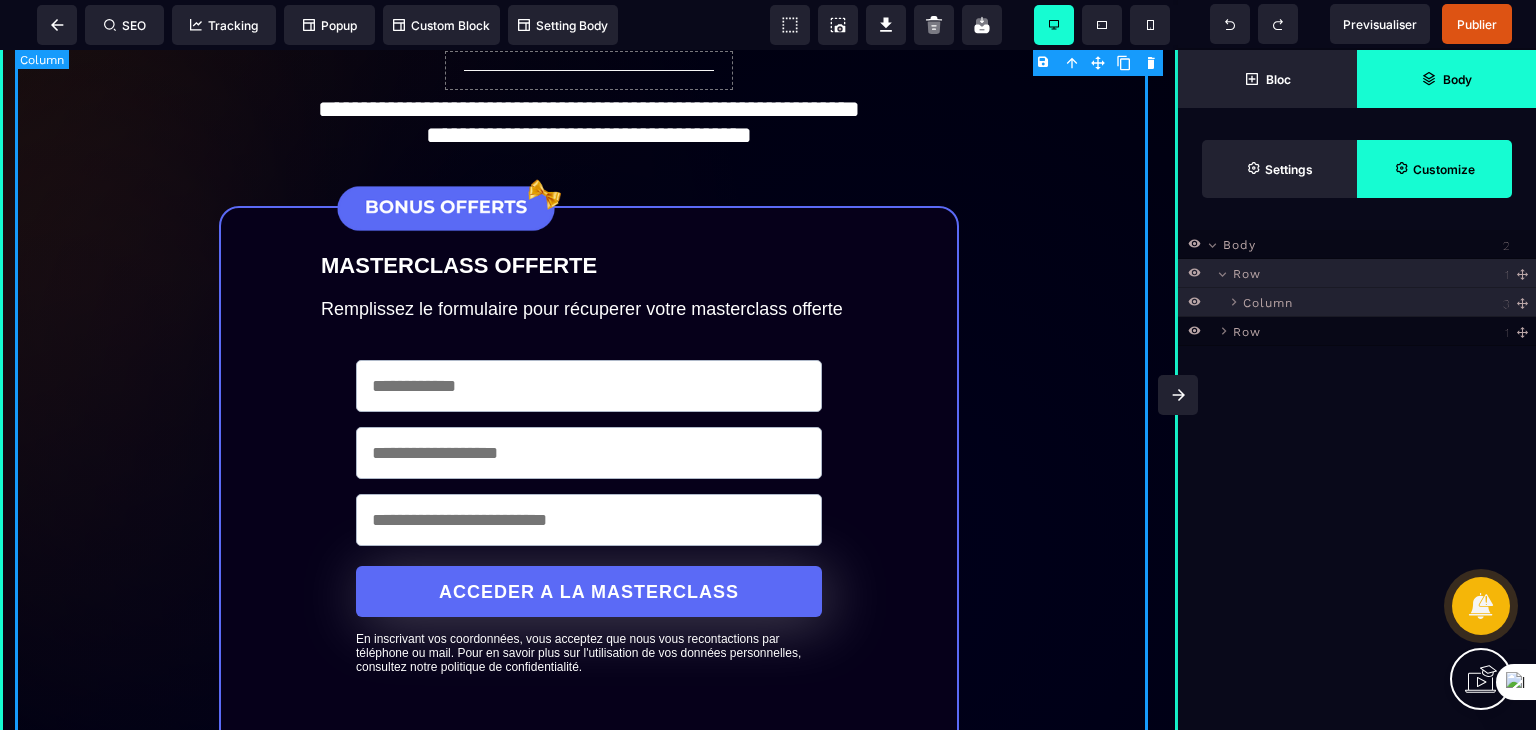 scroll, scrollTop: 100, scrollLeft: 0, axis: vertical 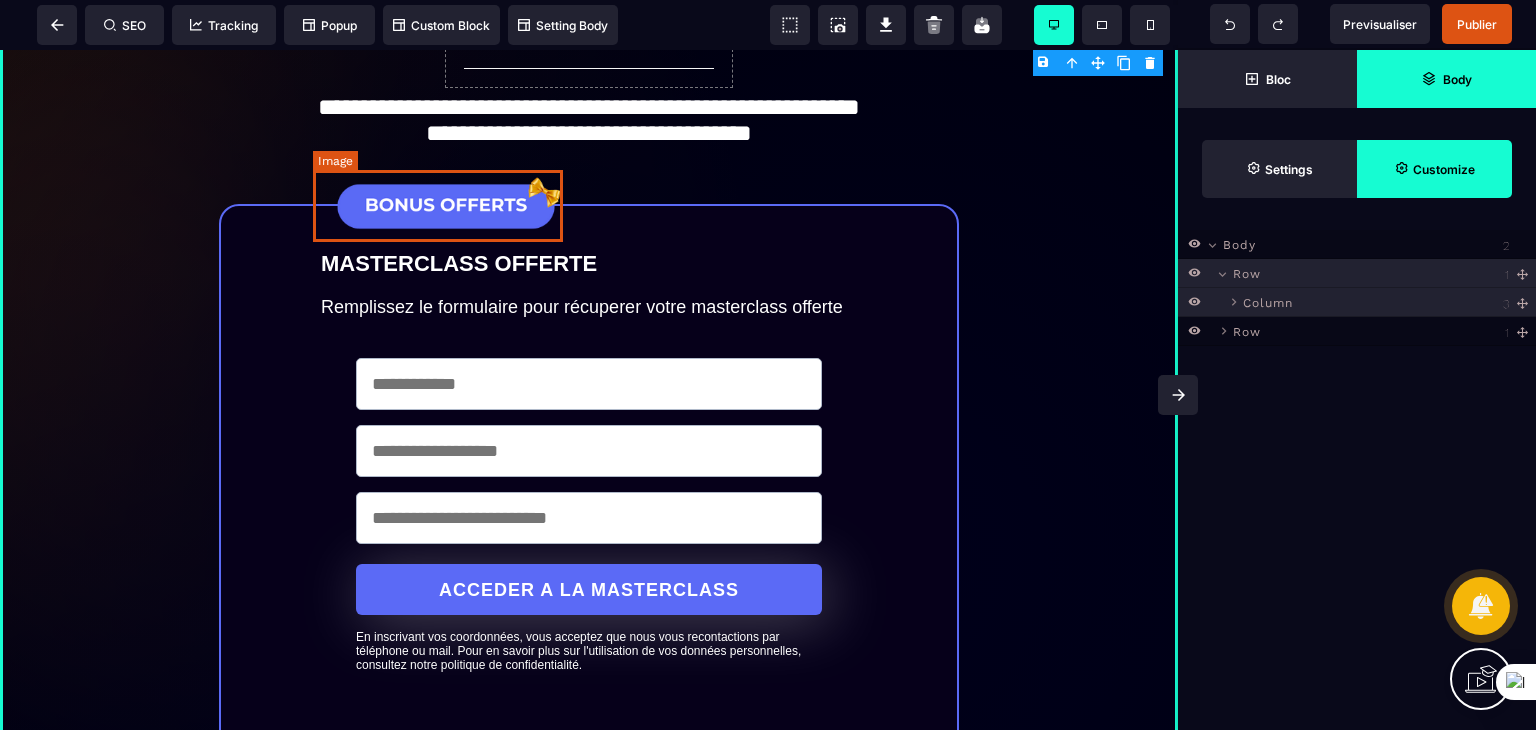 click at bounding box center (446, 206) 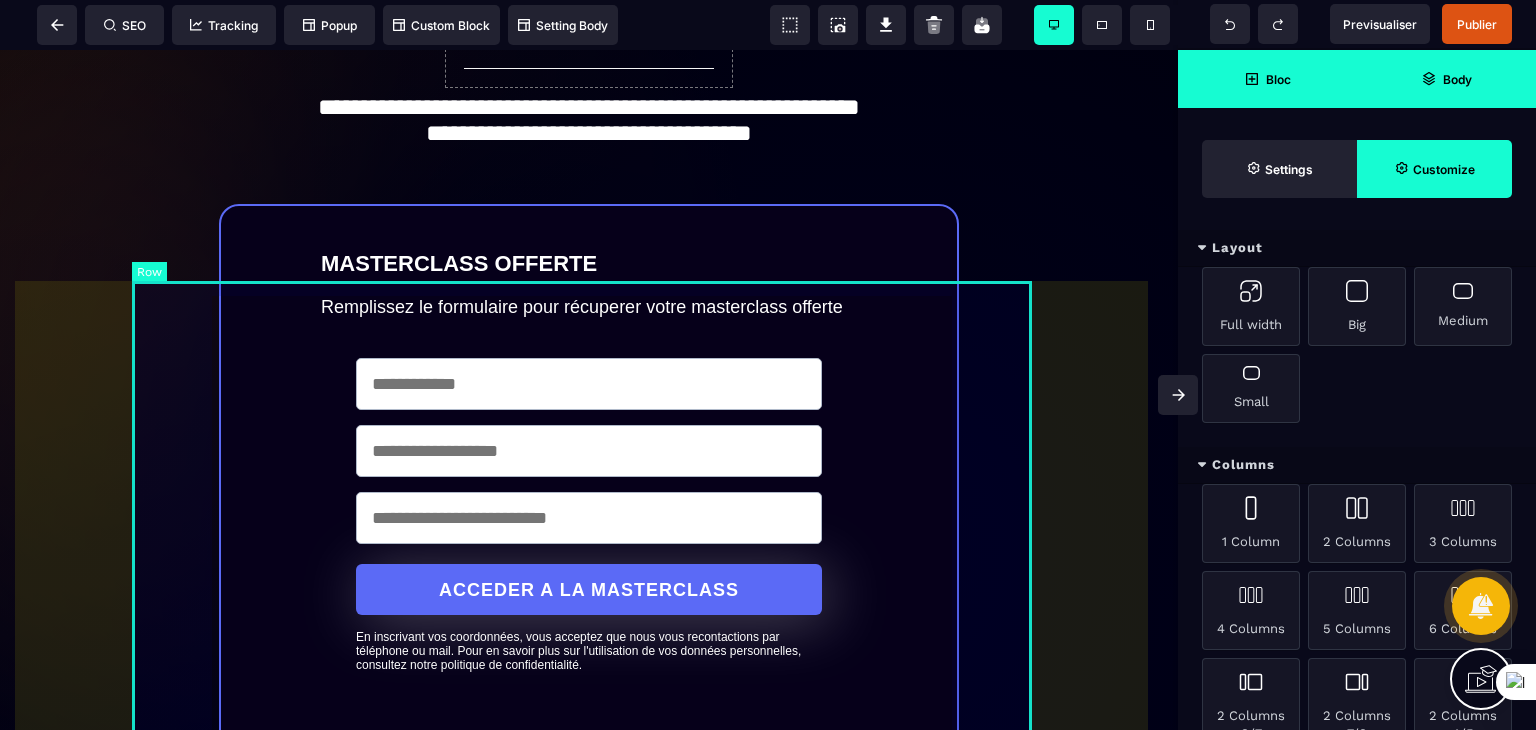 scroll, scrollTop: 0, scrollLeft: 0, axis: both 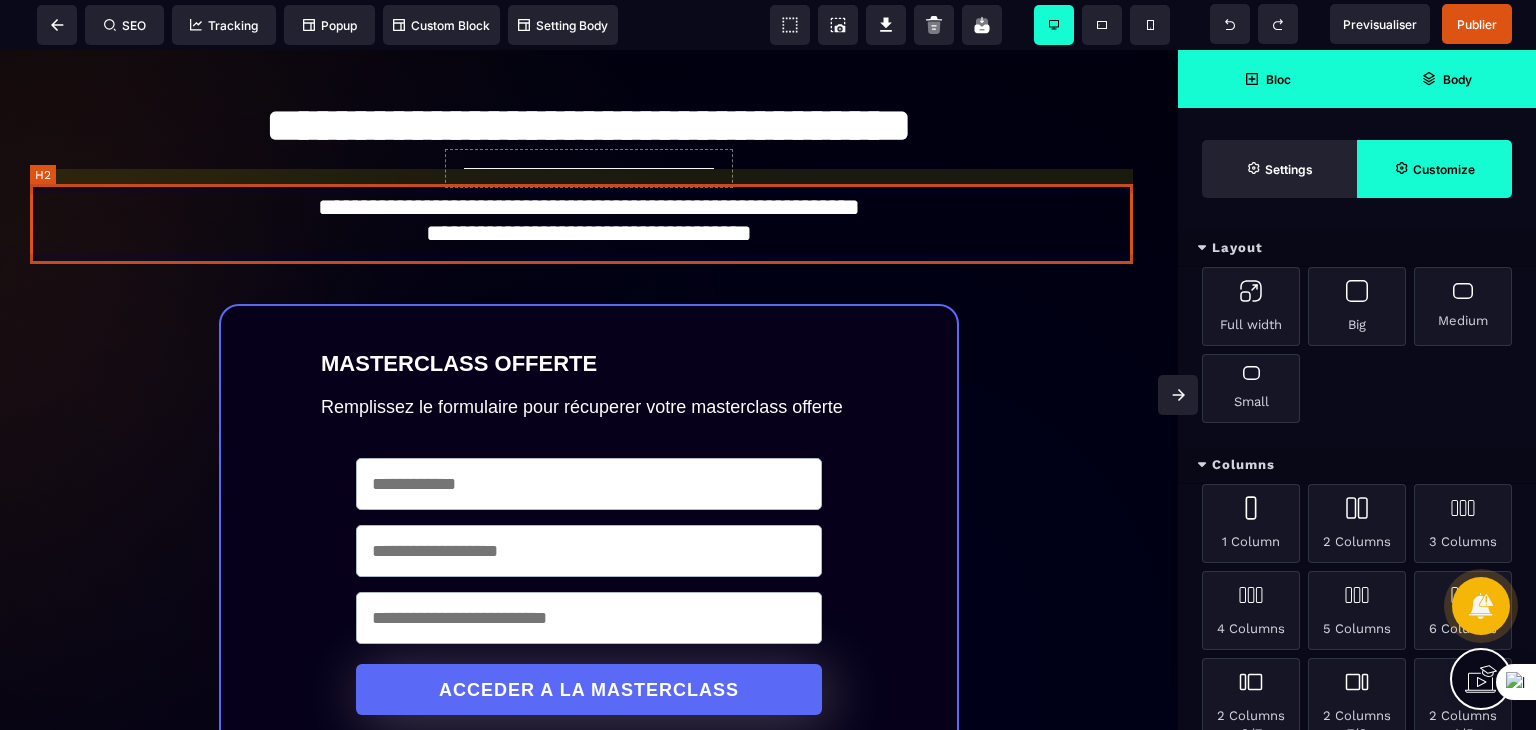 click on "**********" at bounding box center [588, 223] 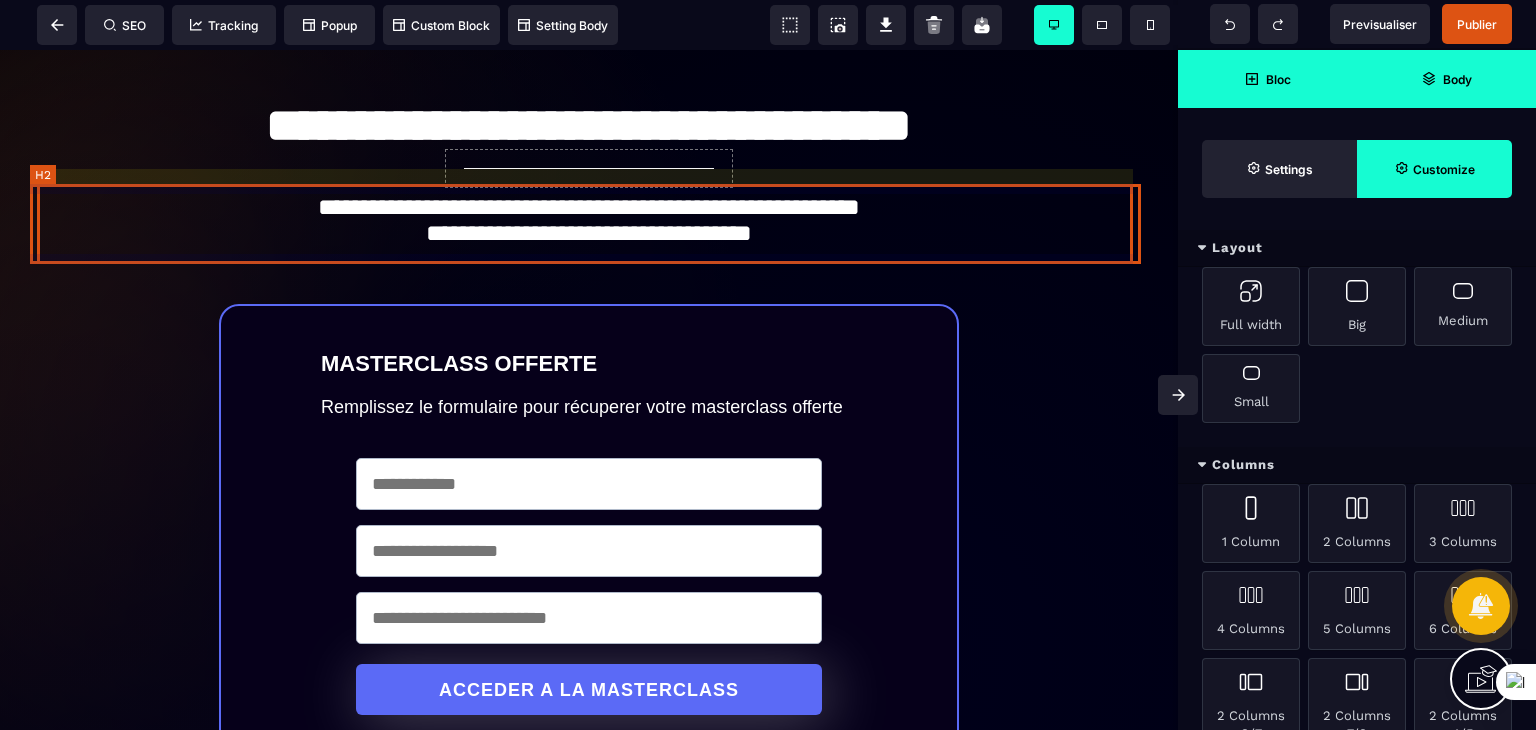 select on "***" 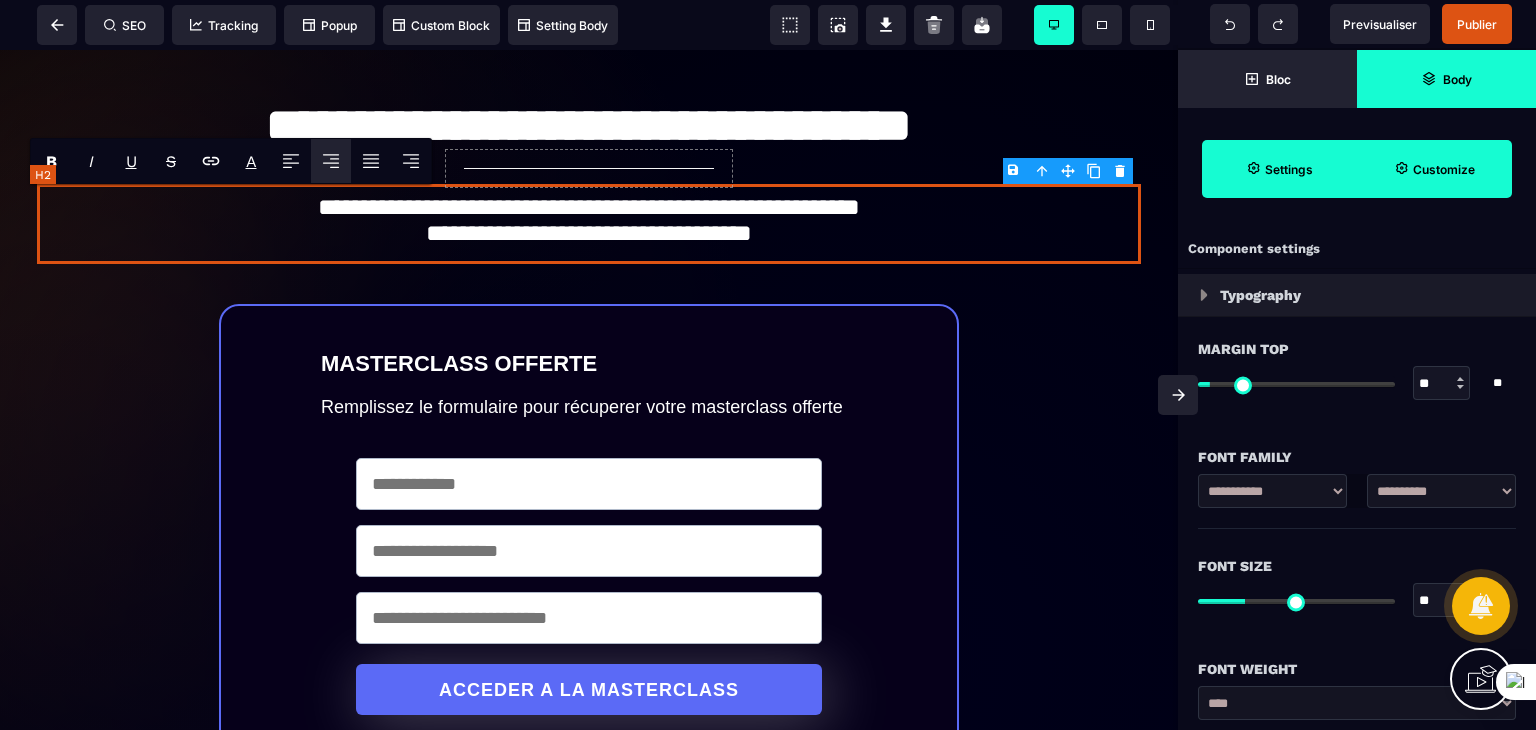 click on "**********" at bounding box center (588, 223) 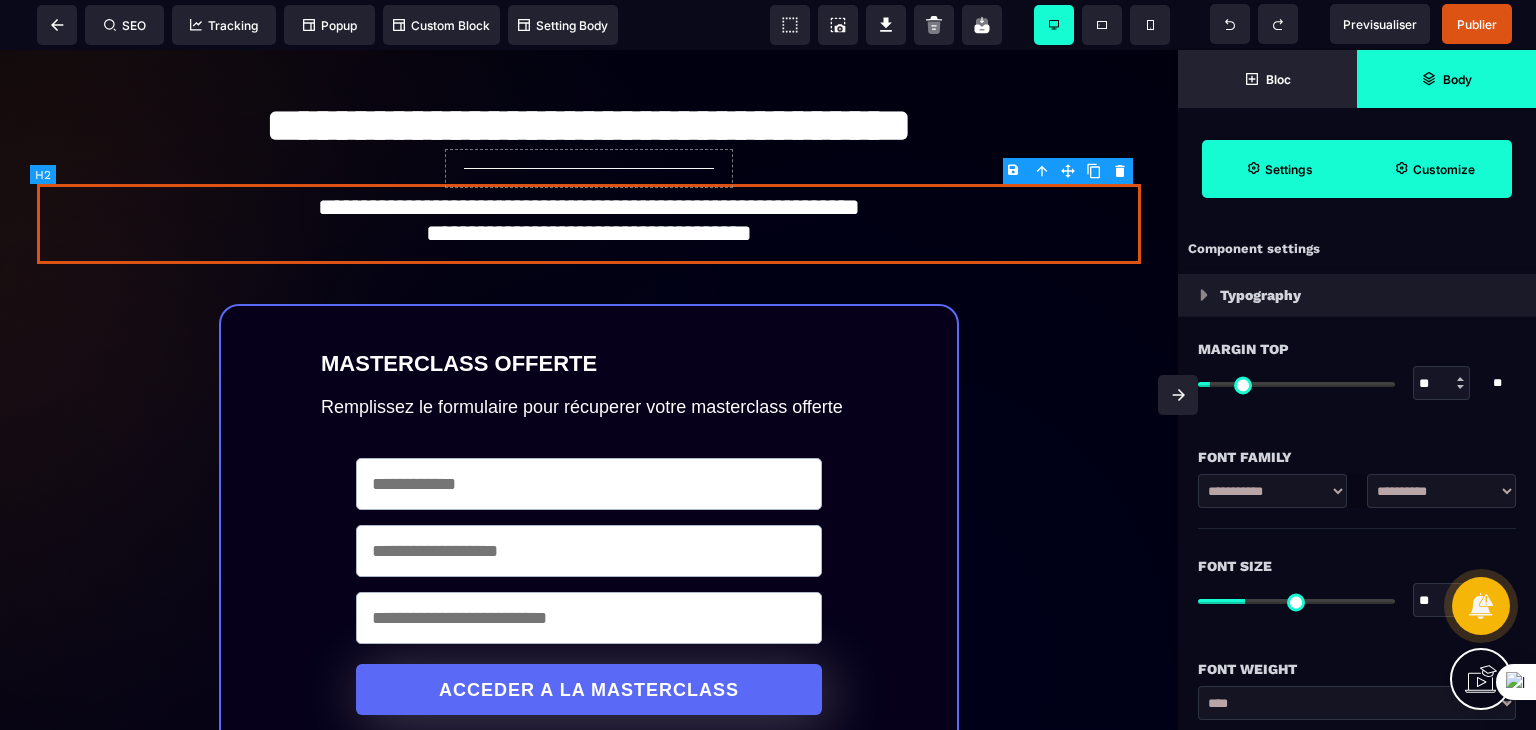 click on "**********" at bounding box center [589, 921] 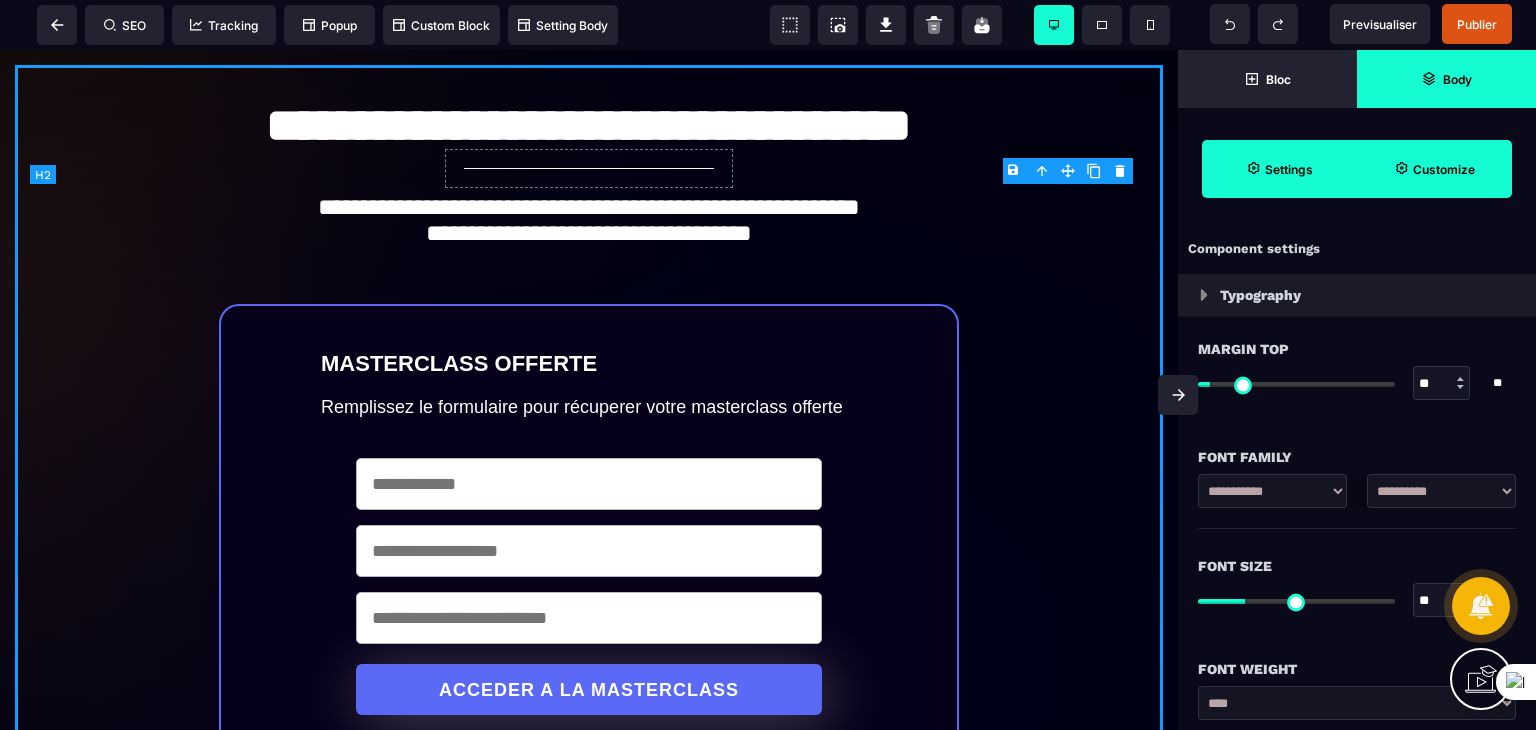 select on "**" 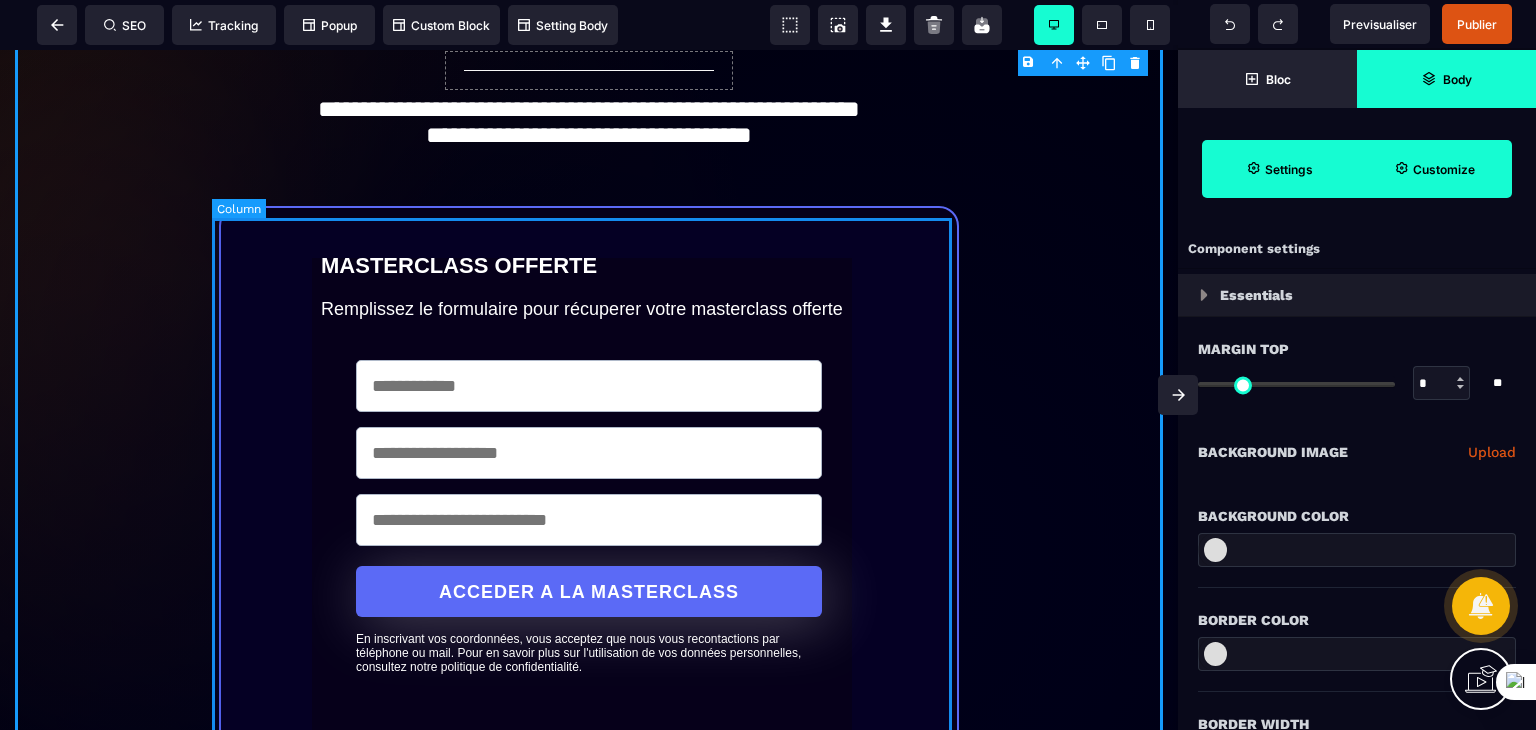 scroll, scrollTop: 100, scrollLeft: 0, axis: vertical 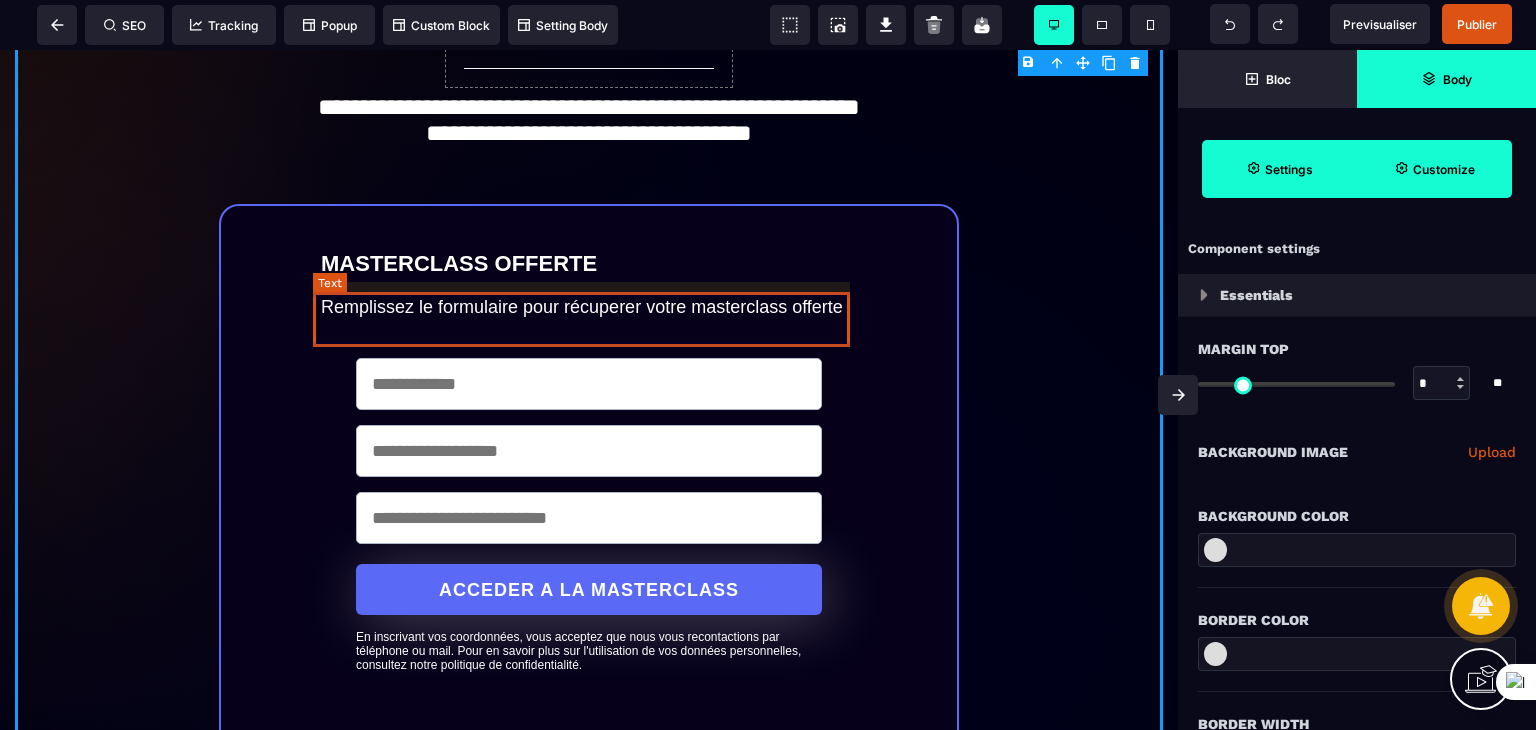 click on "Remplissez le formulaire pour récuperer votre masterclass offerte" at bounding box center (589, 307) 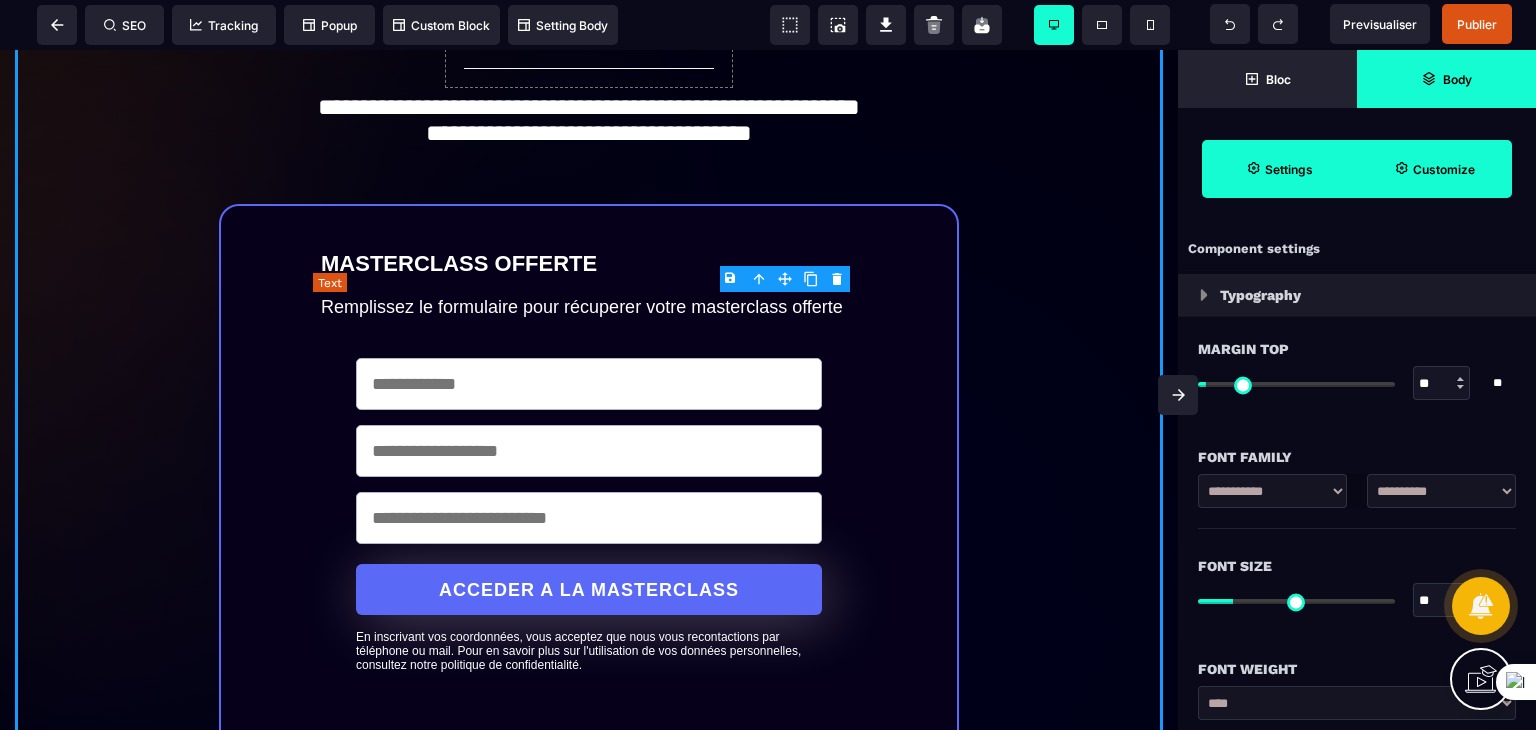 type on "*" 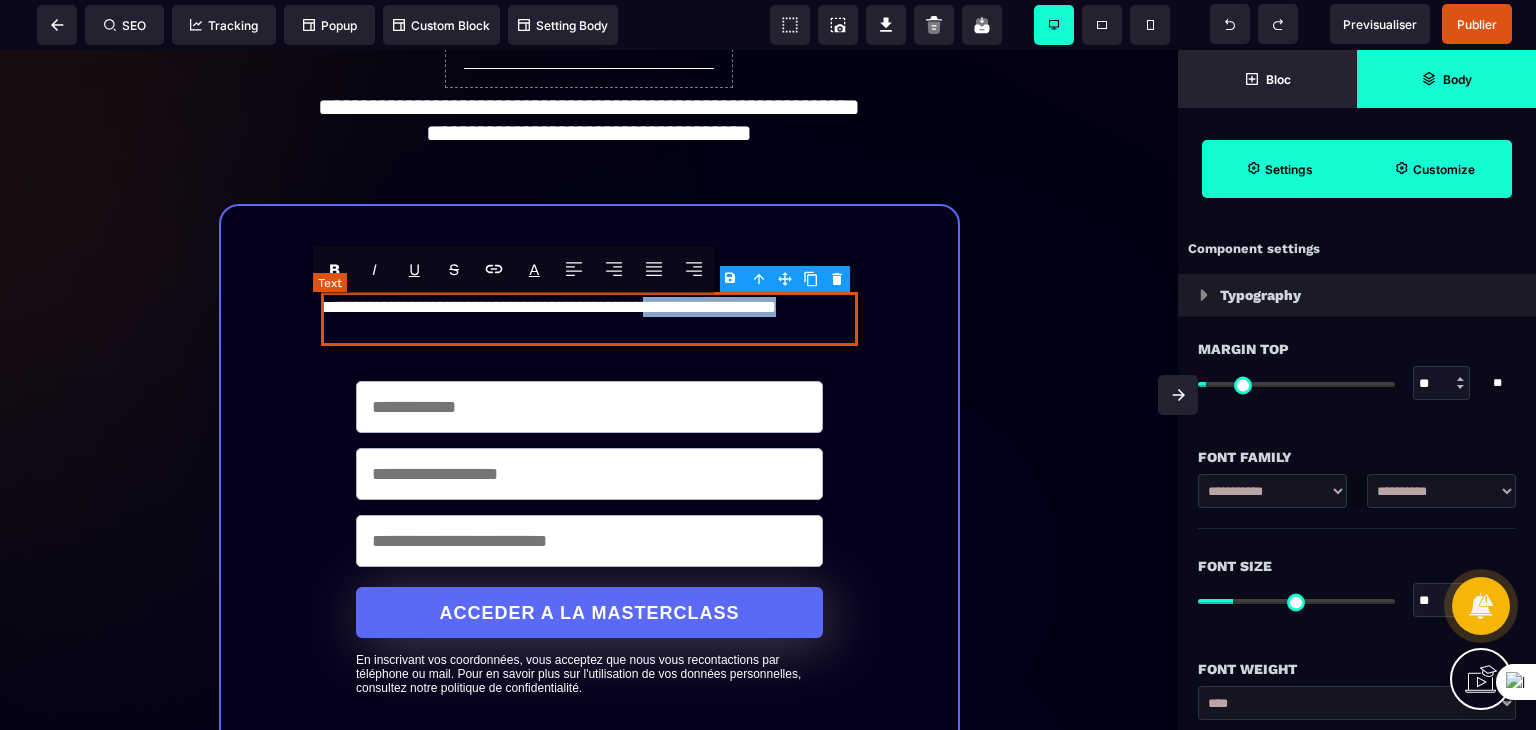 drag, startPoint x: 633, startPoint y: 333, endPoint x: 730, endPoint y: 312, distance: 99.24717 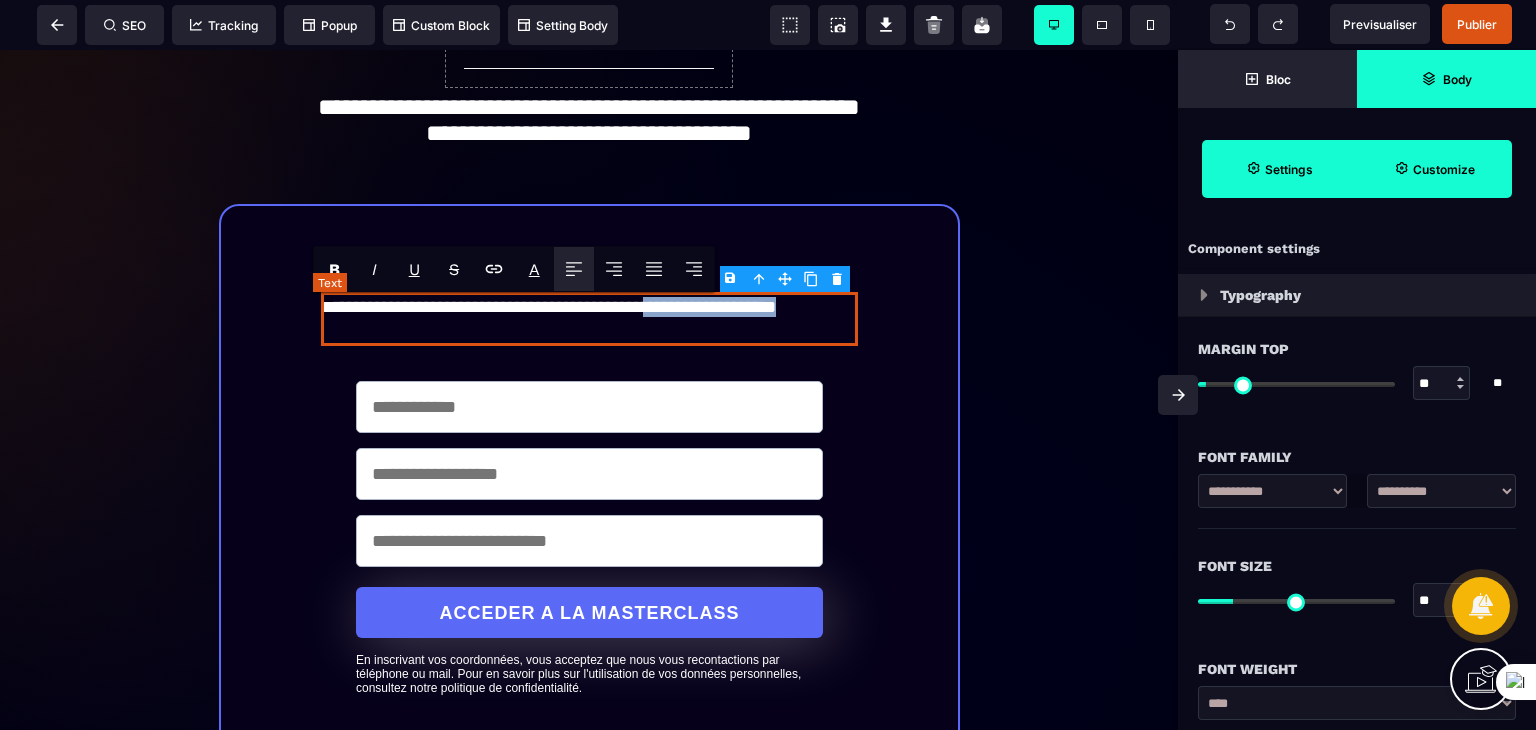 type 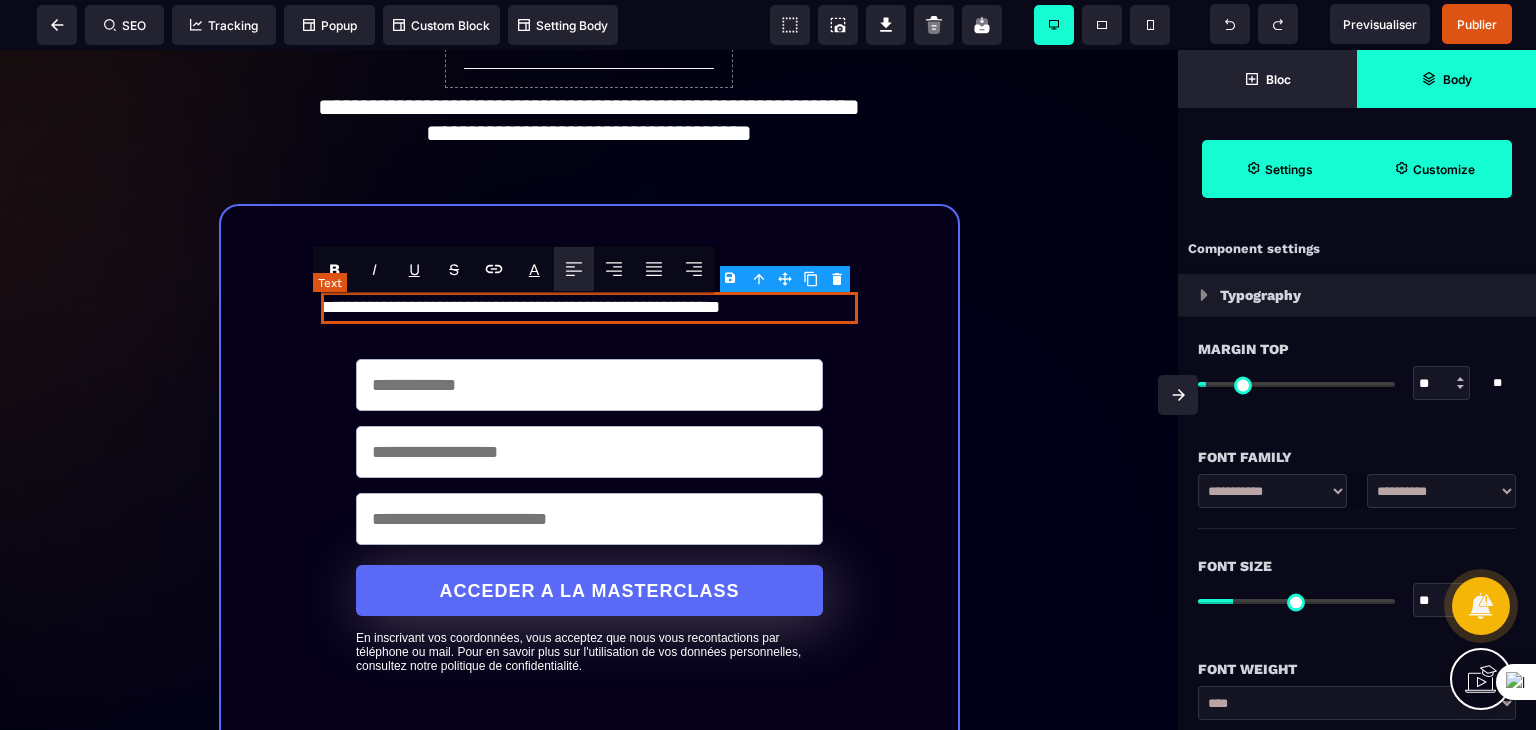 click on "**********" at bounding box center (589, 308) 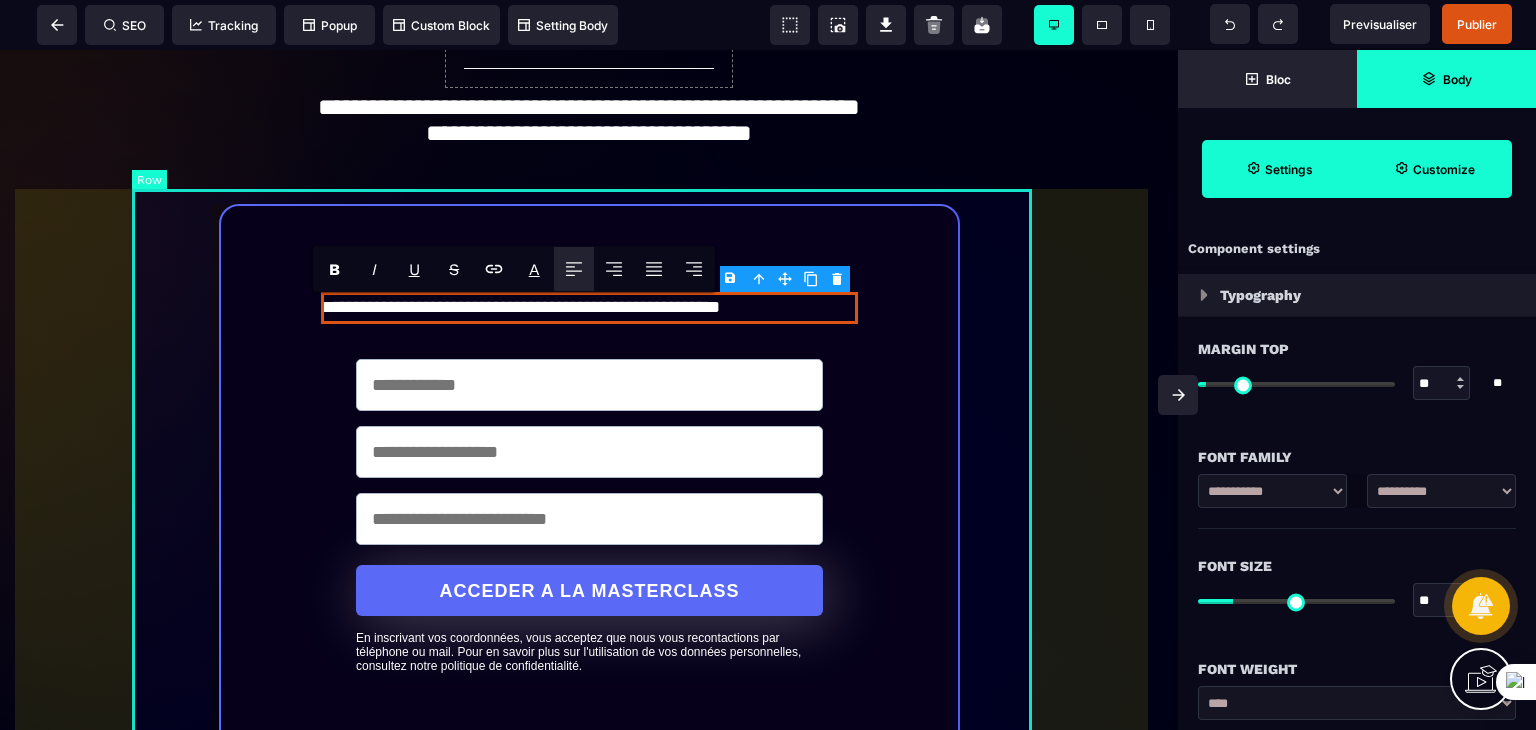click on "**********" at bounding box center [589, 479] 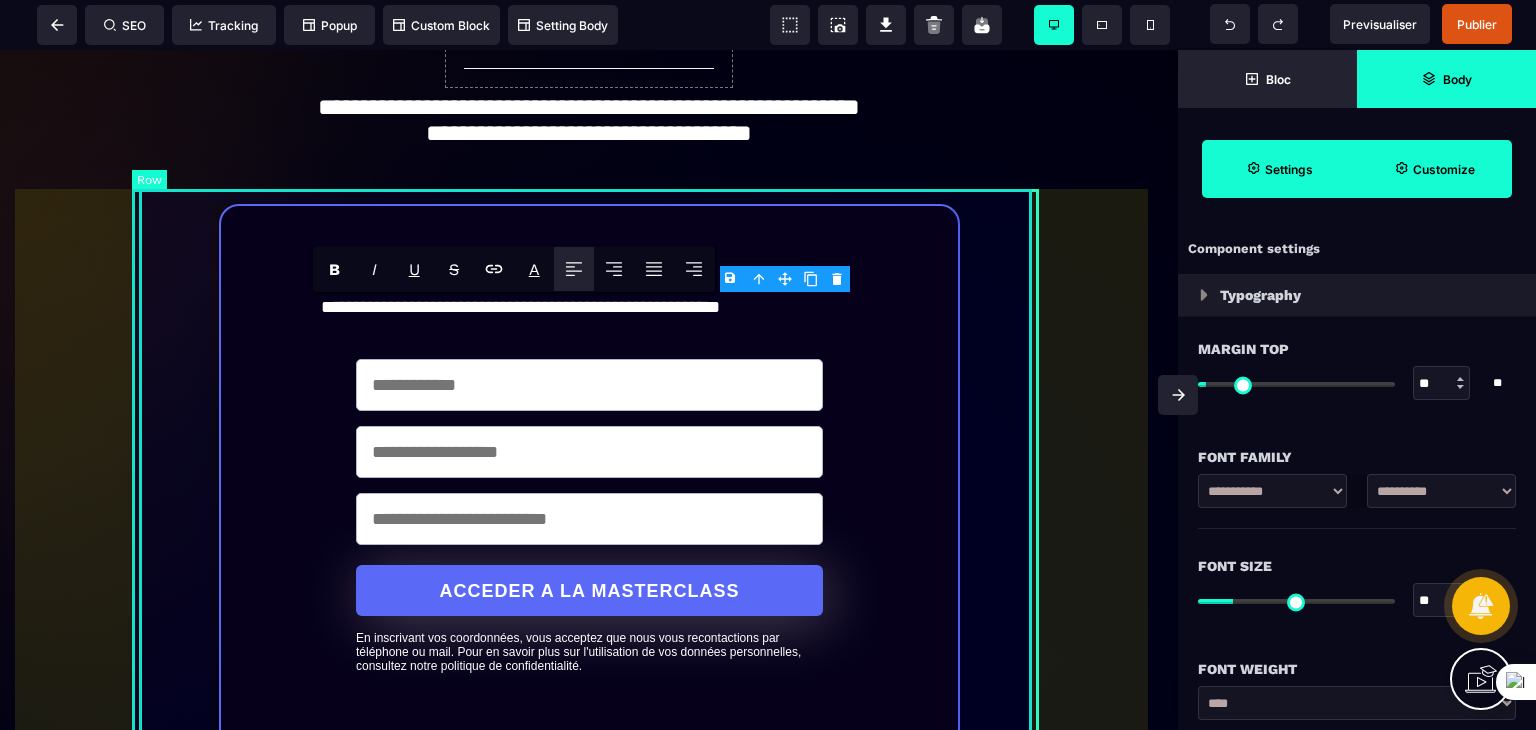 select on "*" 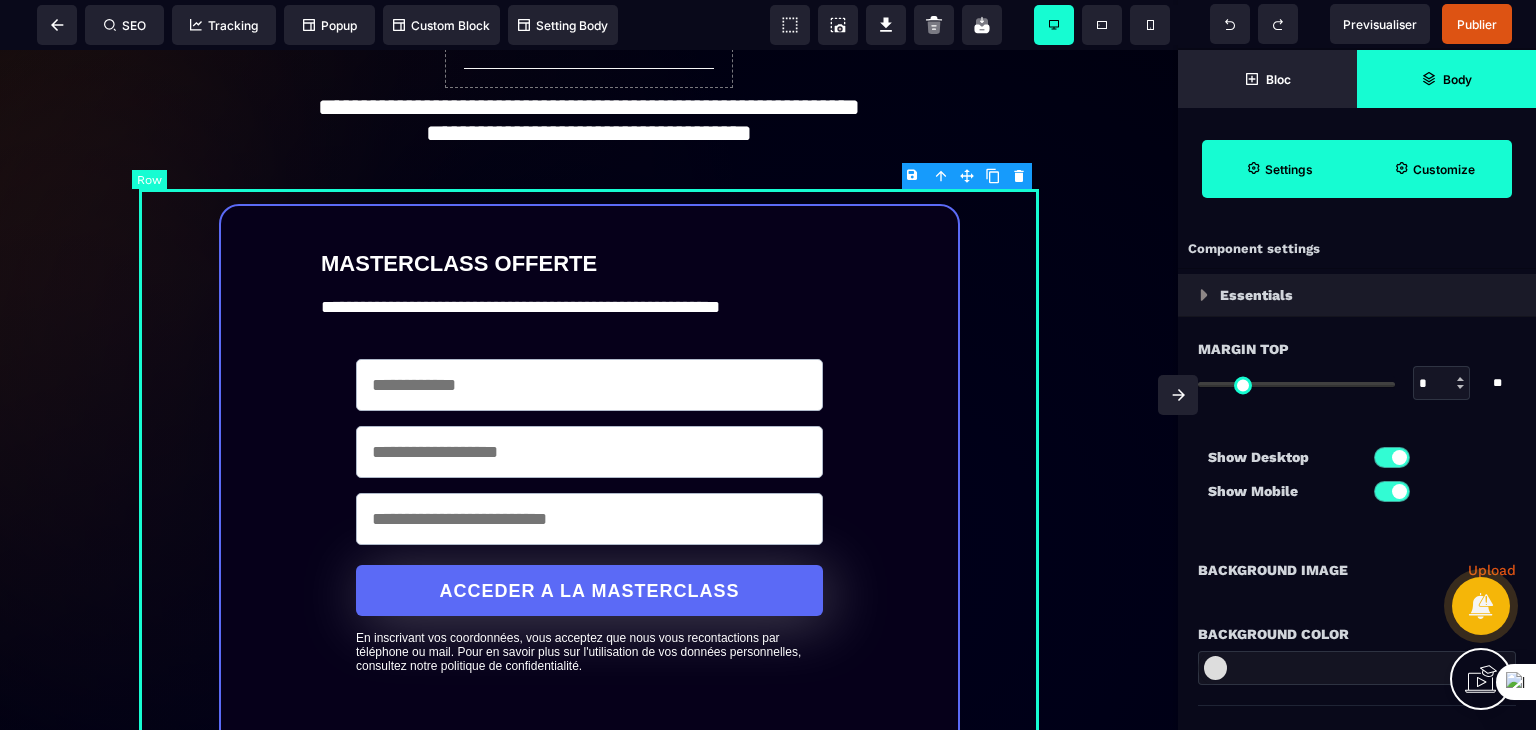 type on "*" 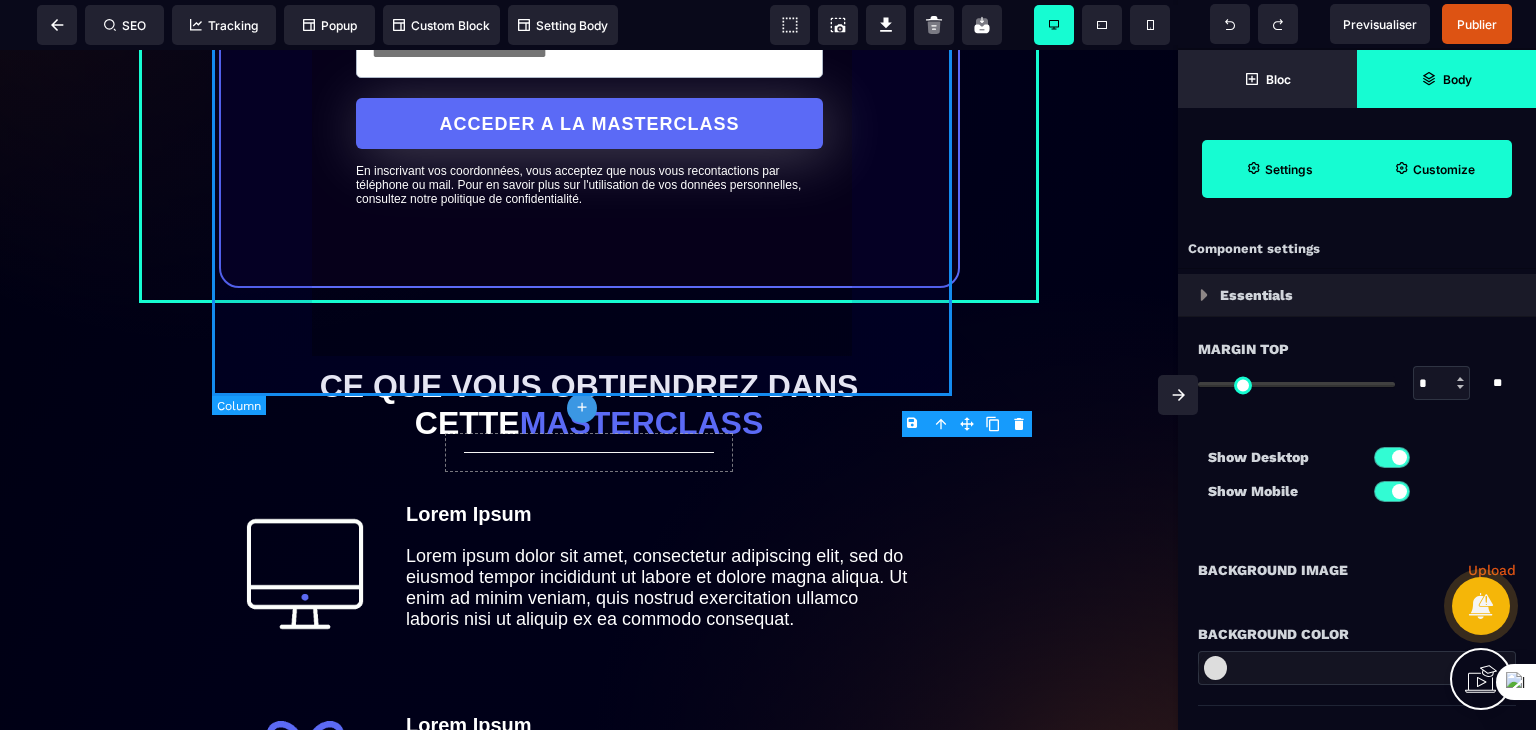 scroll, scrollTop: 600, scrollLeft: 0, axis: vertical 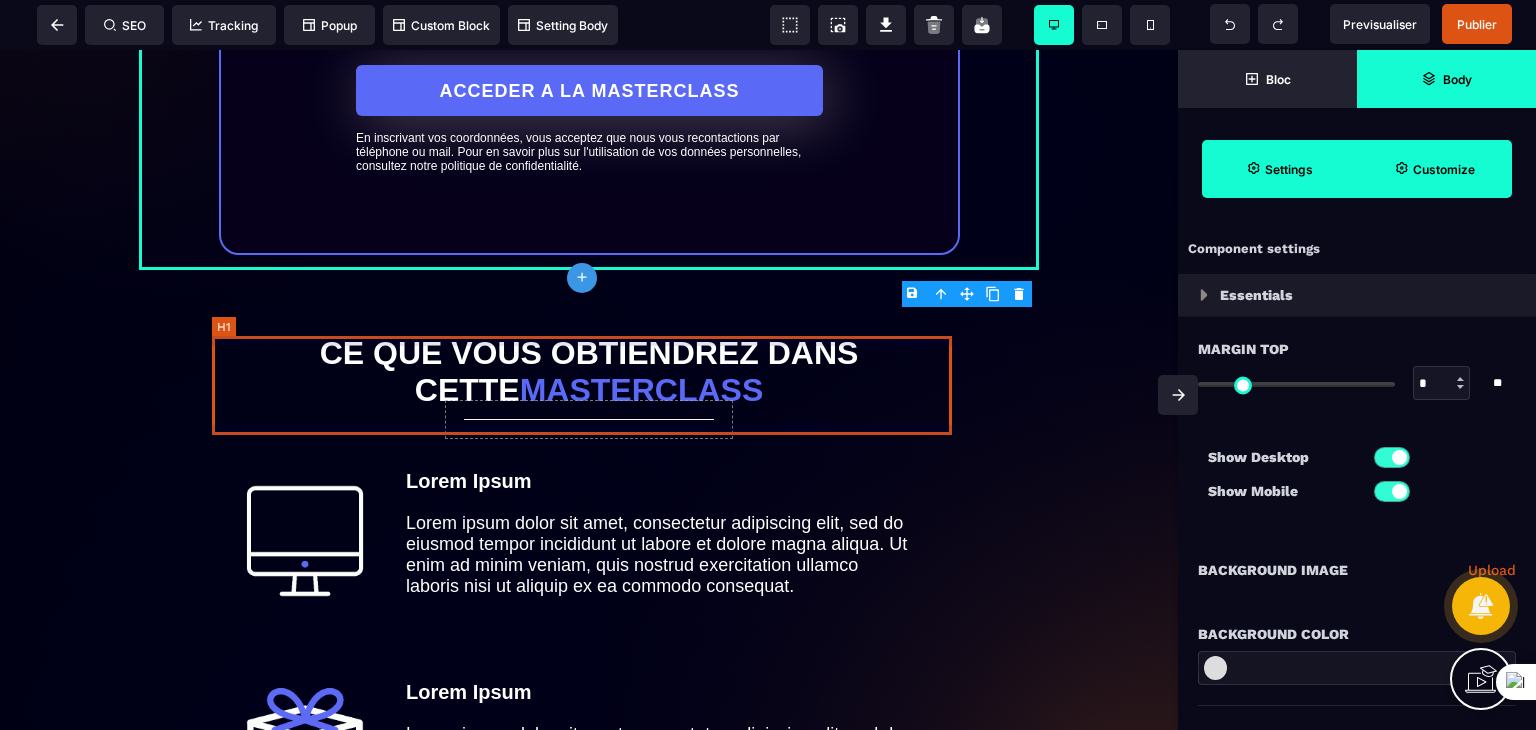 click on "Ce que vous obtiendrez dans cette  masterclass" at bounding box center [589, 372] 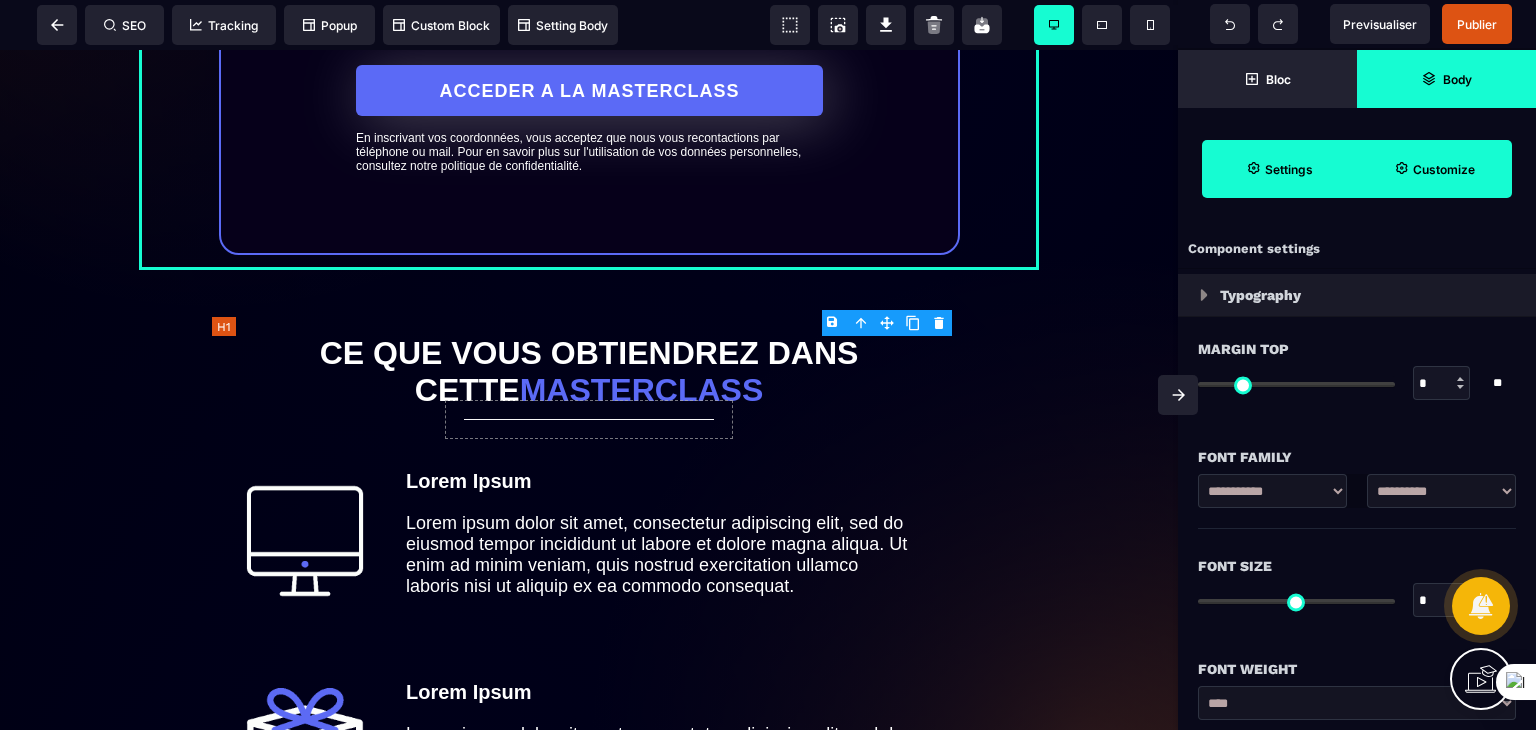 type on "**" 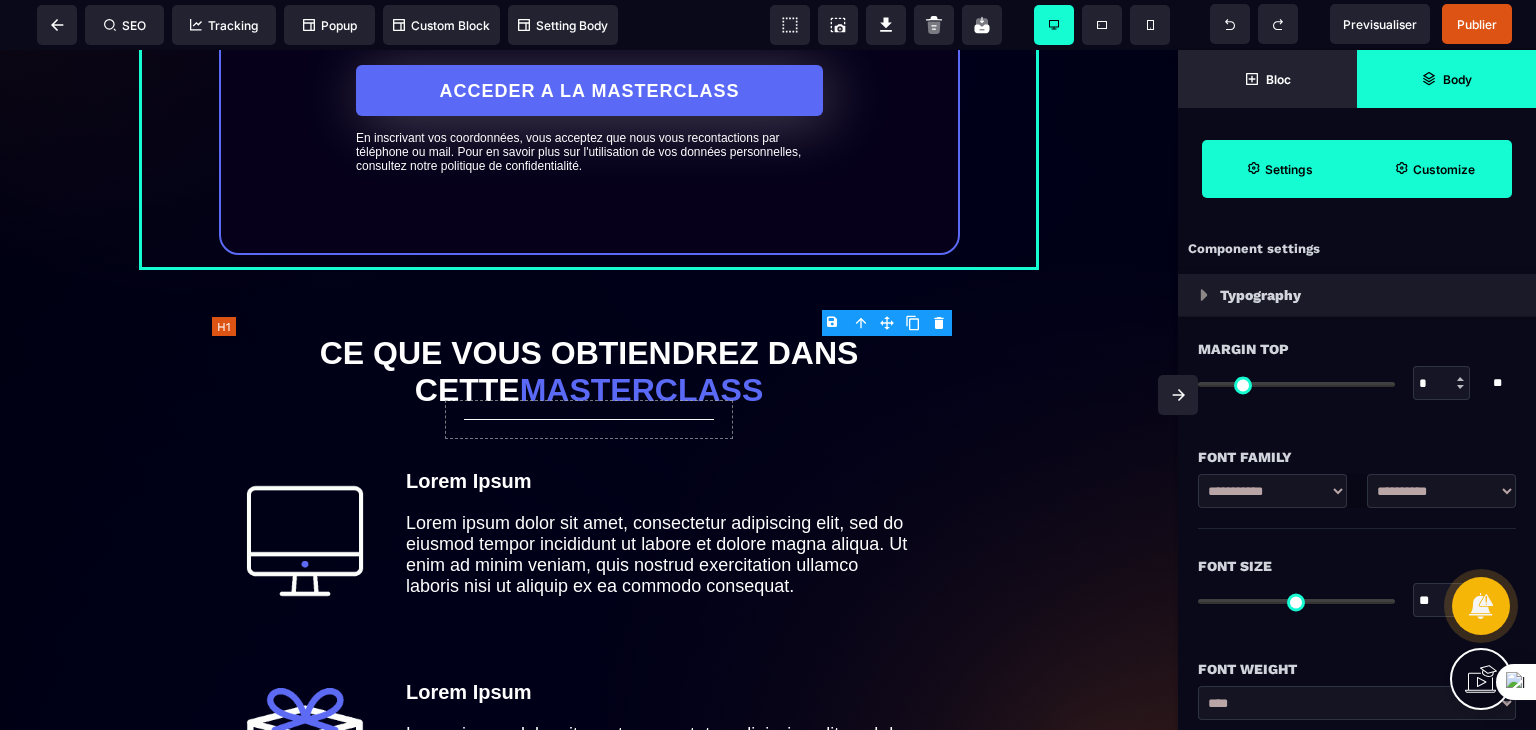 type on "*" 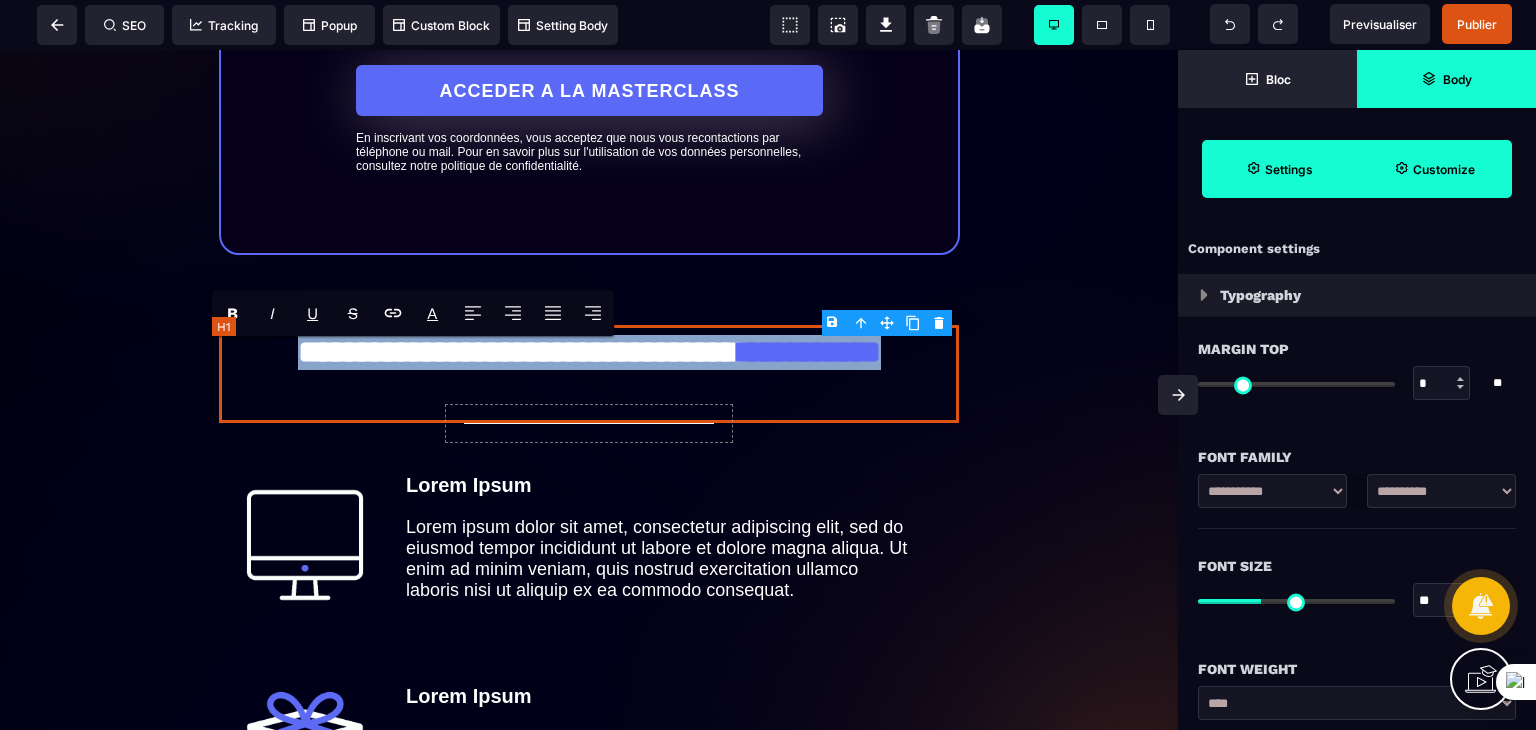 click on "**********" at bounding box center [589, 374] 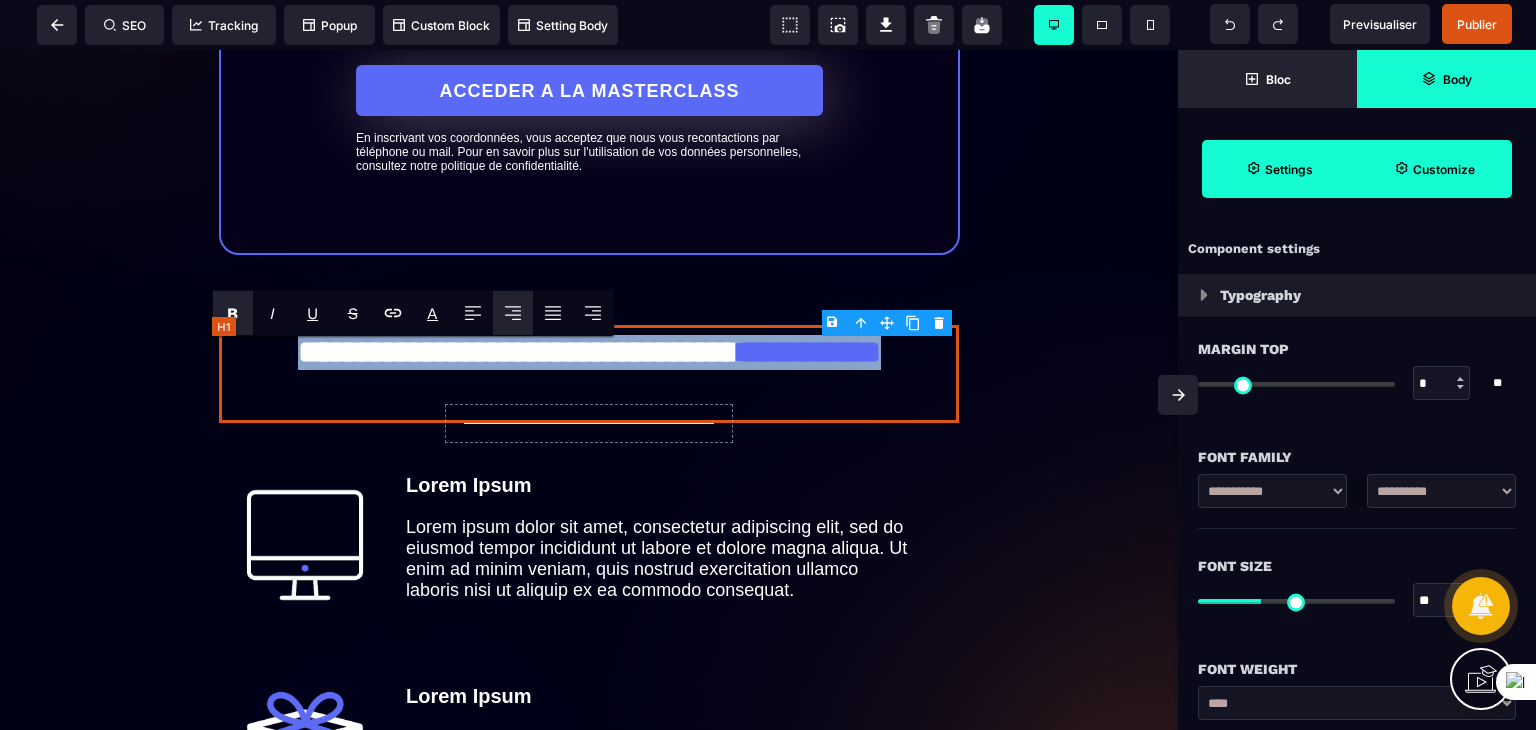 type 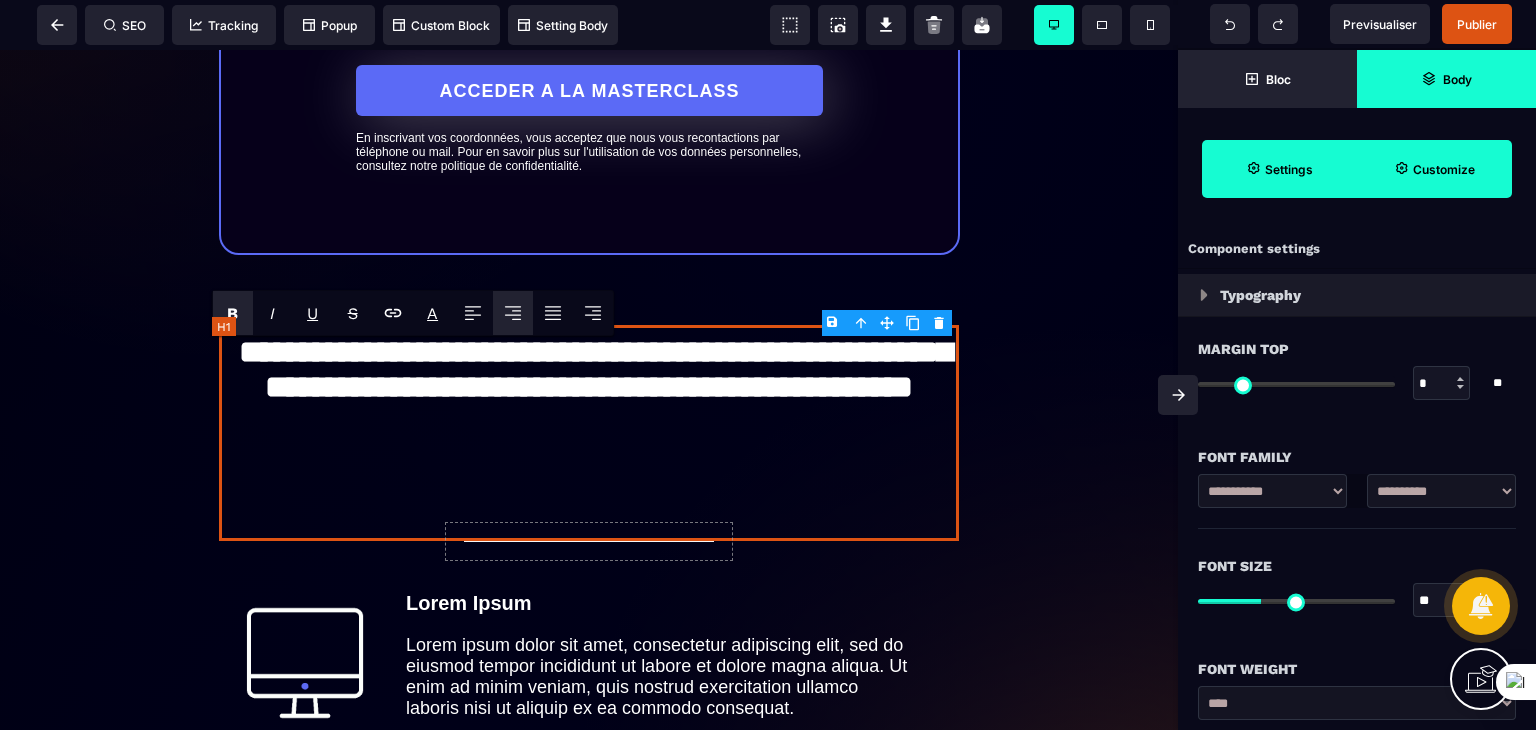 click on "**********" at bounding box center (589, 433) 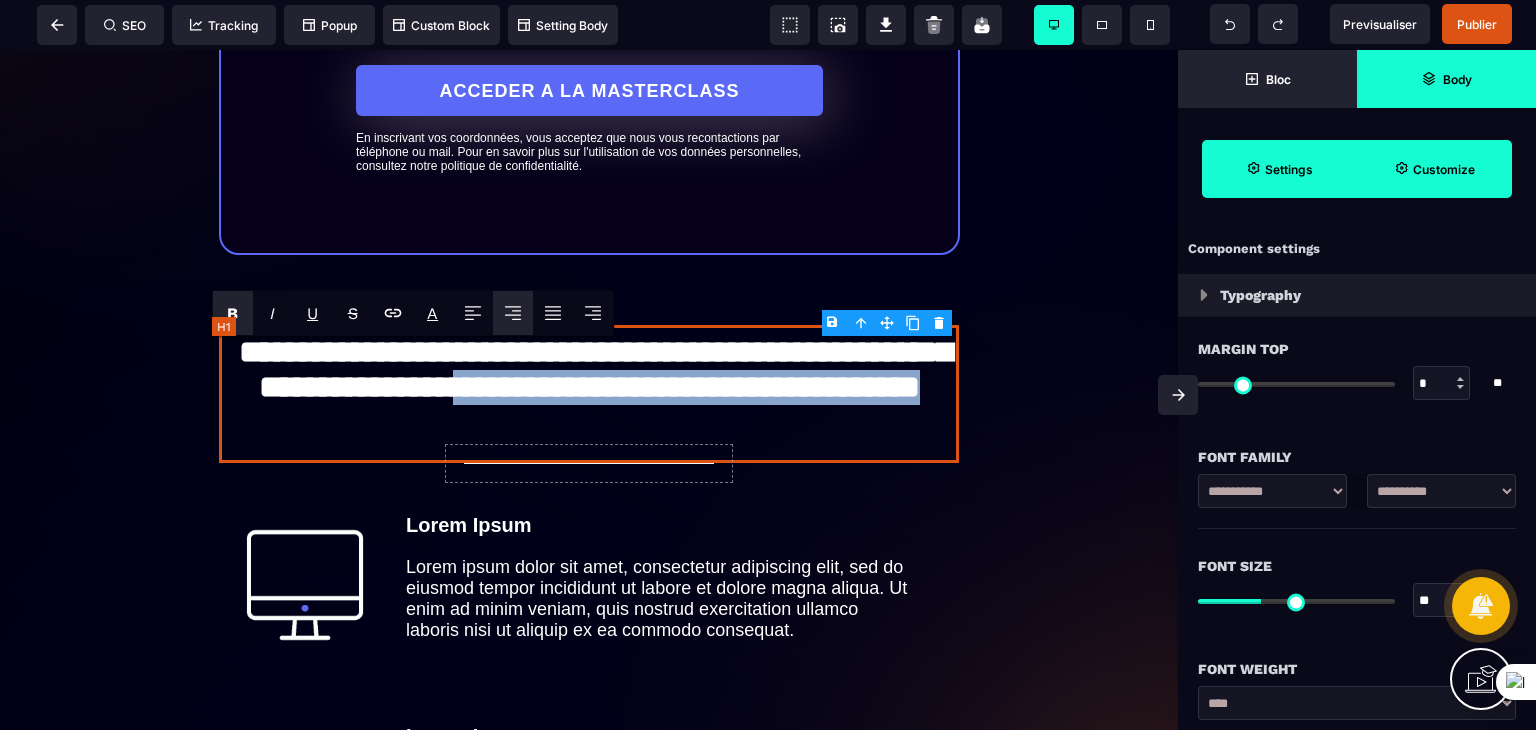 drag, startPoint x: 932, startPoint y: 447, endPoint x: 236, endPoint y: 438, distance: 696.05817 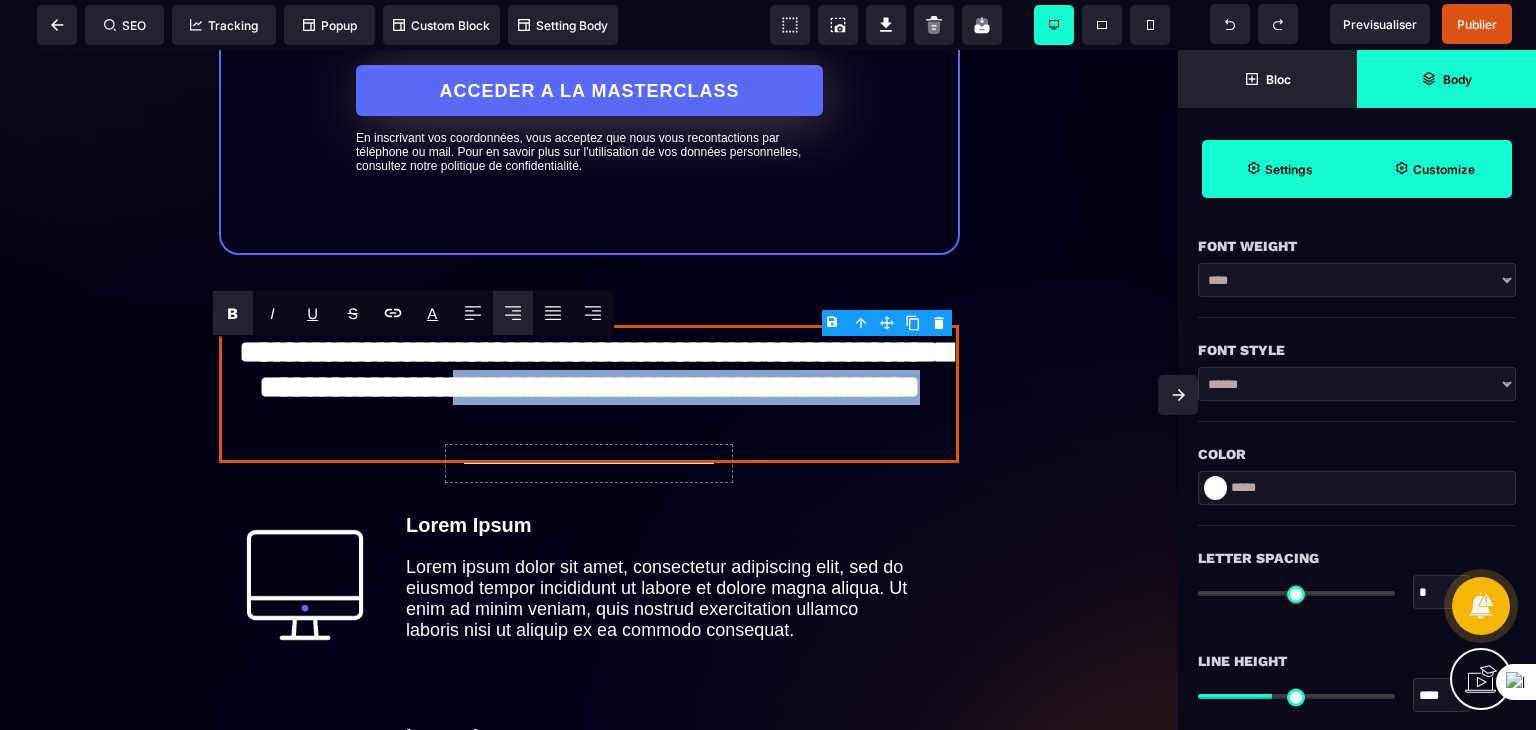 scroll, scrollTop: 600, scrollLeft: 0, axis: vertical 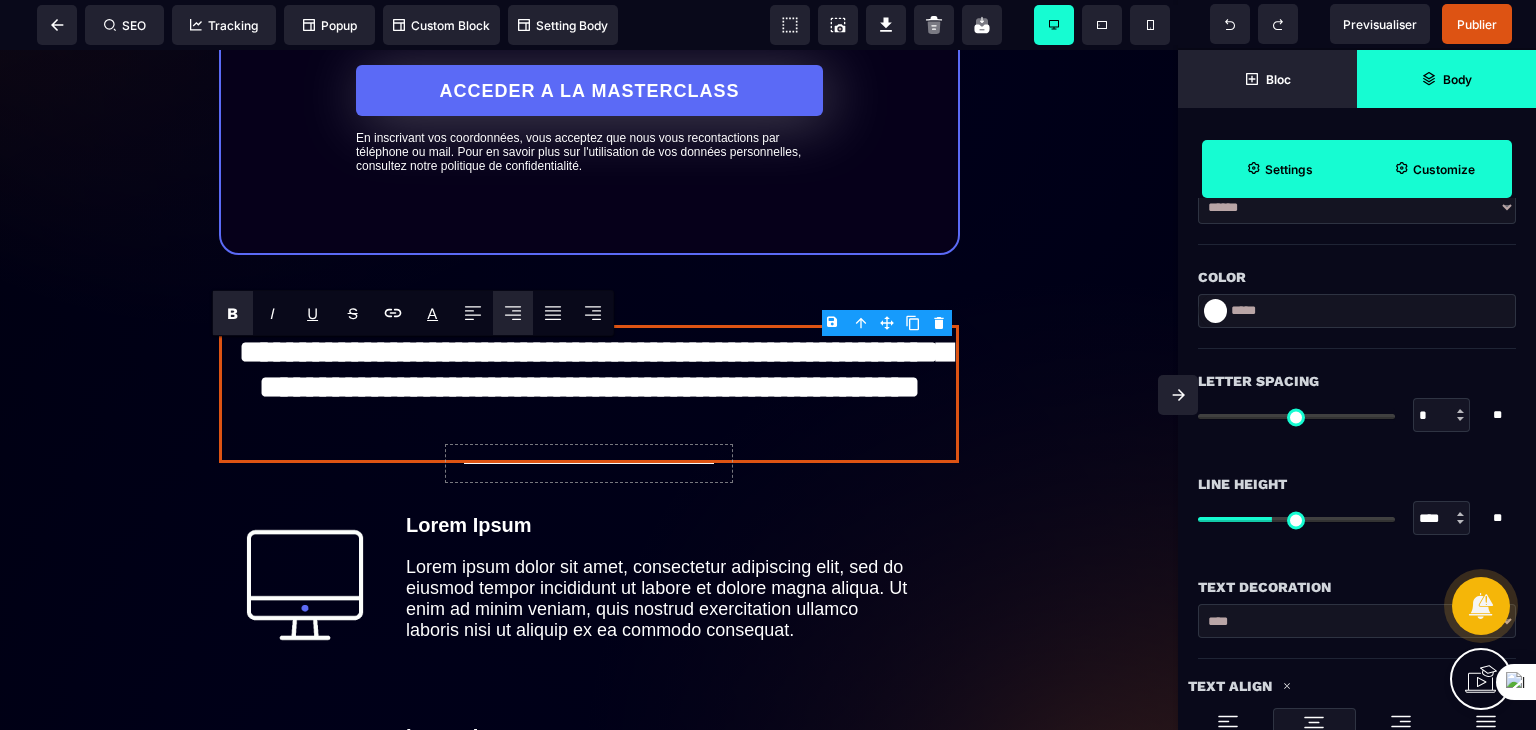 click at bounding box center [1215, 311] 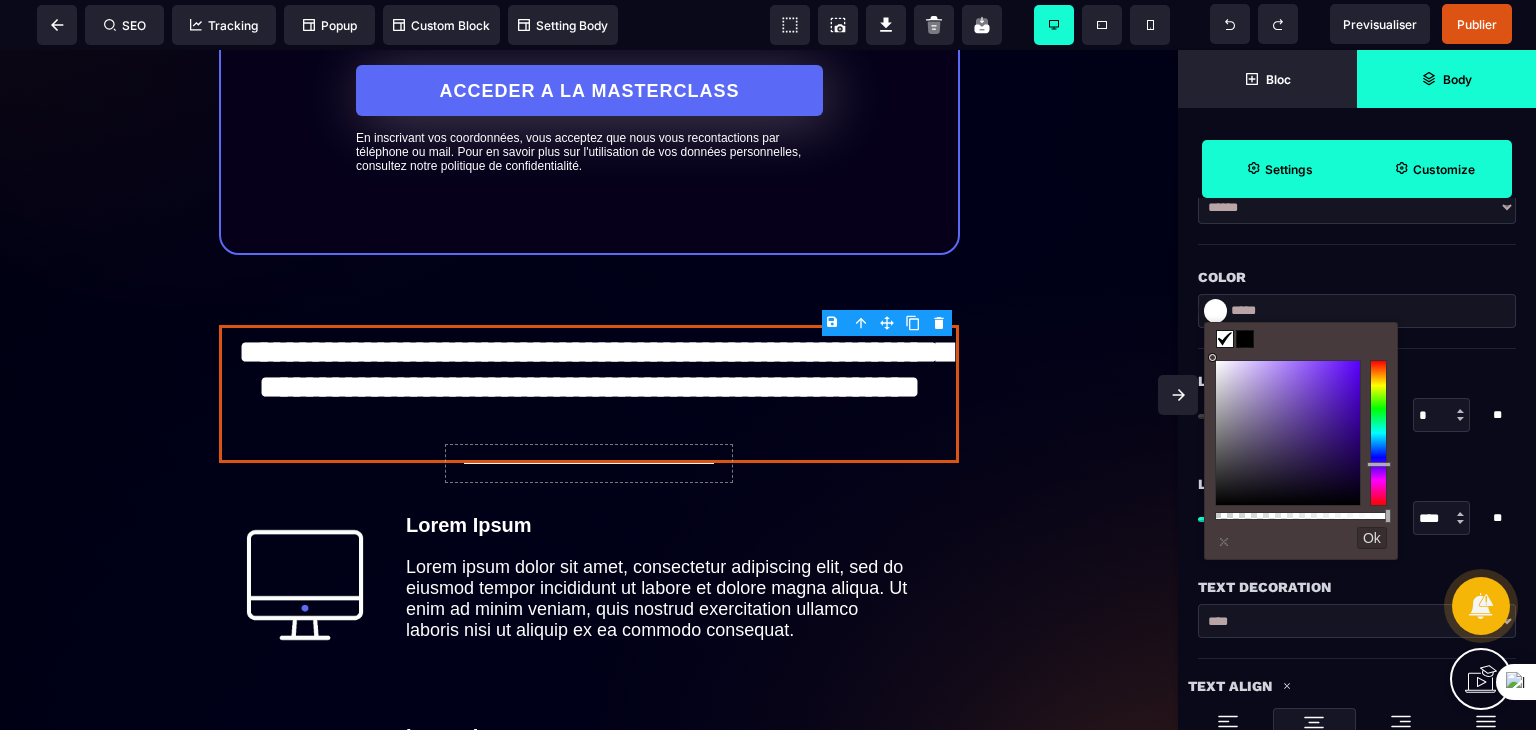 drag, startPoint x: 1382, startPoint y: 445, endPoint x: 1380, endPoint y: 461, distance: 16.124516 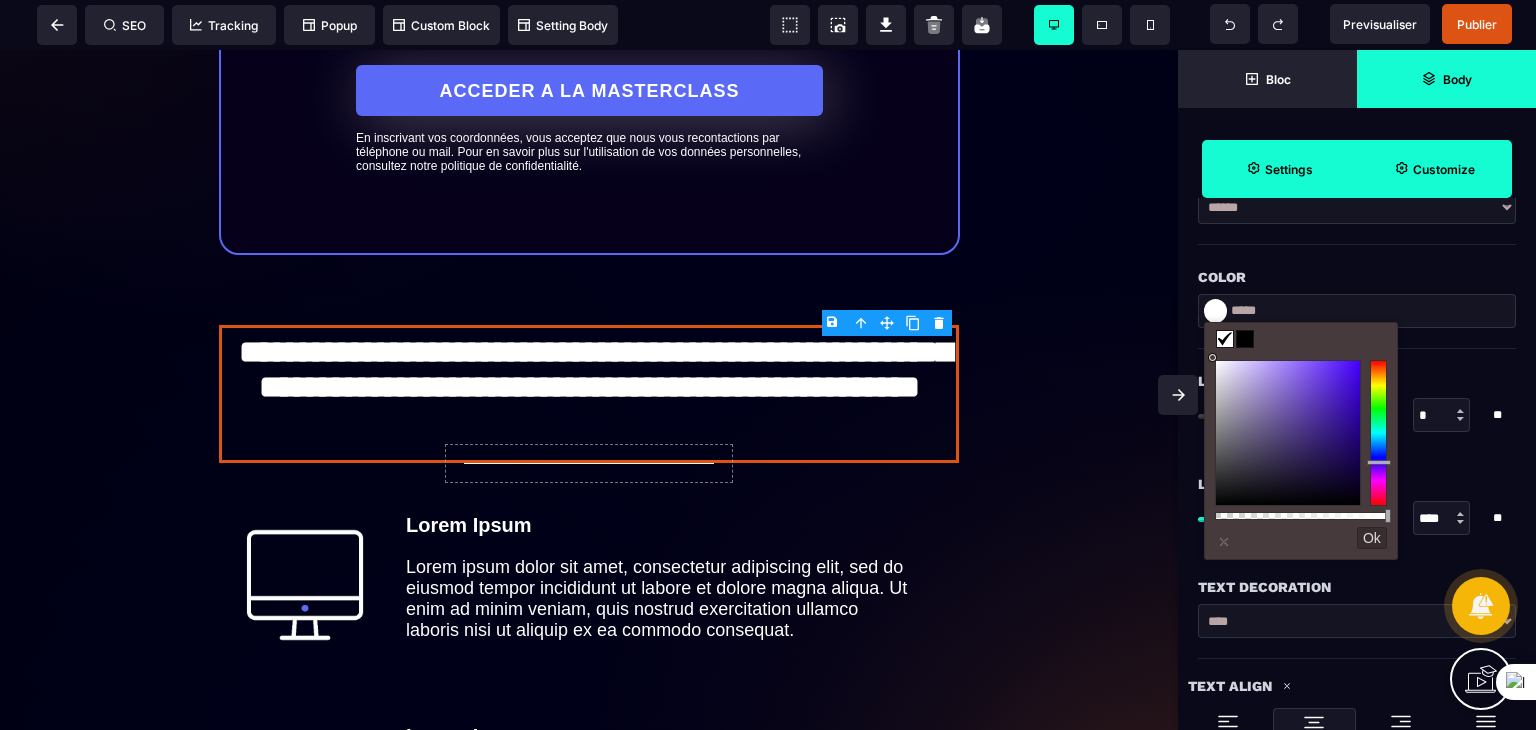 click at bounding box center [1378, 433] 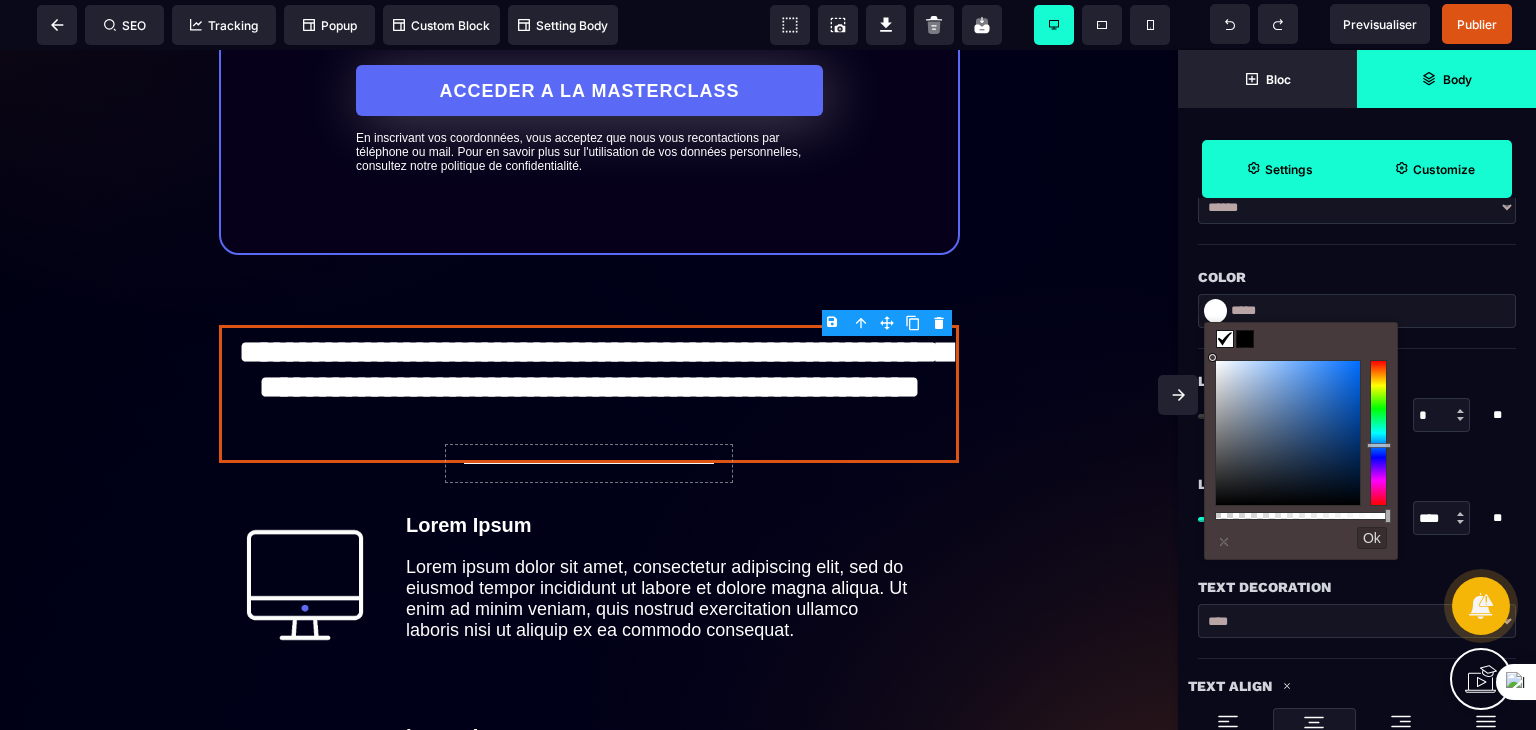 drag, startPoint x: 1379, startPoint y: 446, endPoint x: 1377, endPoint y: 434, distance: 12.165525 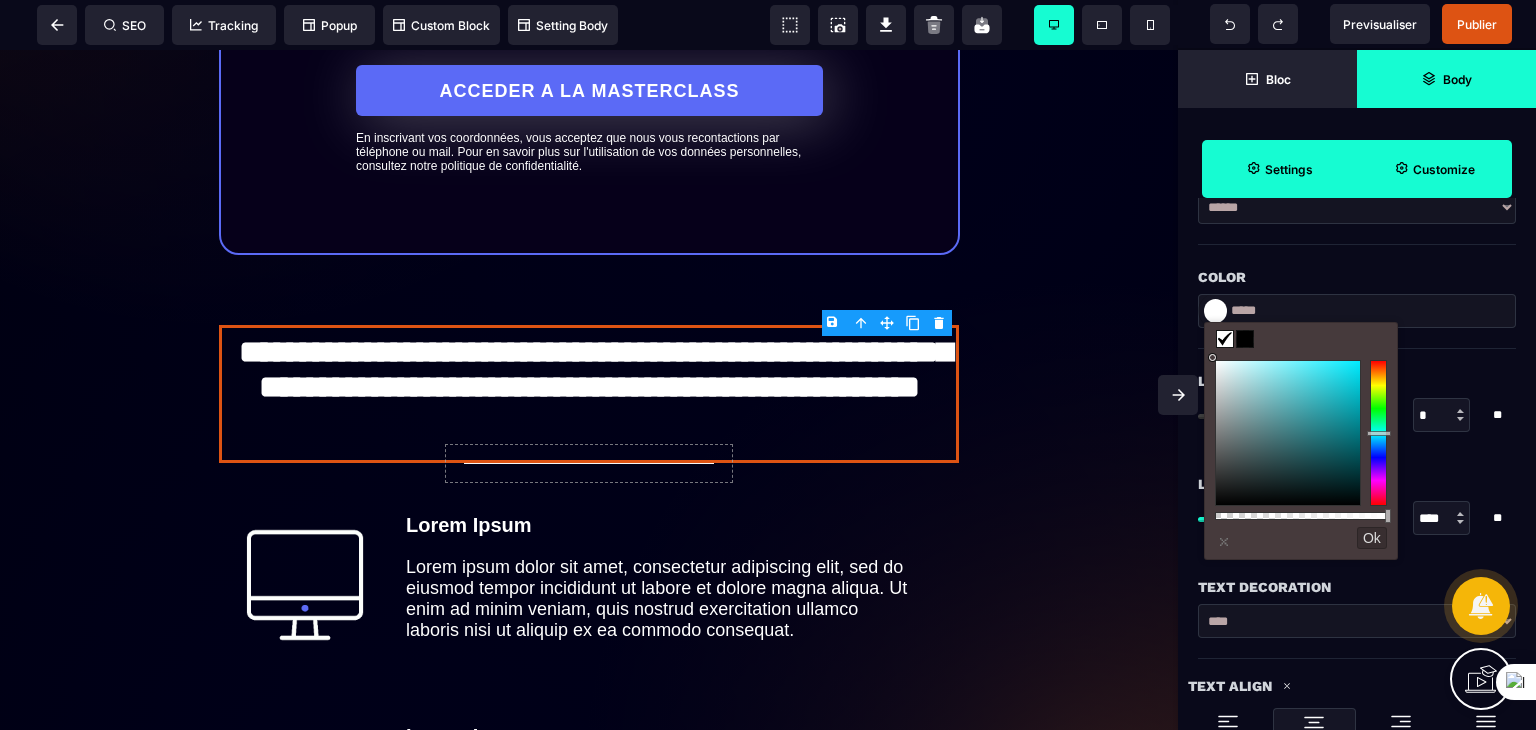 click at bounding box center [1378, 433] 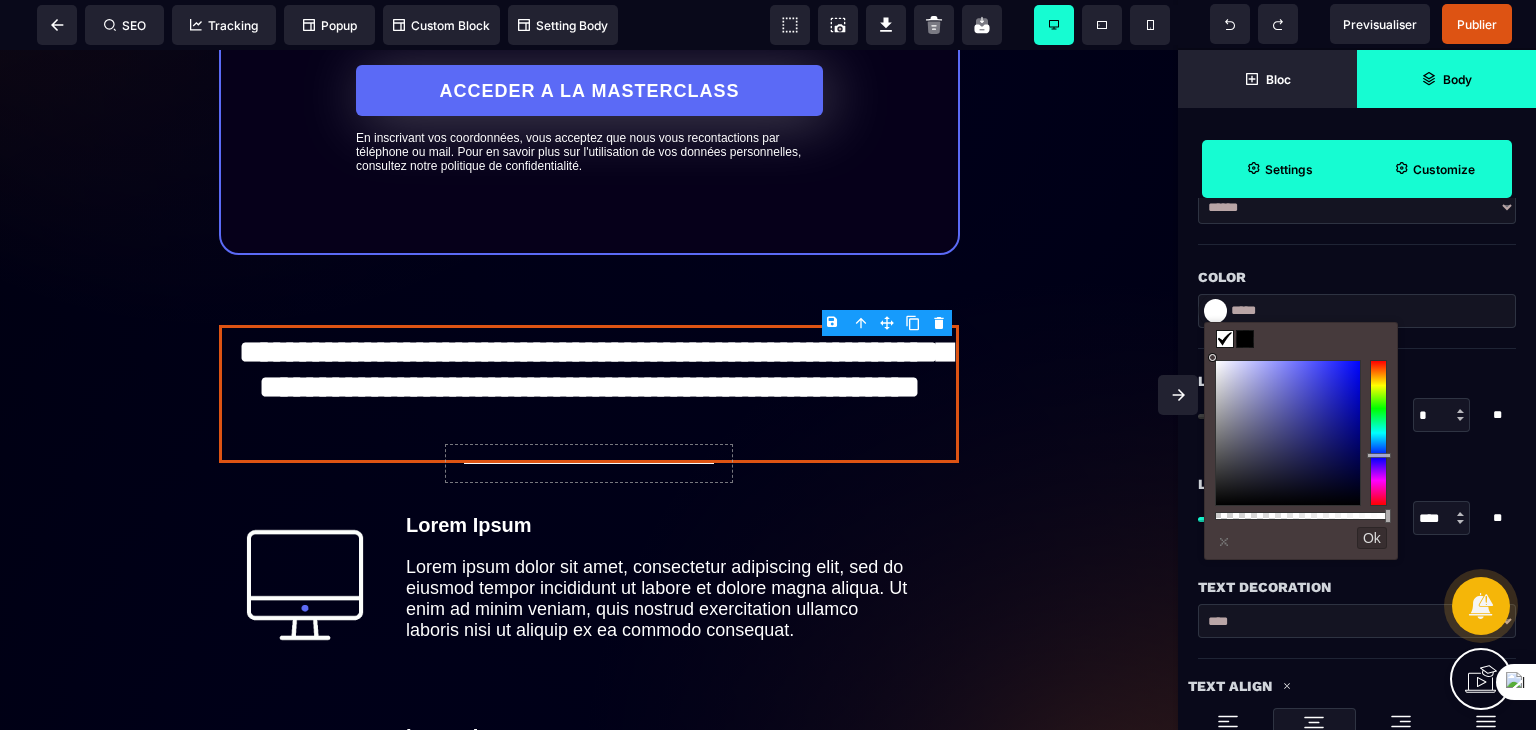 drag, startPoint x: 1382, startPoint y: 446, endPoint x: 1380, endPoint y: 456, distance: 10.198039 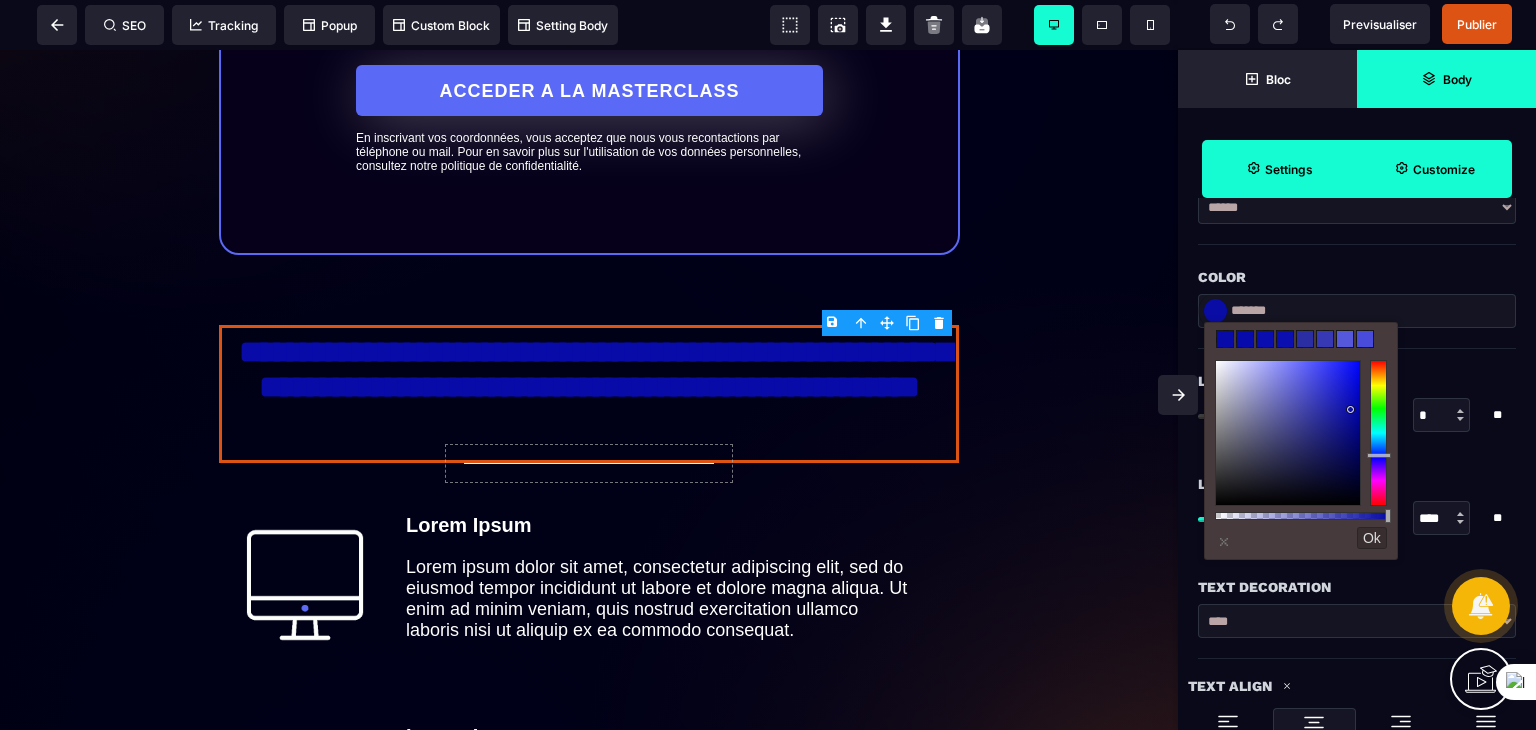 drag, startPoint x: 1329, startPoint y: 413, endPoint x: 1303, endPoint y: 376, distance: 45.221676 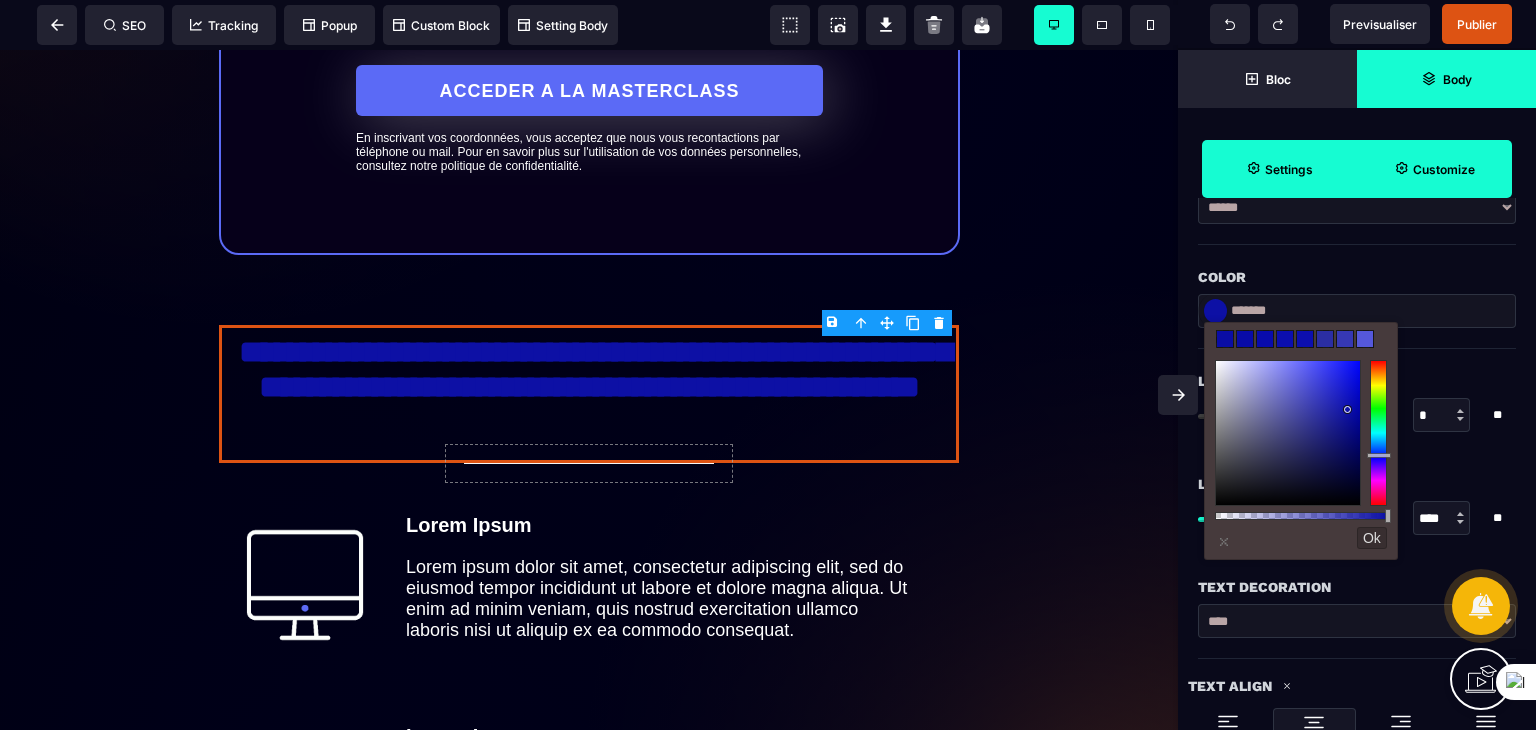 click at bounding box center (1225, 339) 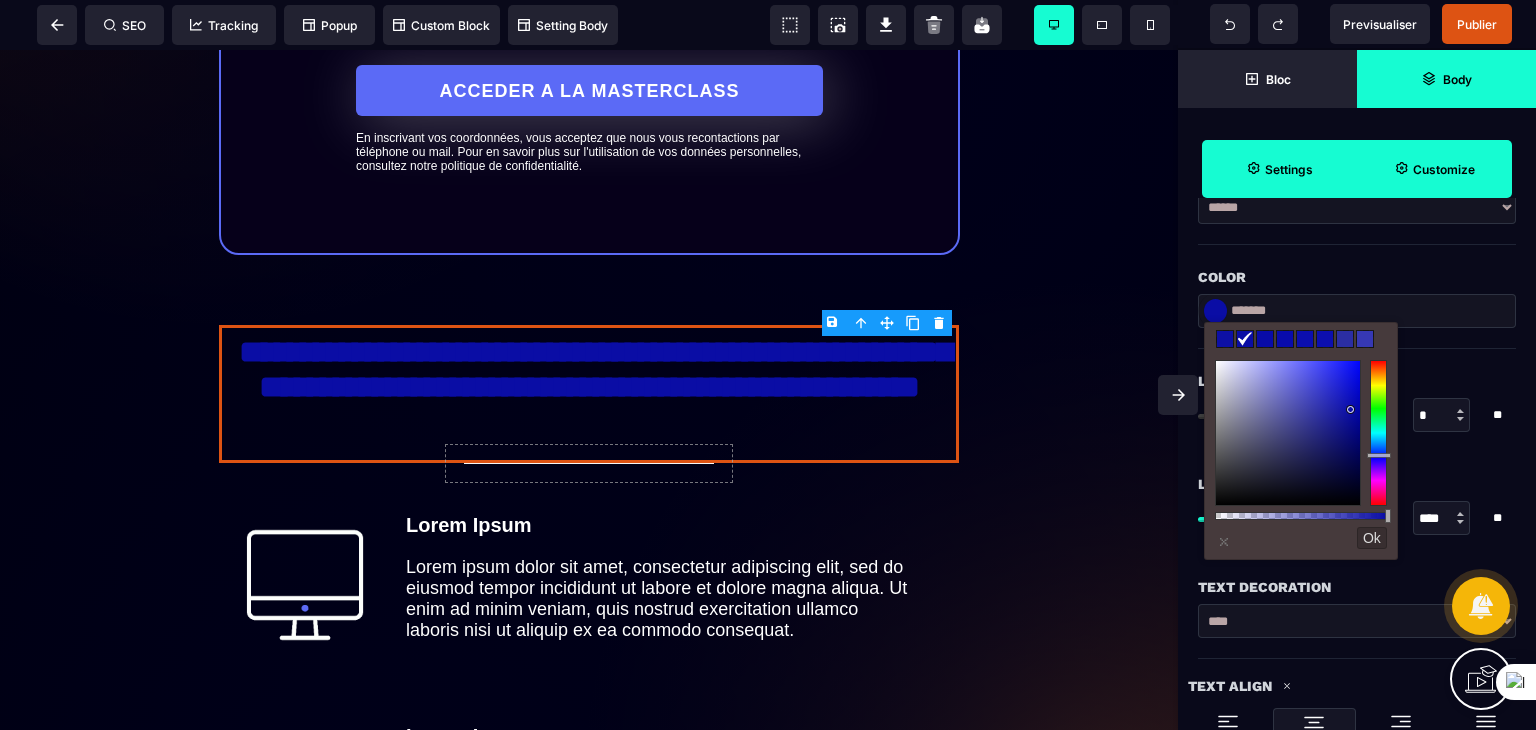 click at bounding box center [1265, 339] 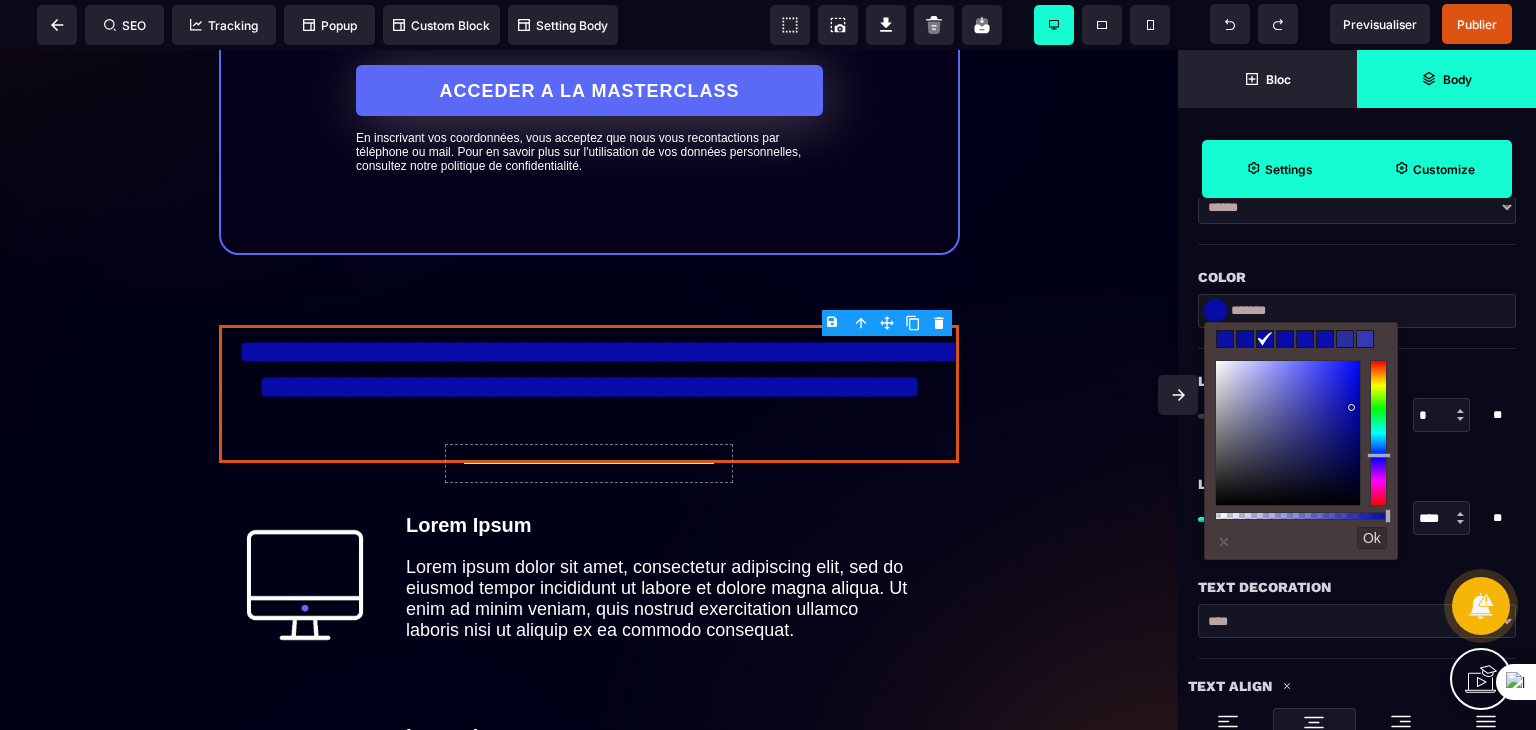 click at bounding box center (1301, 339) 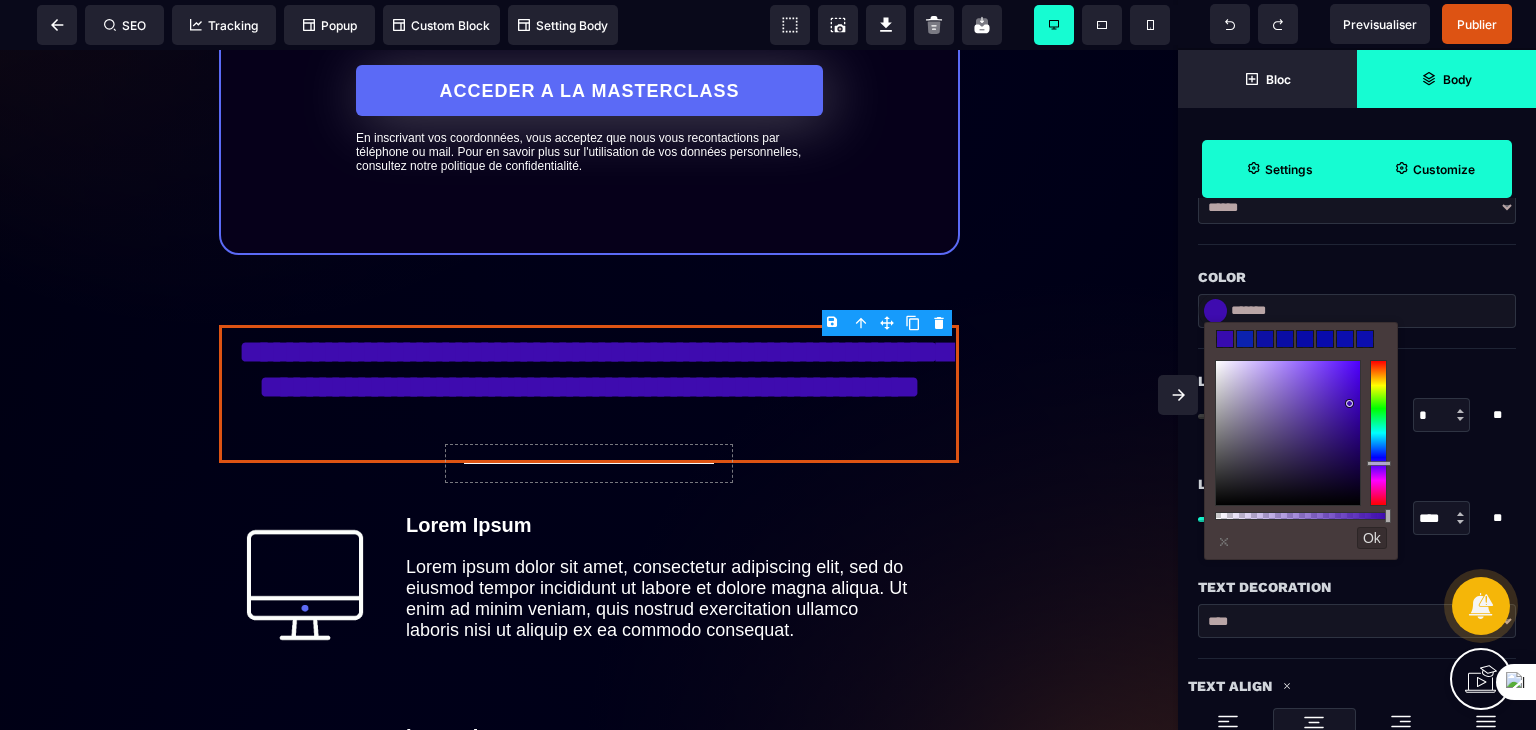 drag, startPoint x: 1381, startPoint y: 453, endPoint x: 1264, endPoint y: 411, distance: 124.3101 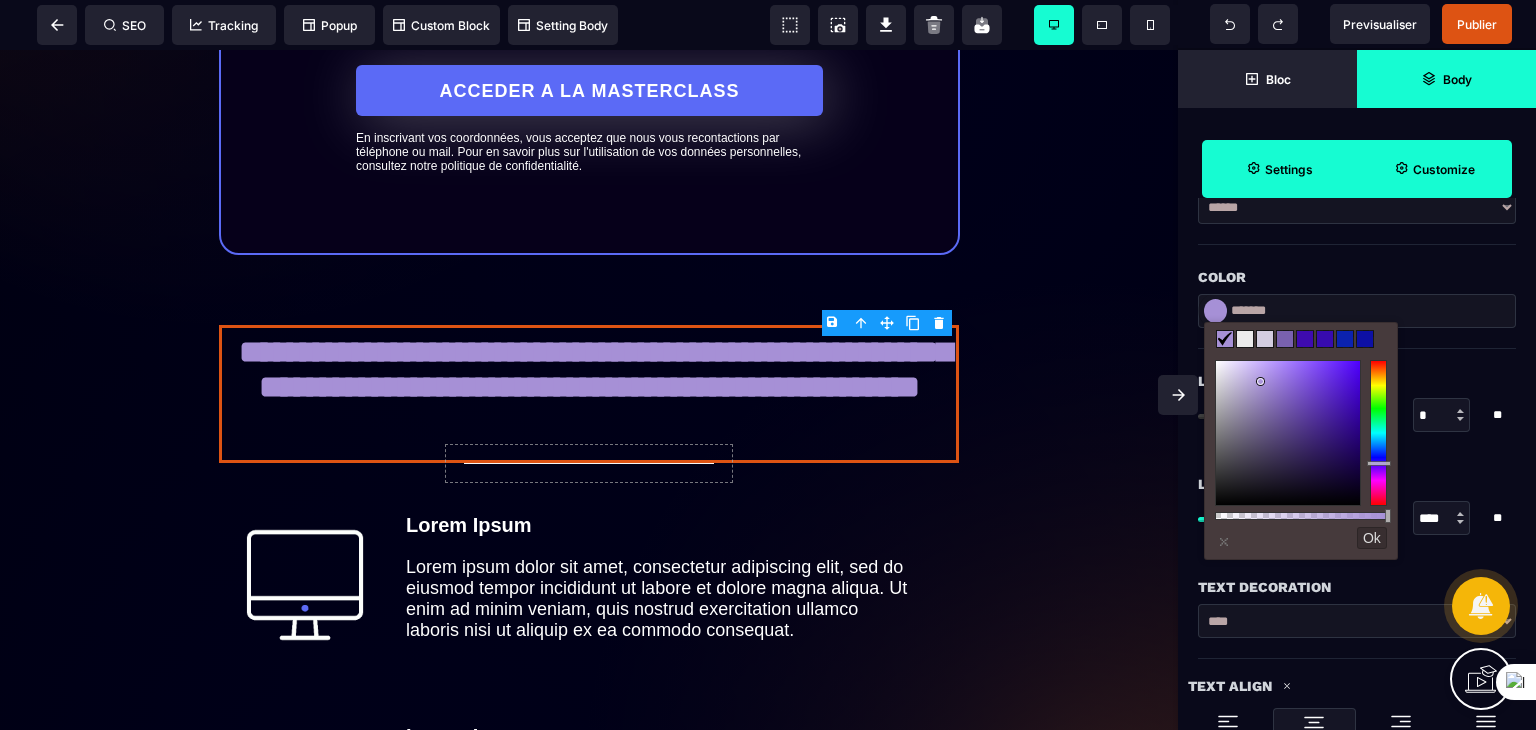 type on "*******" 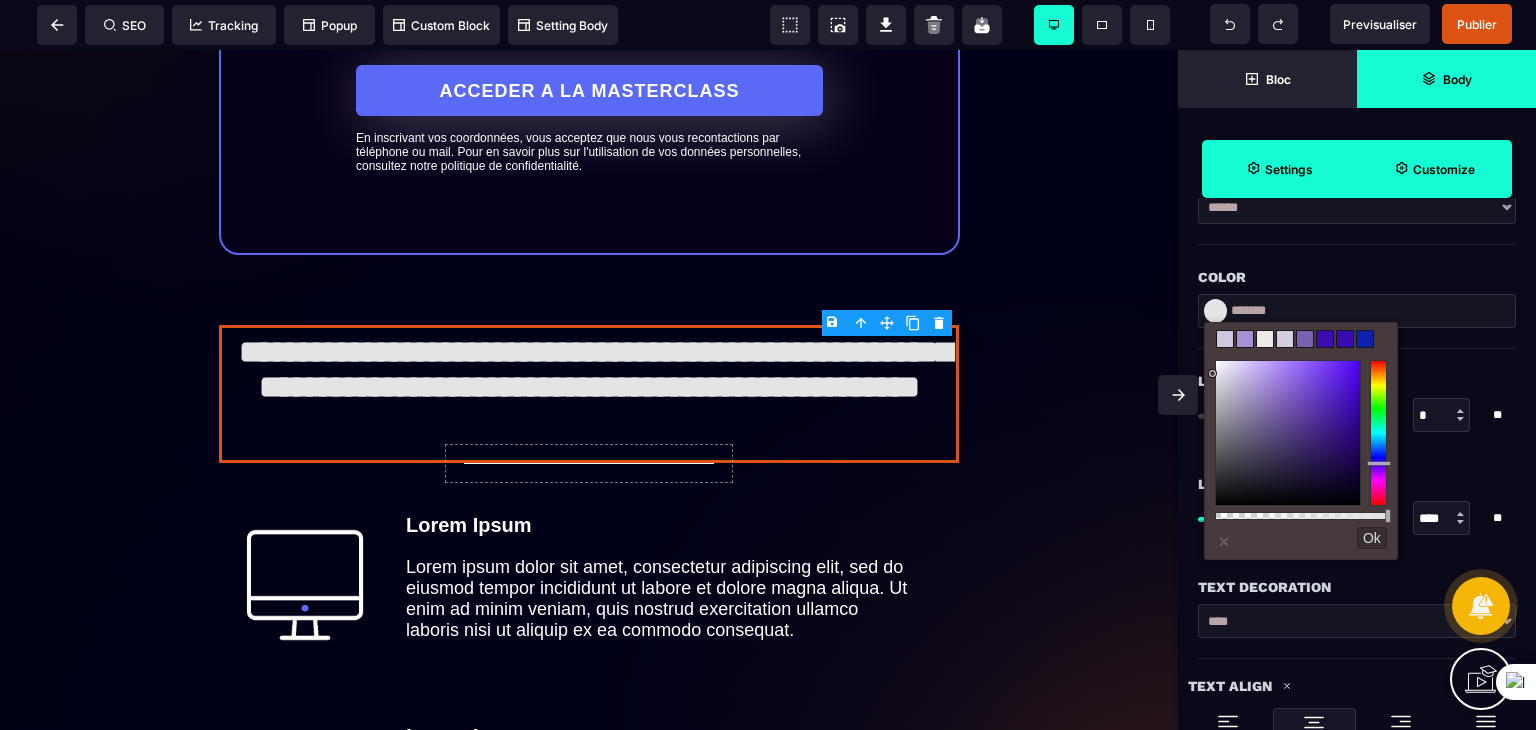 drag, startPoint x: 1227, startPoint y: 377, endPoint x: 1206, endPoint y: 375, distance: 21.095022 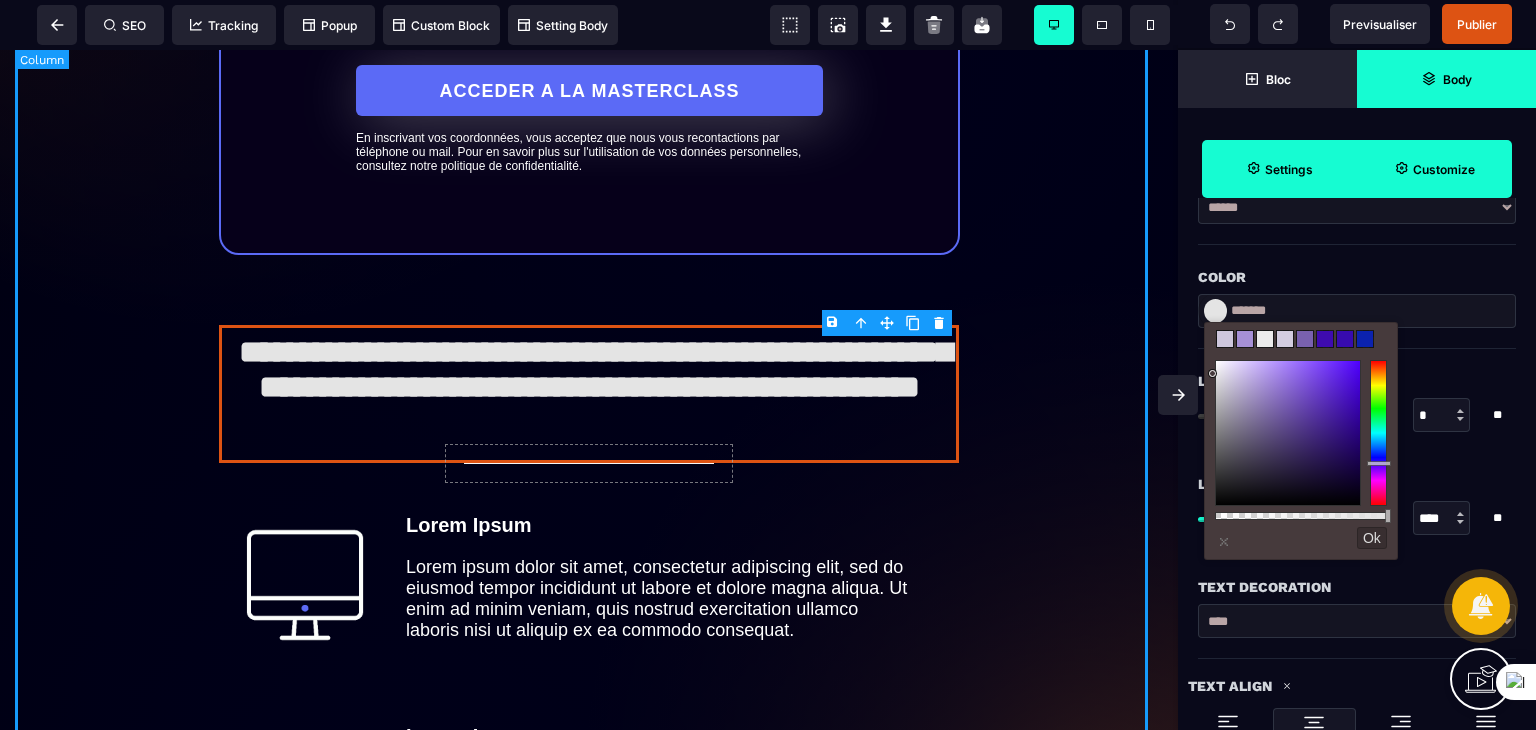 click on "**********" at bounding box center [589, 344] 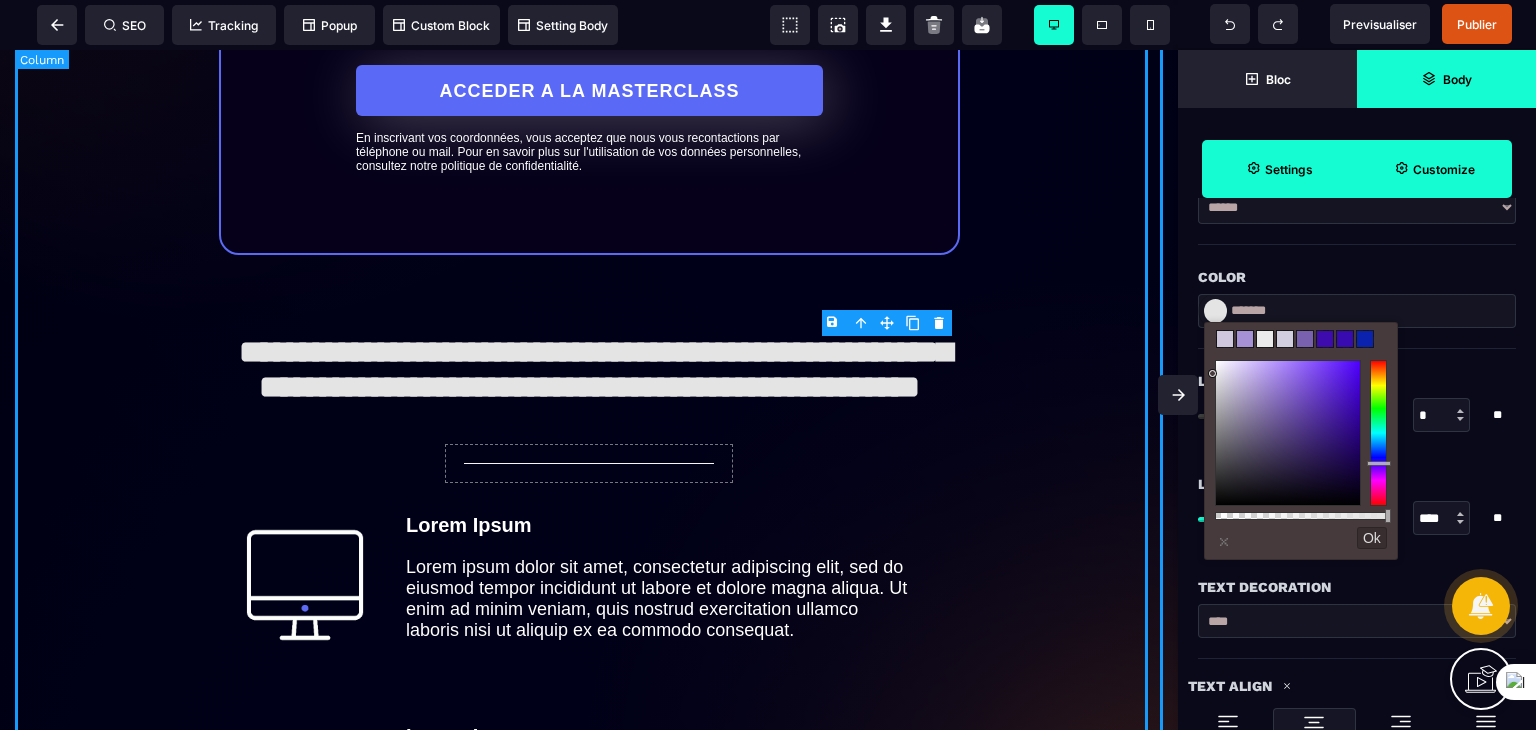 select on "**" 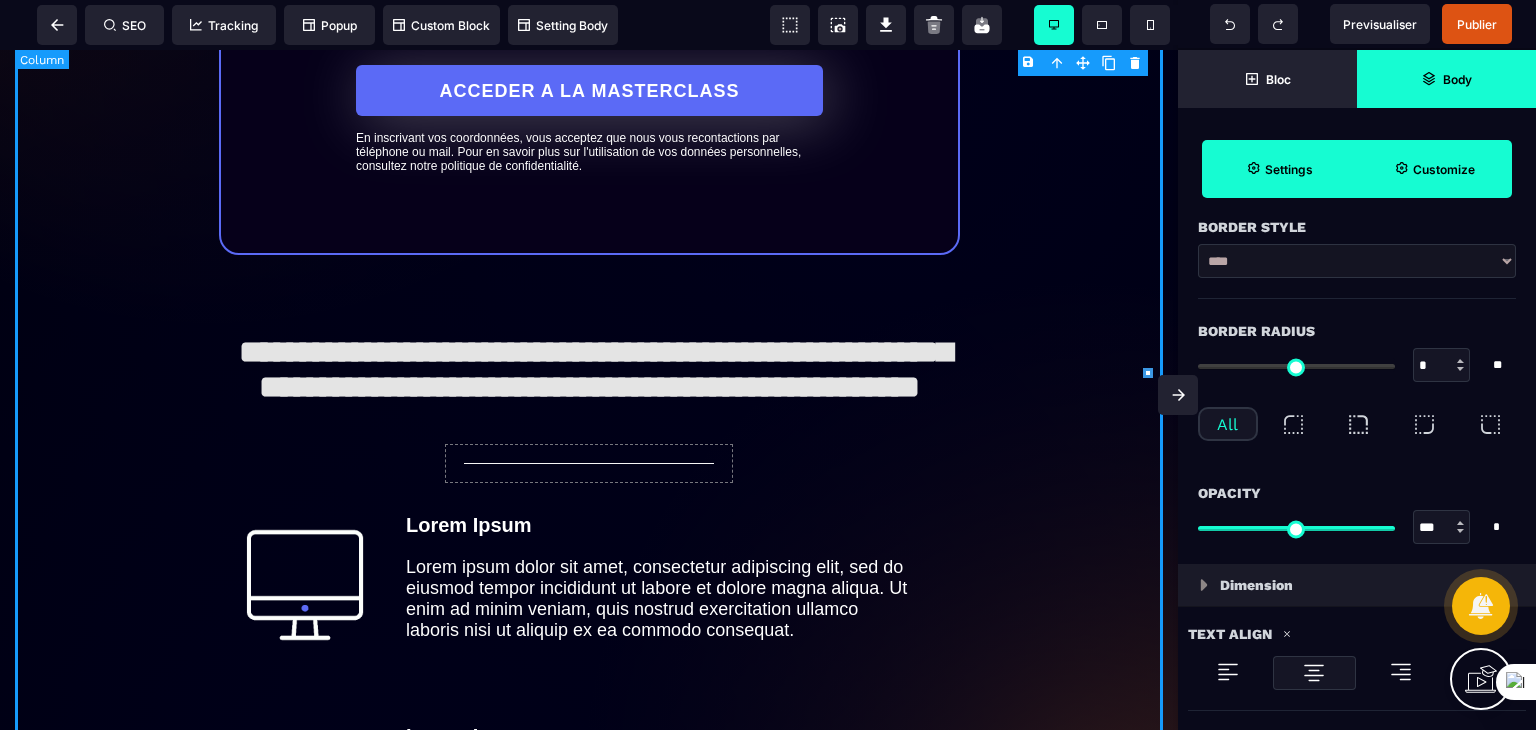 scroll, scrollTop: 0, scrollLeft: 0, axis: both 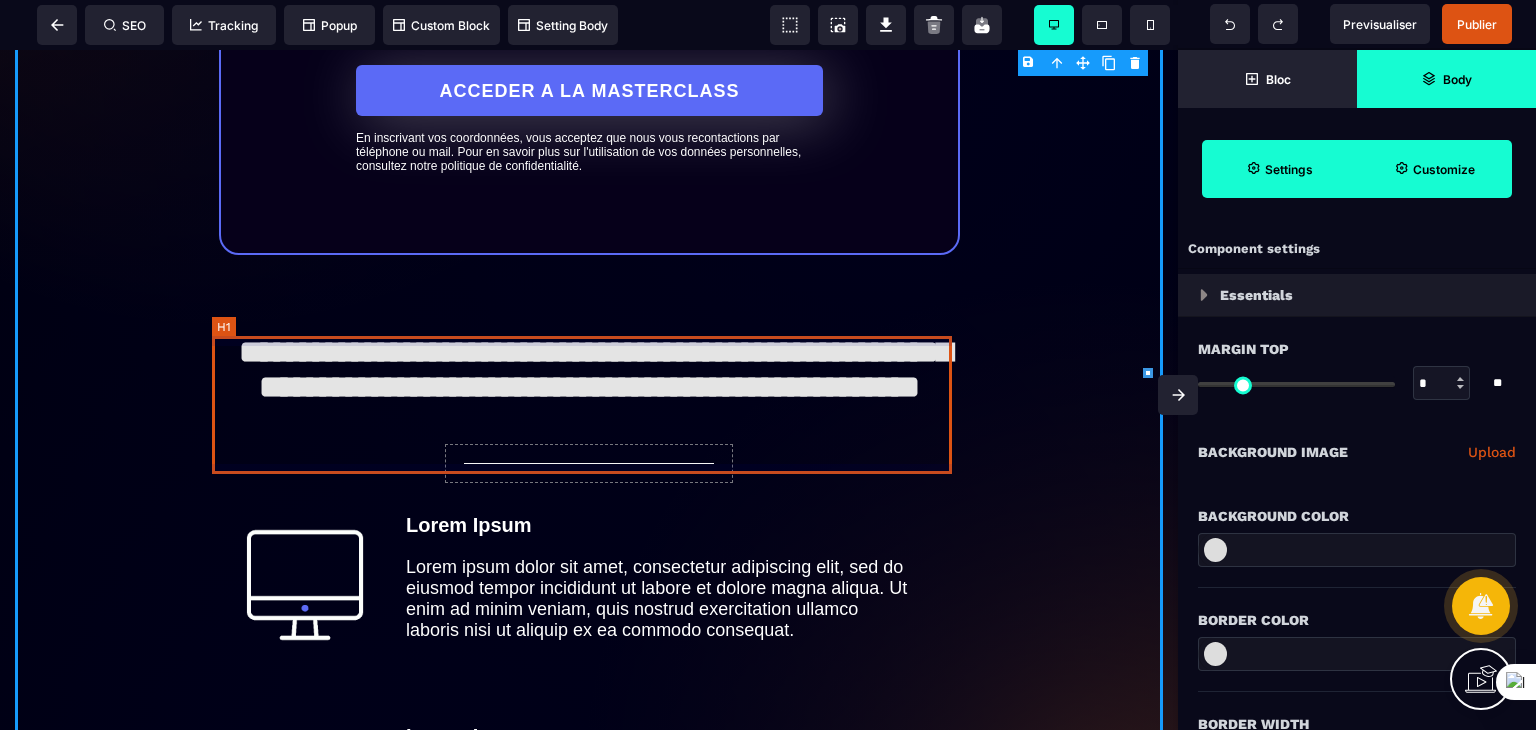 click on "**********" at bounding box center (589, 746) 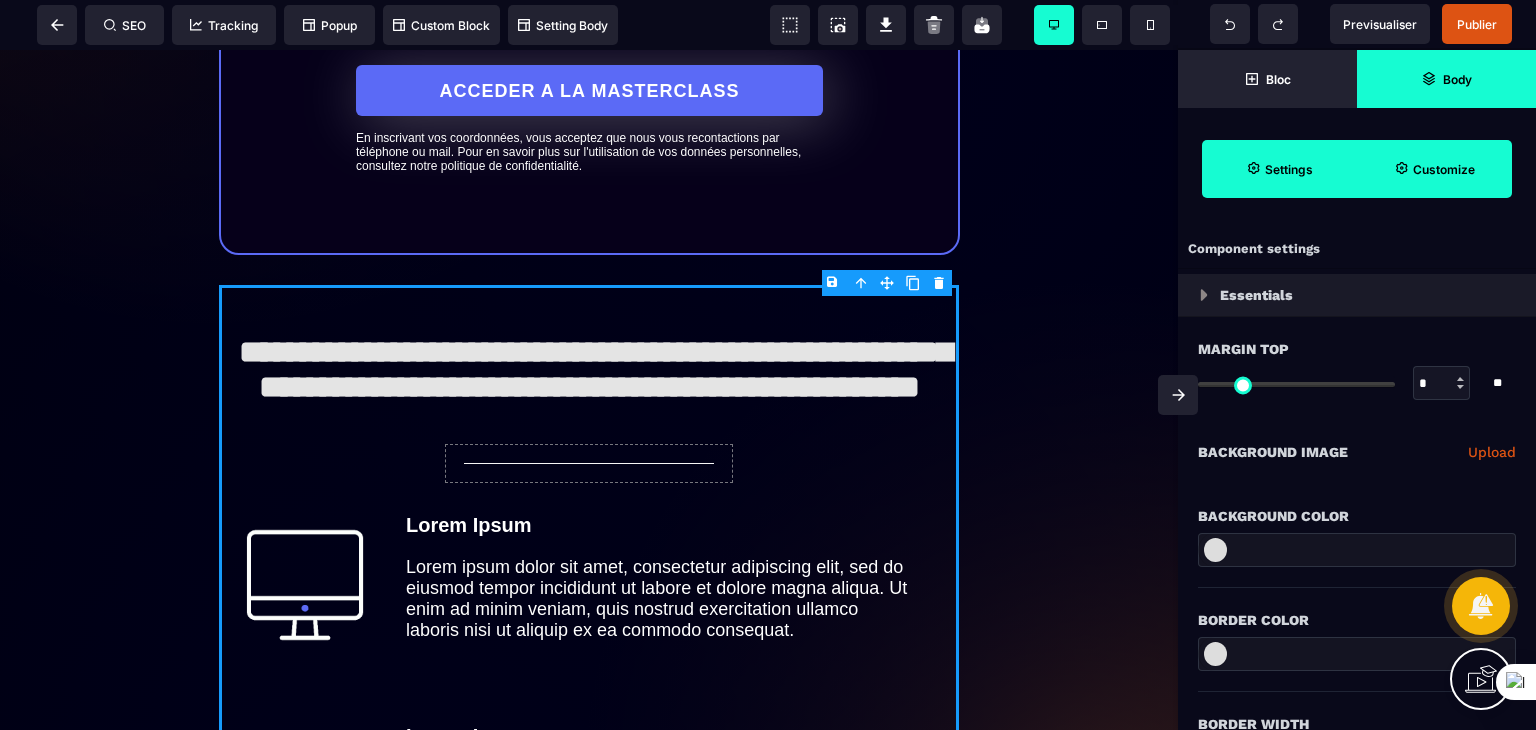 click on "**********" at bounding box center [589, 394] 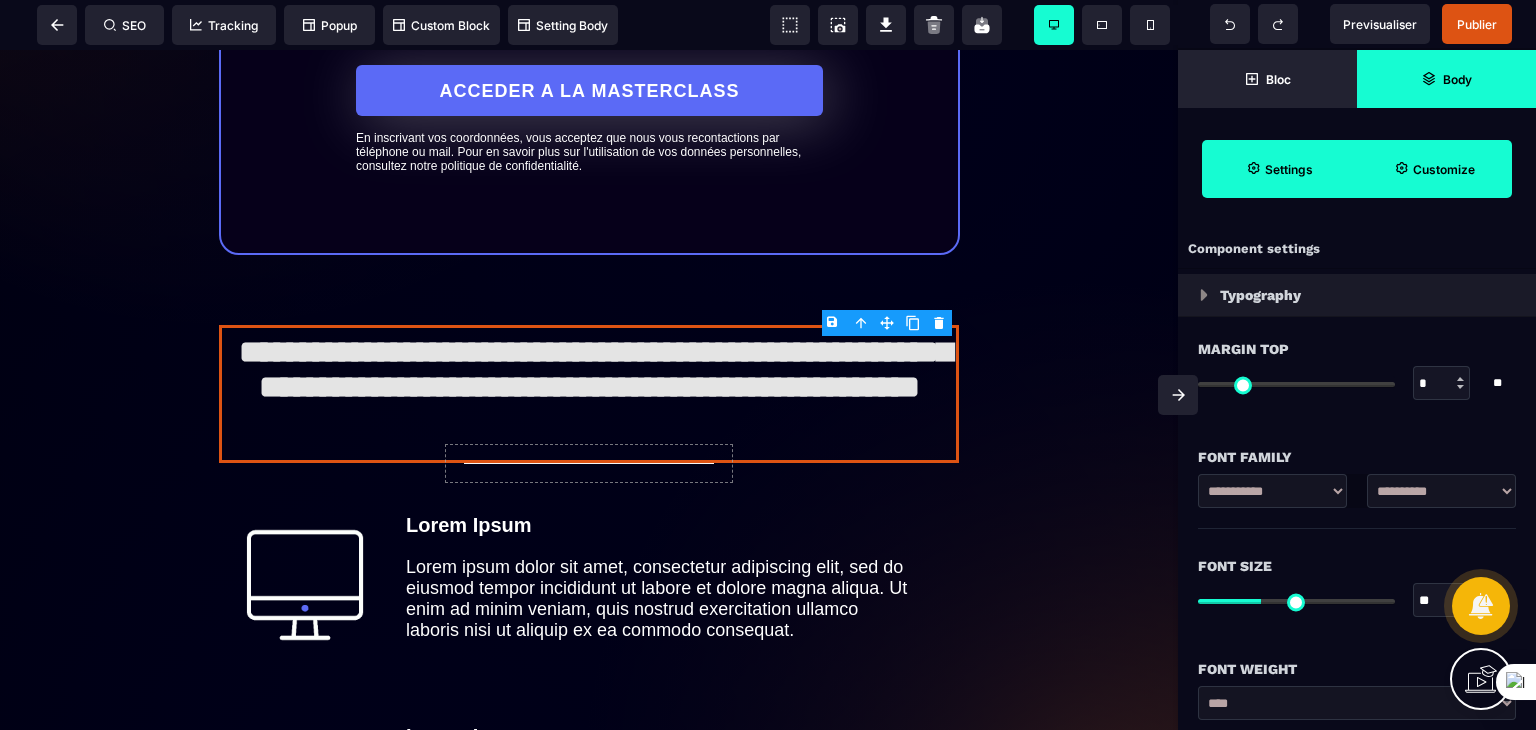 click on "**********" at bounding box center (589, 394) 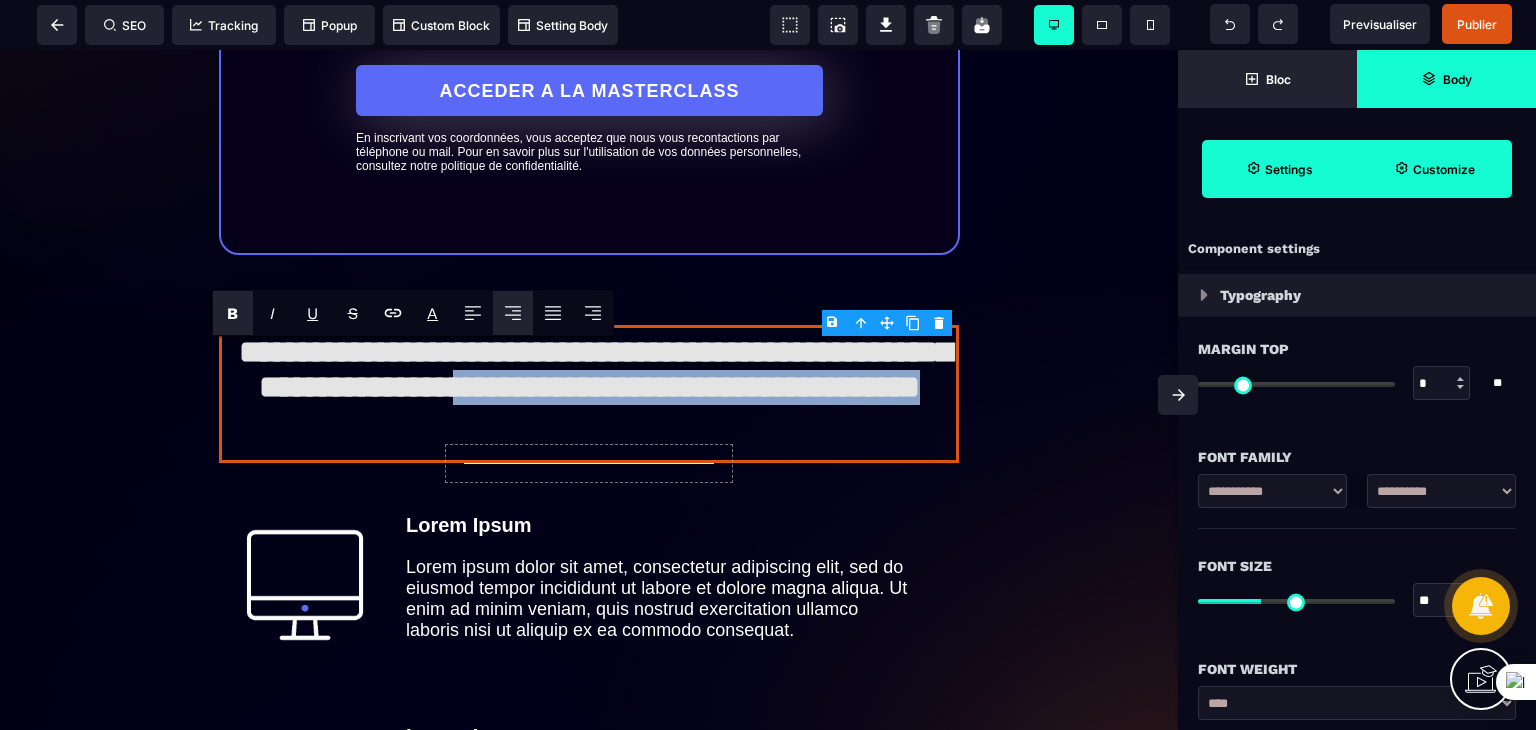 drag, startPoint x: 935, startPoint y: 441, endPoint x: 243, endPoint y: 444, distance: 692.00653 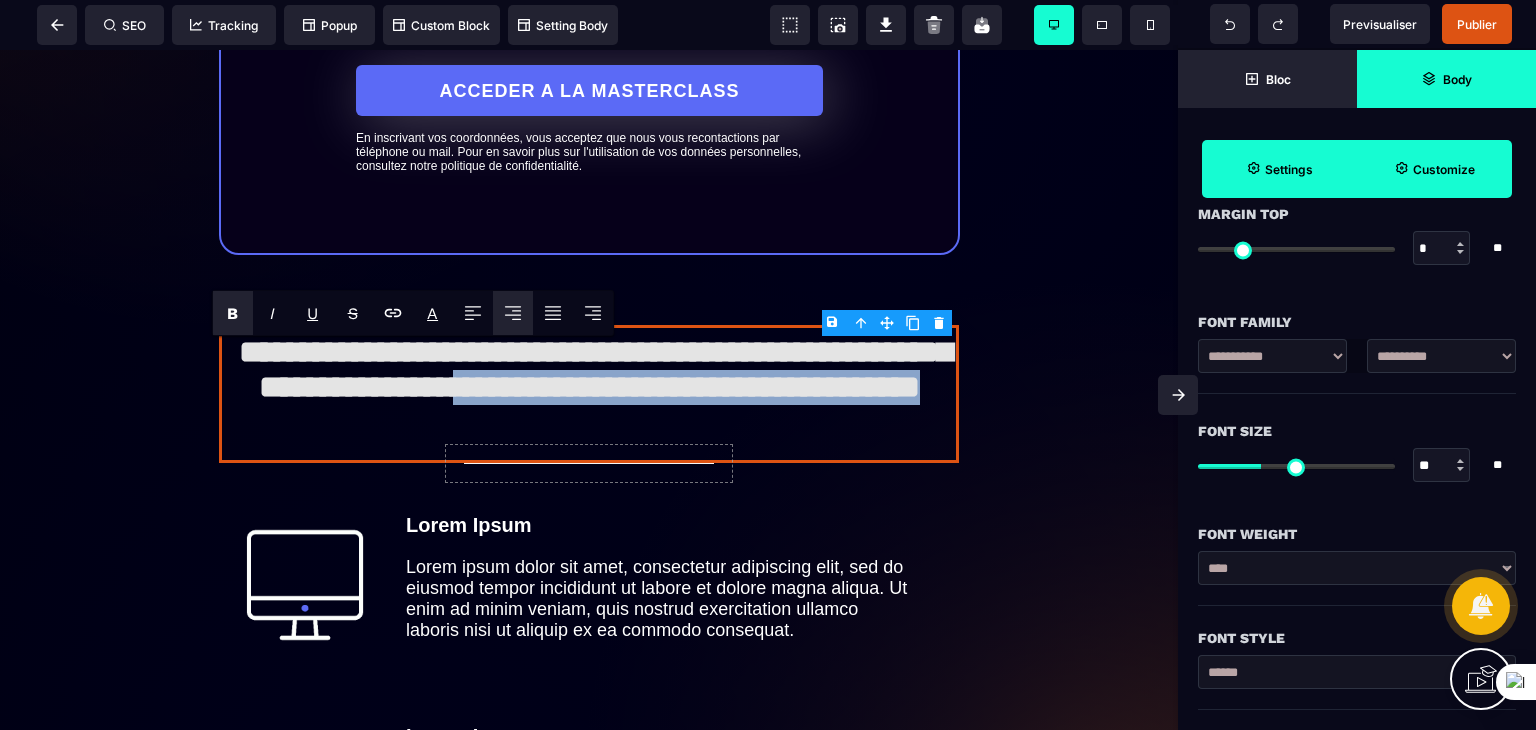 scroll, scrollTop: 200, scrollLeft: 0, axis: vertical 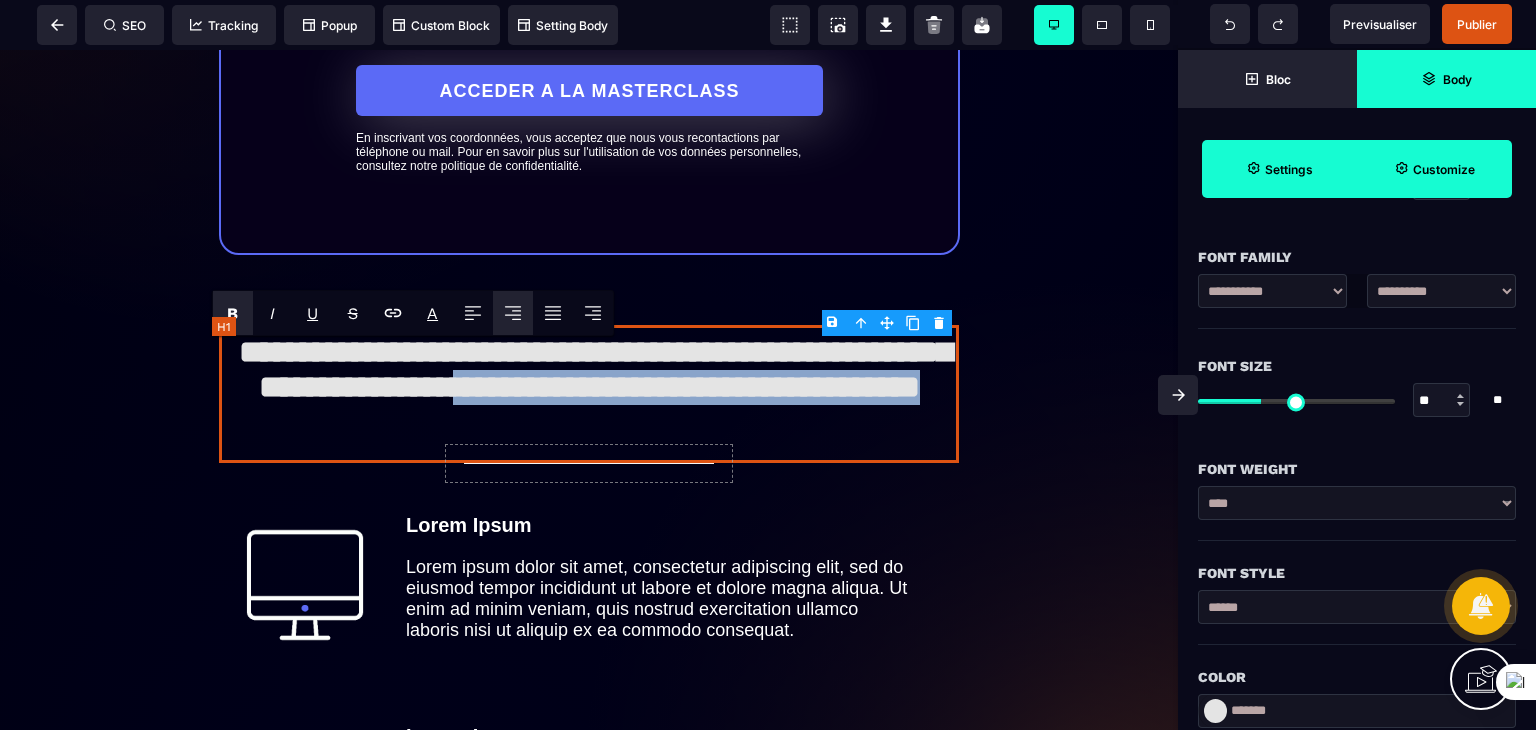 drag, startPoint x: 851, startPoint y: 445, endPoint x: 817, endPoint y: 440, distance: 34.36568 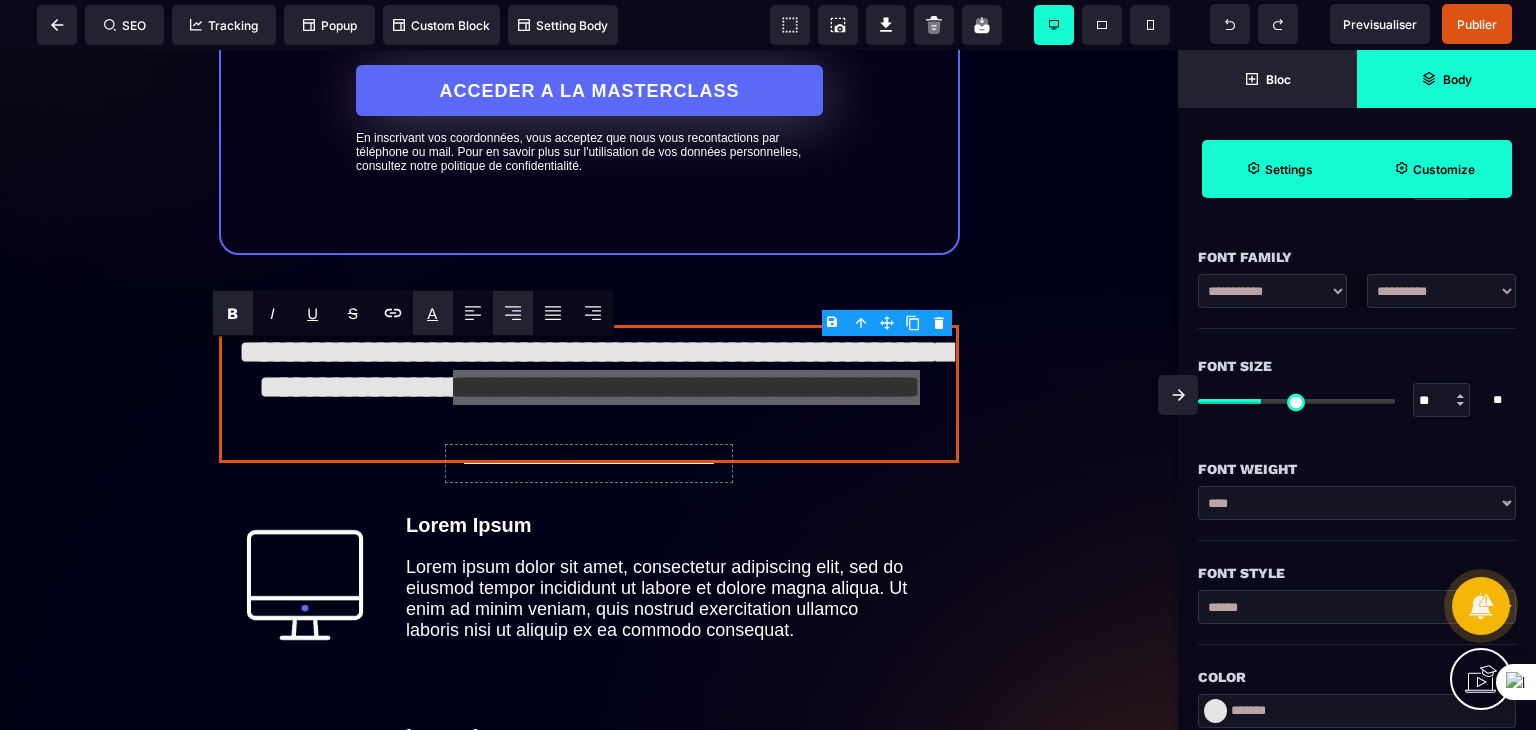 click on "A *******" at bounding box center (433, 313) 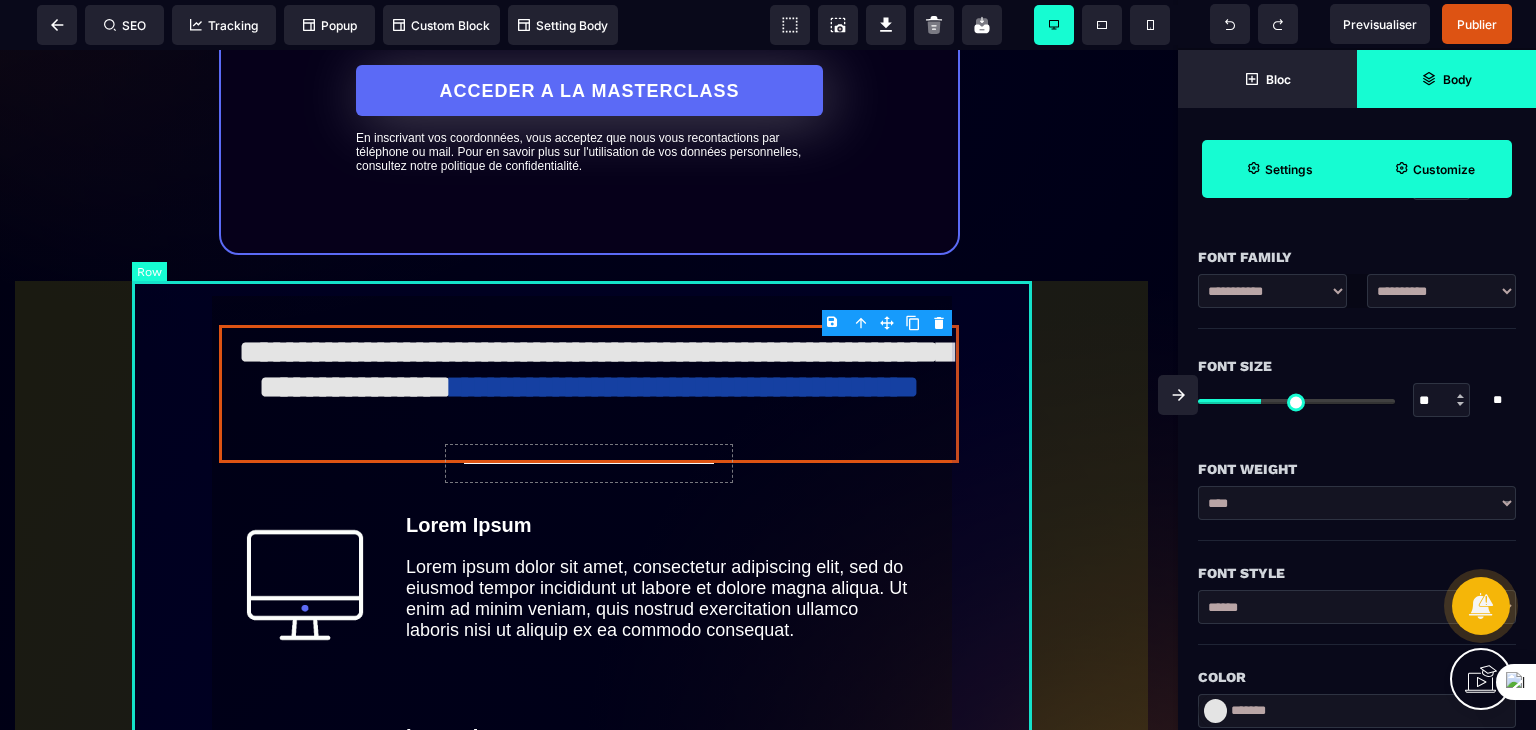 click on "**********" at bounding box center (589, 746) 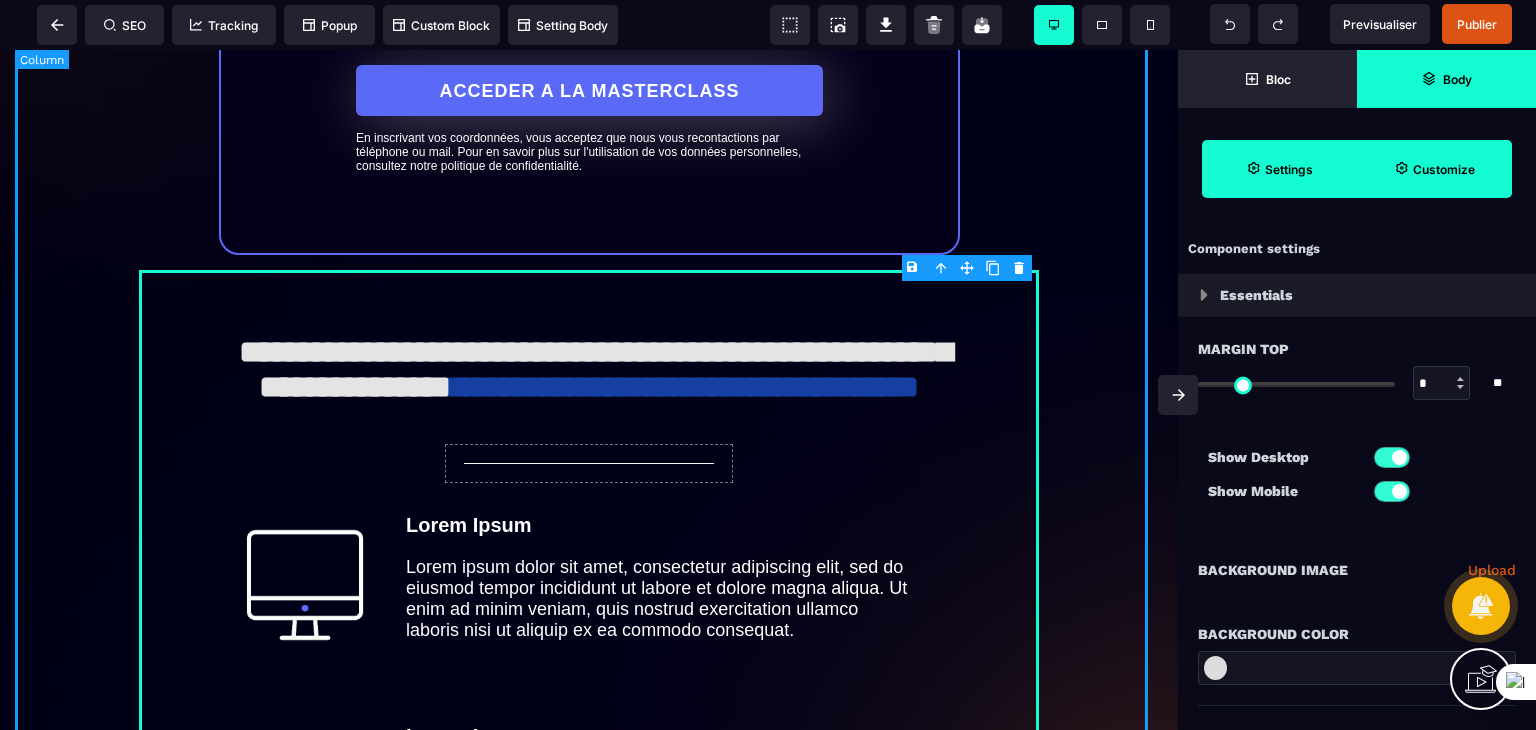 click on "**********" at bounding box center (589, 344) 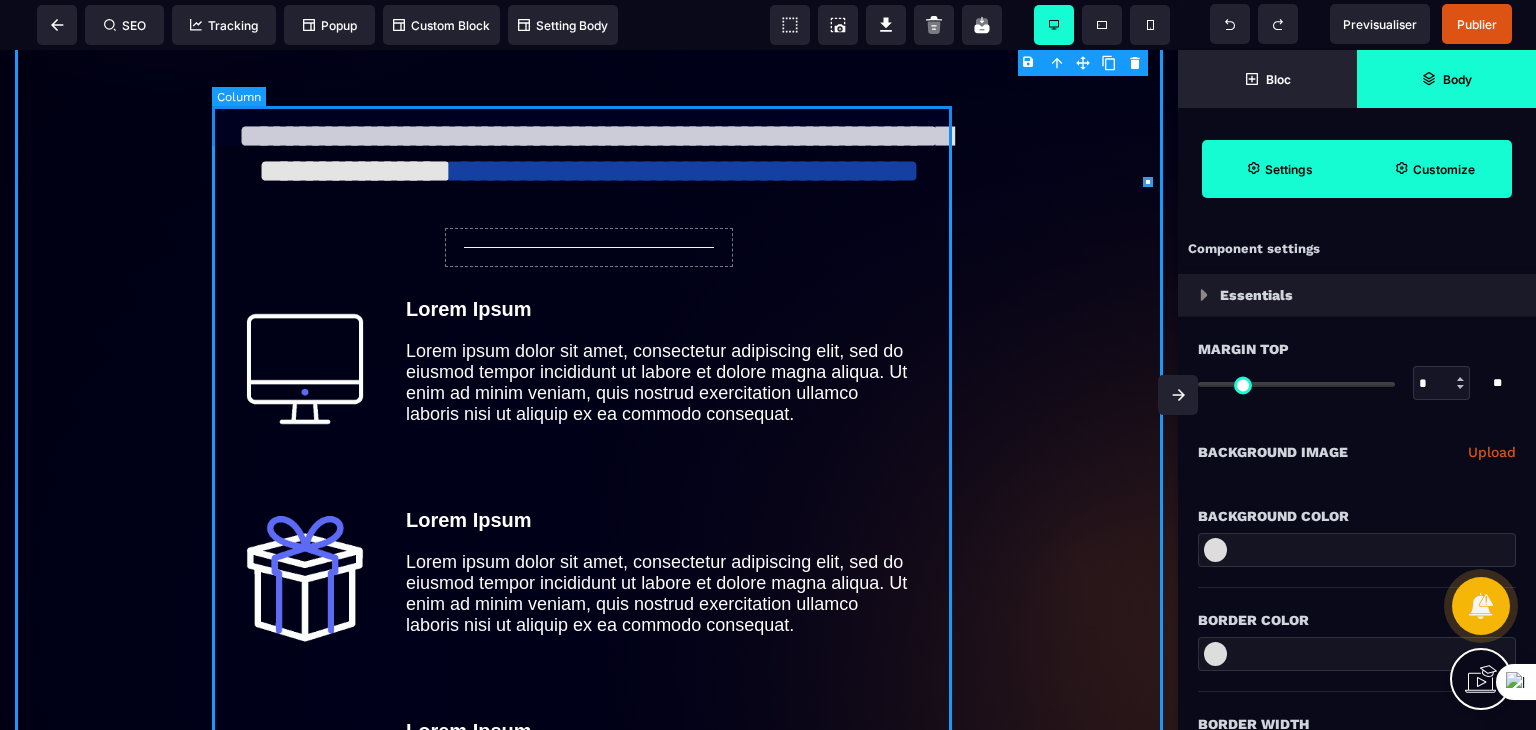scroll, scrollTop: 900, scrollLeft: 0, axis: vertical 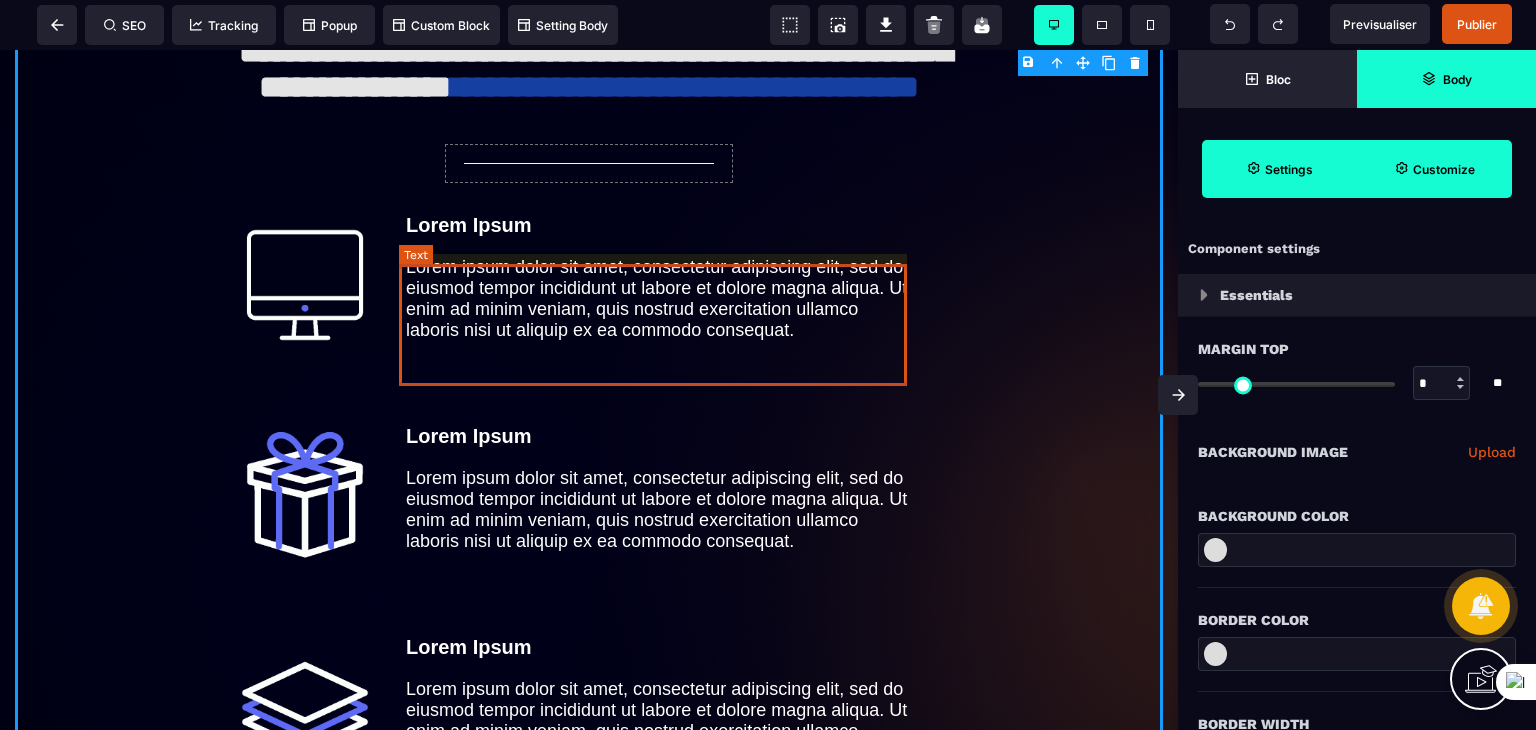 click on "Lorem ipsum dolor sit amet, consectetur adipiscing elit, sed do eiusmod tempor incididunt ut labore et dolore magna aliqua. Ut enim ad minim veniam, quis nostrud exercitation ullamco laboris nisi ut aliquip ex ea commodo consequat." at bounding box center [660, 299] 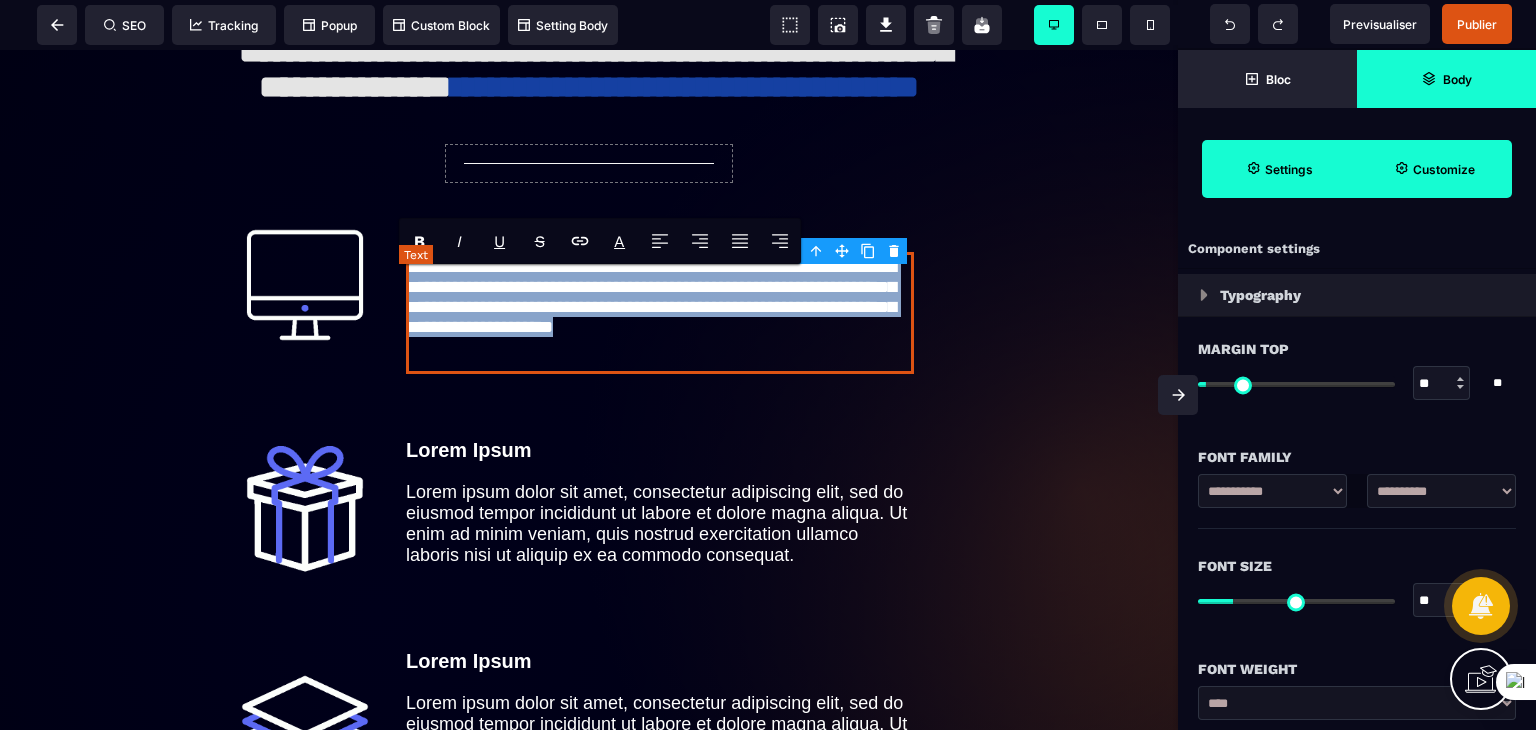 click on "**********" at bounding box center (660, 313) 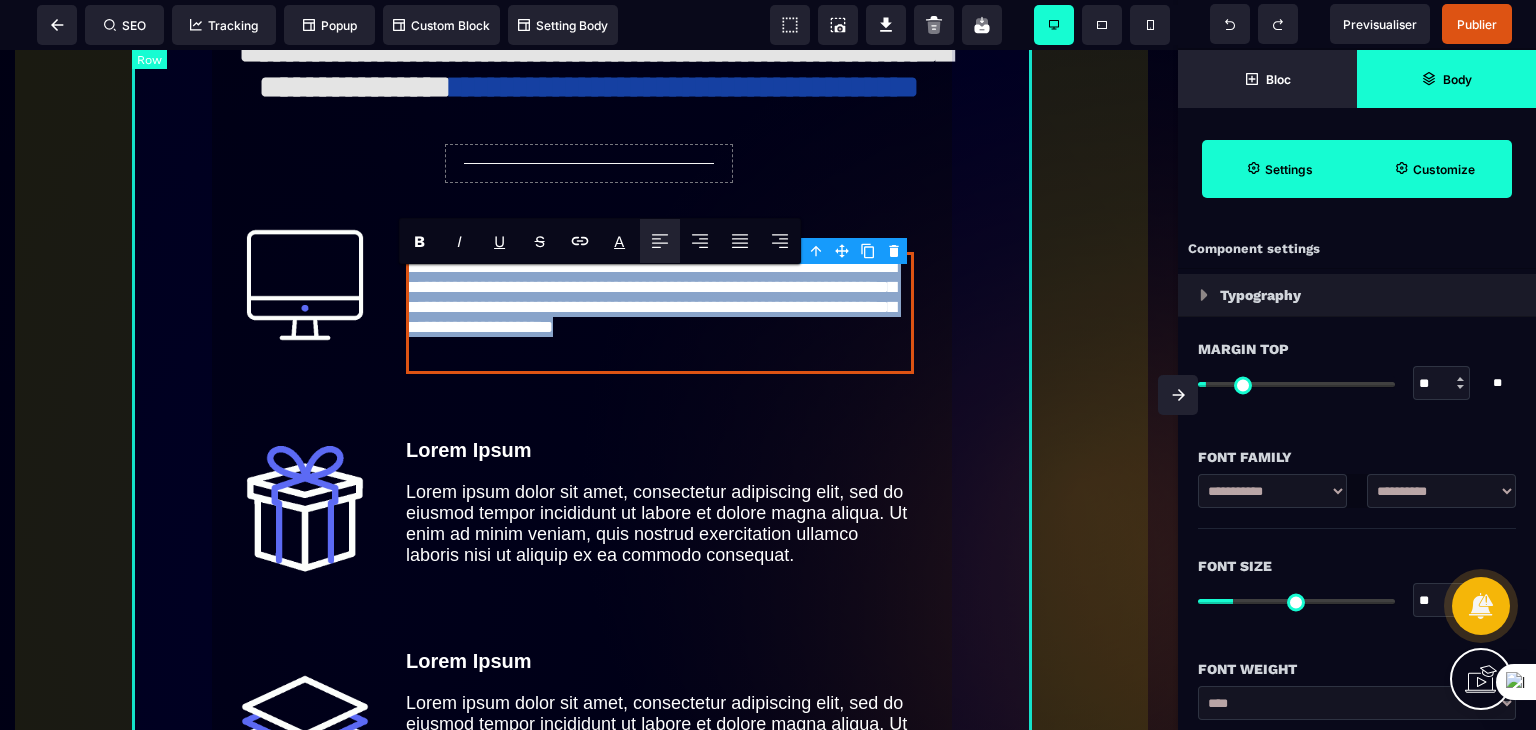 click on "**********" at bounding box center [589, 453] 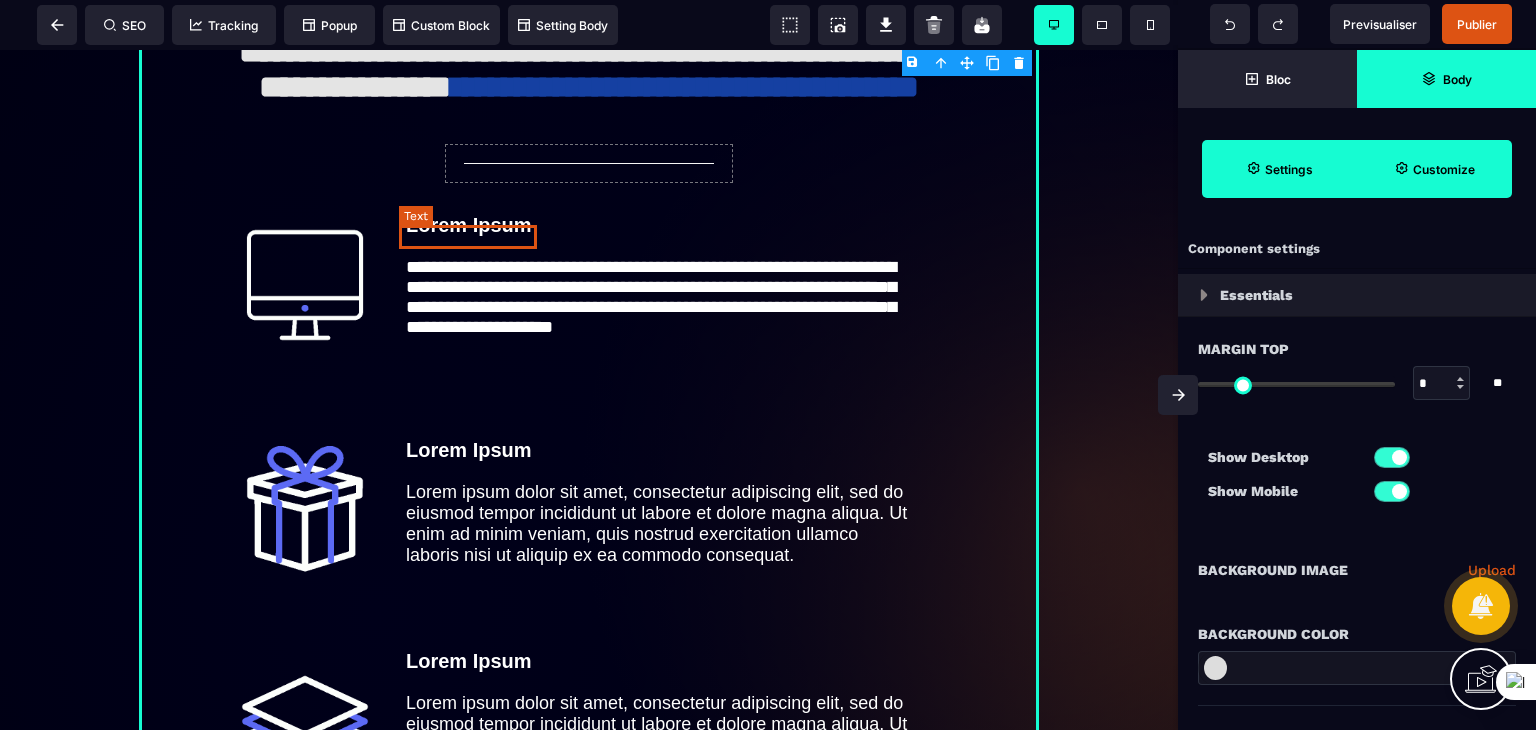 click on "Lorem Ipsum" at bounding box center [469, 225] 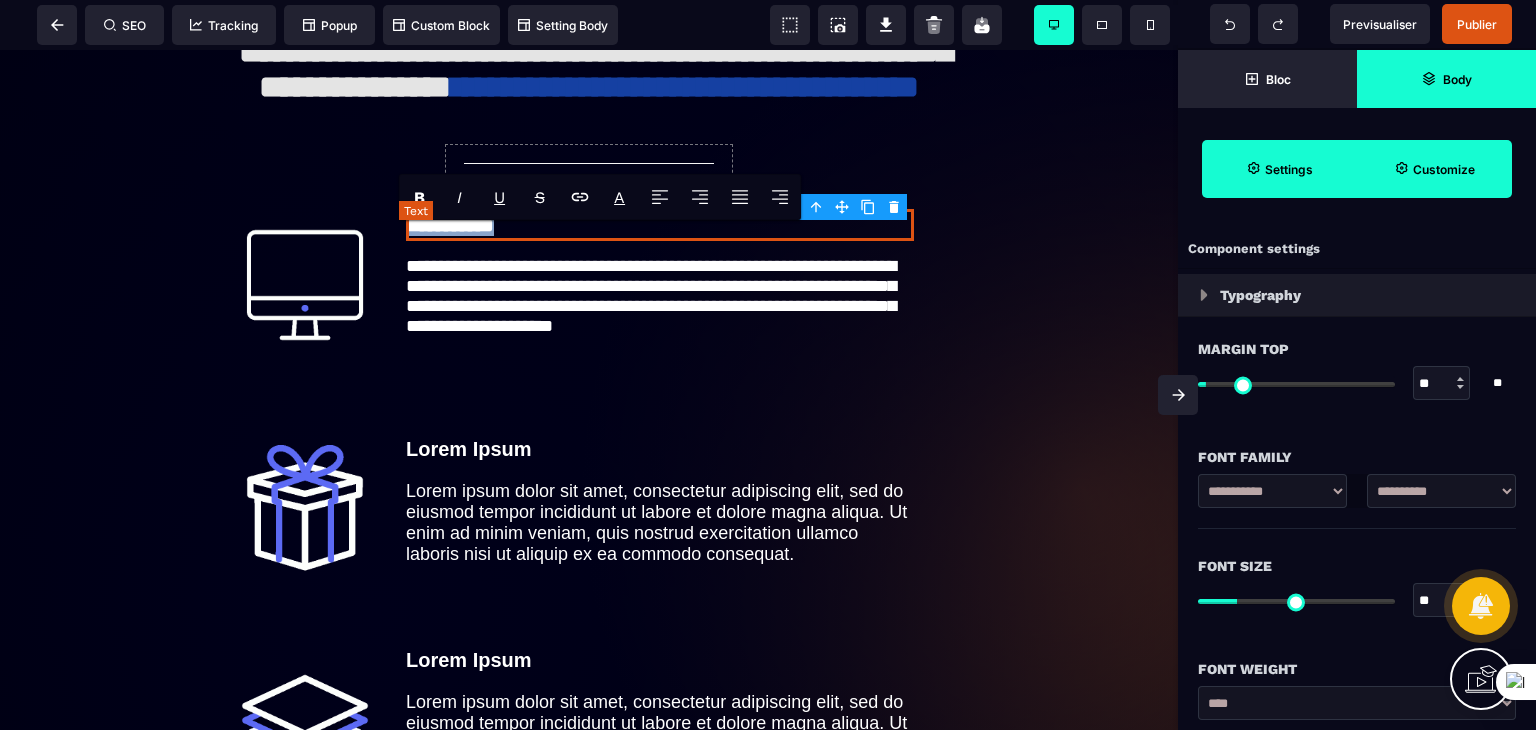 click on "**********" at bounding box center (450, 225) 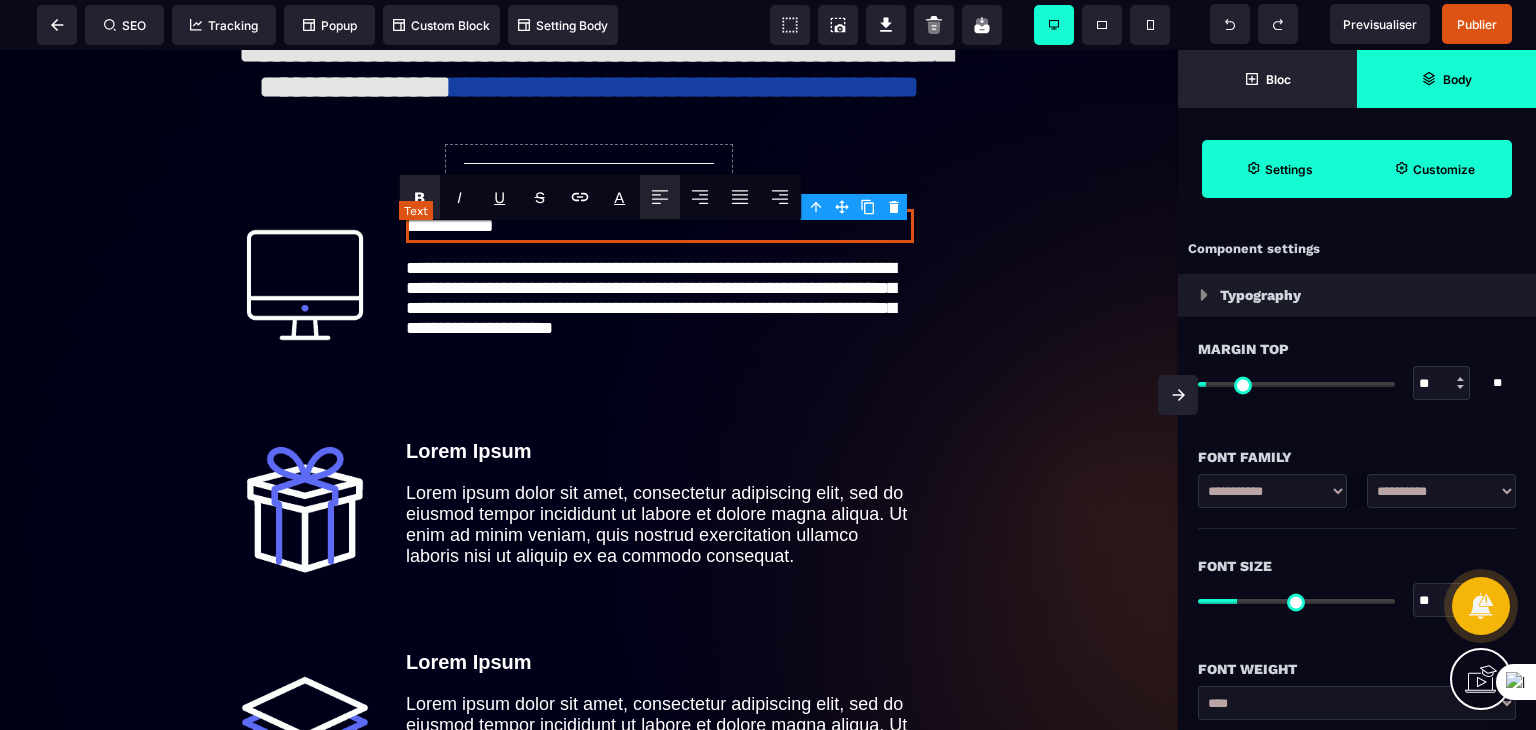 click on "**********" at bounding box center [660, 226] 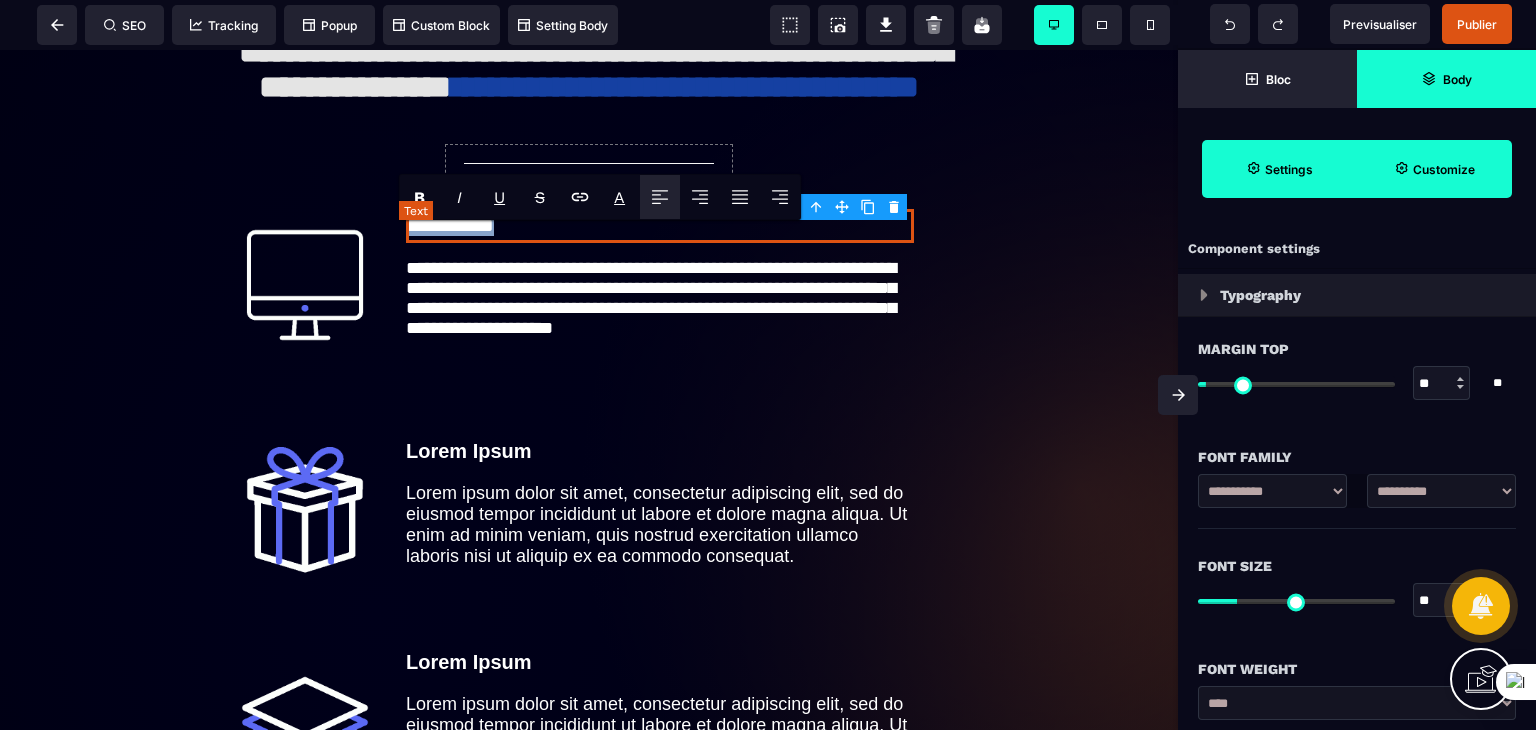 click on "**********" at bounding box center (660, 226) 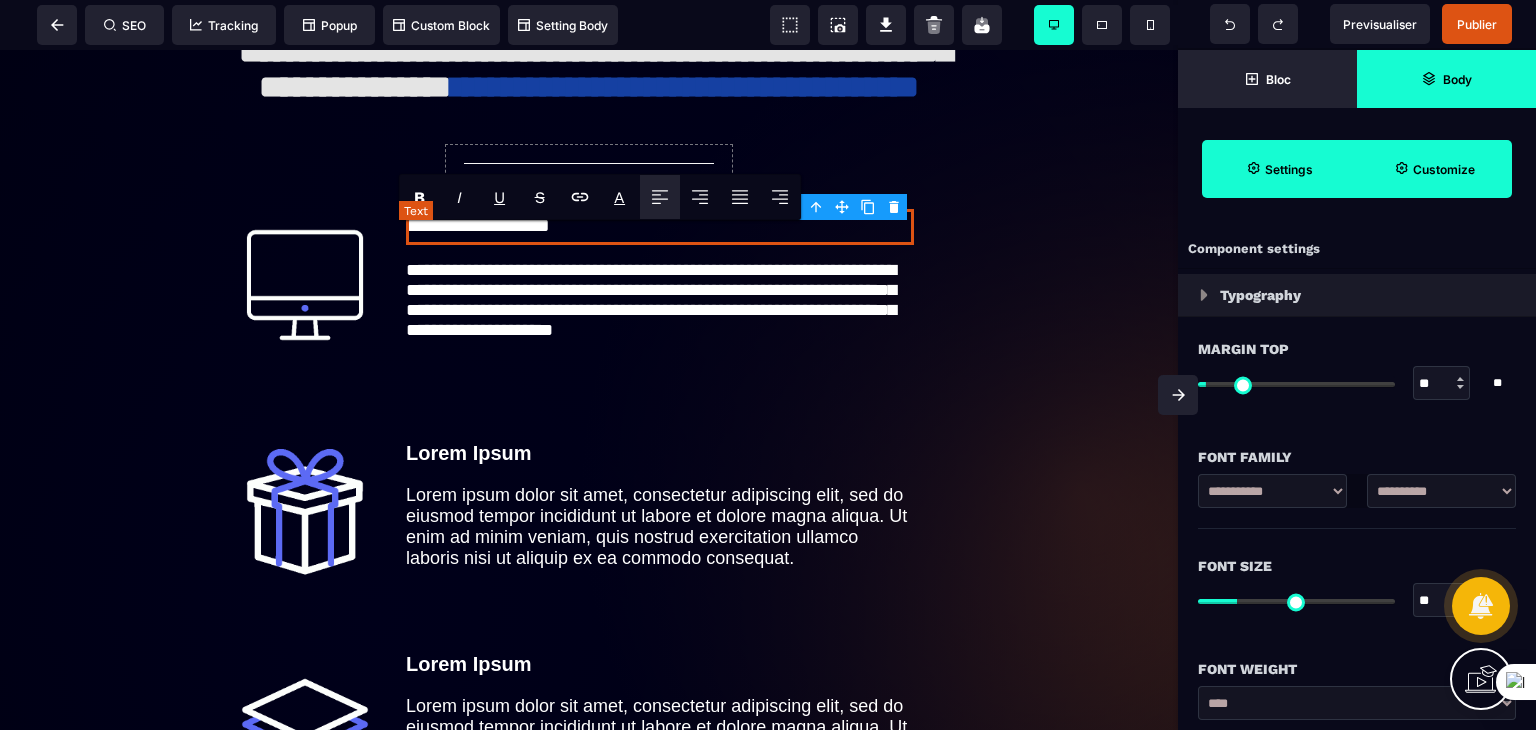 drag, startPoint x: 617, startPoint y: 244, endPoint x: 568, endPoint y: 245, distance: 49.010204 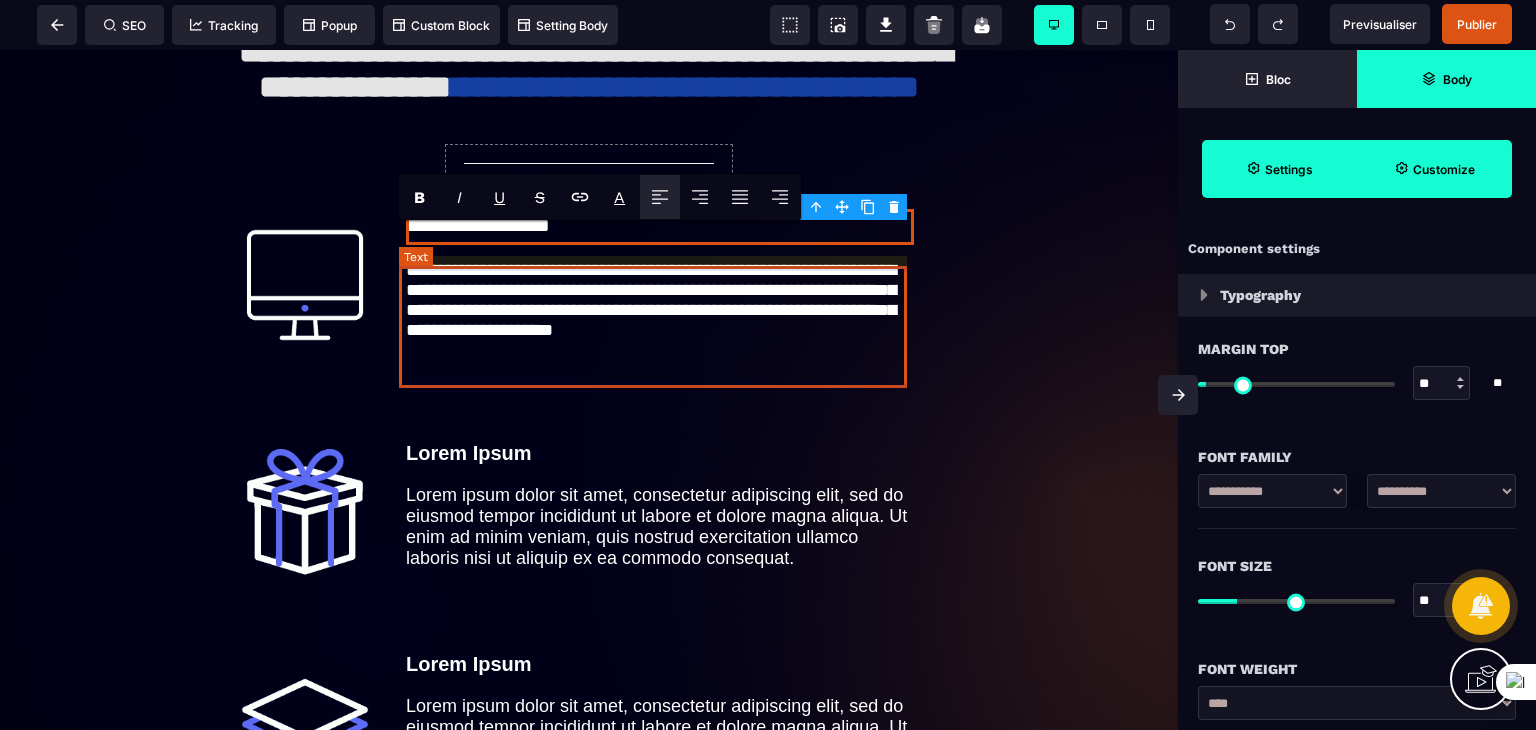 click on "**********" at bounding box center (660, 316) 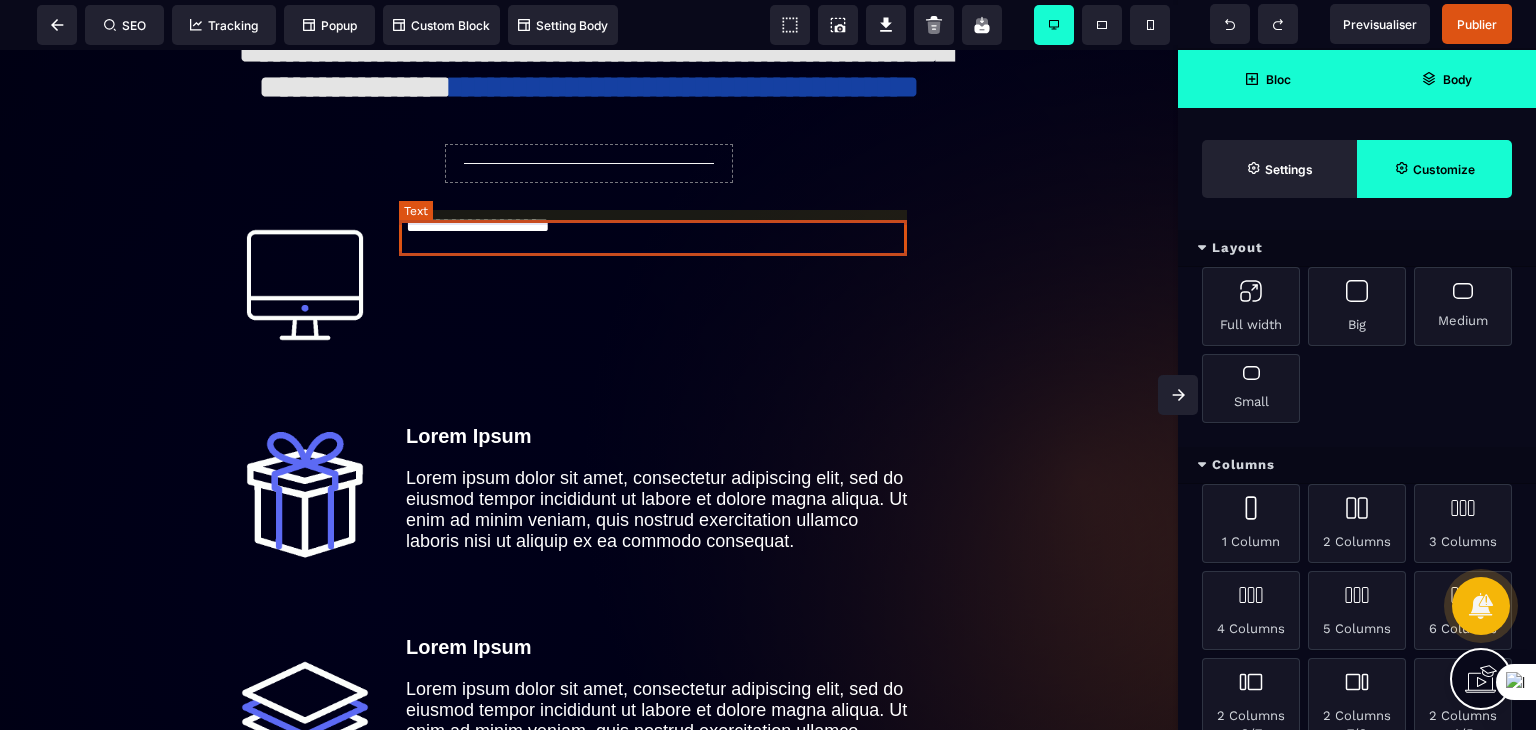click on "**********" at bounding box center [660, 227] 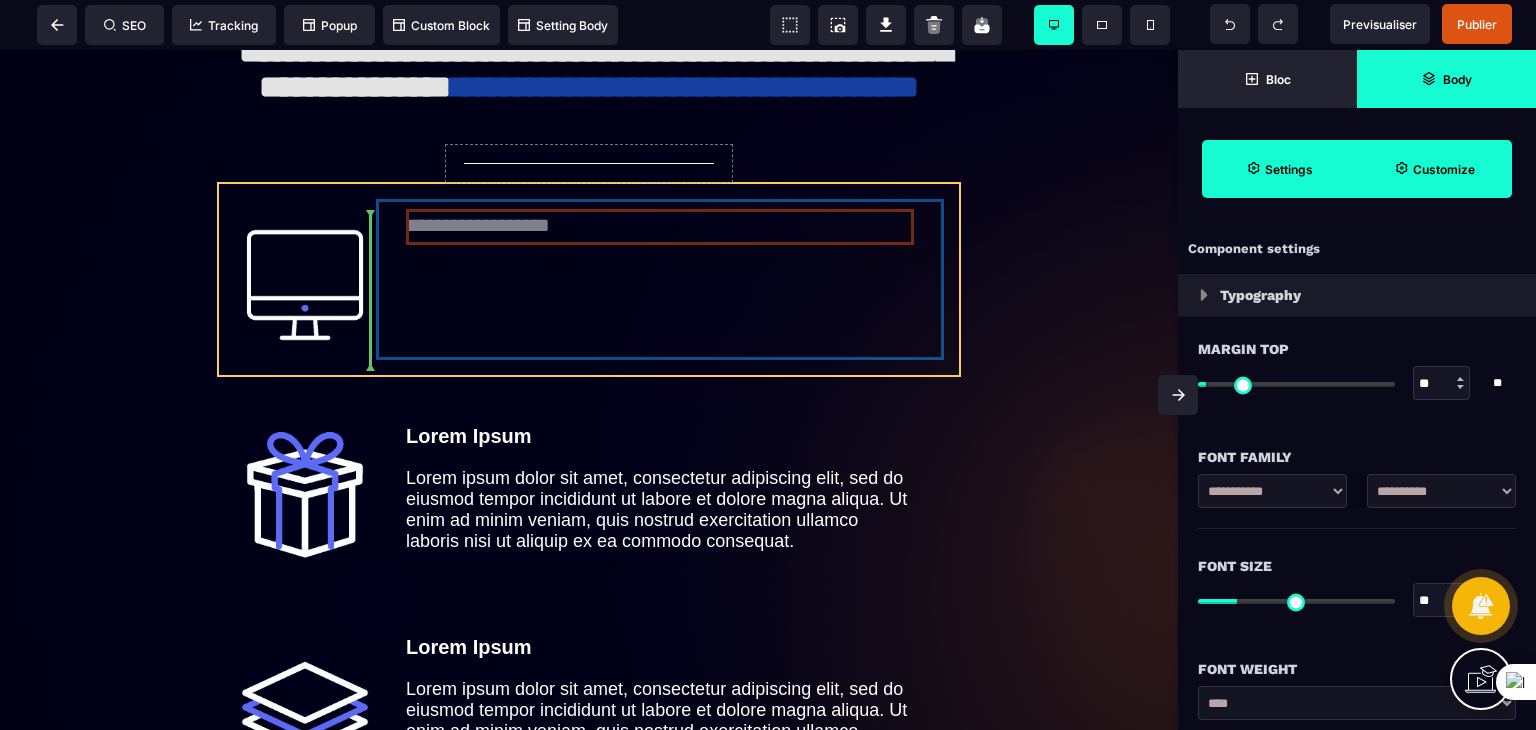 drag, startPoint x: 479, startPoint y: 246, endPoint x: 488, endPoint y: 296, distance: 50.803543 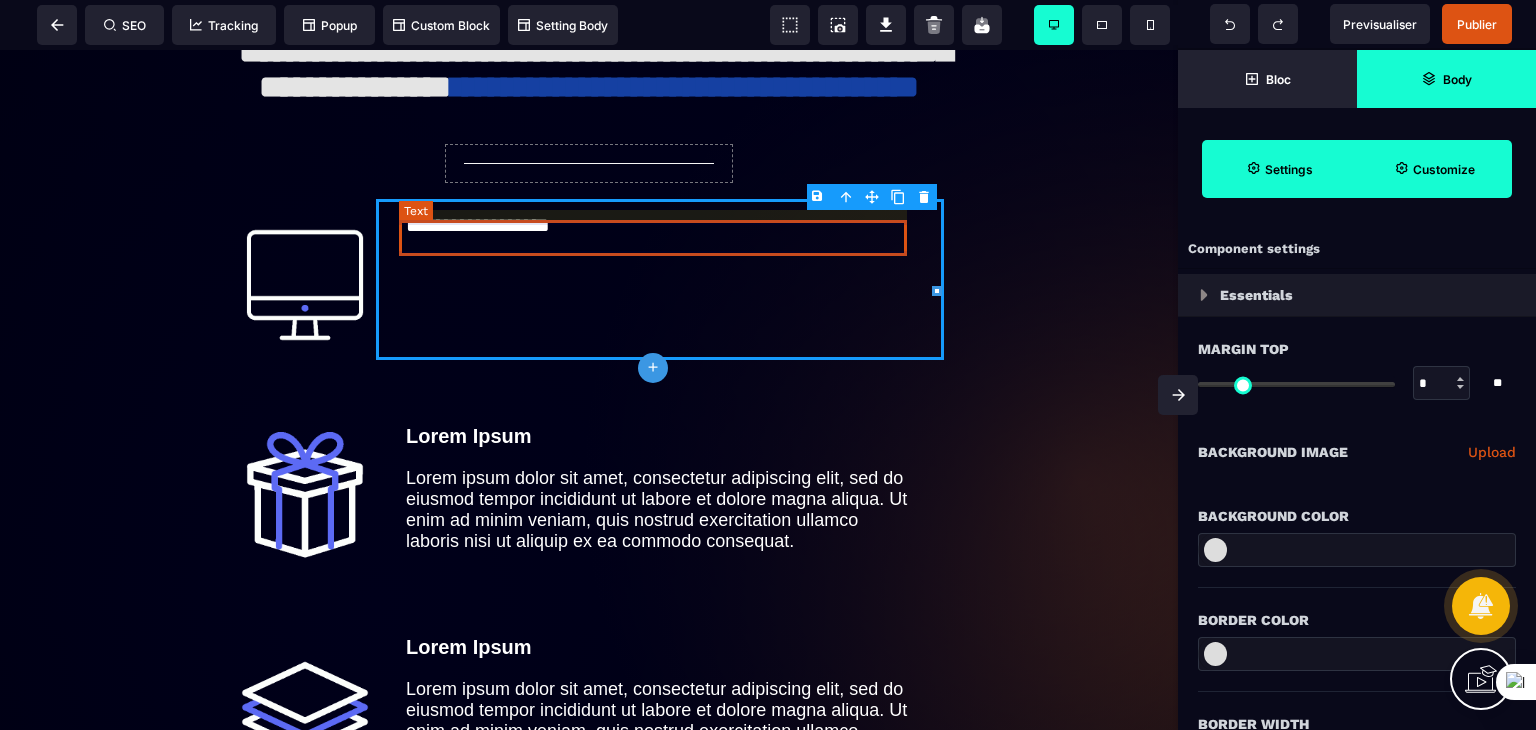click on "**********" at bounding box center (660, 227) 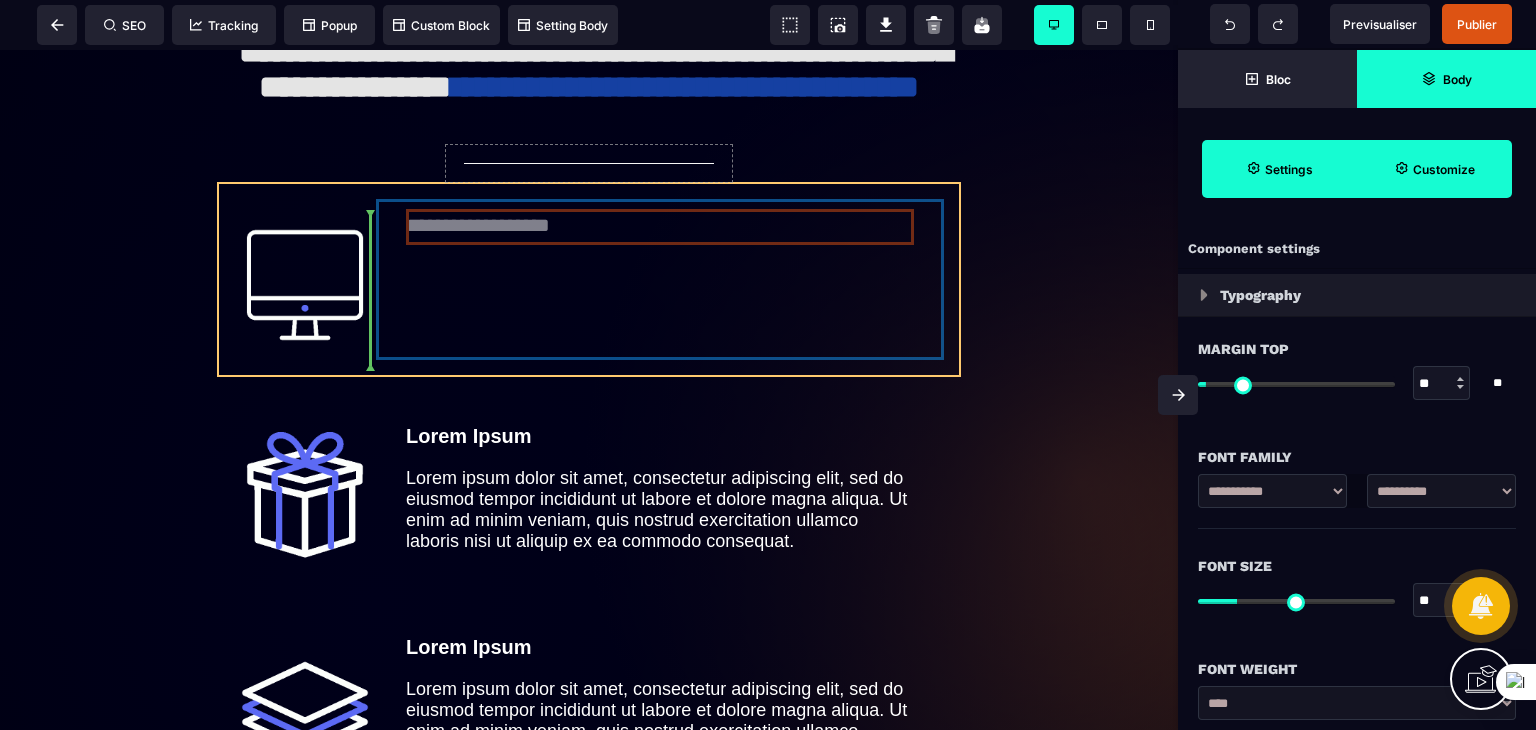 drag, startPoint x: 549, startPoint y: 243, endPoint x: 572, endPoint y: 315, distance: 75.58439 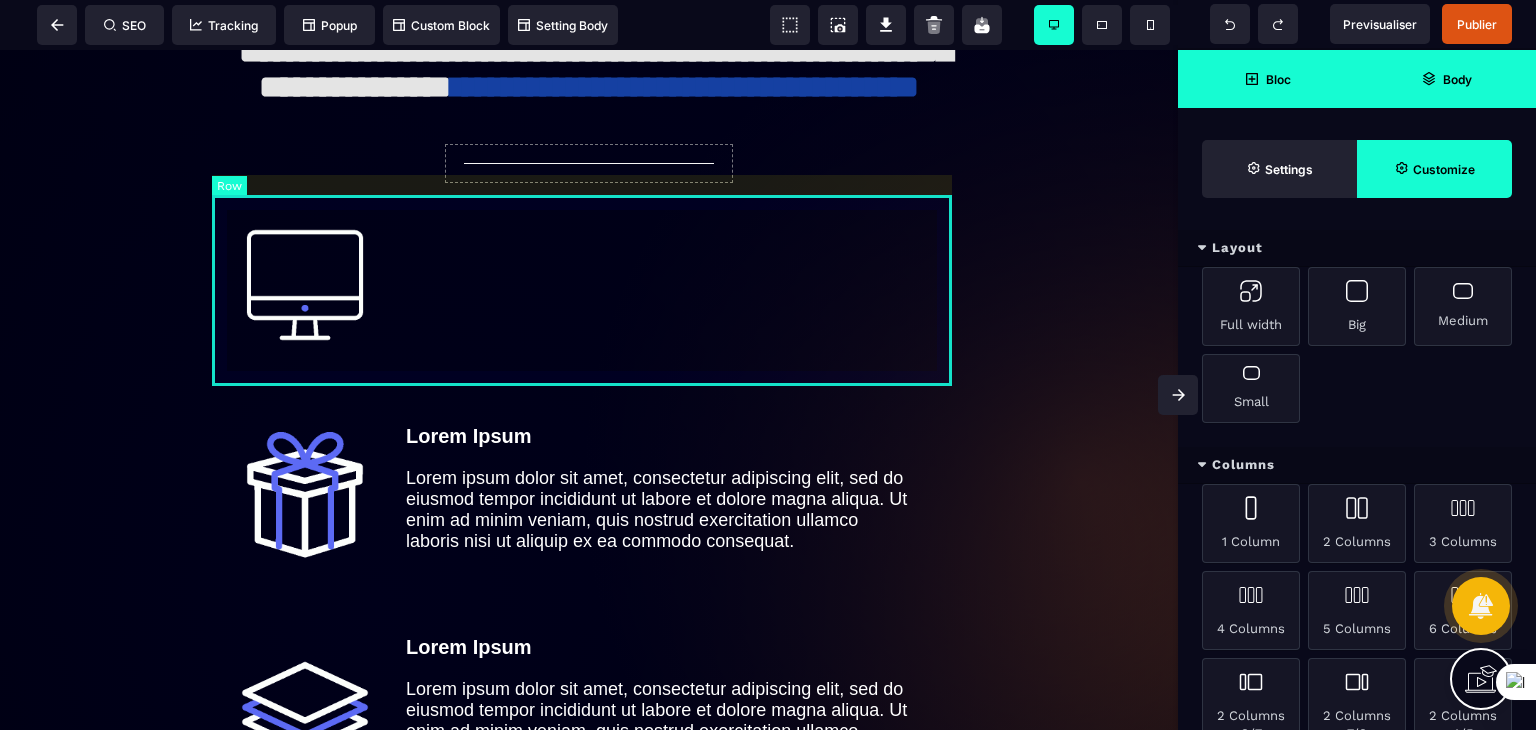 click at bounding box center [589, 279] 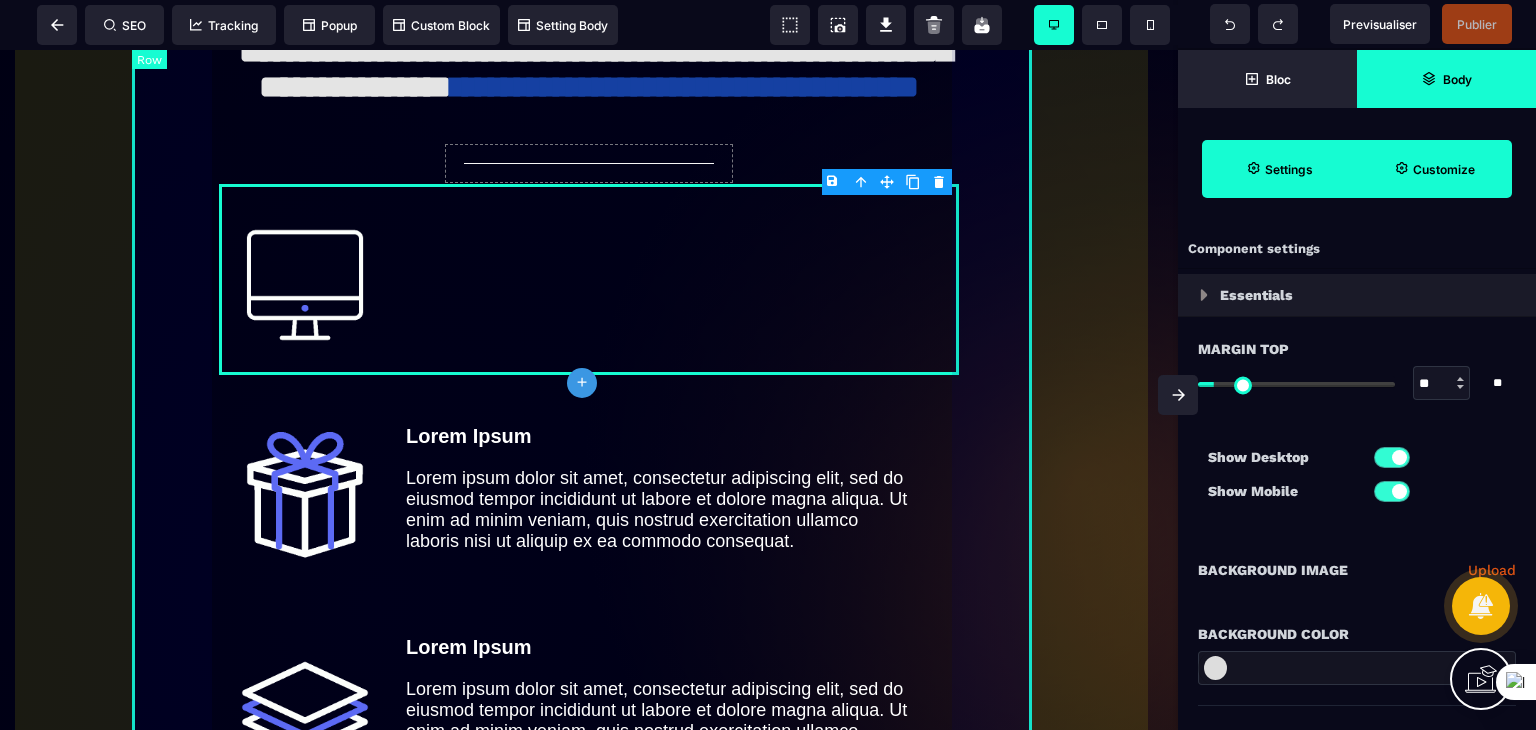 click on "**********" at bounding box center [589, 446] 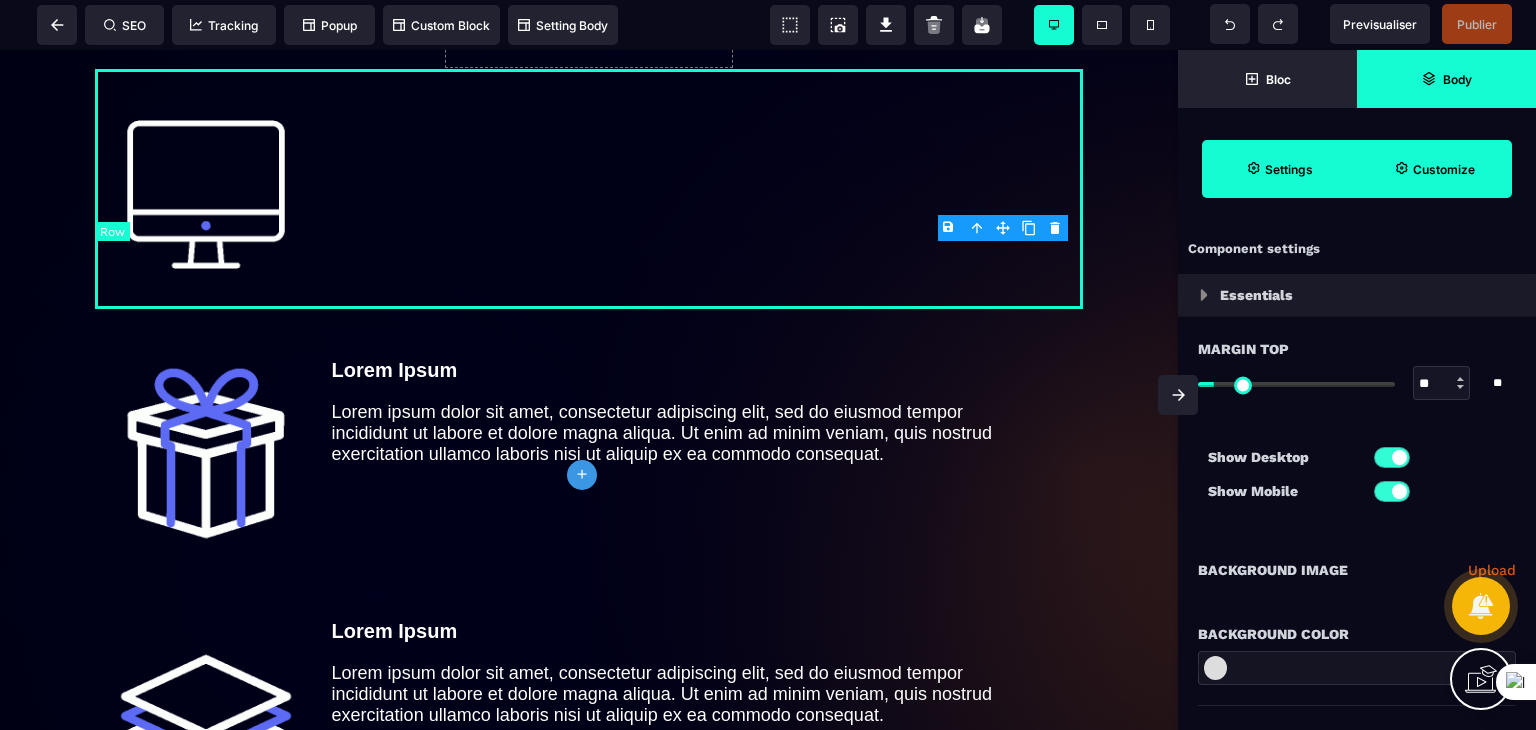 scroll, scrollTop: 800, scrollLeft: 0, axis: vertical 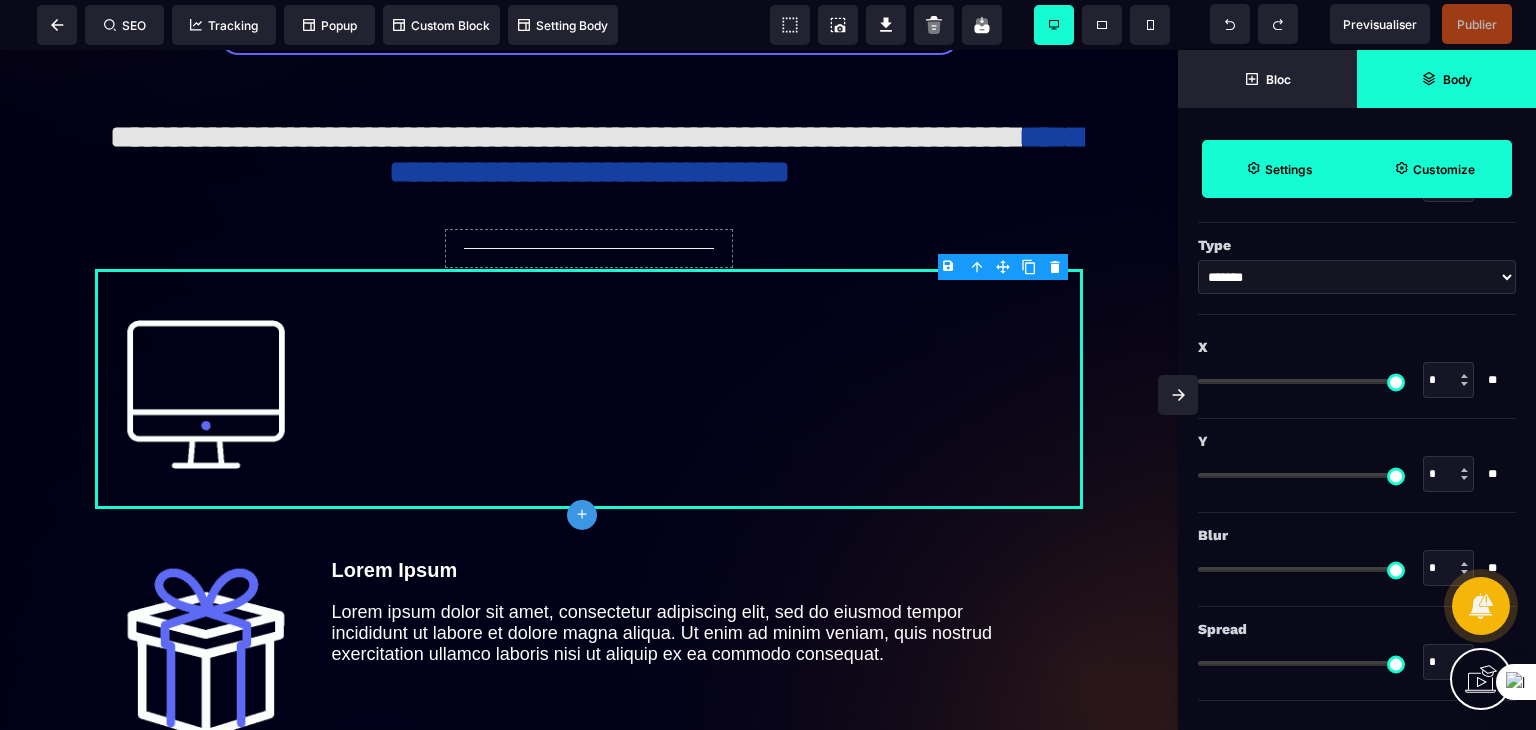 click on "B I U S
A *******
plus
Row
SEO
Big" at bounding box center (768, 365) 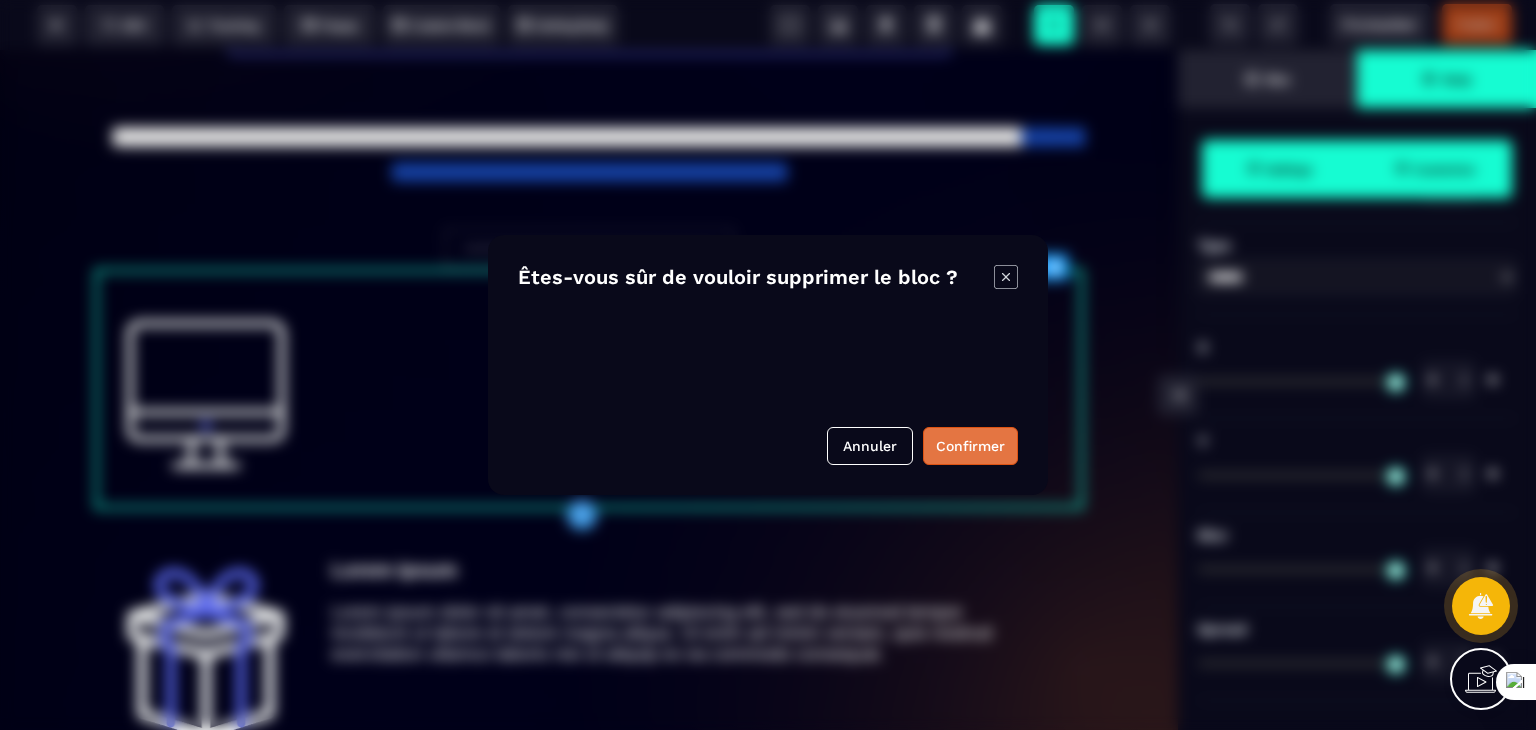 click on "Confirmer" at bounding box center (970, 446) 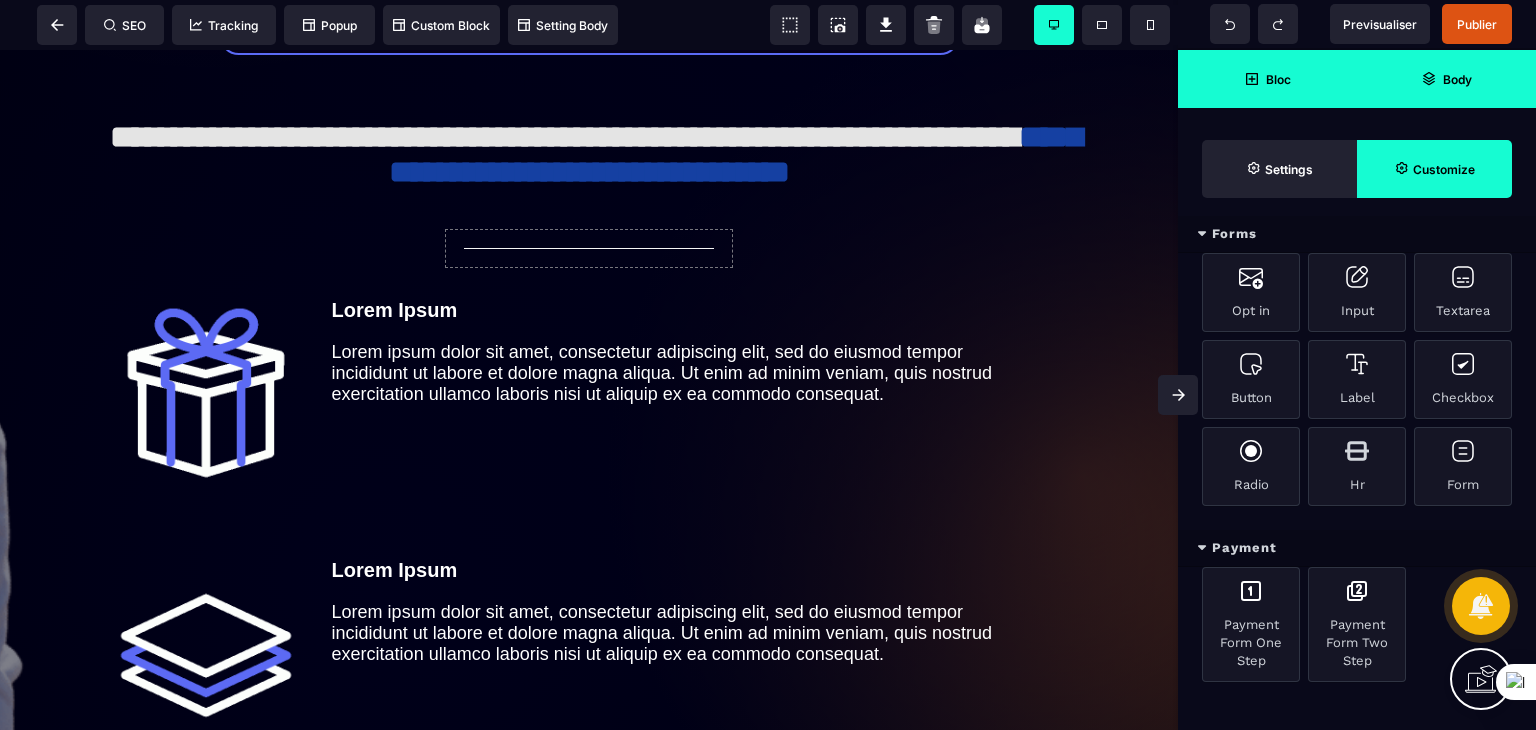 scroll, scrollTop: 1212, scrollLeft: 0, axis: vertical 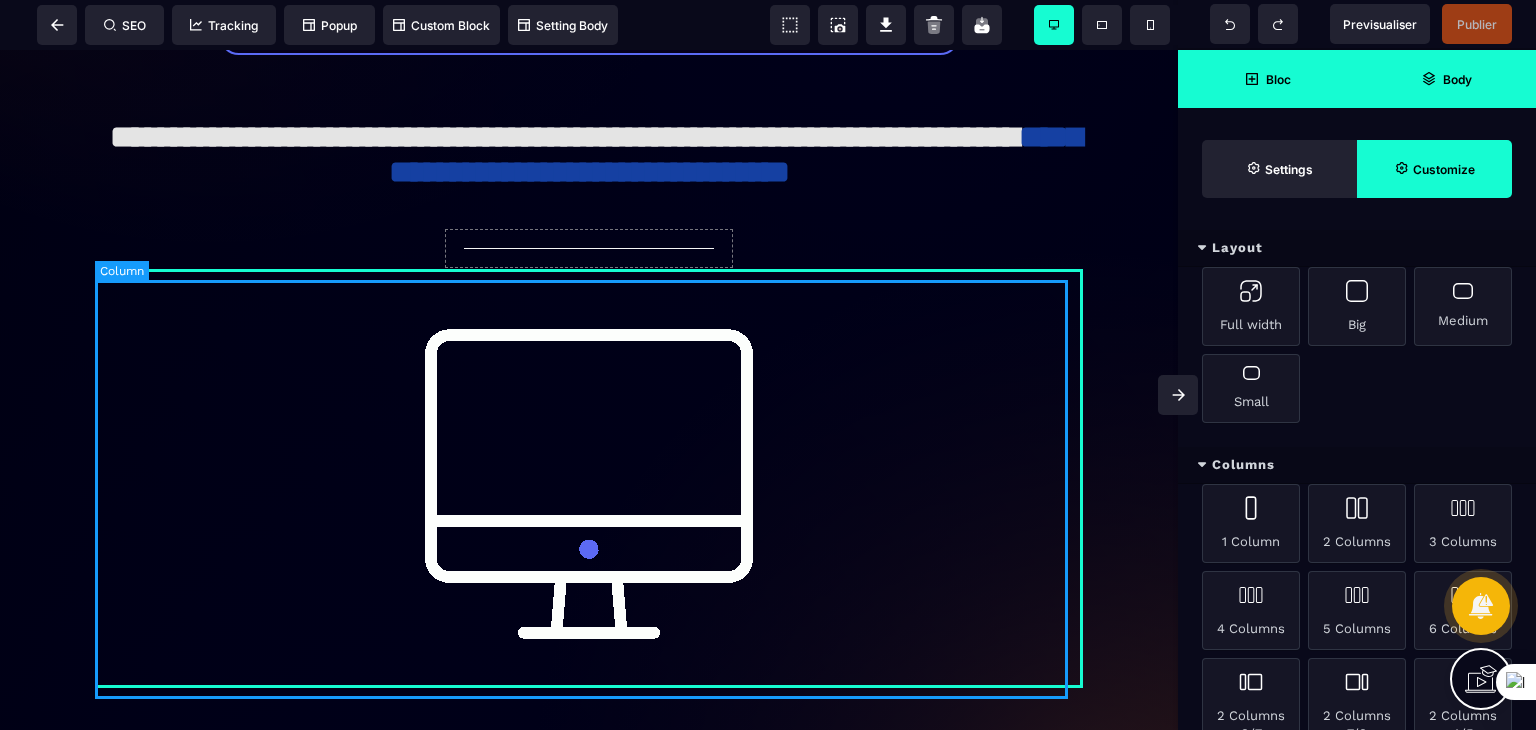 drag, startPoint x: 1048, startPoint y: 396, endPoint x: 935, endPoint y: 397, distance: 113.004425 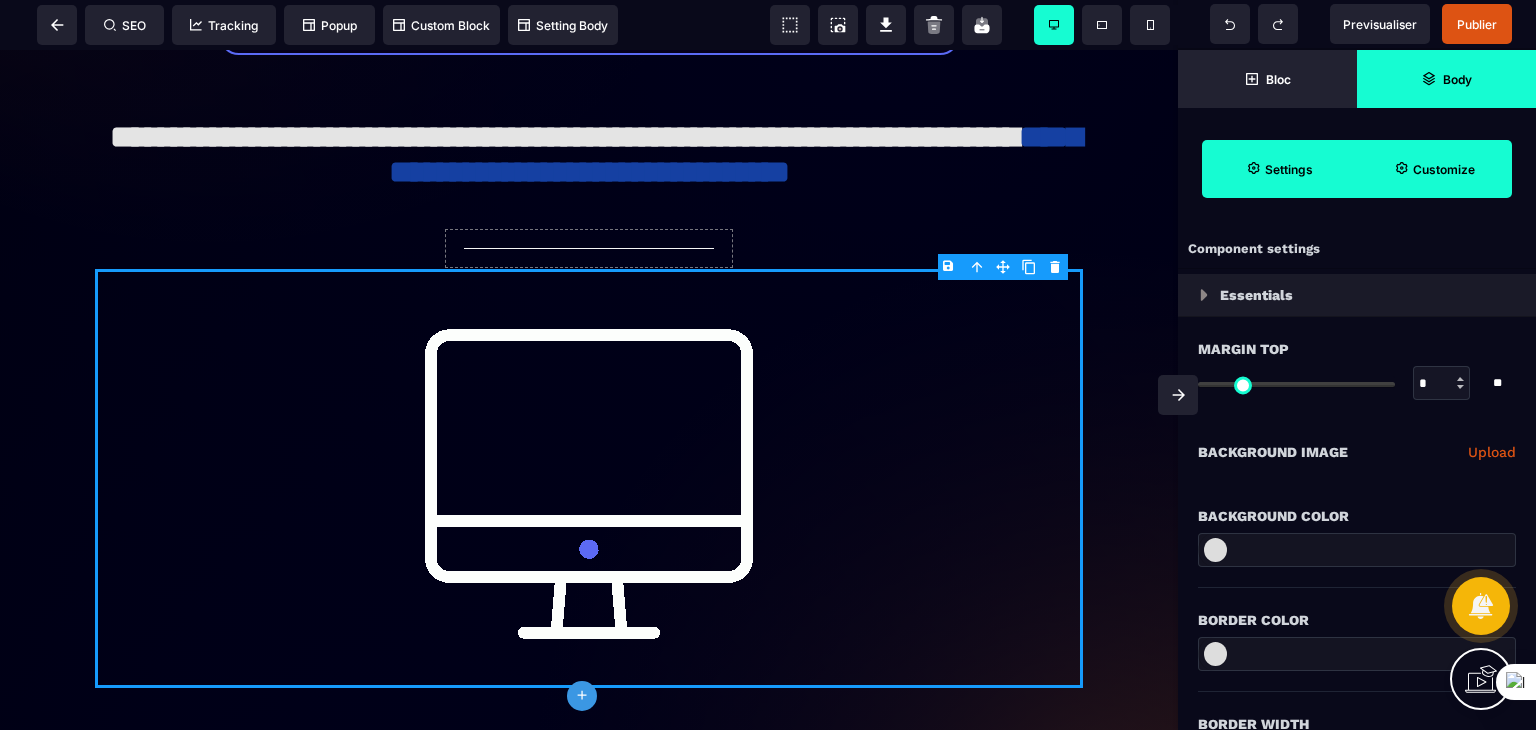 click on "B I U S
A *******
plus
Column
SEO" at bounding box center [768, 365] 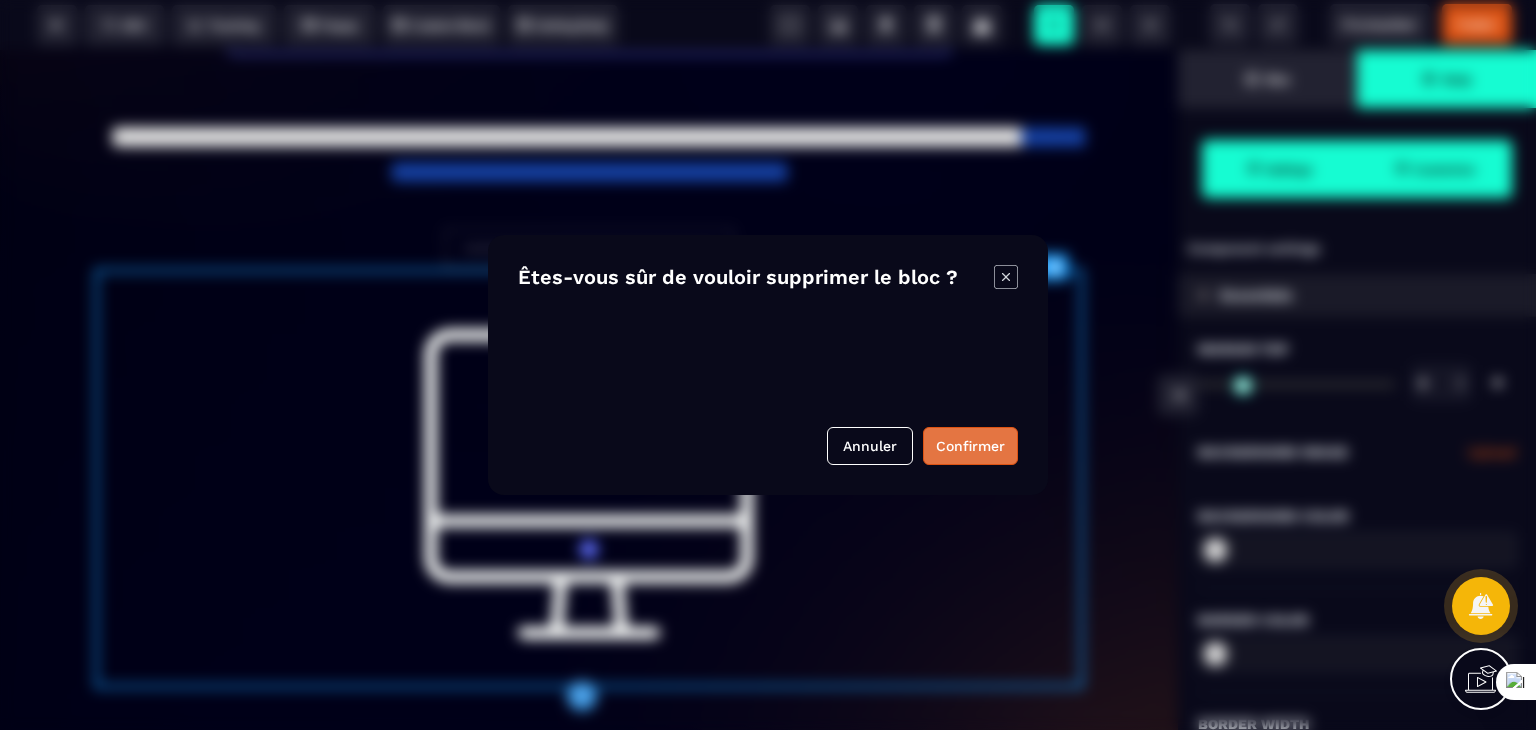 click on "Confirmer" at bounding box center (970, 446) 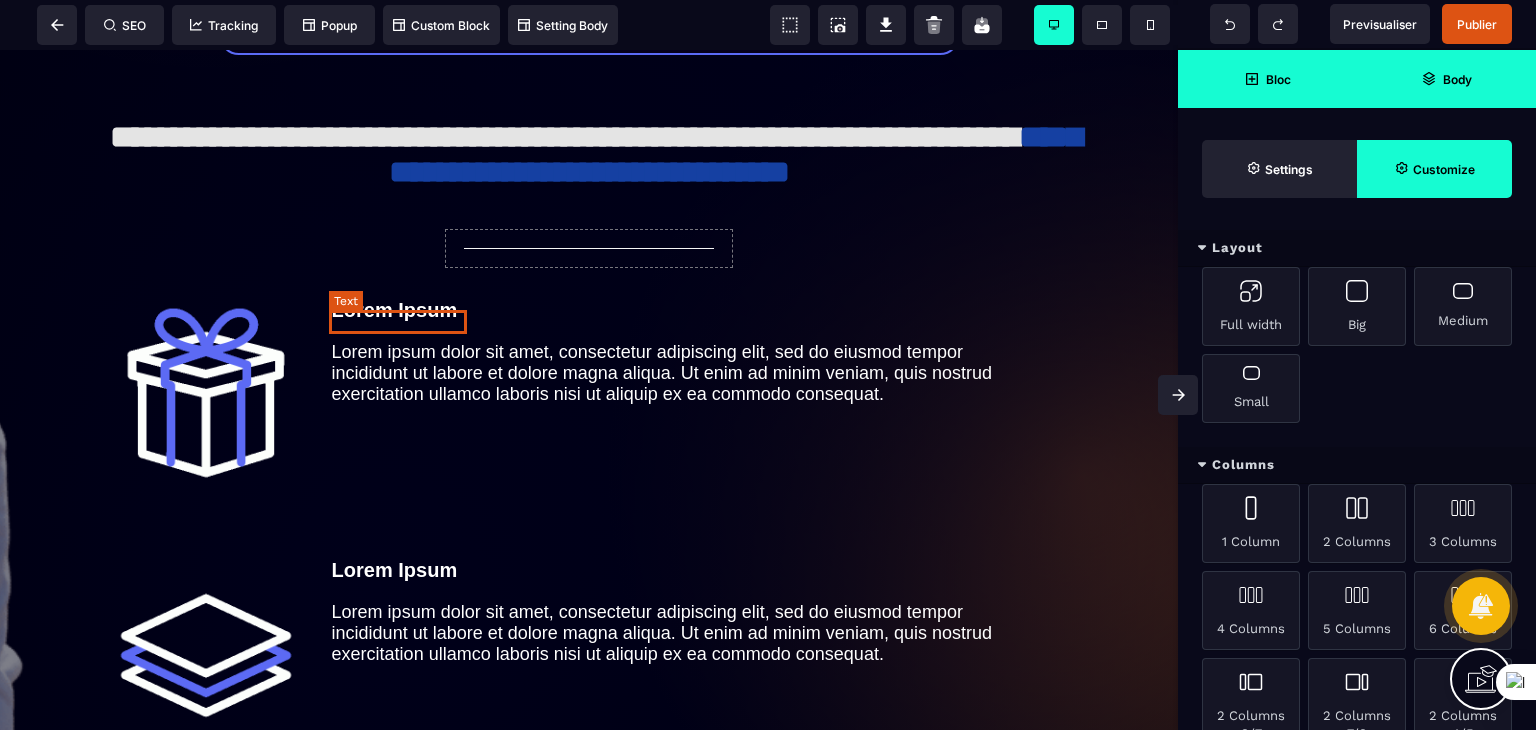 click on "Lorem Ipsum" at bounding box center [395, 310] 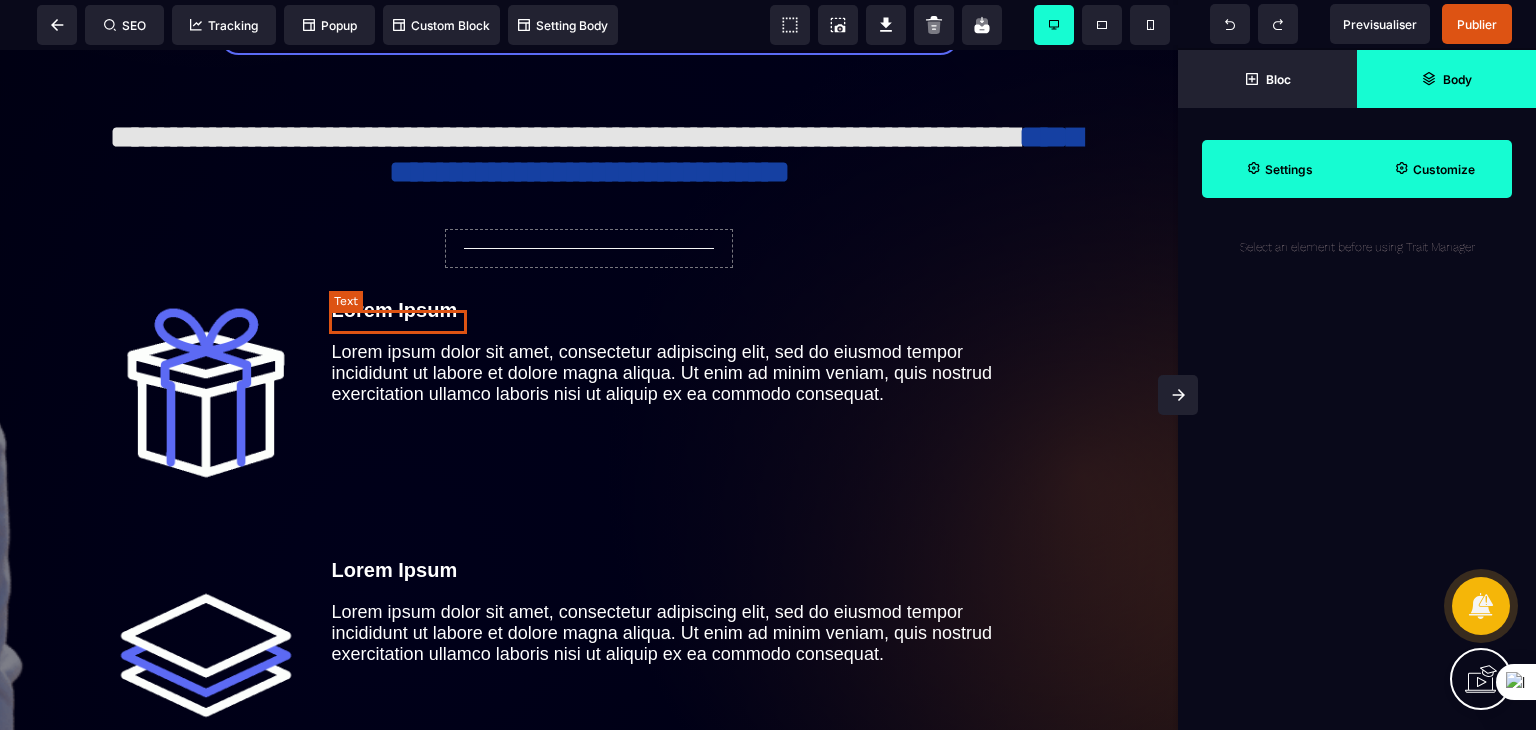 click on "Lorem Ipsum" at bounding box center (395, 310) 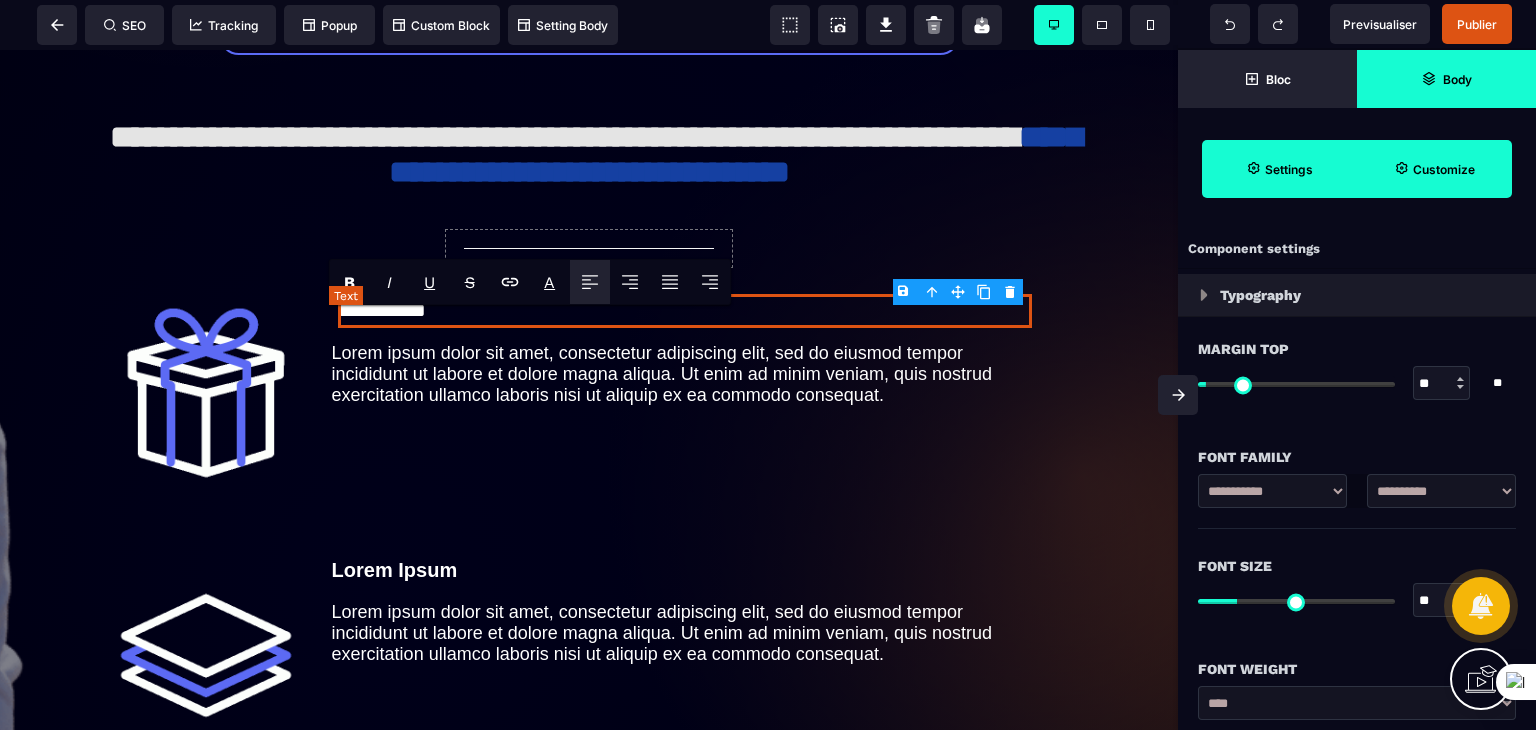 click on "**********" at bounding box center [685, 311] 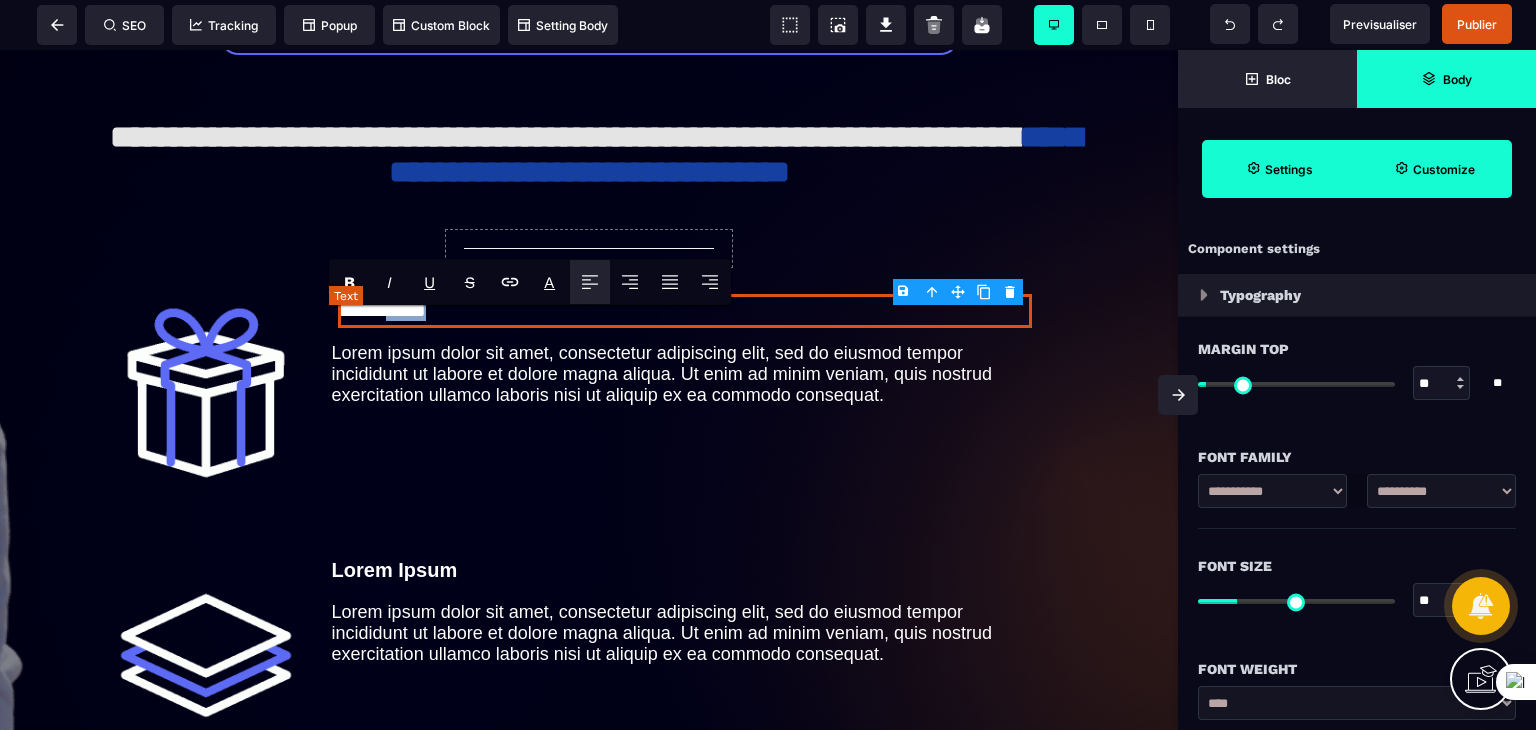 click on "**********" at bounding box center [685, 311] 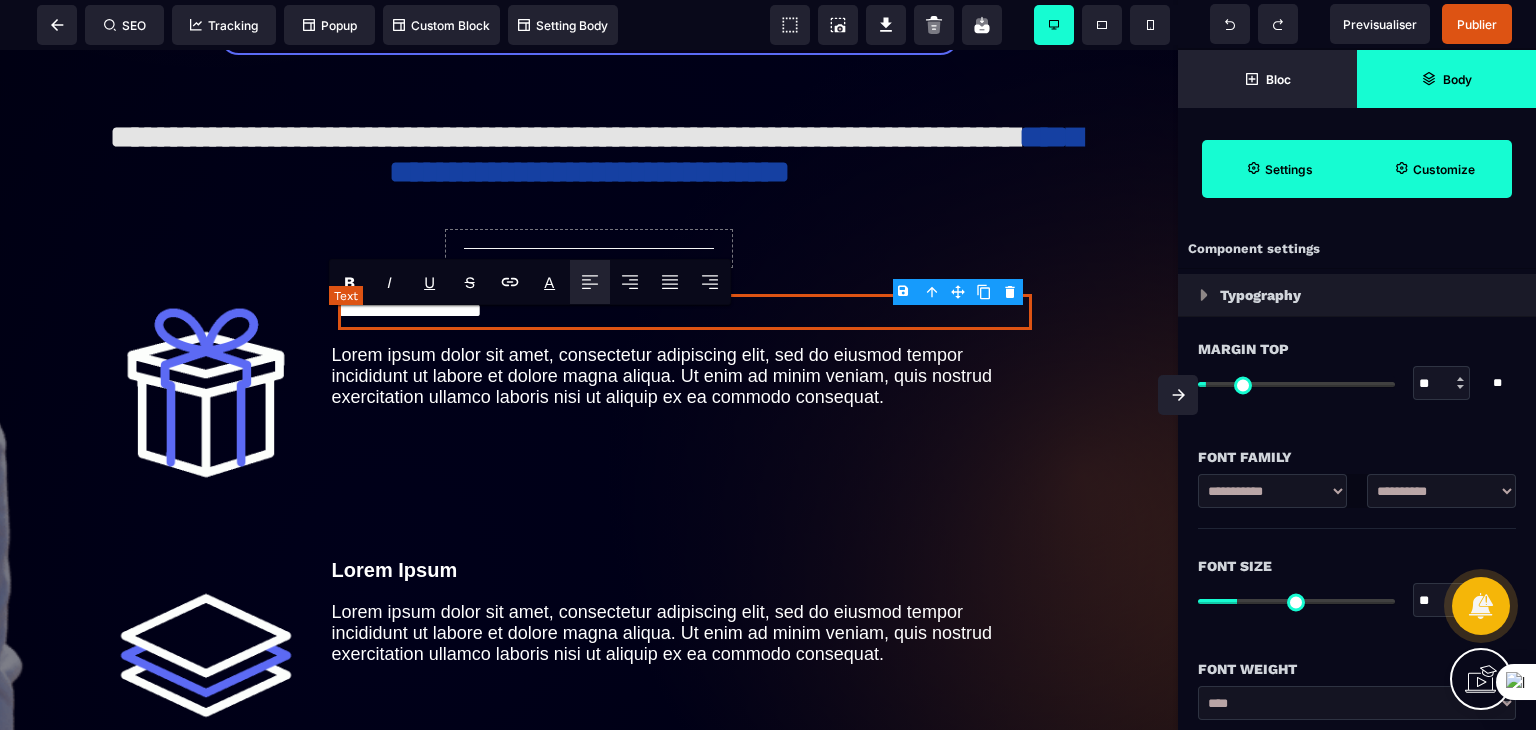 click on "**********" at bounding box center (685, 312) 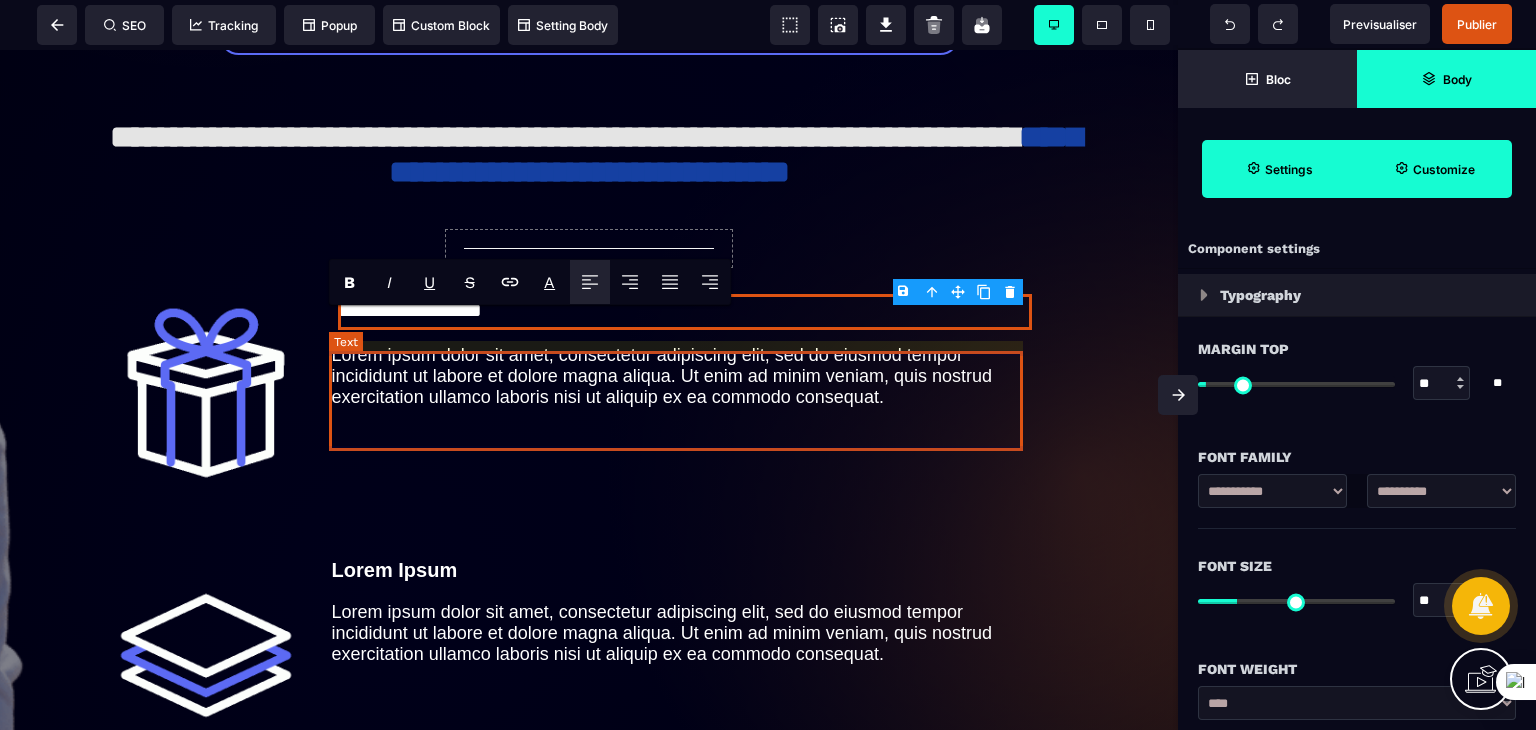 click on "Lorem ipsum dolor sit amet, consectetur adipiscing elit, sed do eiusmod tempor incididunt ut labore et dolore magna aliqua. Ut enim ad minim veniam, quis nostrud exercitation ullamco laboris nisi ut aliquip ex ea commodo consequat." at bounding box center [685, 376] 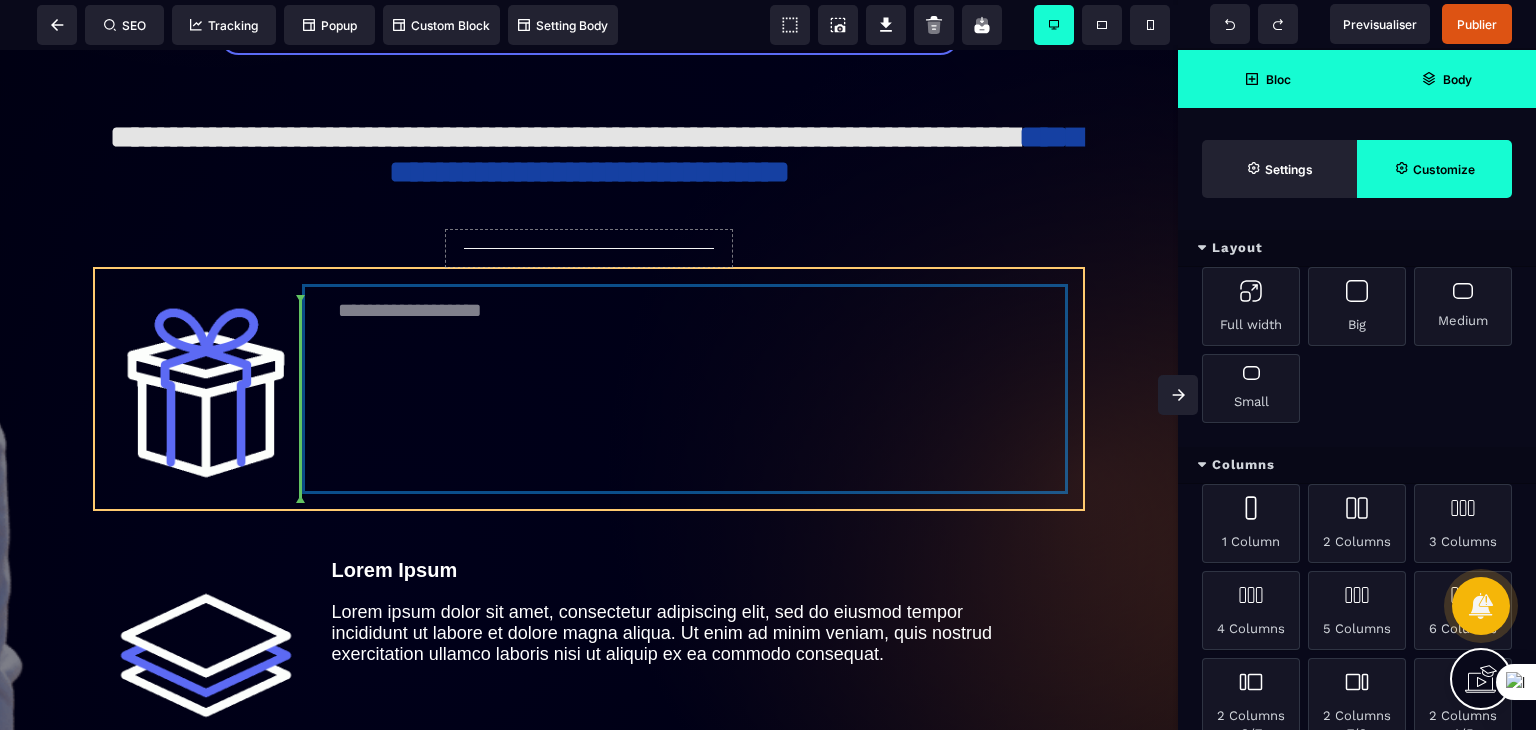 drag, startPoint x: 388, startPoint y: 325, endPoint x: 394, endPoint y: 393, distance: 68.26419 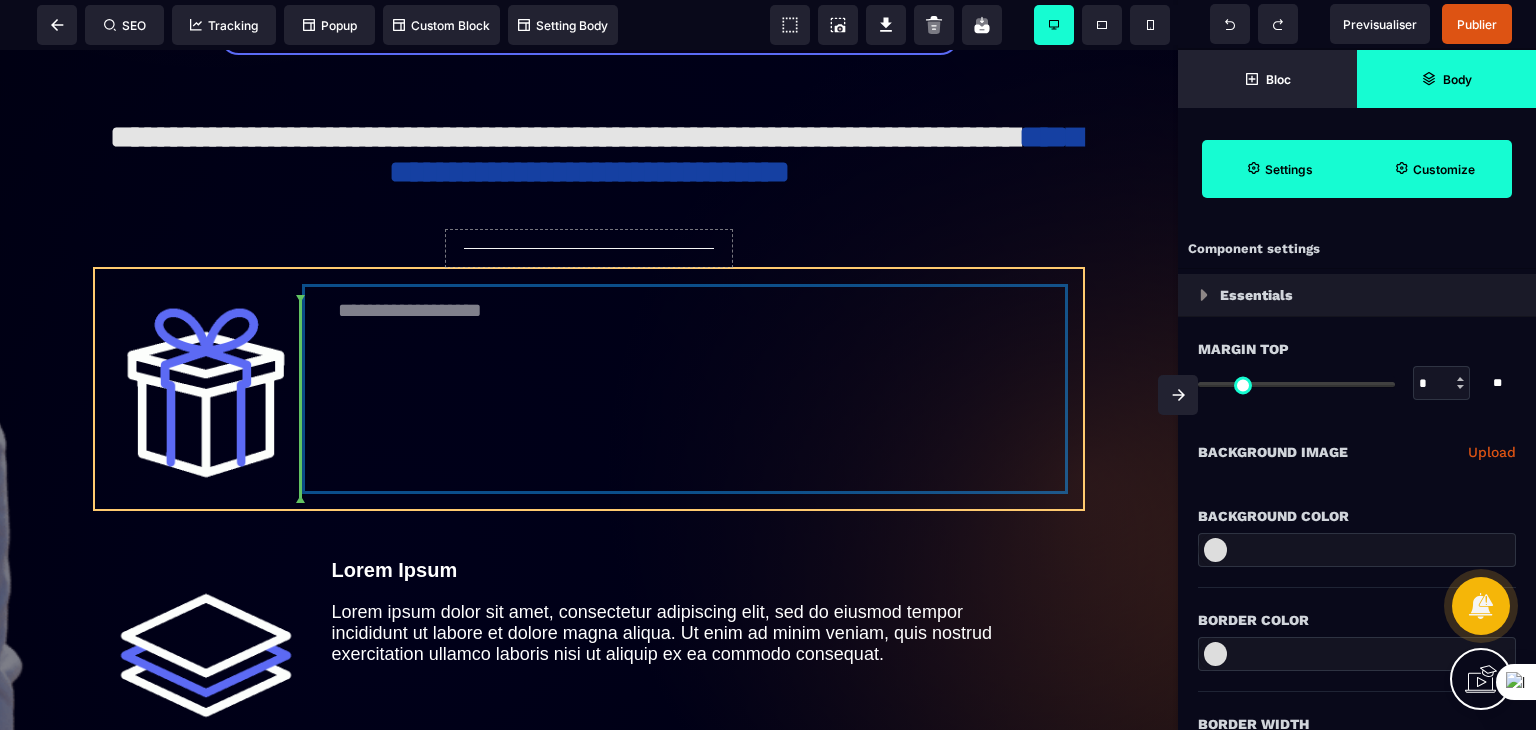 drag, startPoint x: 429, startPoint y: 319, endPoint x: 637, endPoint y: 461, distance: 251.84917 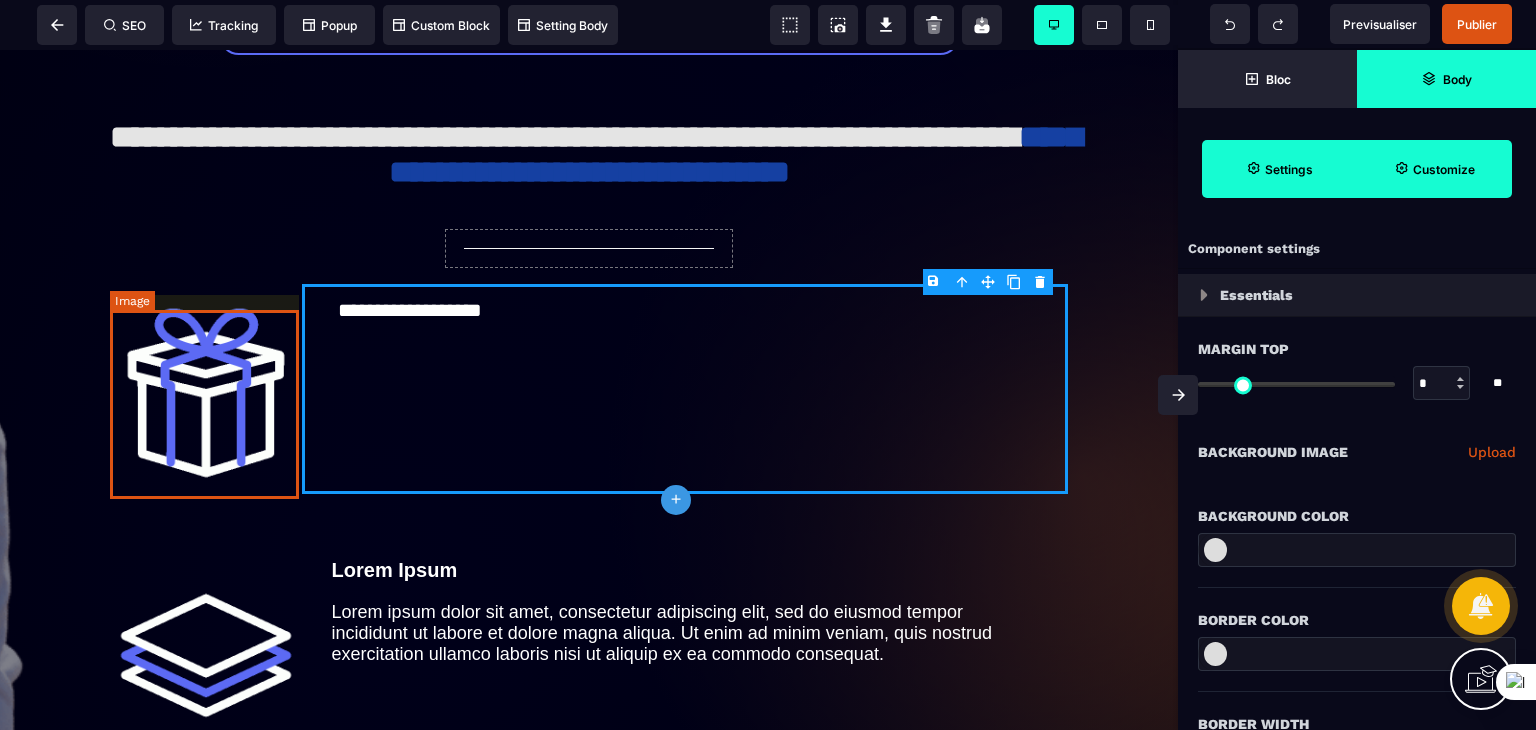 click at bounding box center [206, 395] 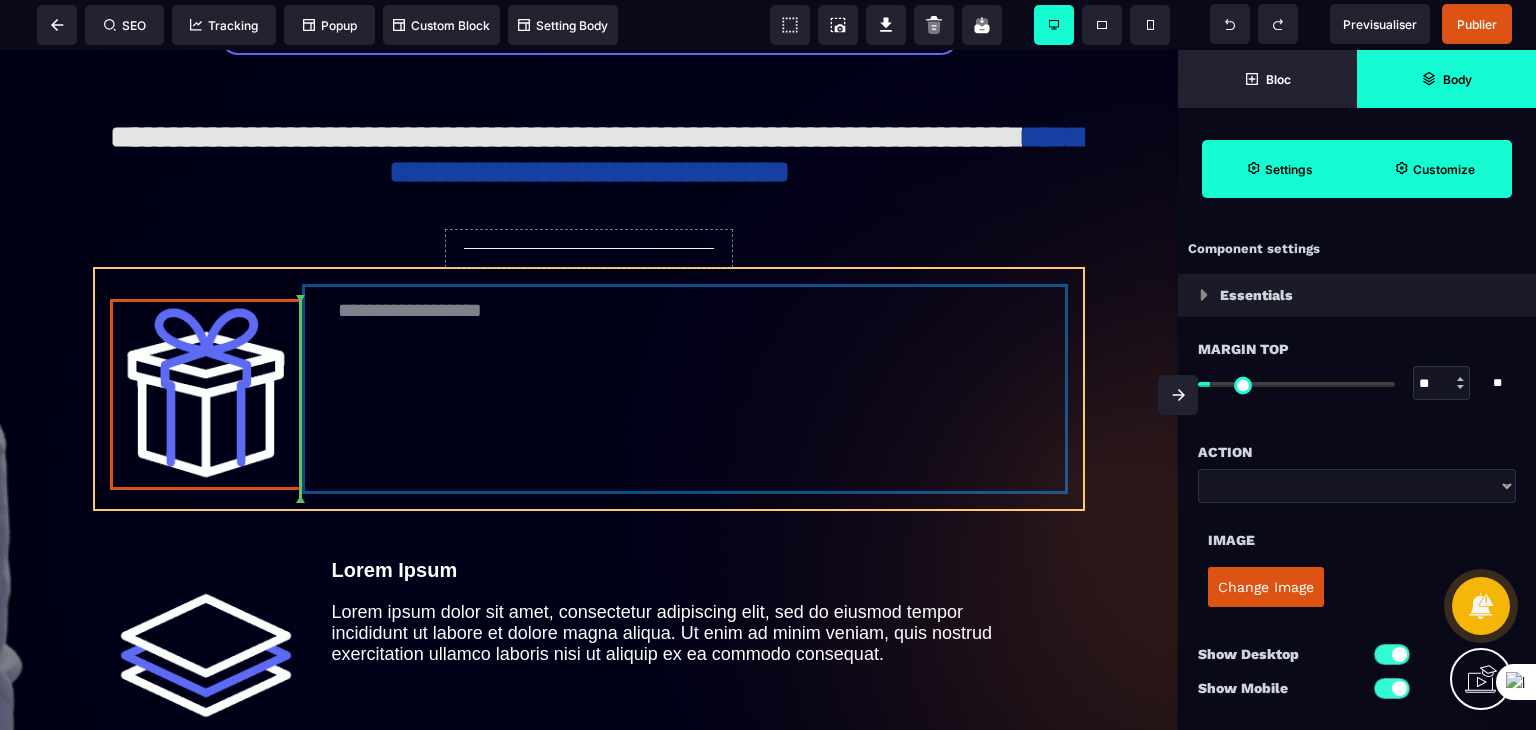 drag, startPoint x: 412, startPoint y: 325, endPoint x: 466, endPoint y: 376, distance: 74.27651 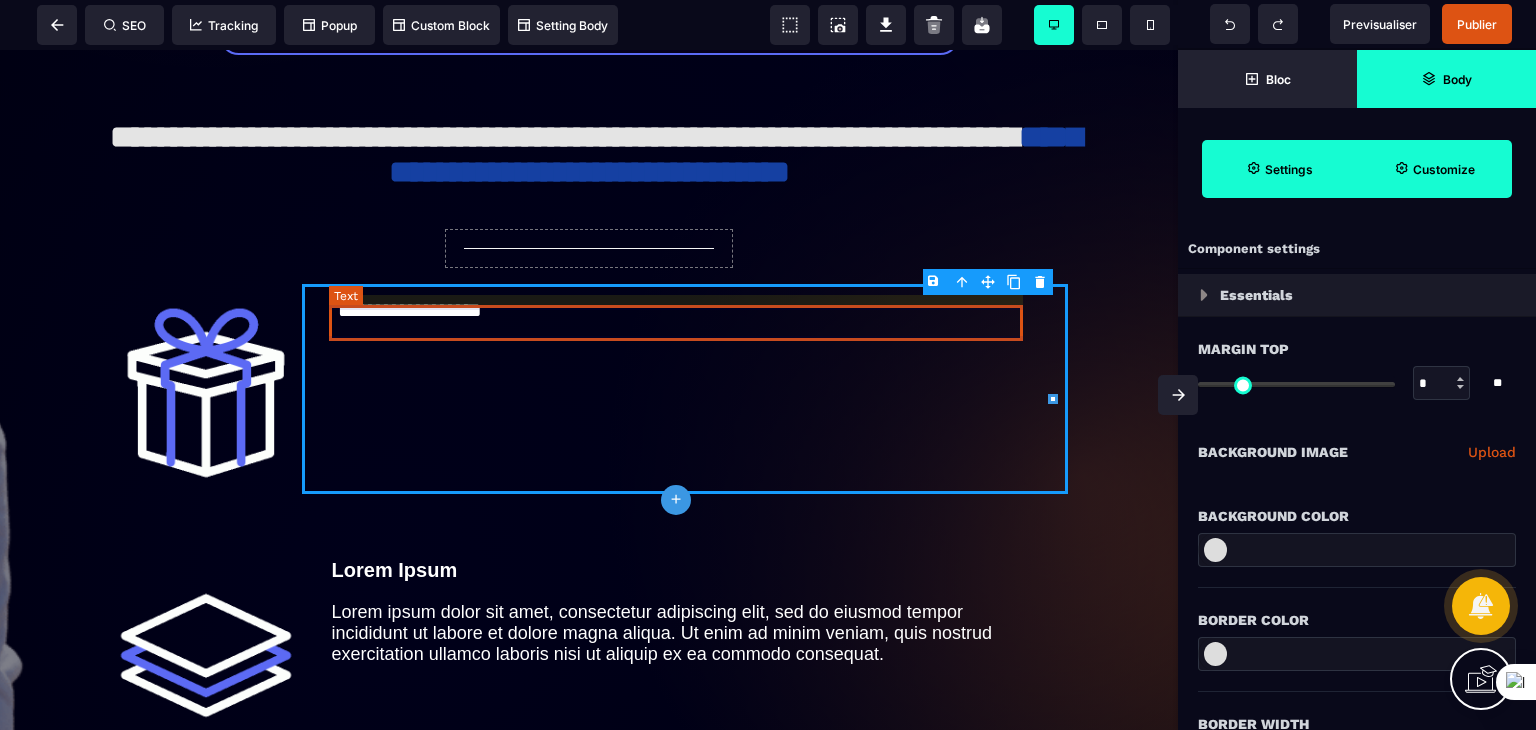 click on "**********" at bounding box center (685, 312) 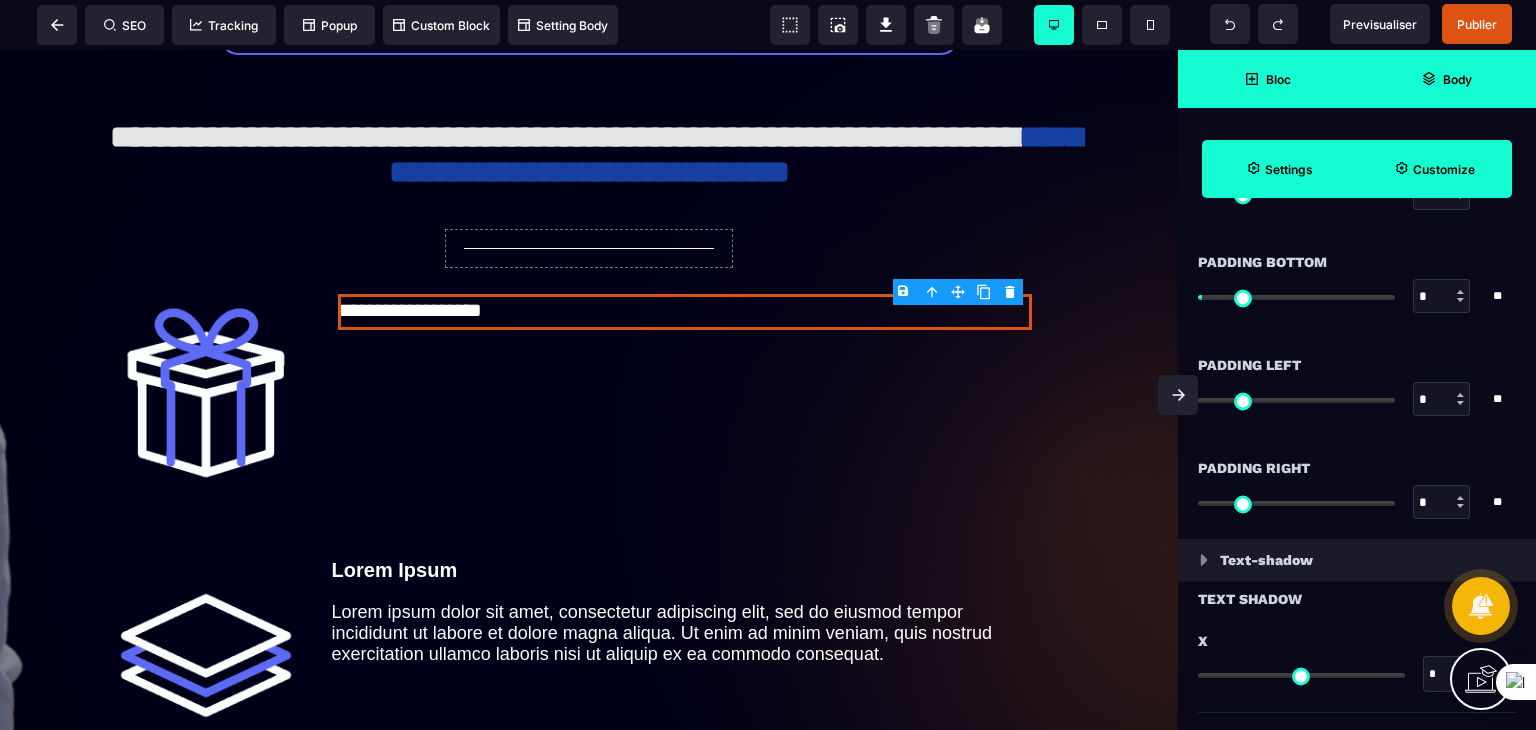 click on "Bloc" at bounding box center (1278, 79) 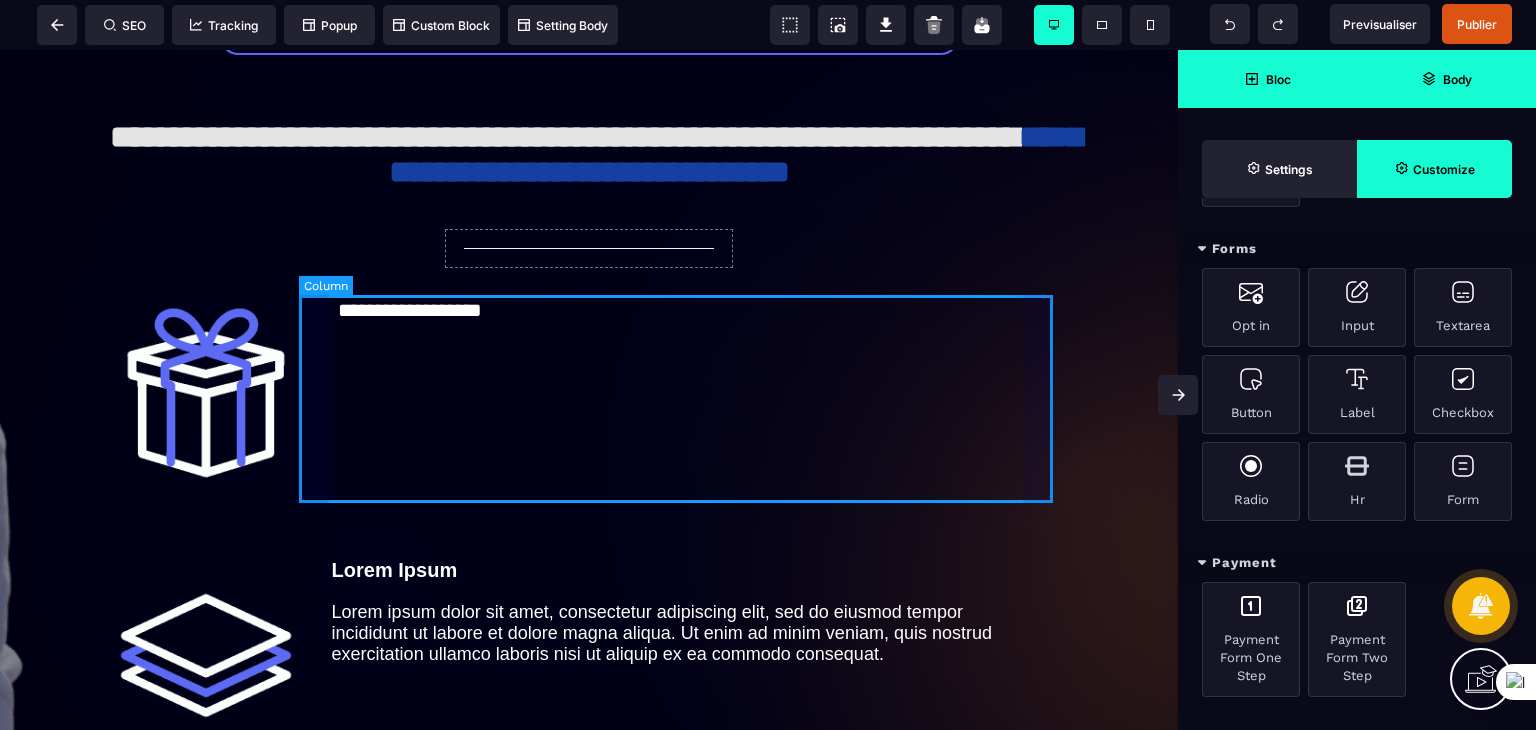 click on "**********" at bounding box center [685, 389] 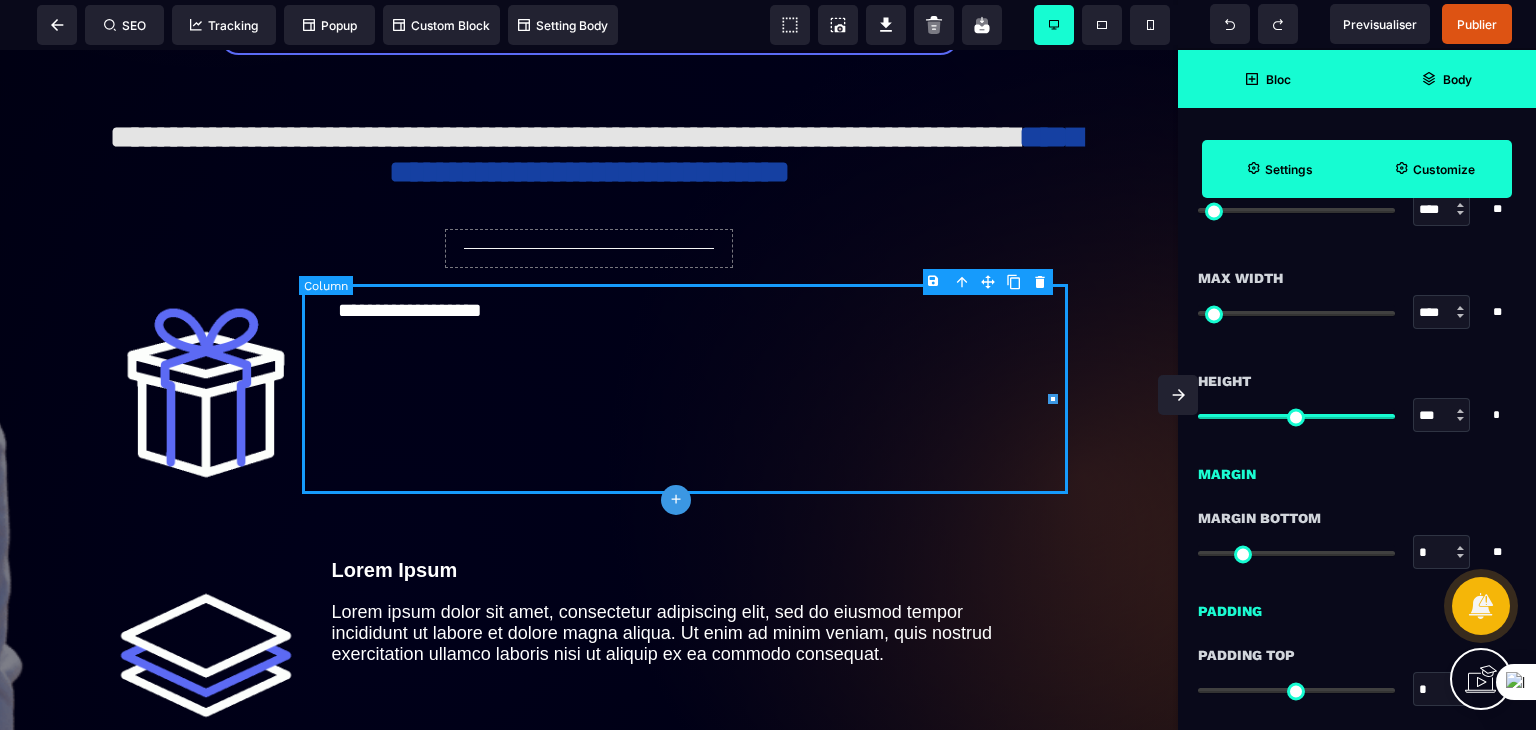 scroll, scrollTop: 0, scrollLeft: 0, axis: both 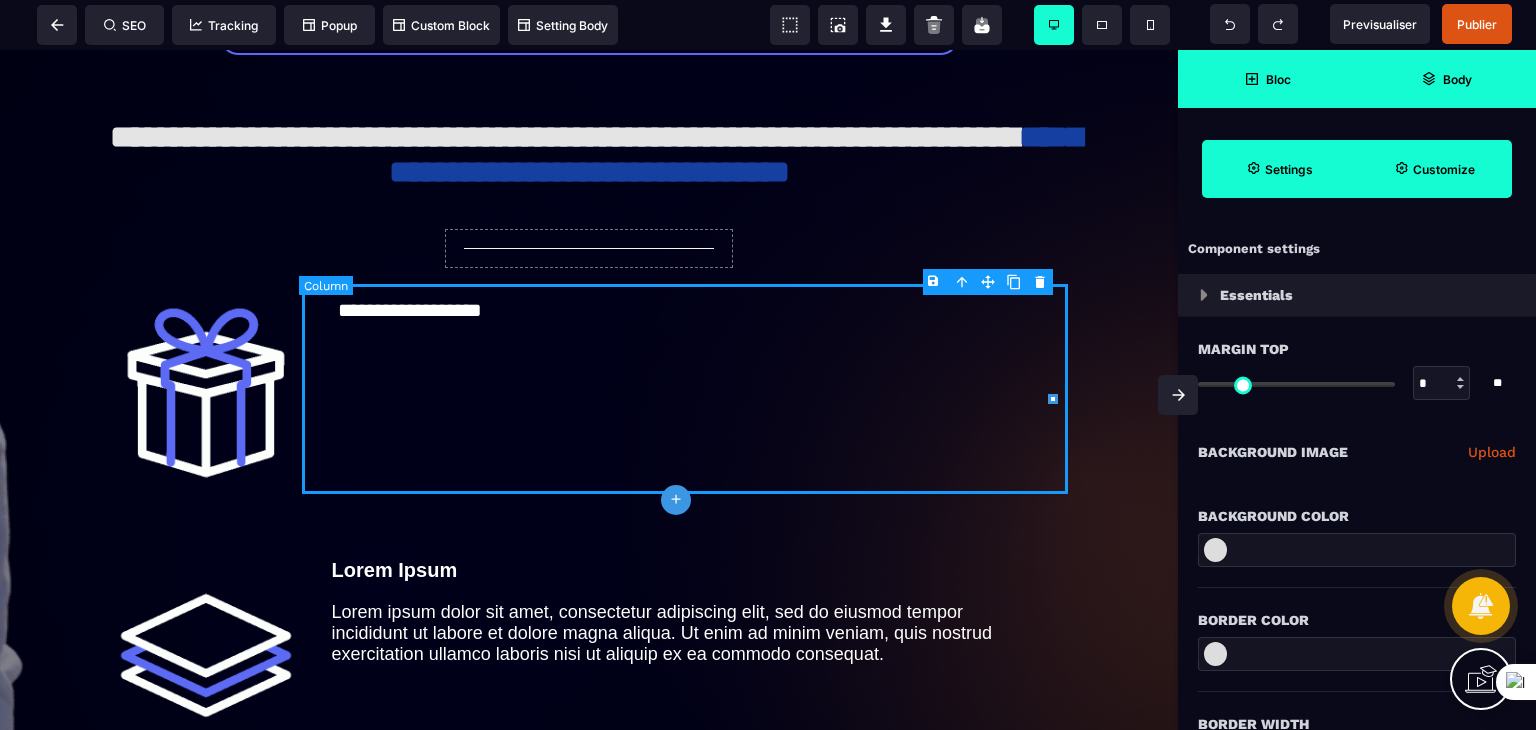 click on "**********" at bounding box center (685, 389) 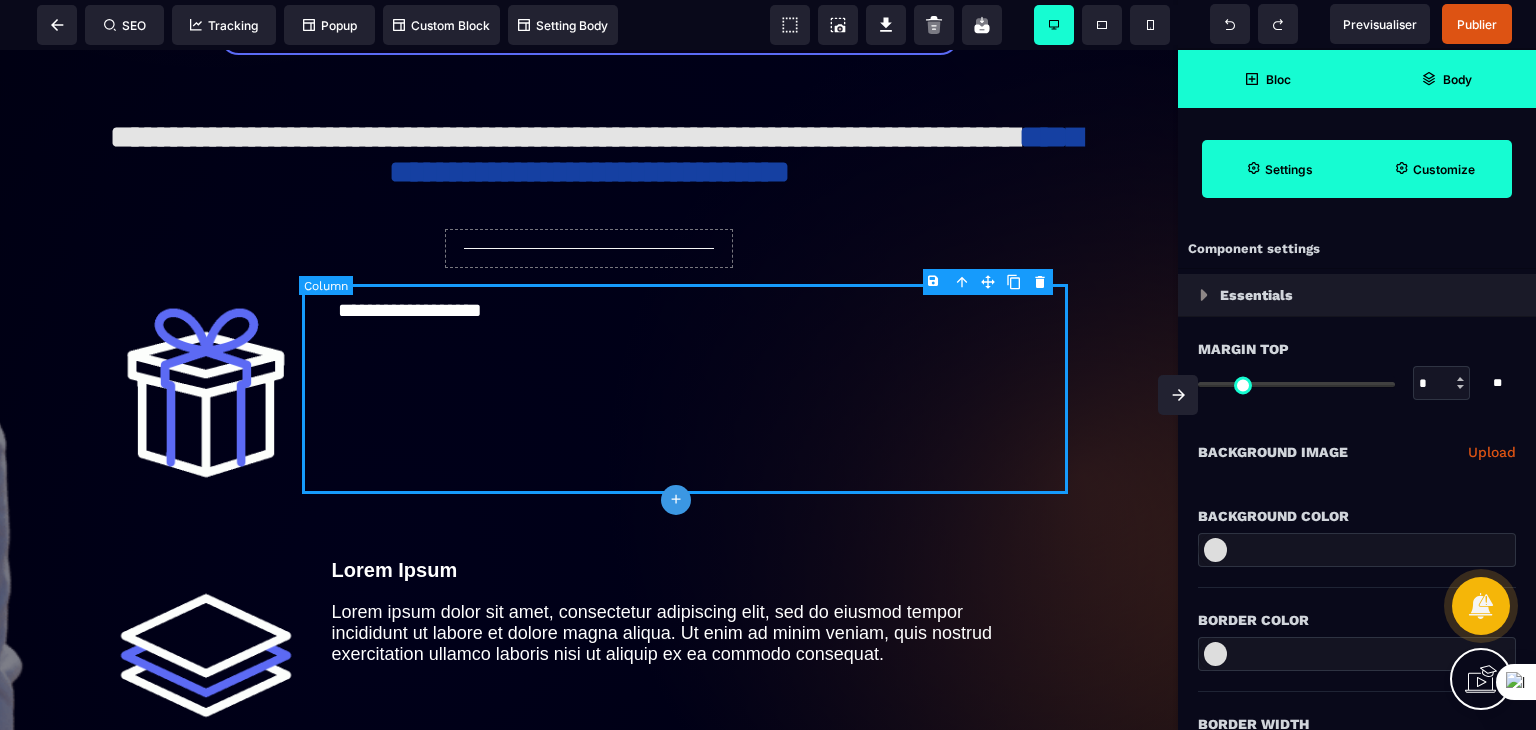 click on "**********" at bounding box center [685, 389] 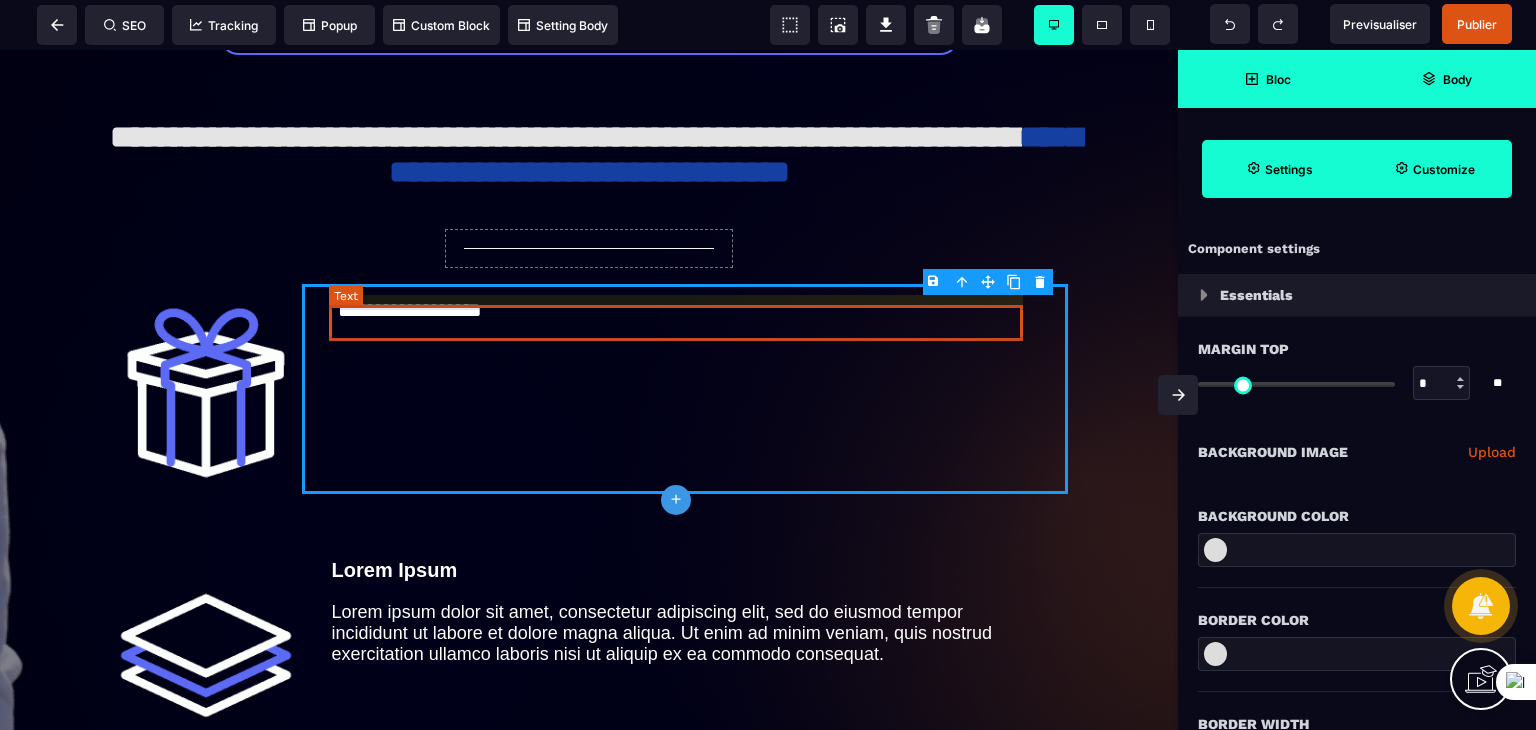 click on "**********" at bounding box center [685, 312] 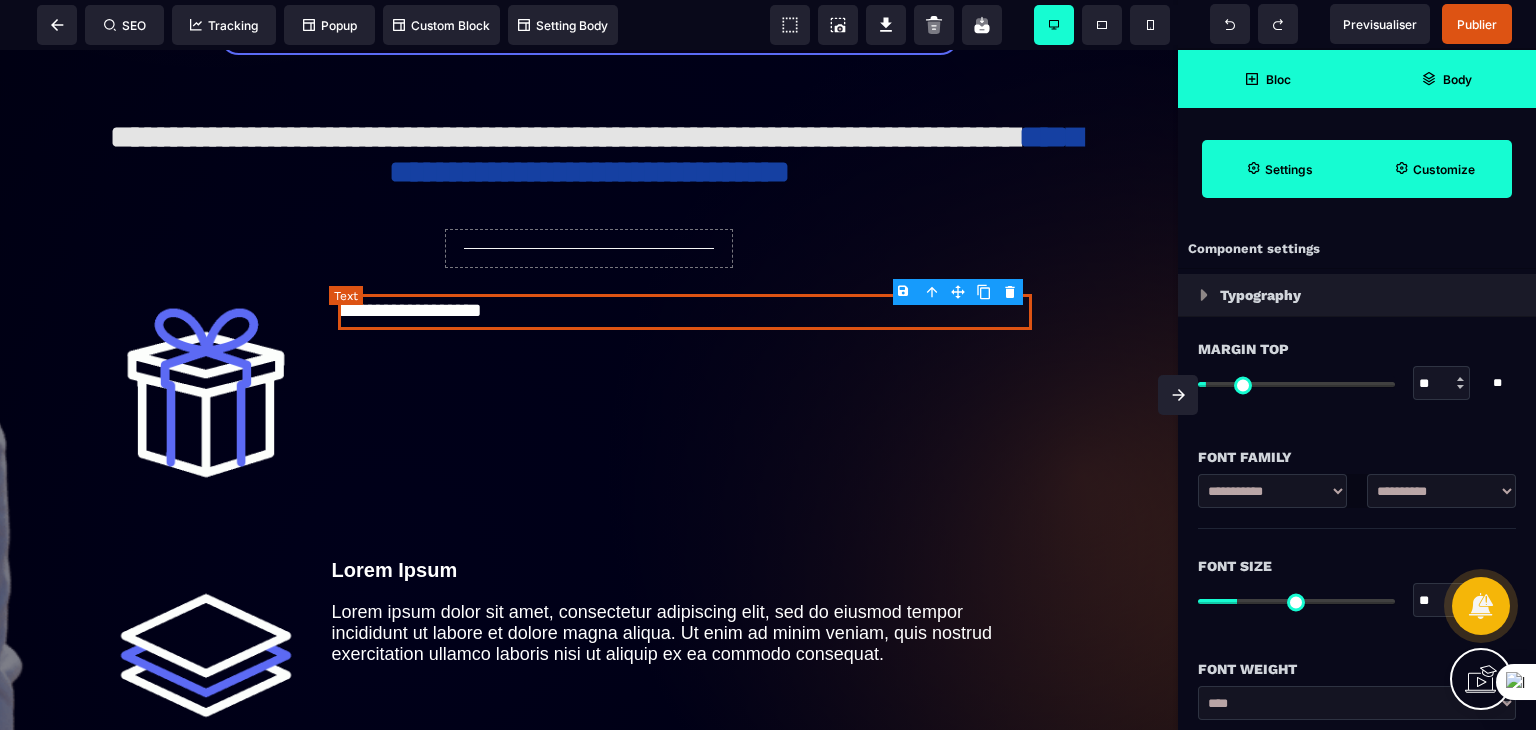 click on "**********" at bounding box center (685, 312) 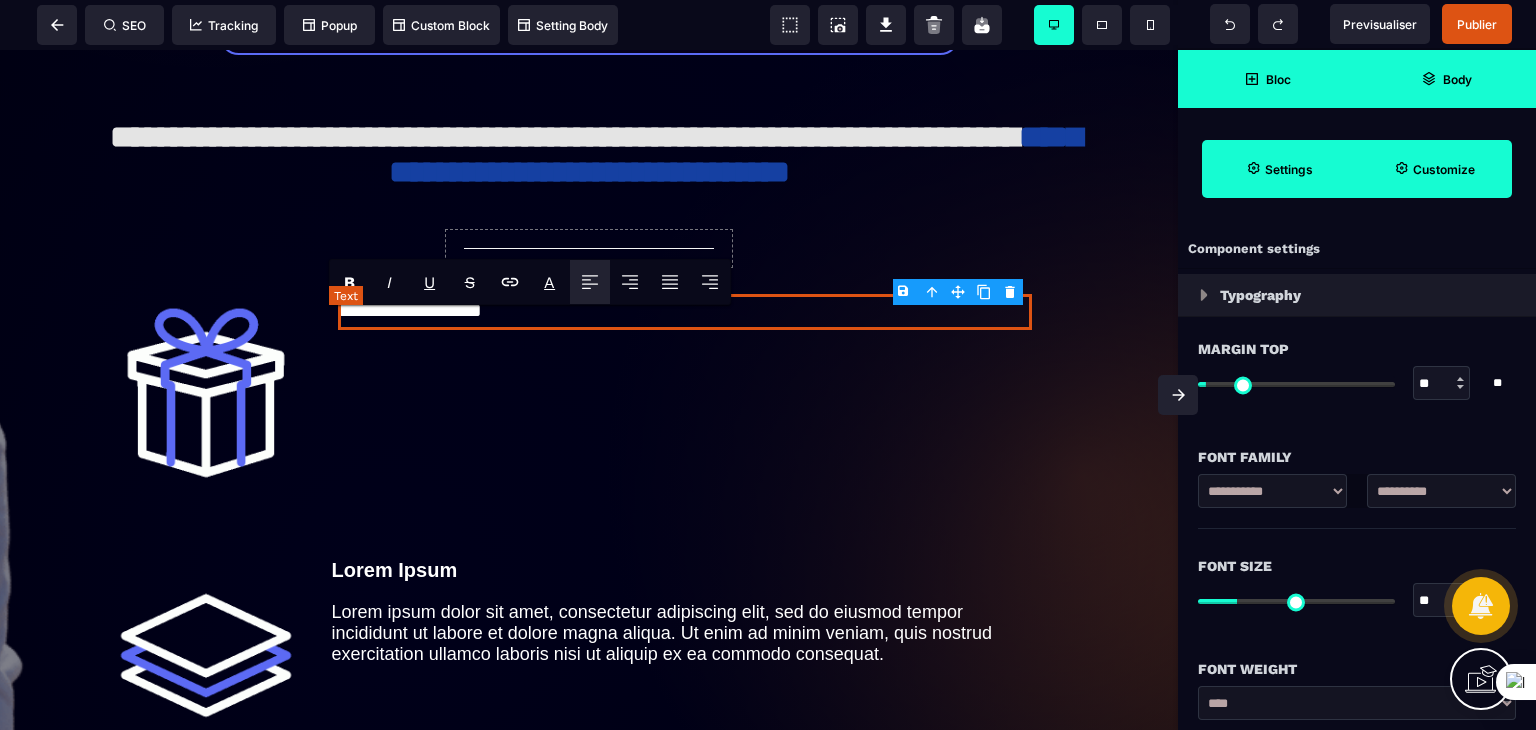 click on "**********" at bounding box center (685, 312) 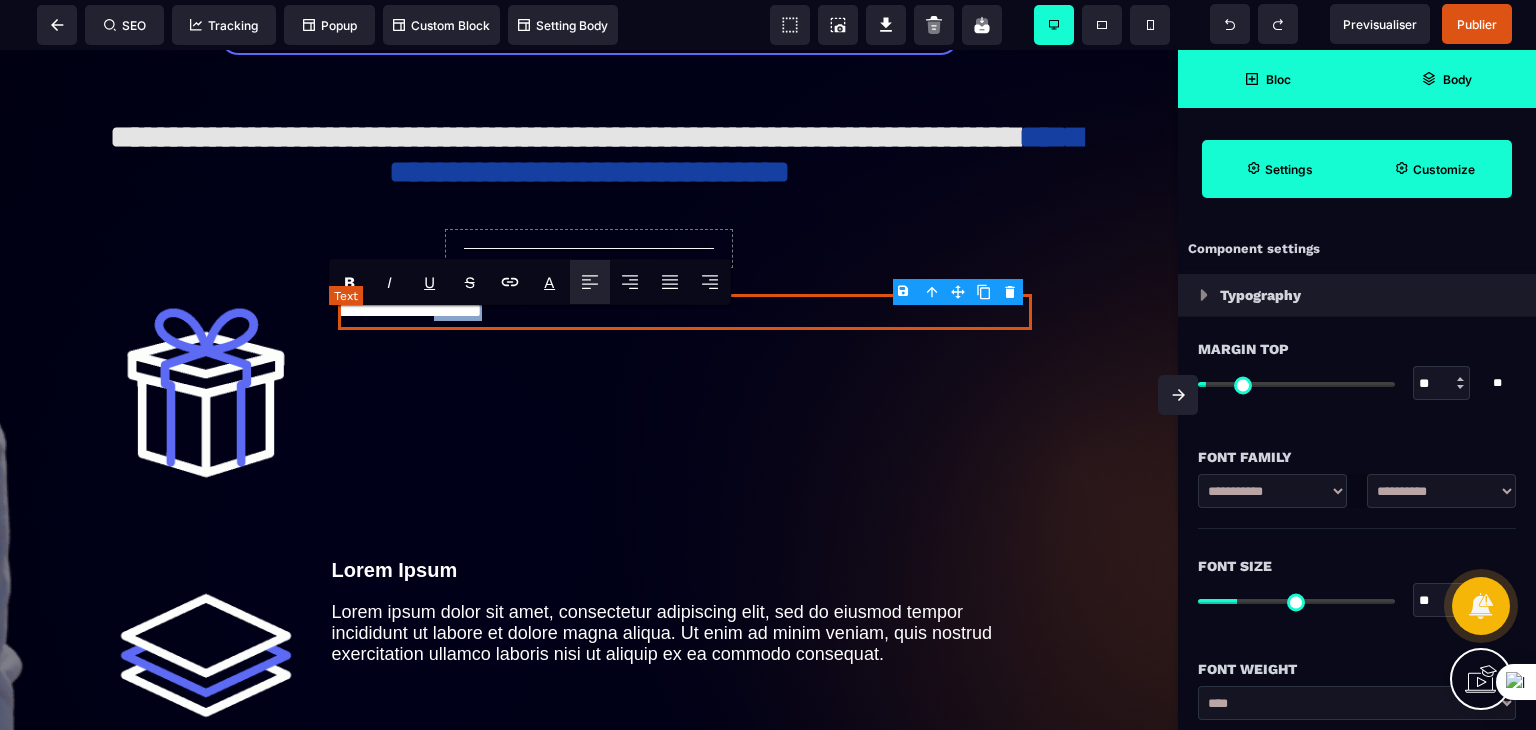 click on "**********" at bounding box center [685, 312] 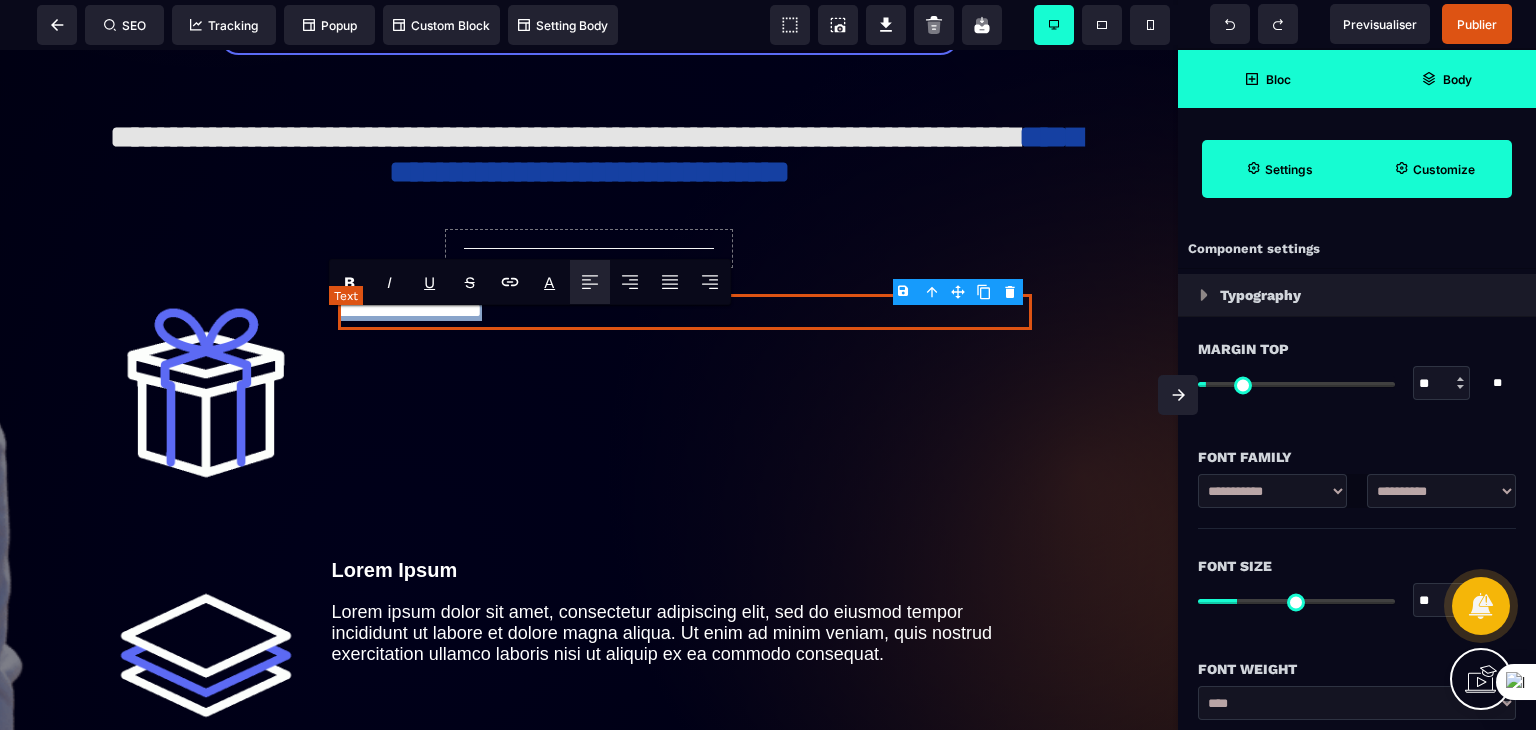 click on "**********" at bounding box center [685, 312] 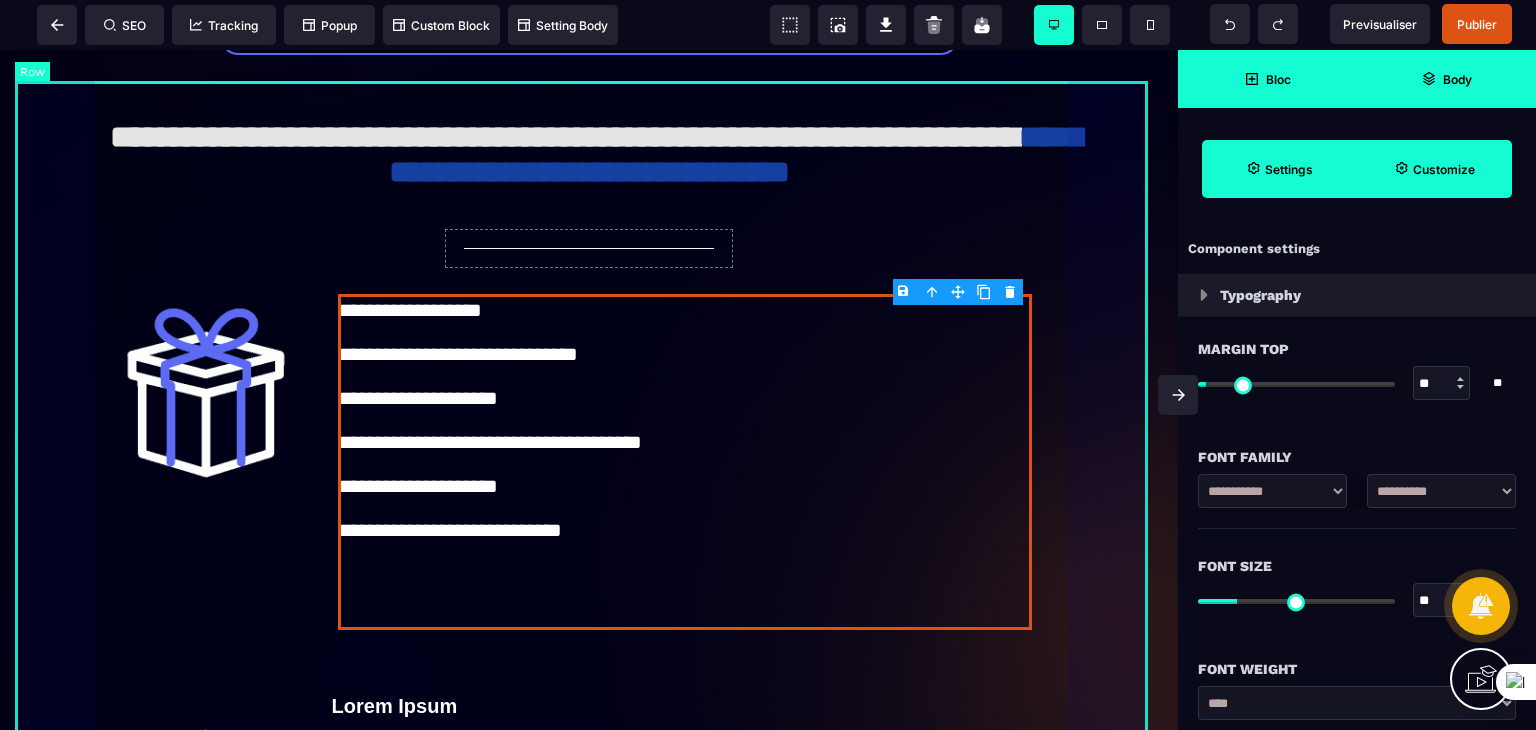 click on "**********" at bounding box center (589, 543) 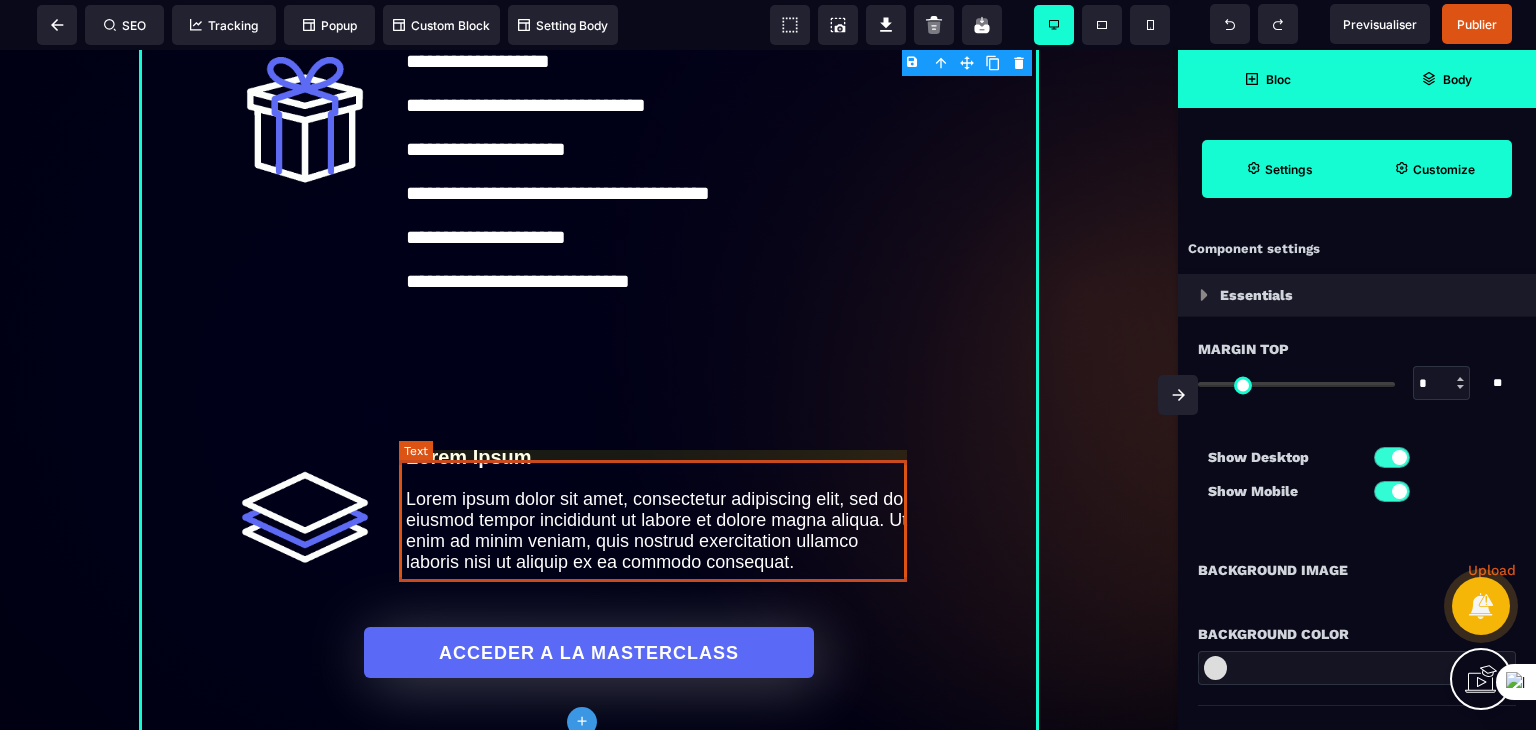 scroll, scrollTop: 1100, scrollLeft: 0, axis: vertical 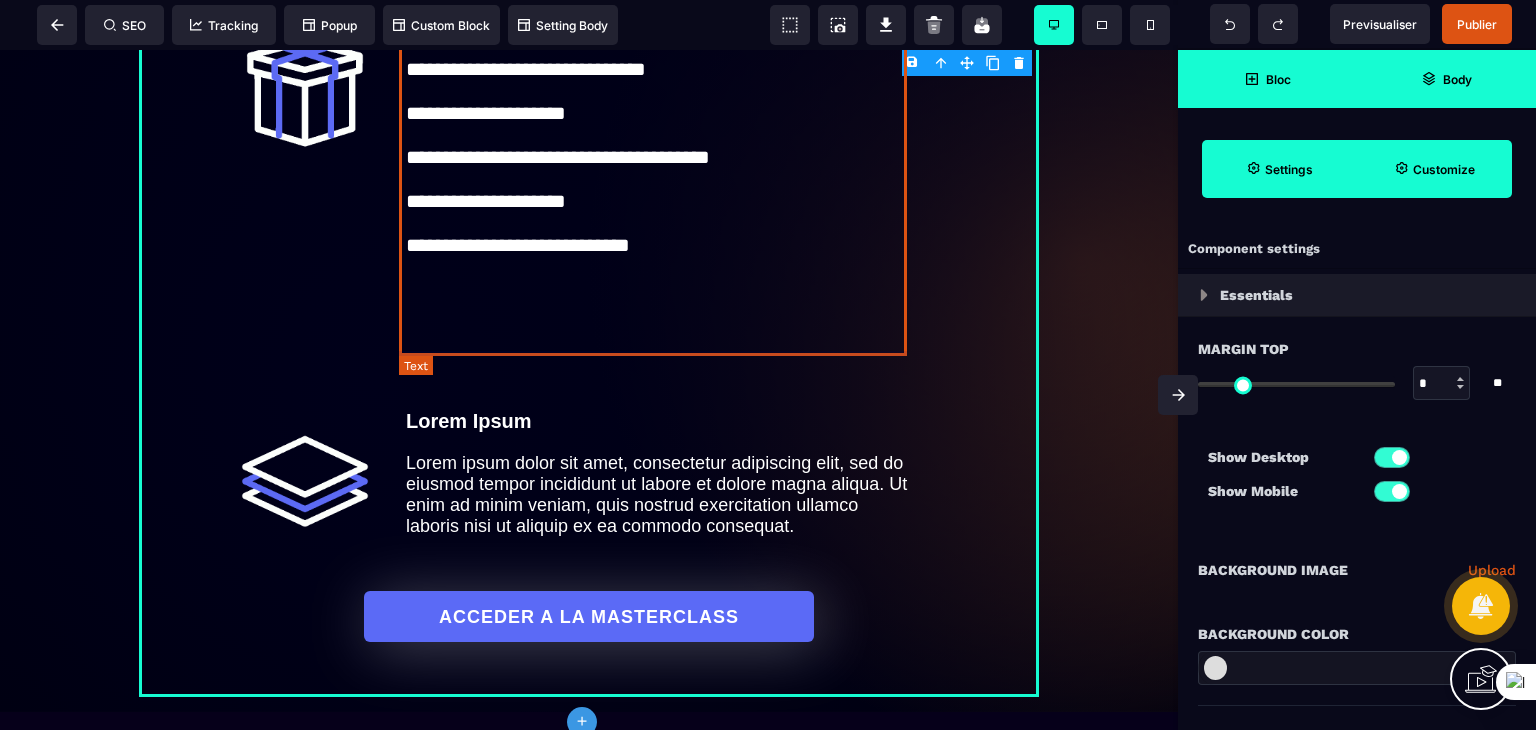 click on "**********" at bounding box center (660, 177) 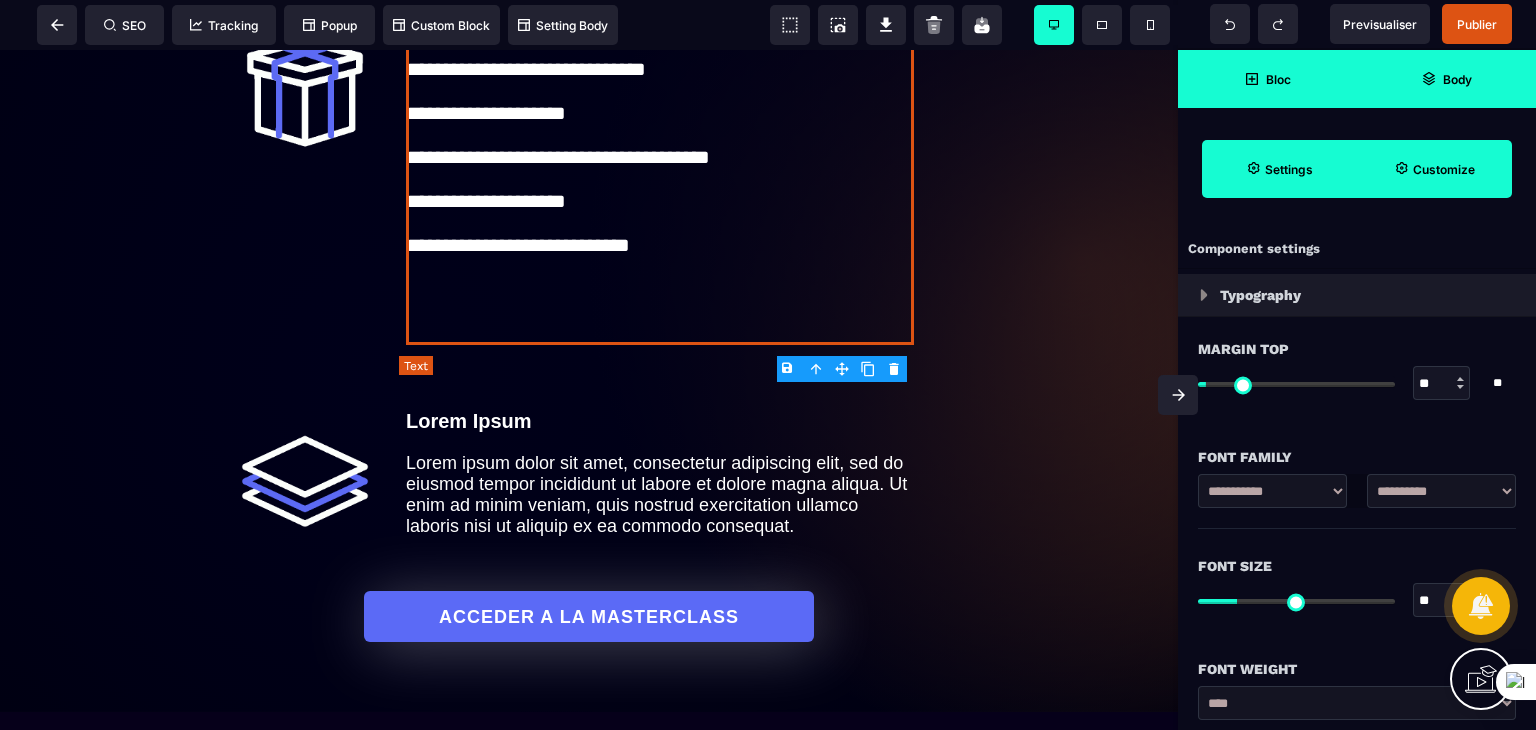 click on "**********" at bounding box center [660, 177] 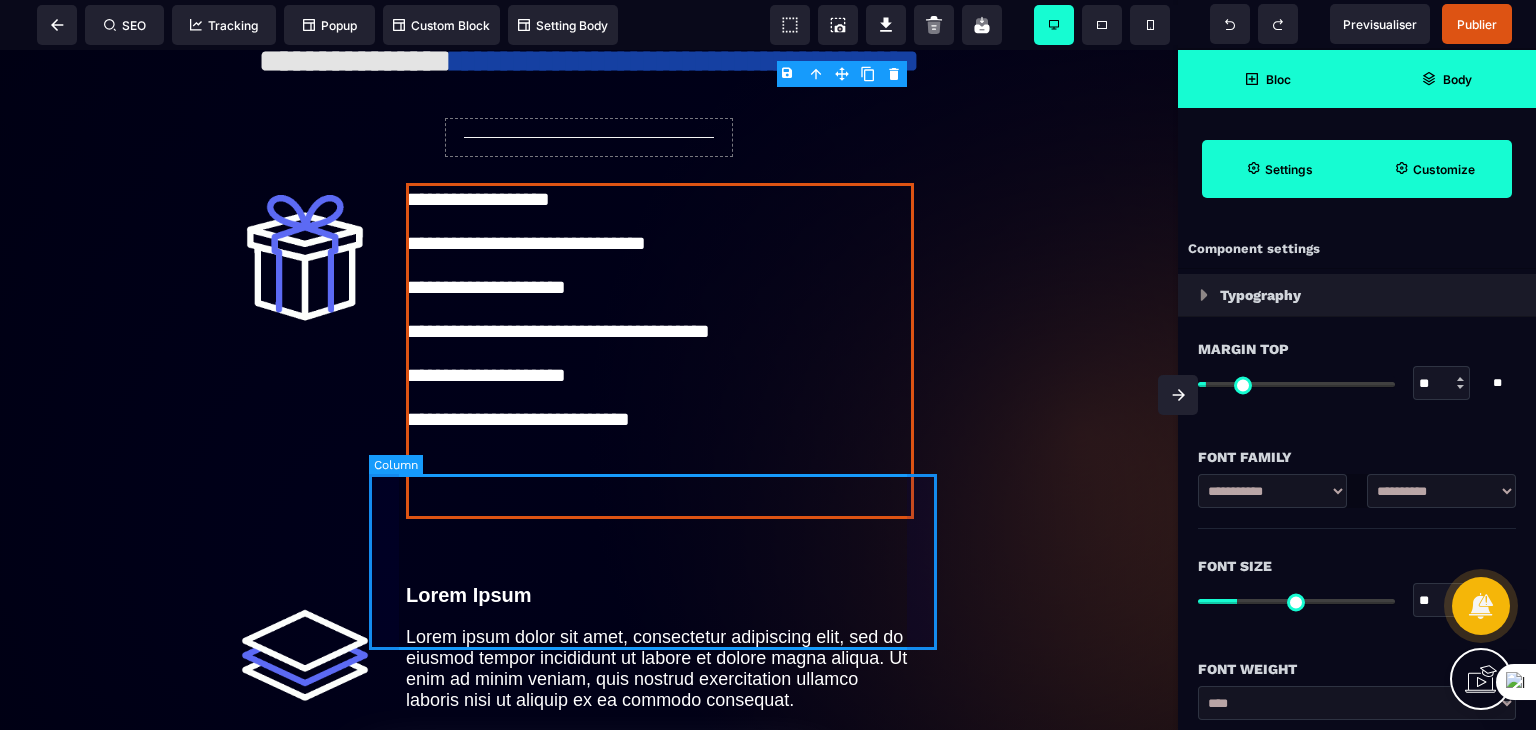 scroll, scrollTop: 900, scrollLeft: 0, axis: vertical 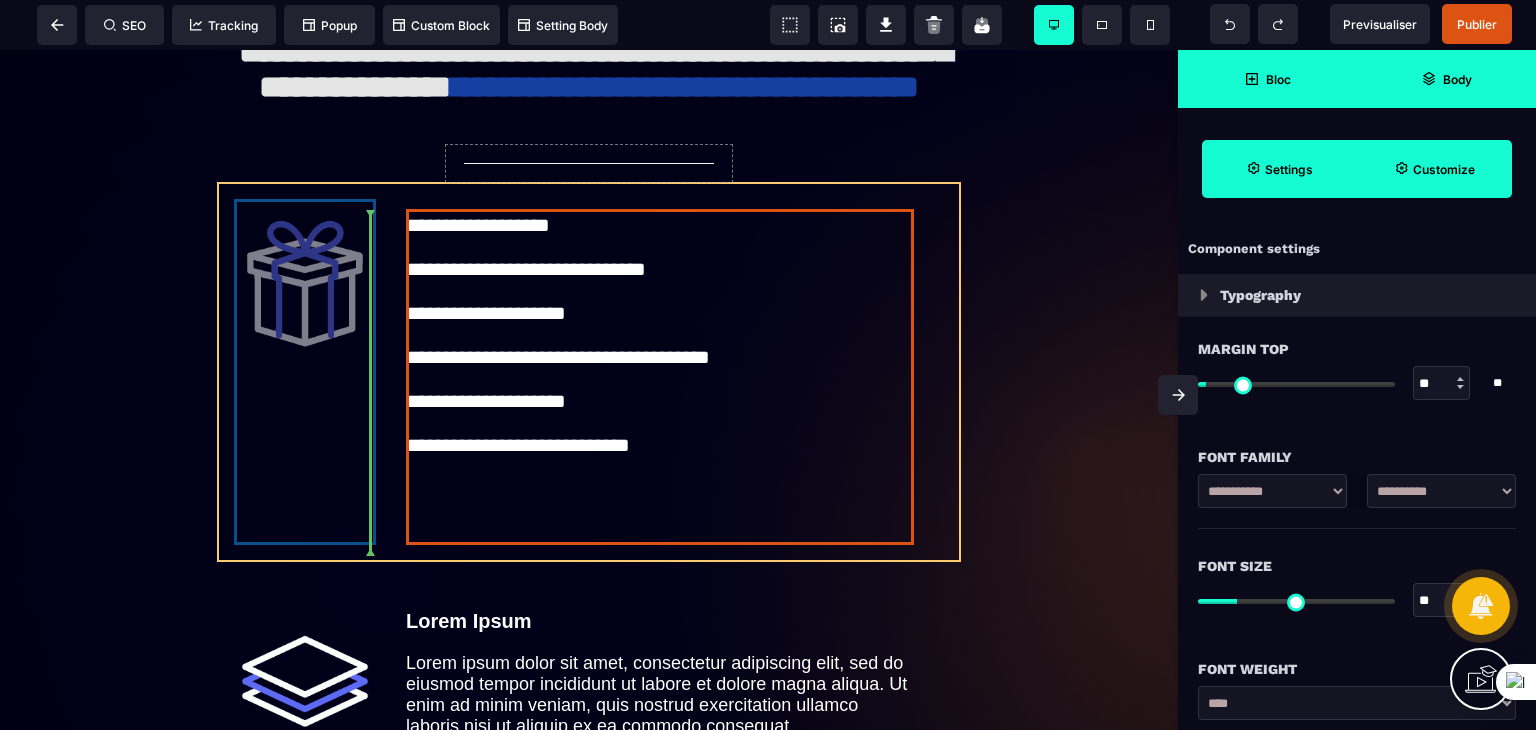 drag, startPoint x: 313, startPoint y: 277, endPoint x: 318, endPoint y: 363, distance: 86.145226 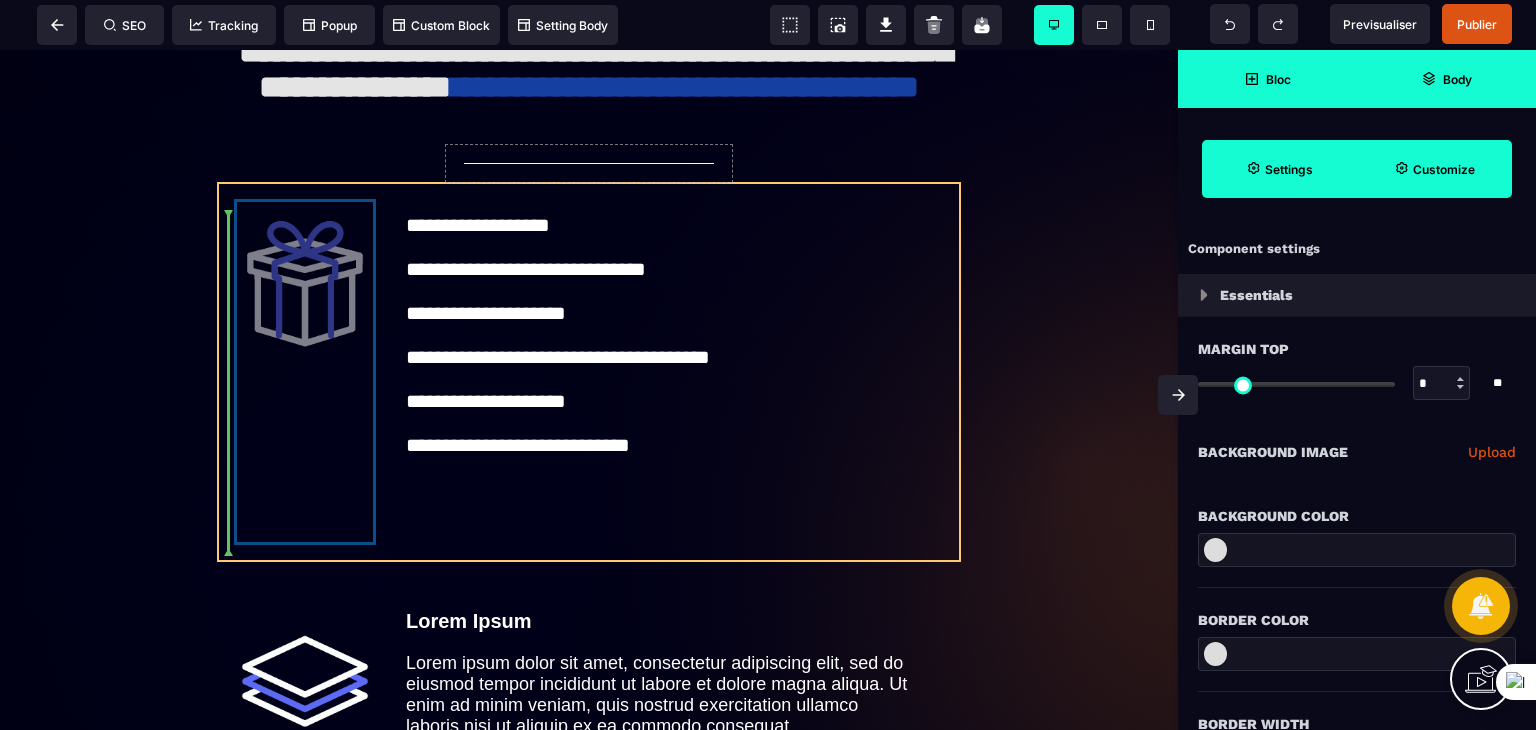 drag, startPoint x: 285, startPoint y: 320, endPoint x: 272, endPoint y: 442, distance: 122.69067 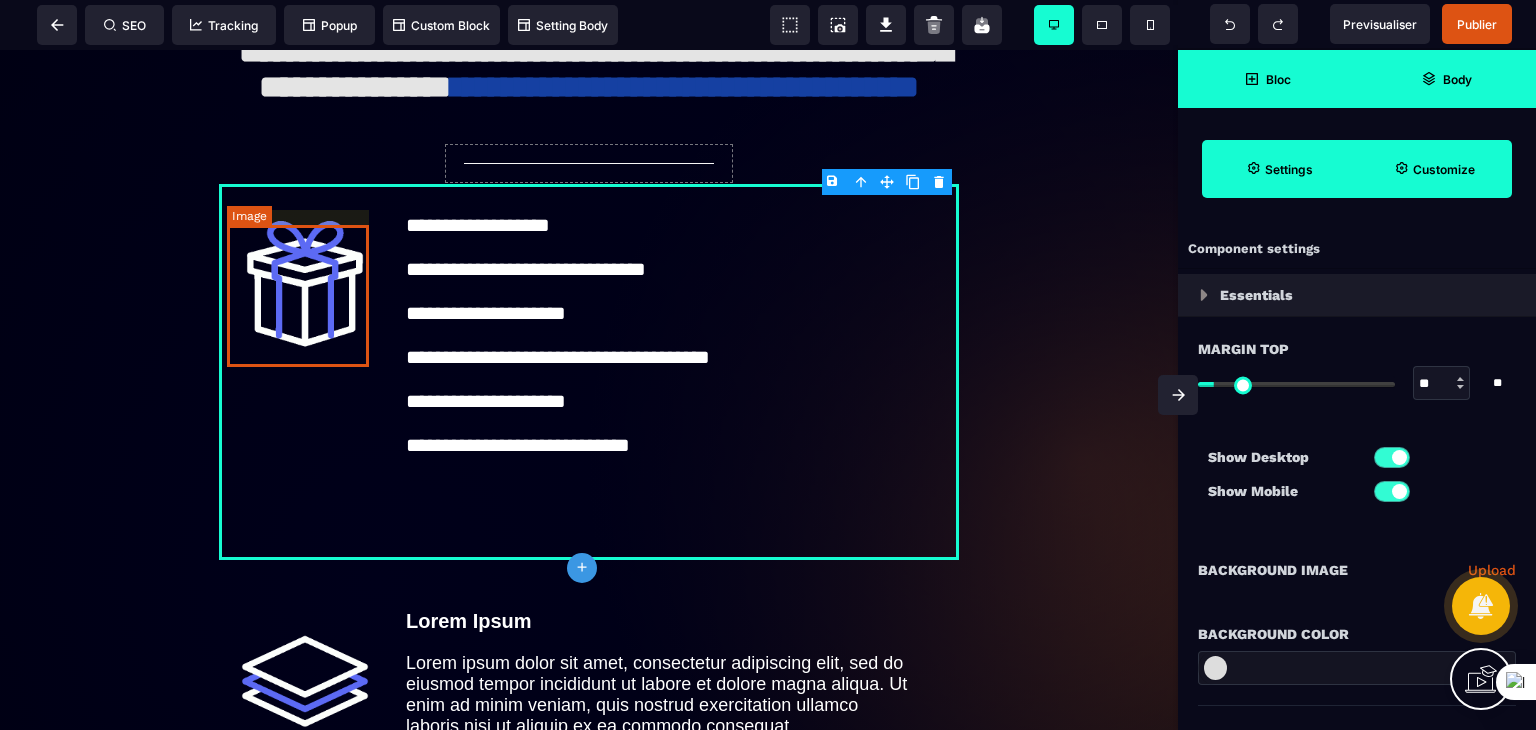 click at bounding box center [305, 285] 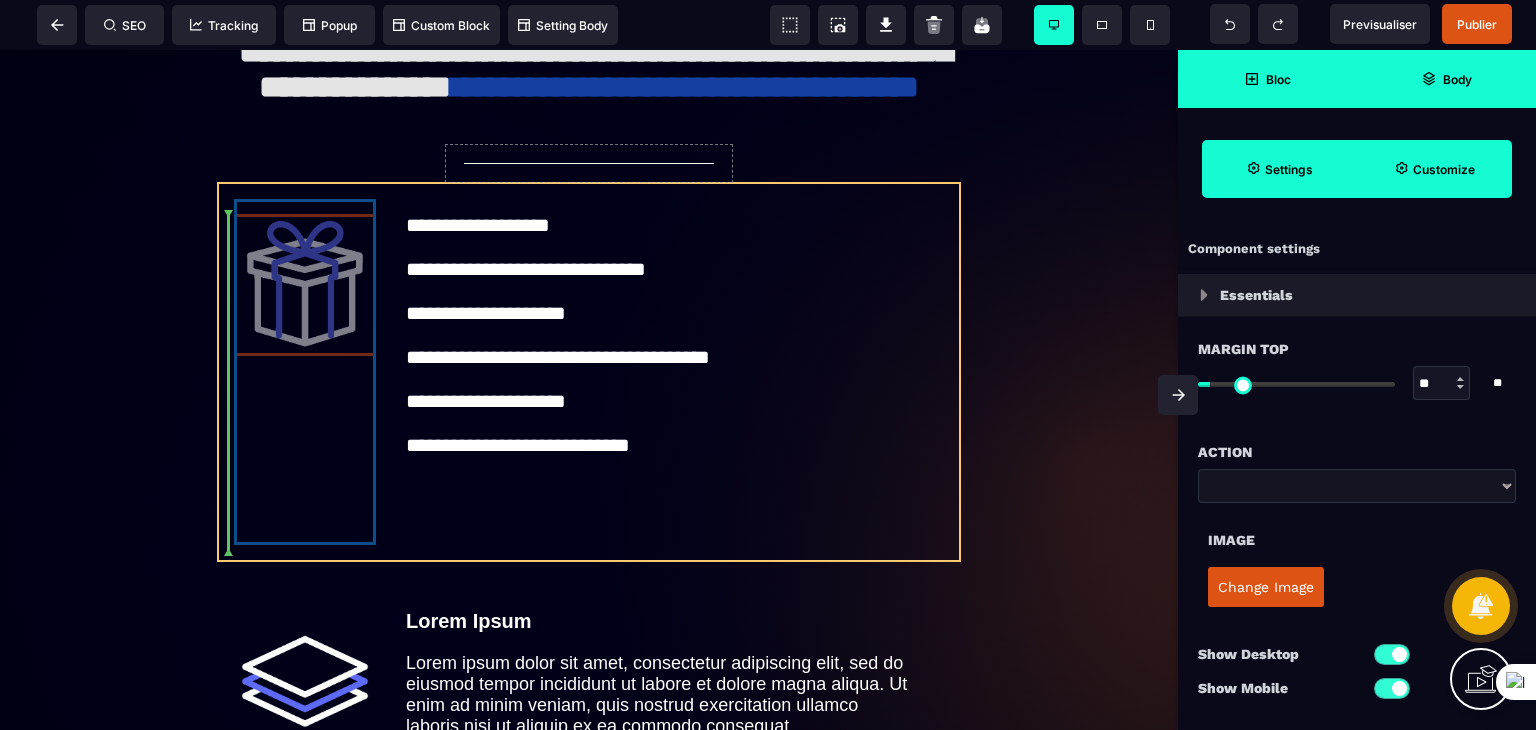 drag, startPoint x: 279, startPoint y: 313, endPoint x: 269, endPoint y: 335, distance: 24.166092 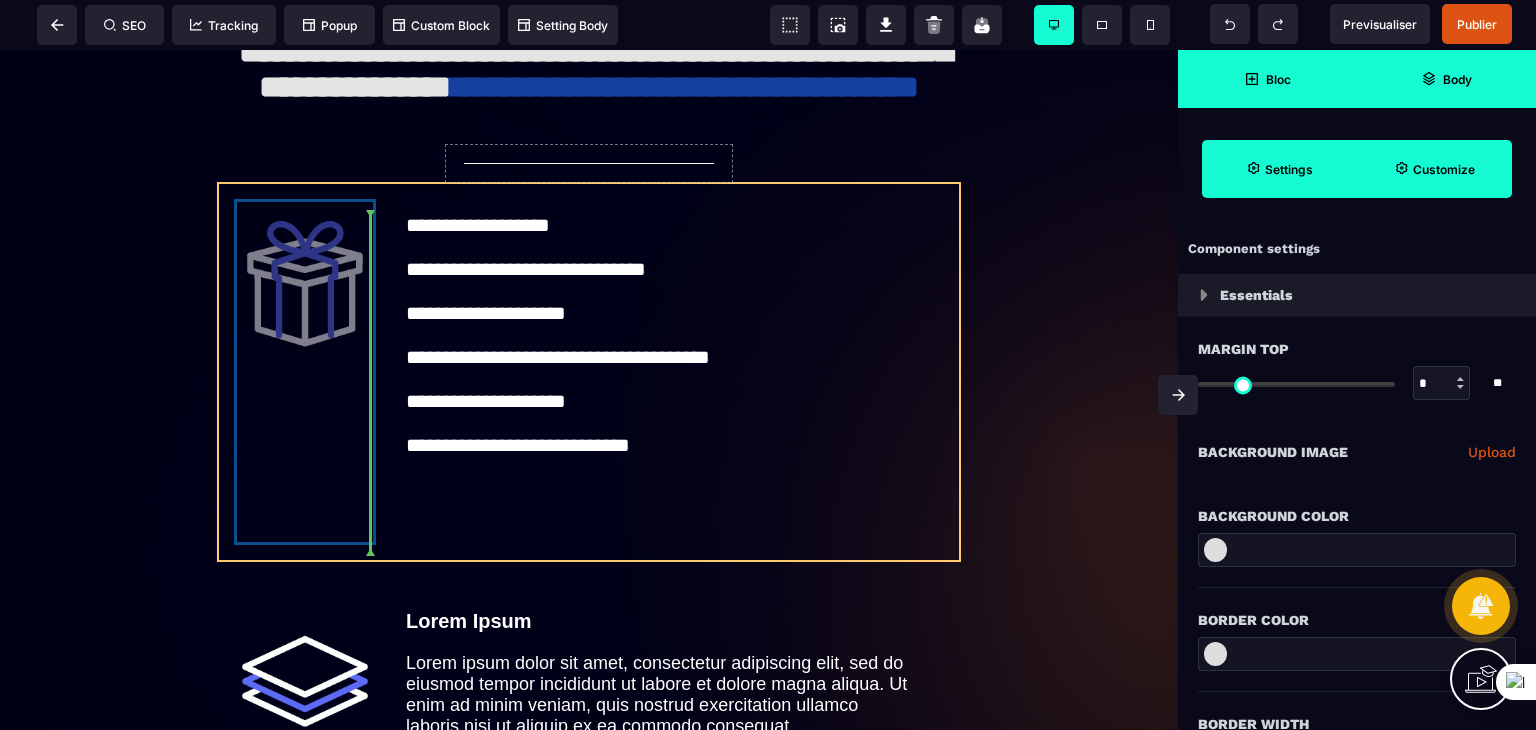 drag, startPoint x: 299, startPoint y: 296, endPoint x: 316, endPoint y: 419, distance: 124.16924 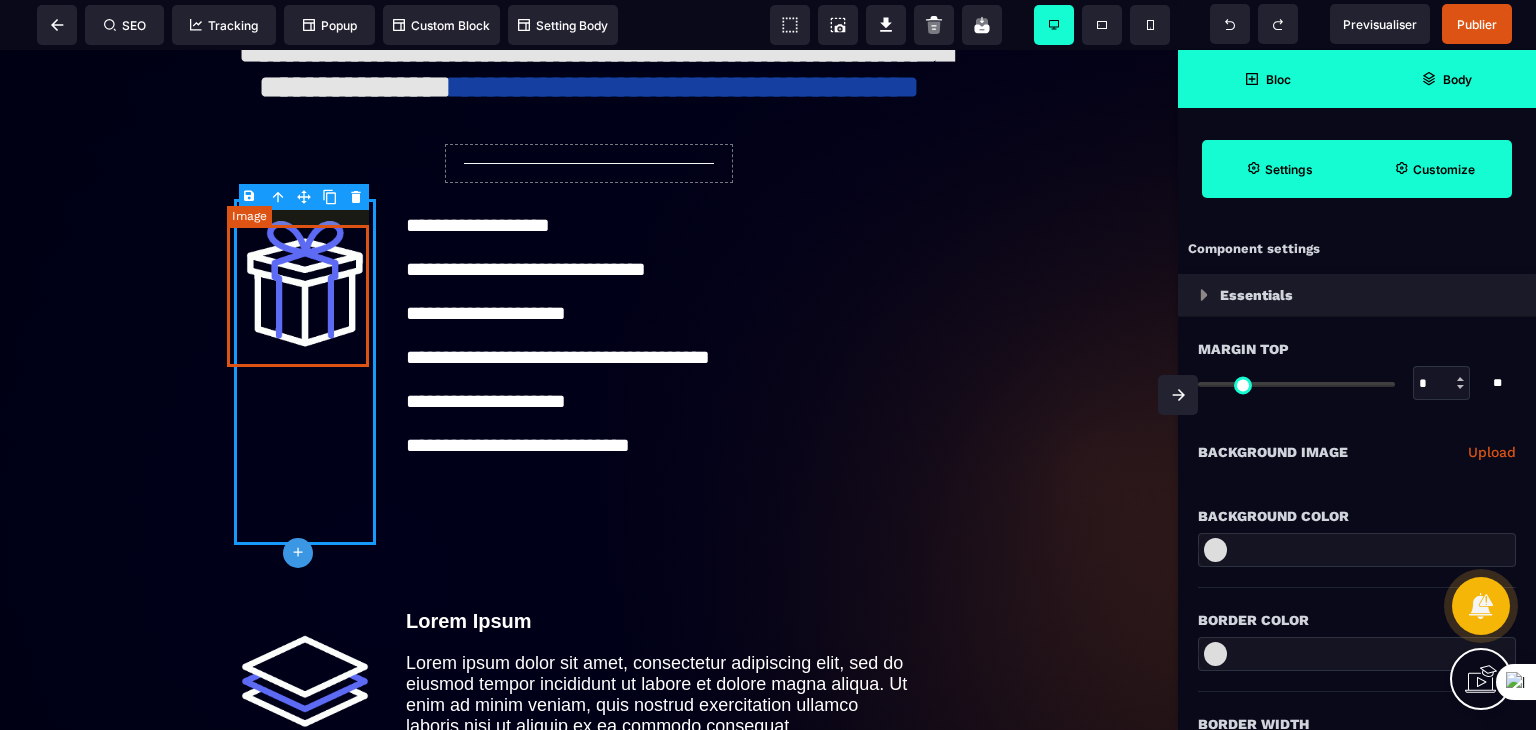 click at bounding box center (305, 285) 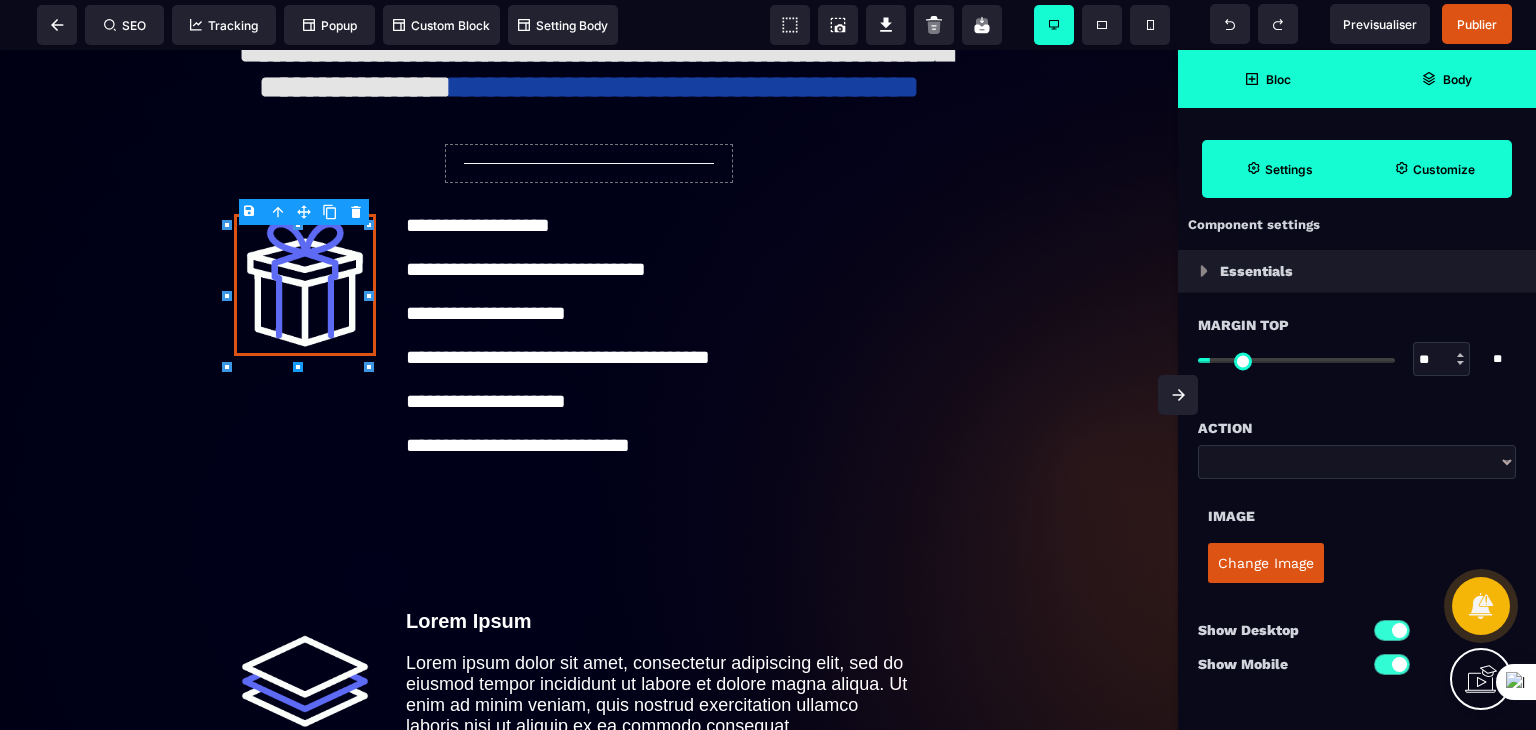 scroll, scrollTop: 0, scrollLeft: 0, axis: both 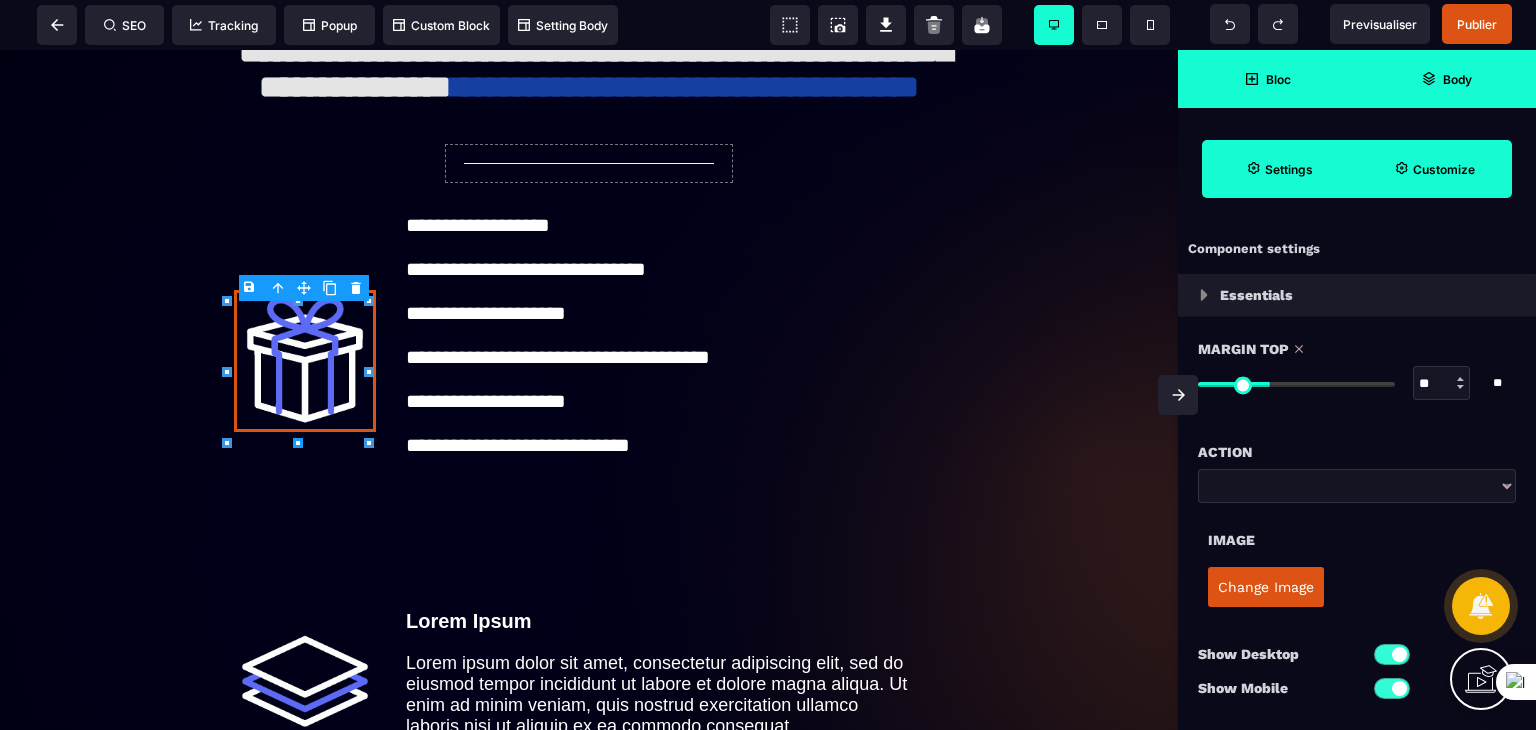 drag, startPoint x: 1211, startPoint y: 381, endPoint x: 1273, endPoint y: 382, distance: 62.008064 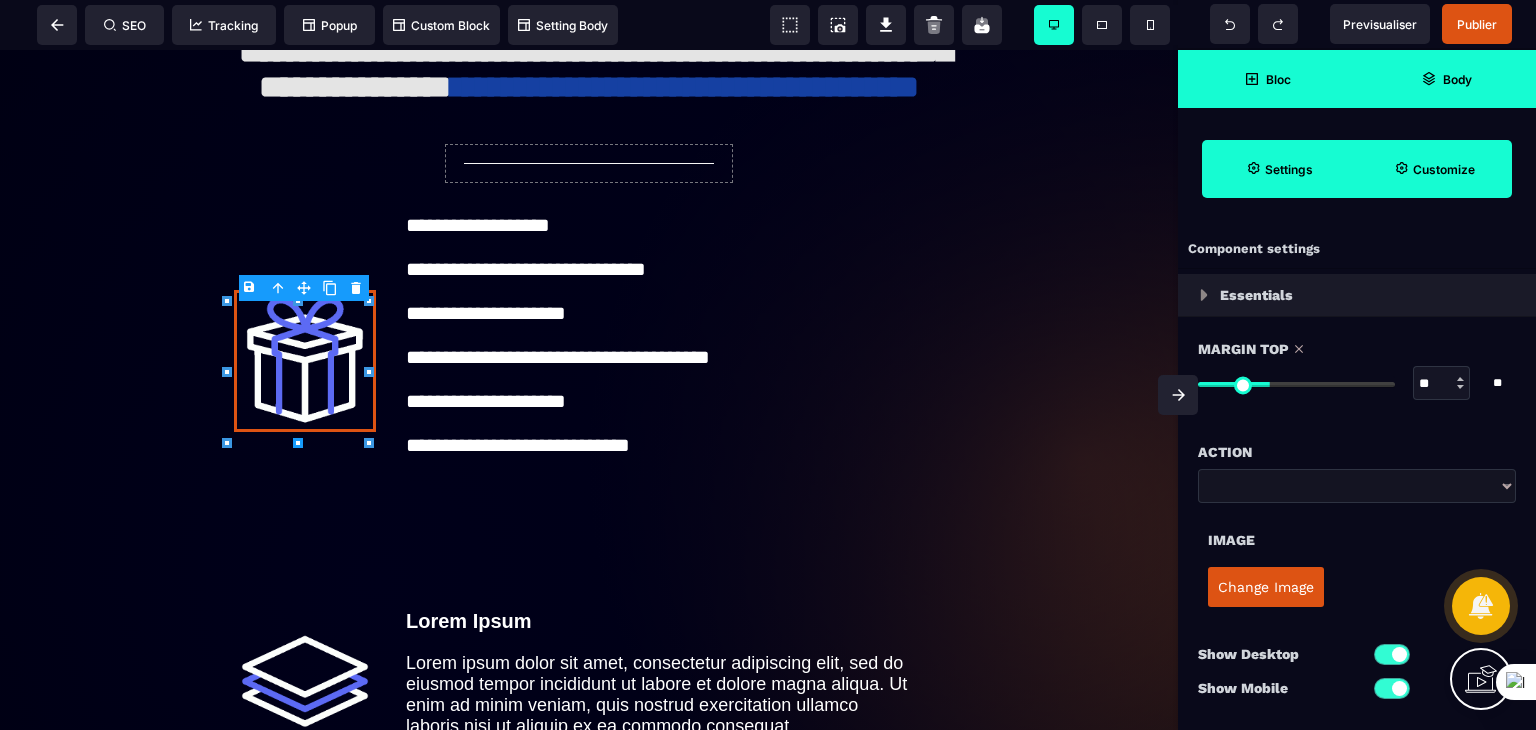 click at bounding box center [1296, 384] 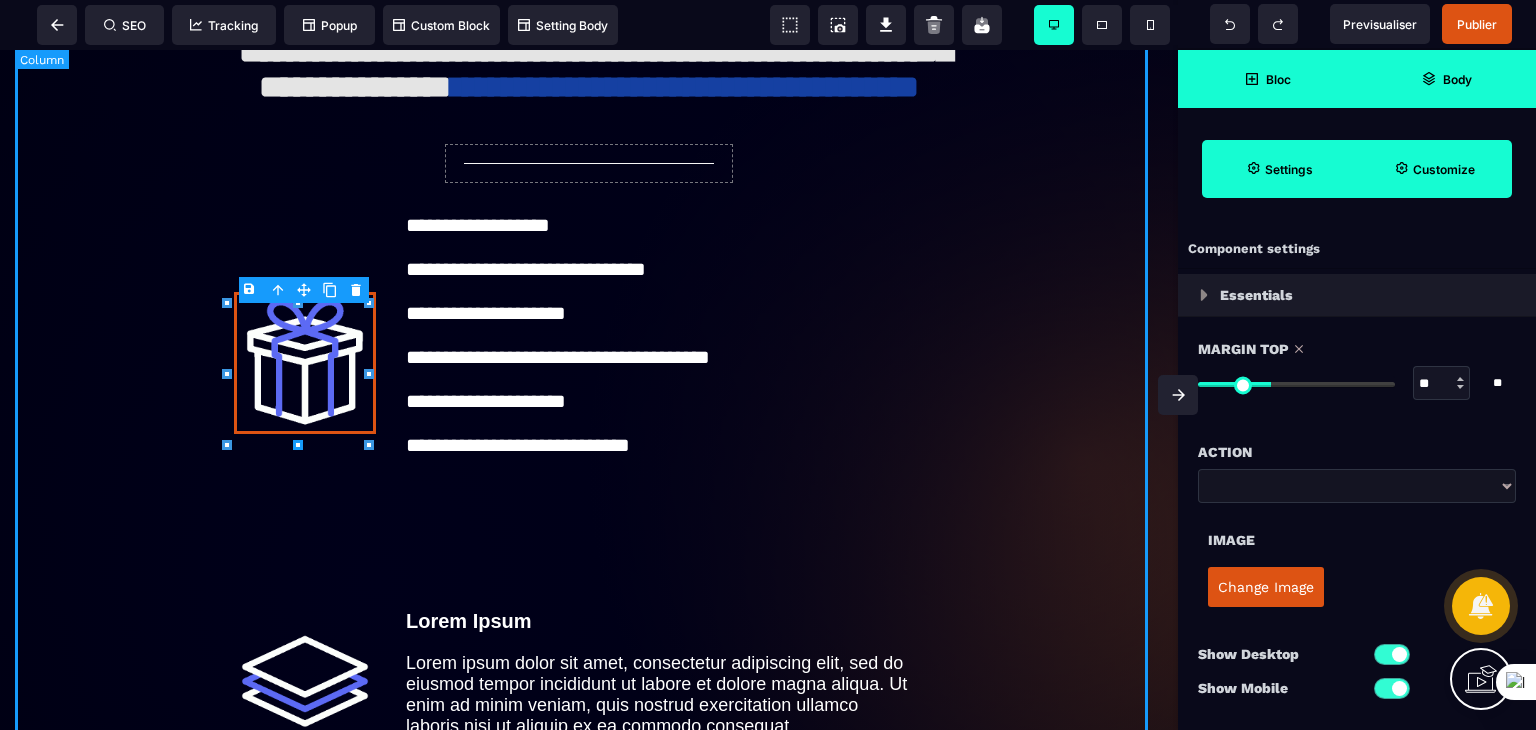 click on "**********" at bounding box center (589, 31) 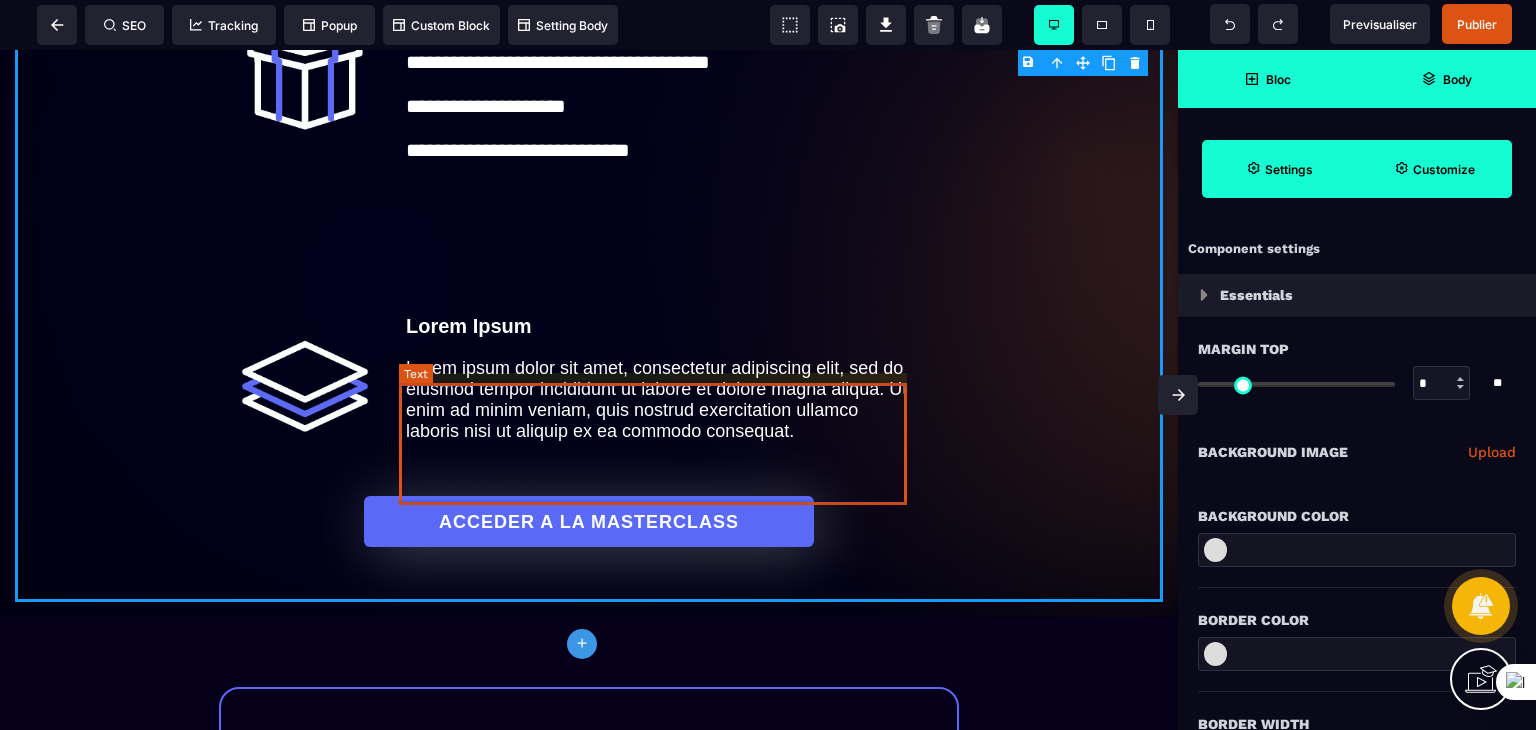 scroll, scrollTop: 1200, scrollLeft: 0, axis: vertical 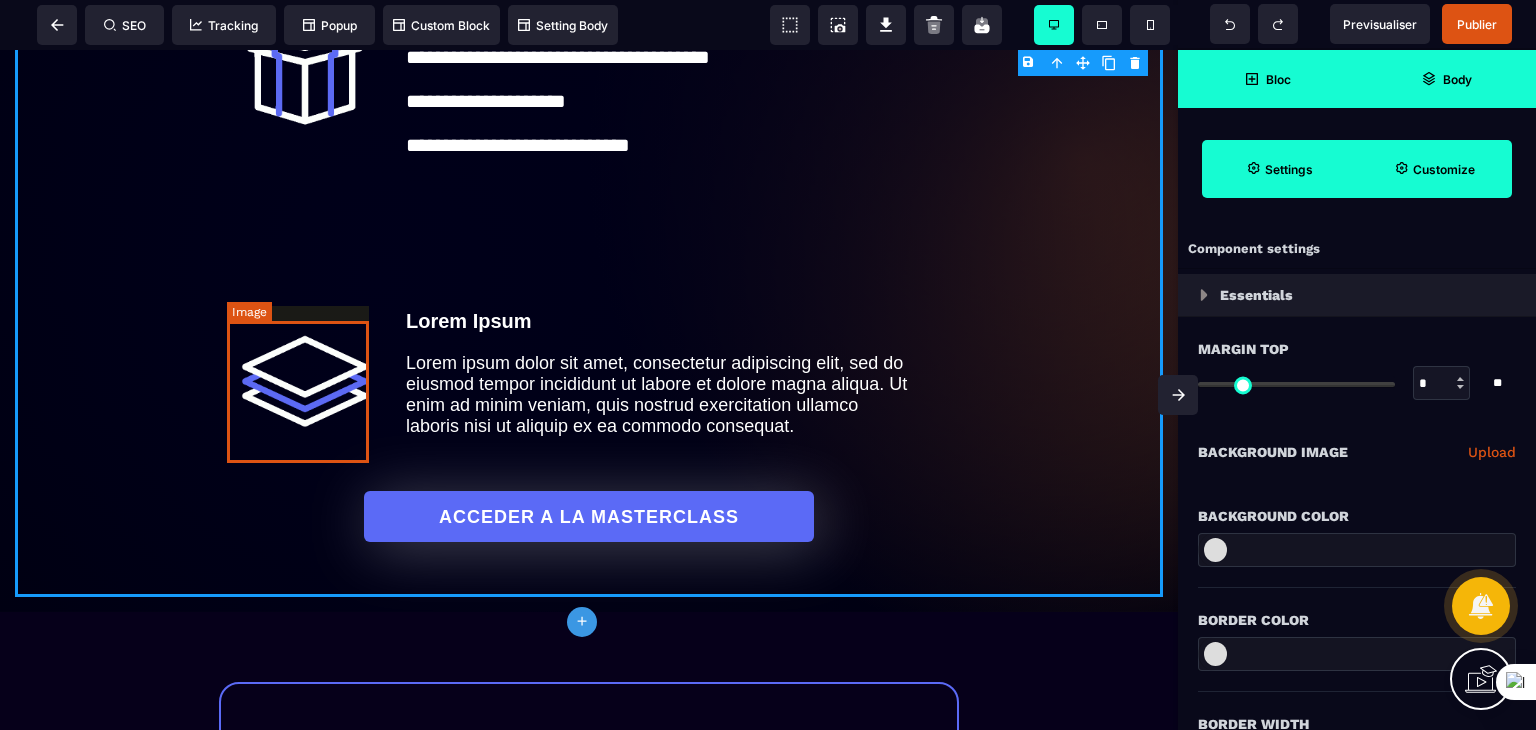 click at bounding box center [305, 381] 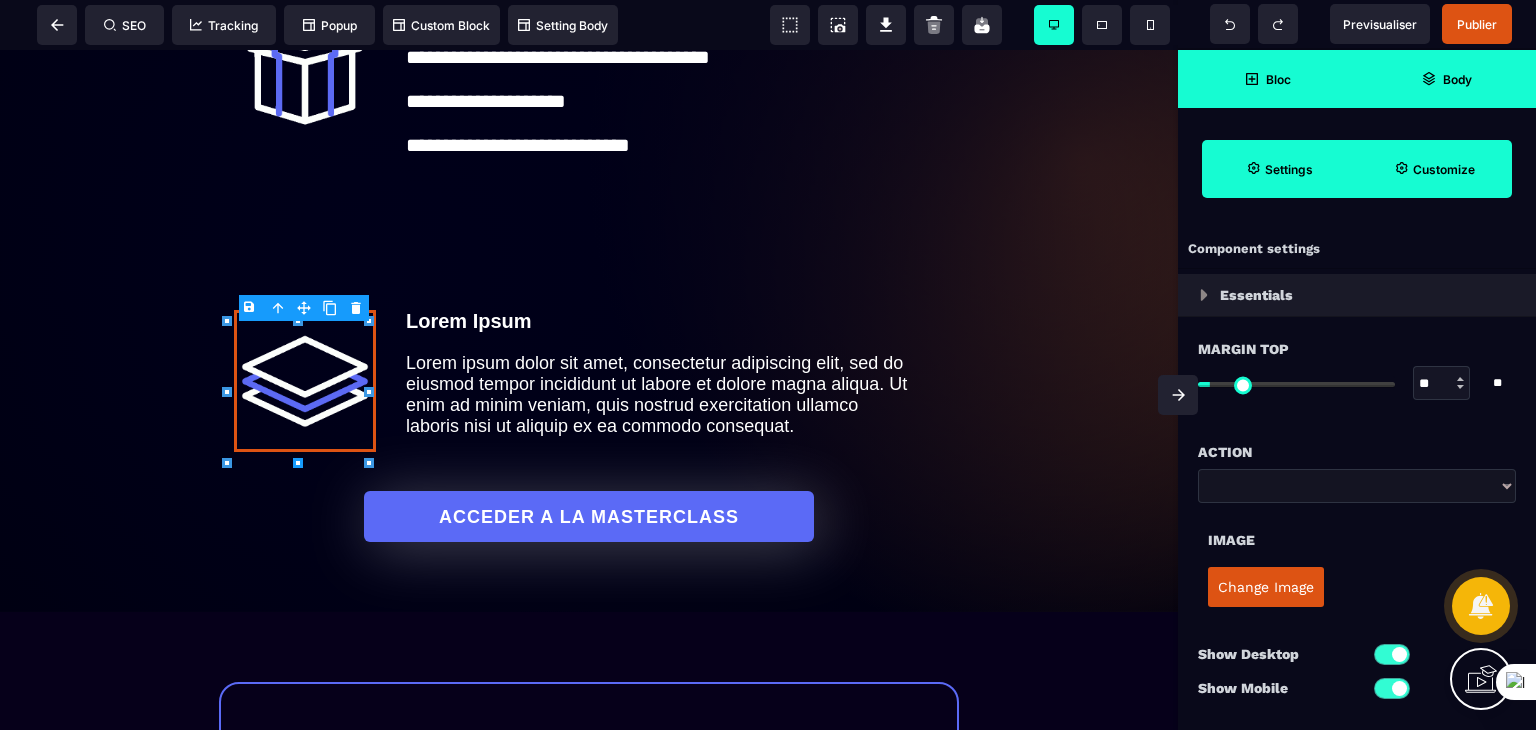 click on "B I U S
A *******
Image
SEO
Tracking
Popup" at bounding box center (768, 365) 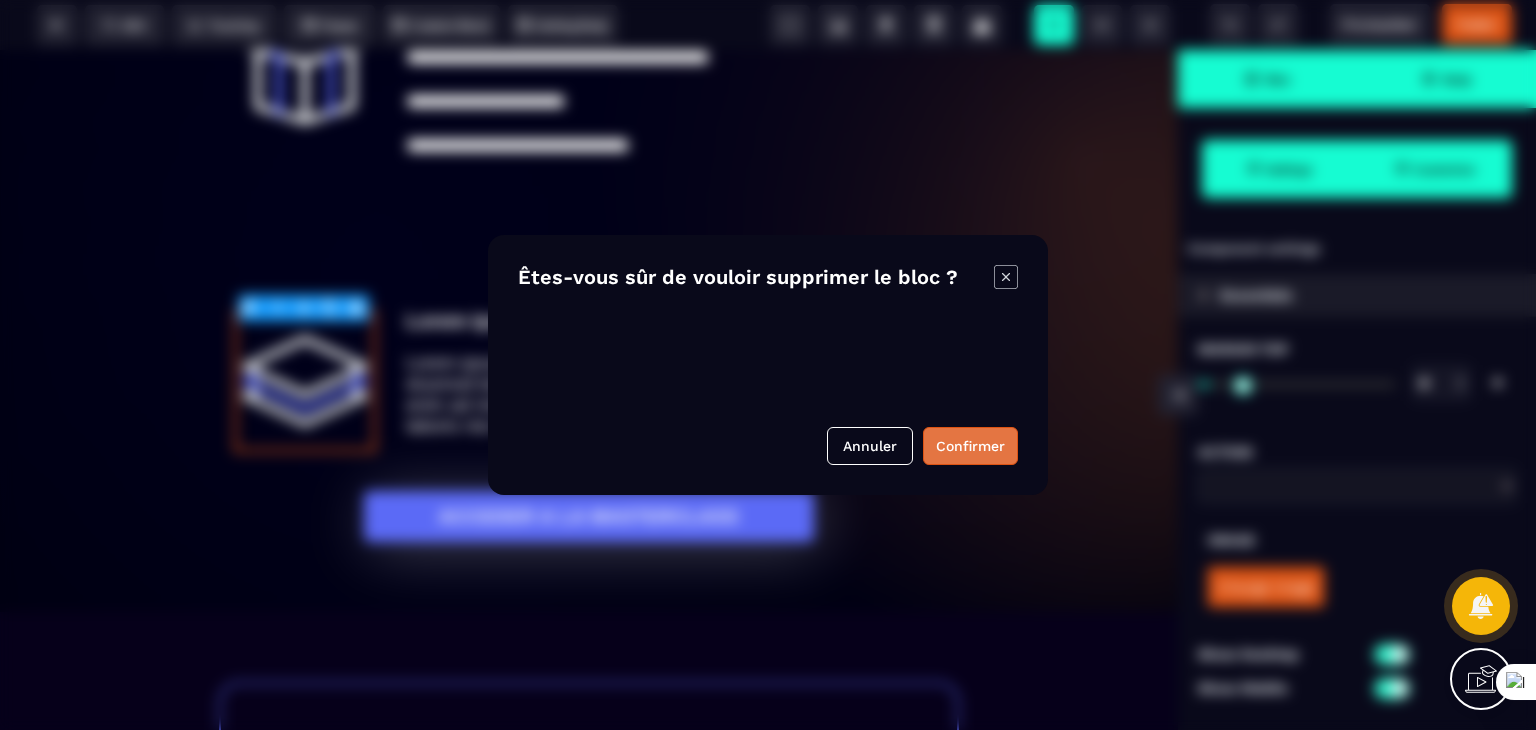 drag, startPoint x: 980, startPoint y: 441, endPoint x: 971, endPoint y: 436, distance: 10.29563 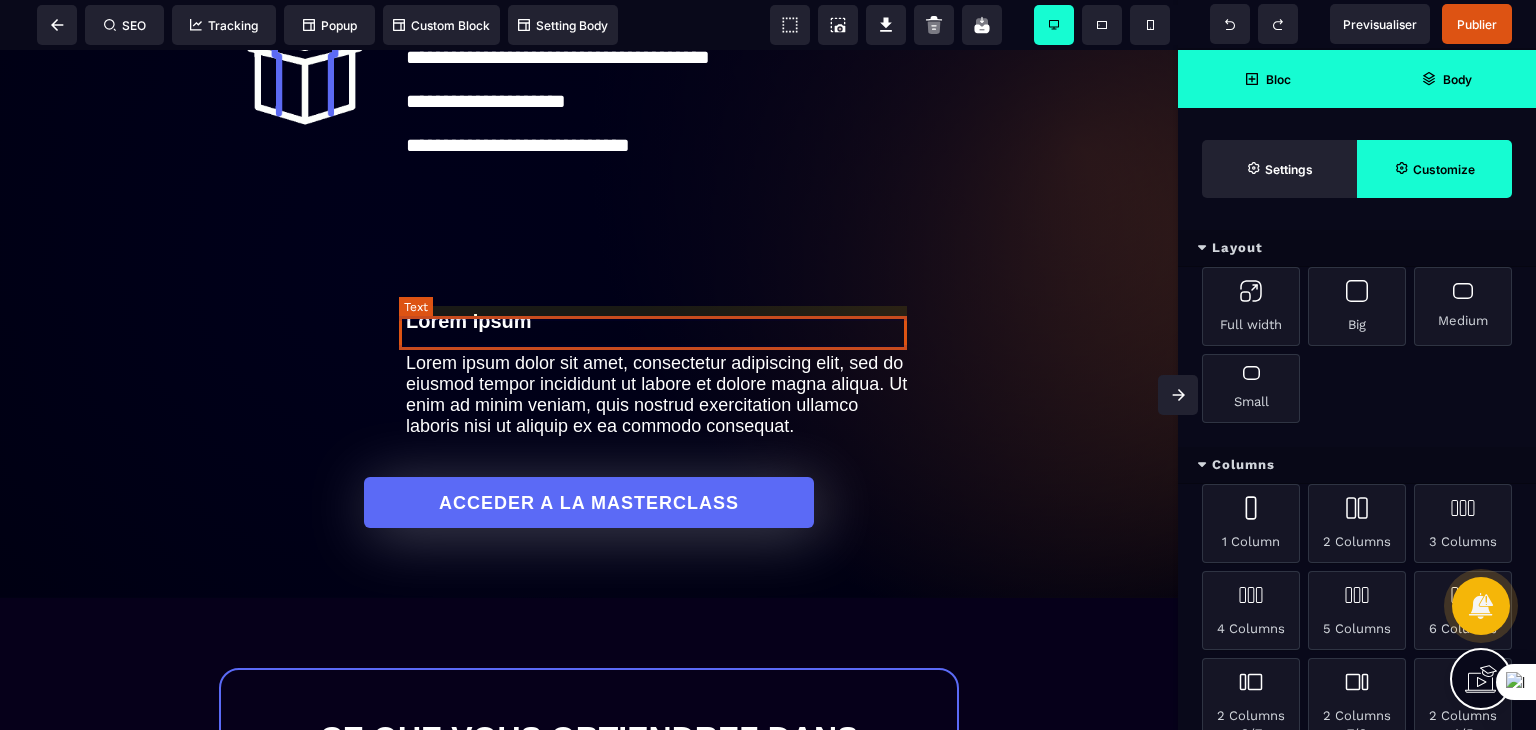 click on "Lorem Ipsum" at bounding box center (660, 321) 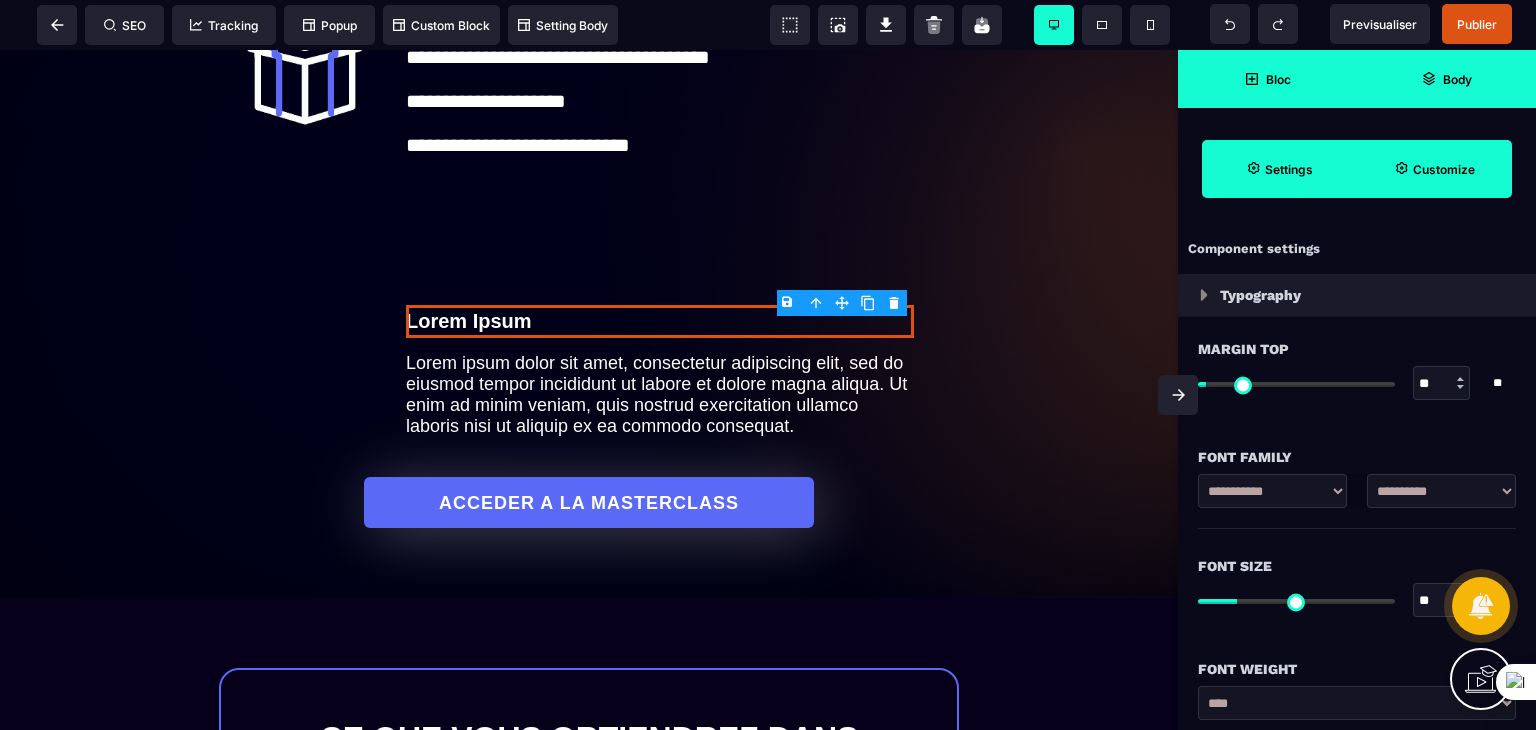 click on "B I U S
A *******
Text
SEO
Tracking
Popup" at bounding box center (768, 365) 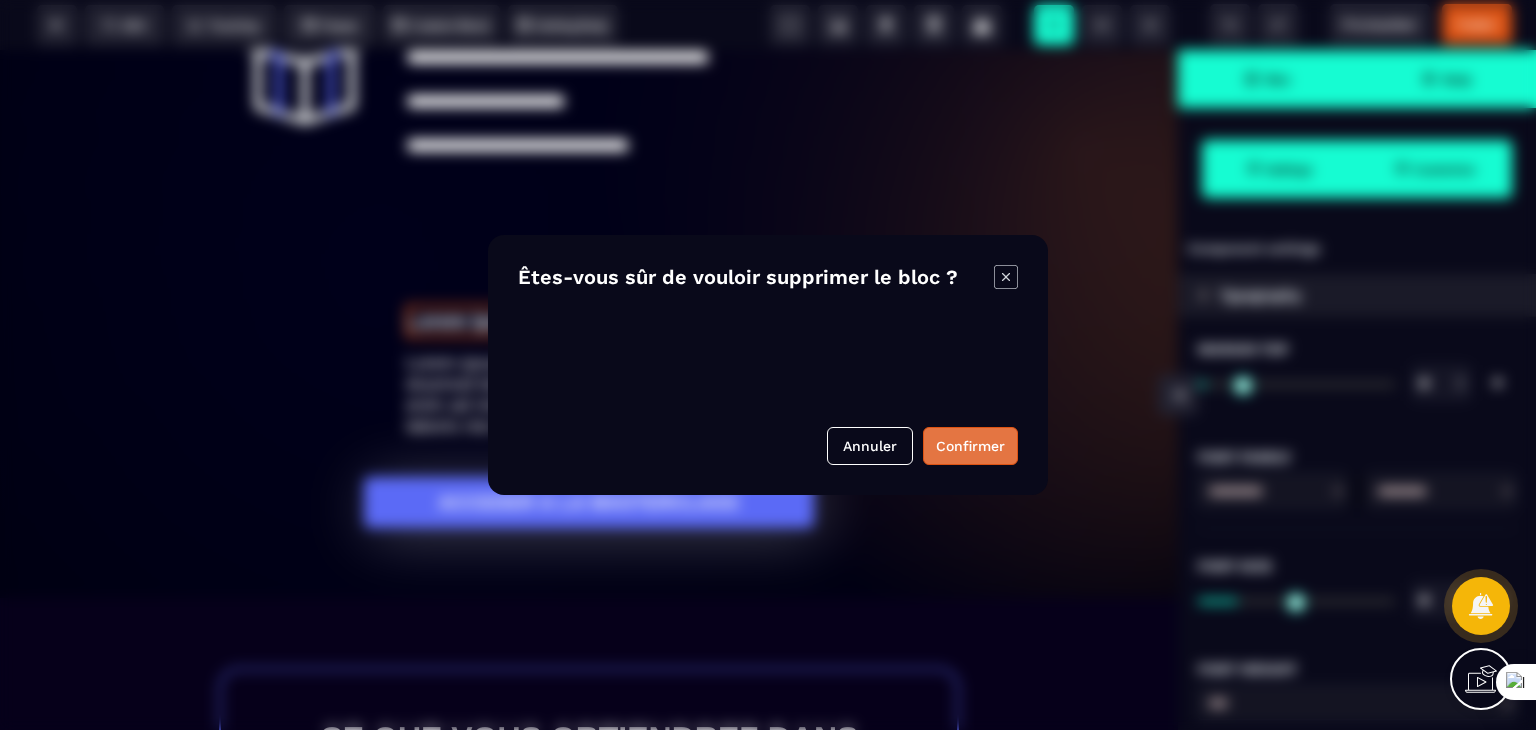 click on "Confirmer" at bounding box center (970, 446) 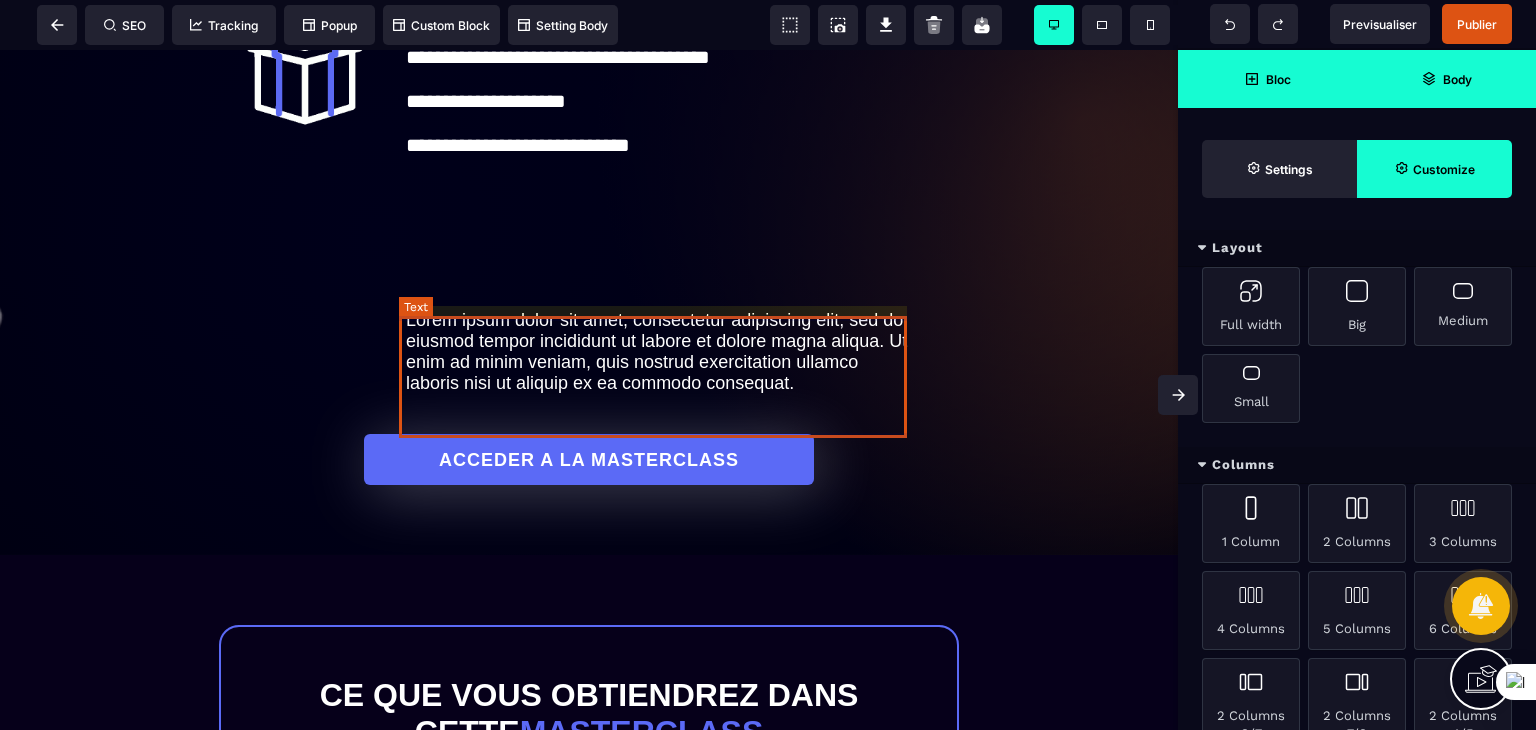 click on "Lorem ipsum dolor sit amet, consectetur adipiscing elit, sed do eiusmod tempor incididunt ut labore et dolore magna aliqua. Ut enim ad minim veniam, quis nostrud exercitation ullamco laboris nisi ut aliquip ex ea commodo consequat." at bounding box center [660, 352] 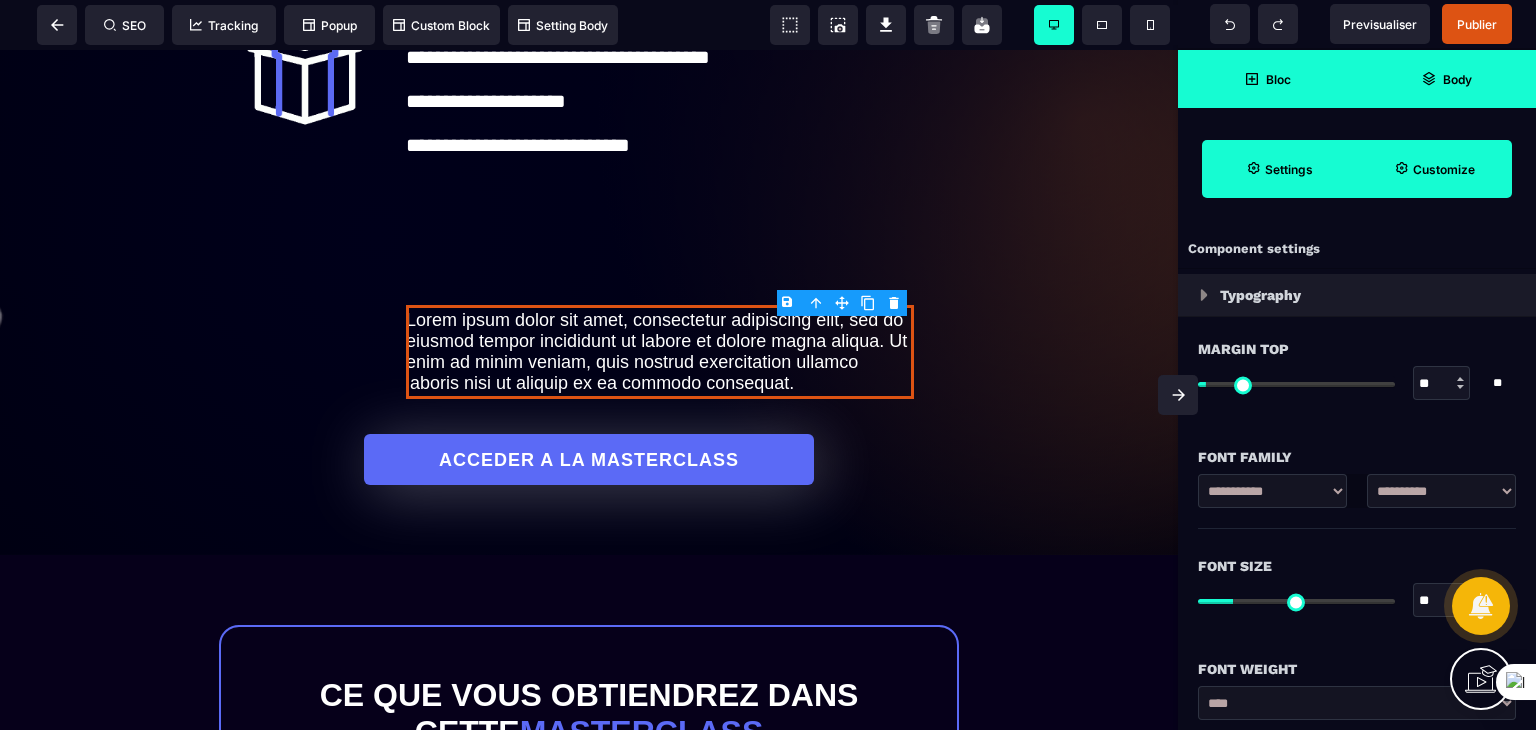 click on "B I U S
A *******
Text
SEO
Tracking
Popup" at bounding box center [768, 365] 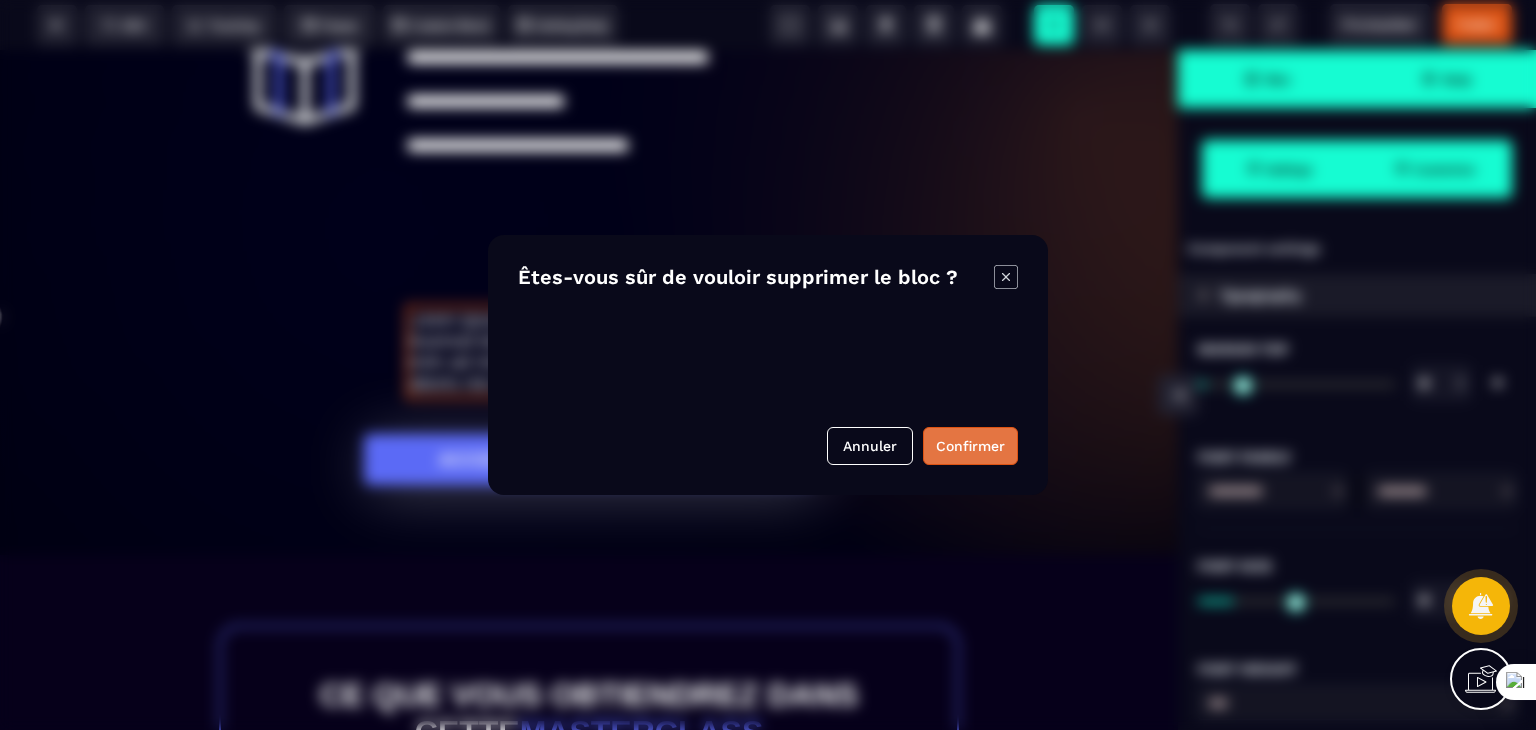 click on "Confirmer" at bounding box center [970, 446] 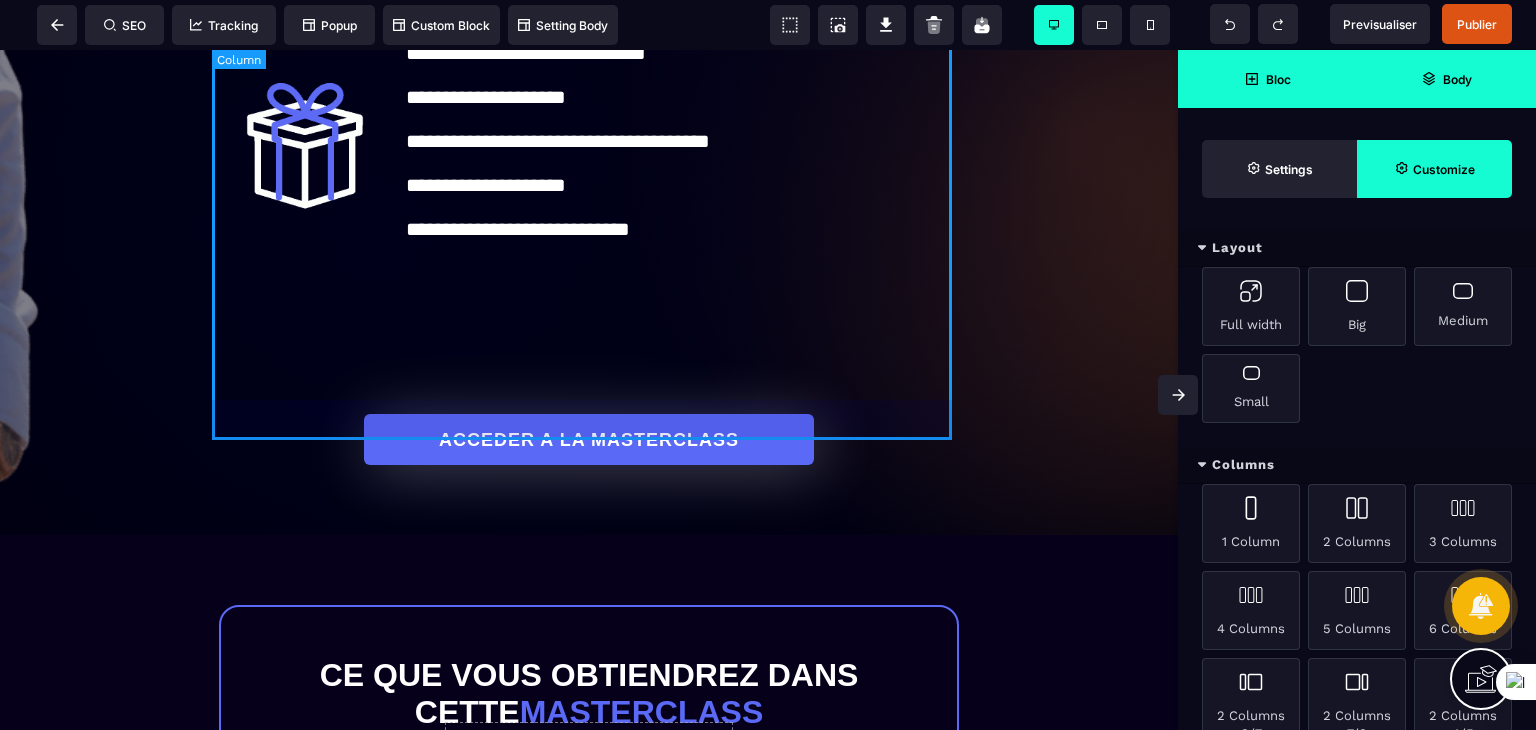 scroll, scrollTop: 1000, scrollLeft: 0, axis: vertical 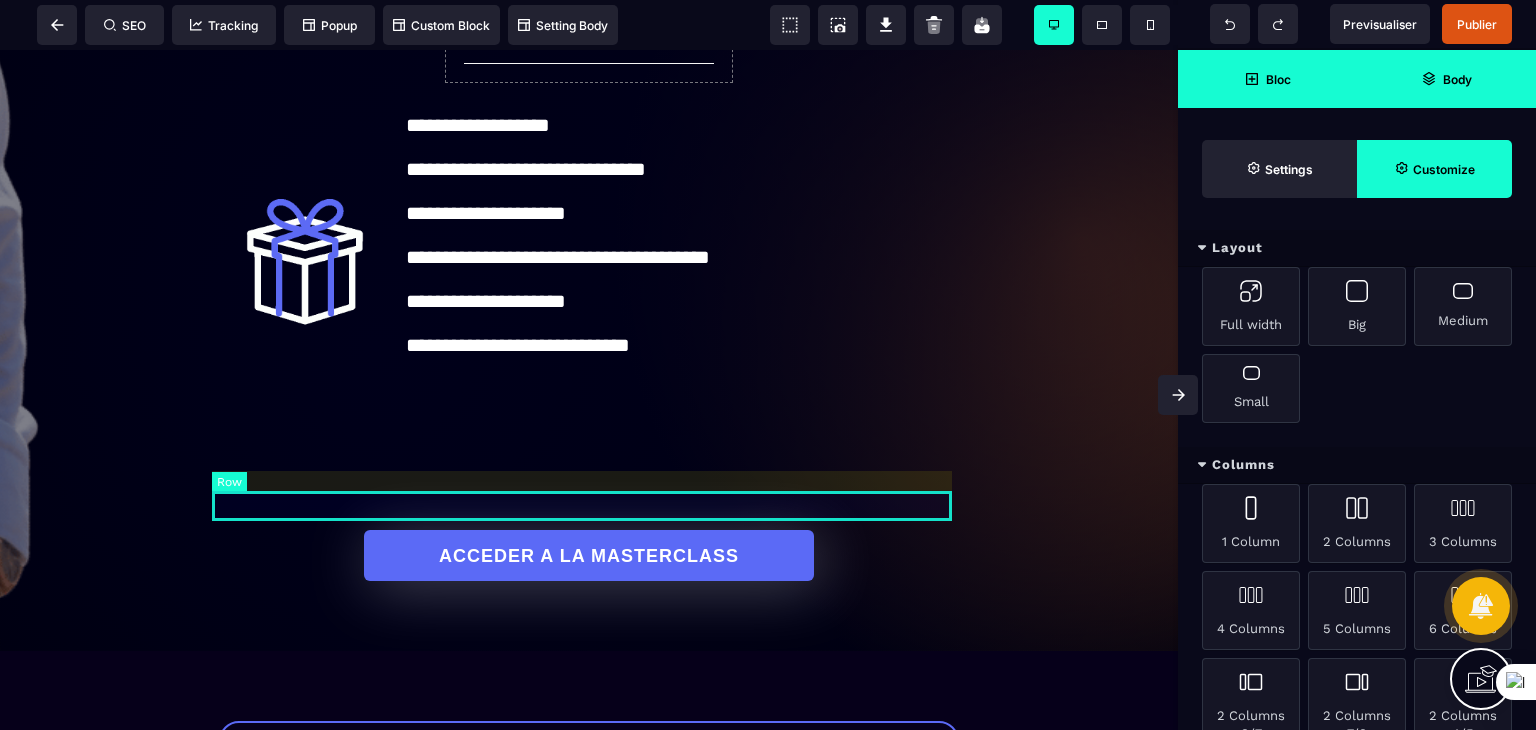 click at bounding box center (589, 495) 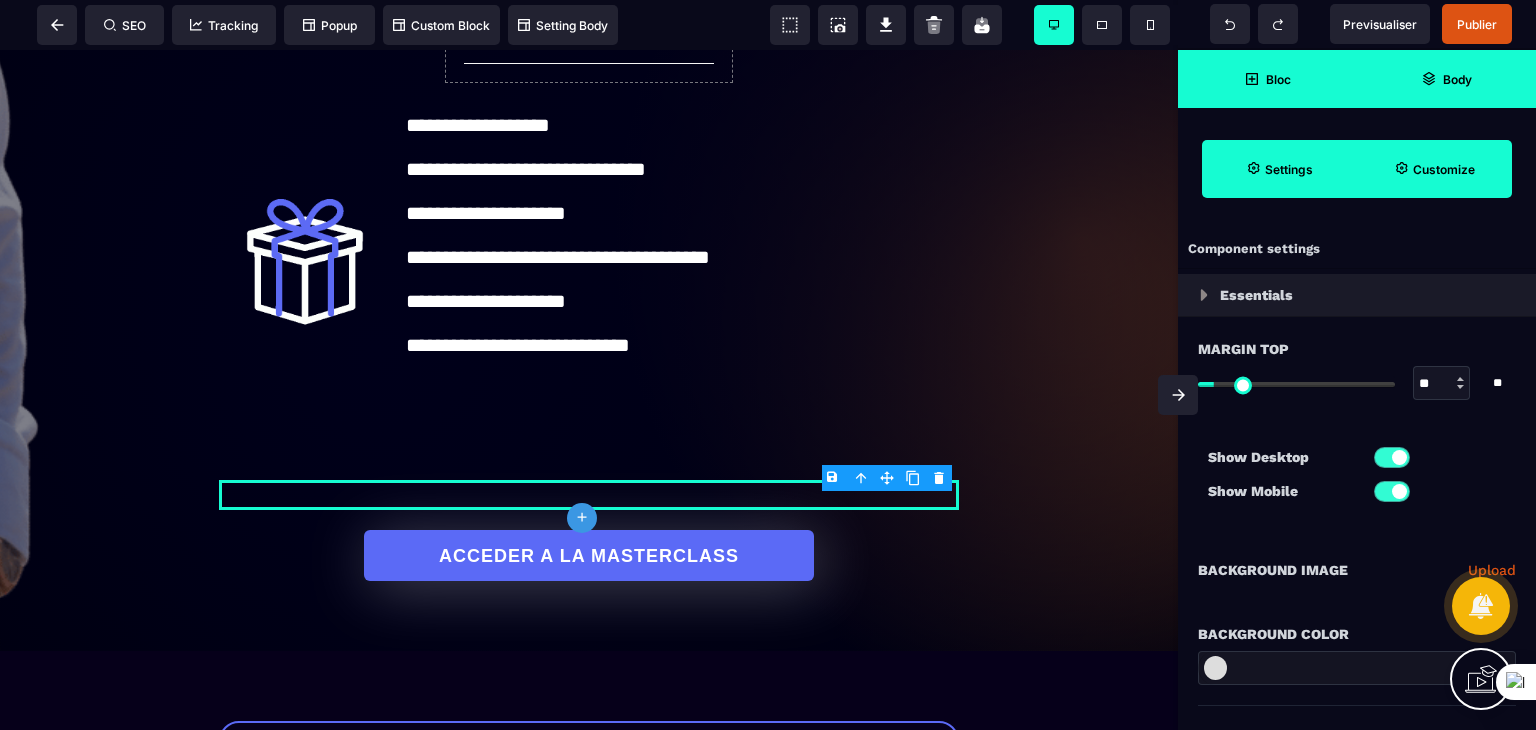 click on "B I U S
A *******
plus
Column
SEO" at bounding box center [768, 365] 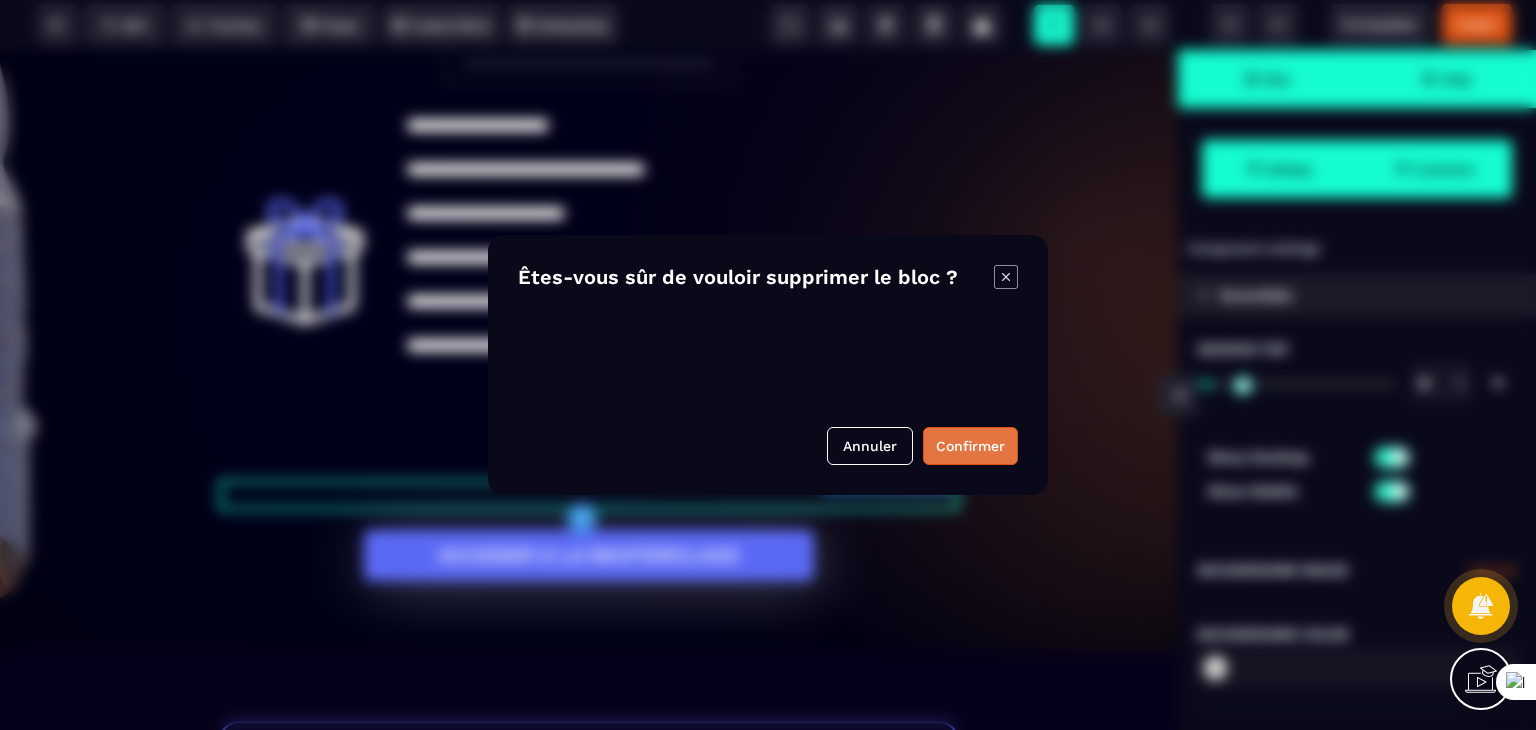 click on "Confirmer" at bounding box center (970, 446) 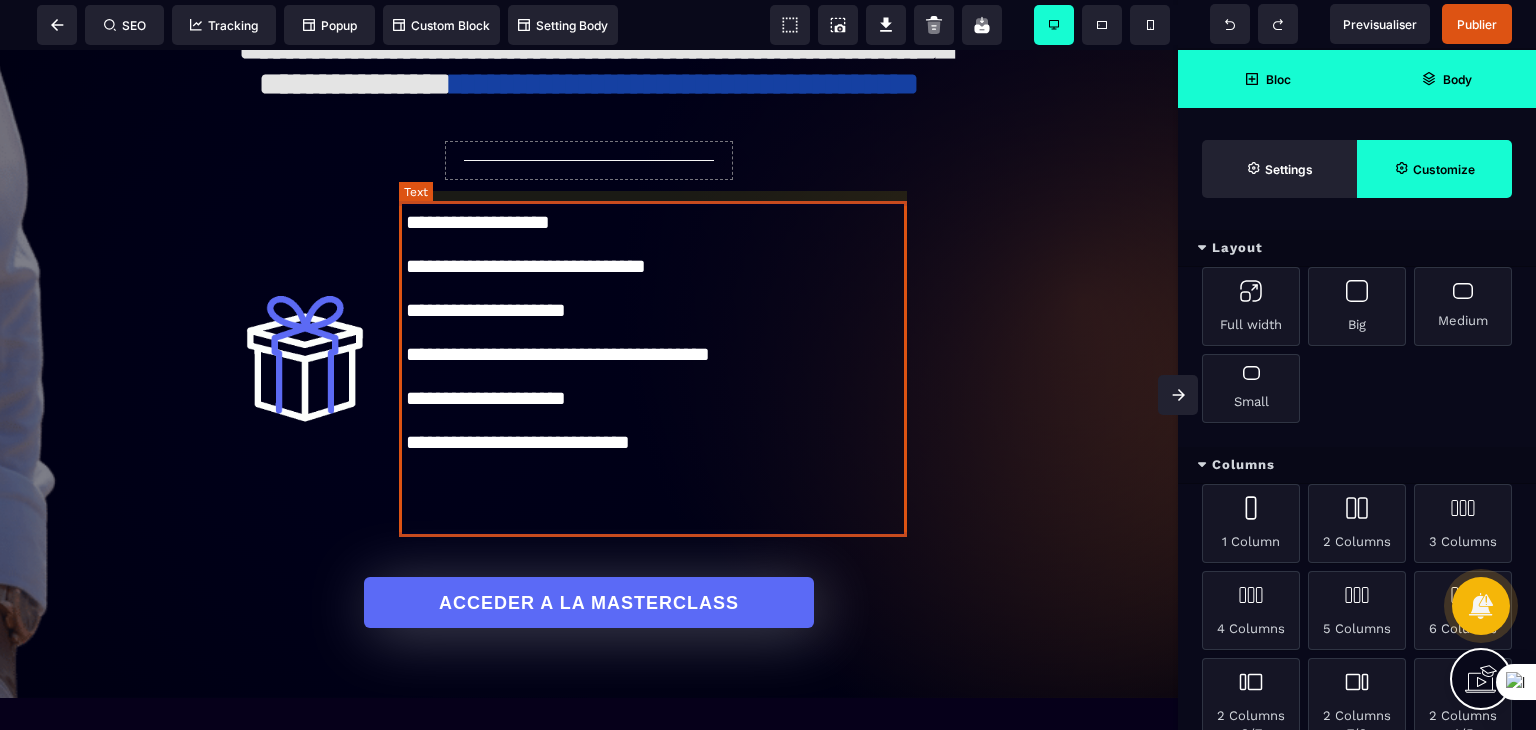 scroll, scrollTop: 900, scrollLeft: 0, axis: vertical 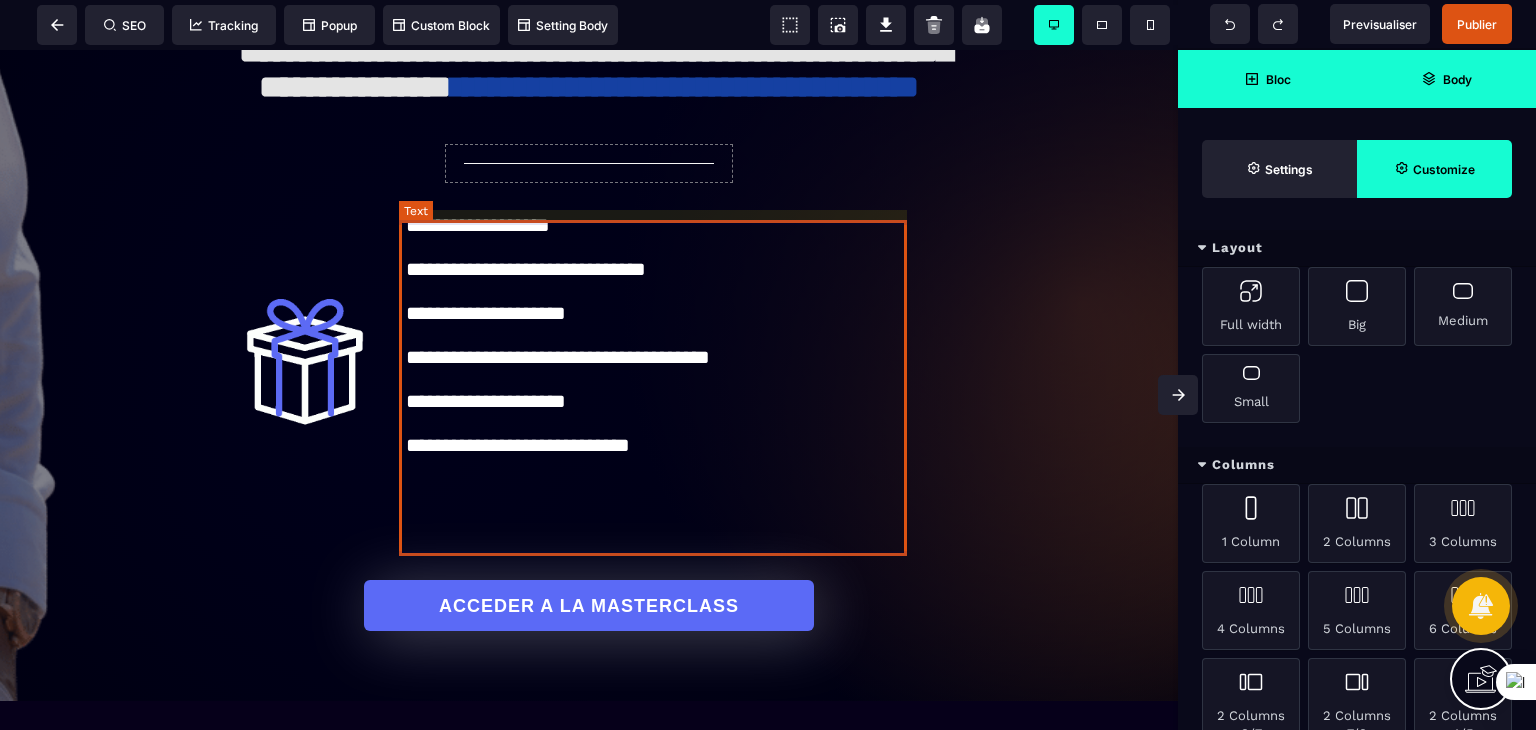 click on "**********" at bounding box center (660, 377) 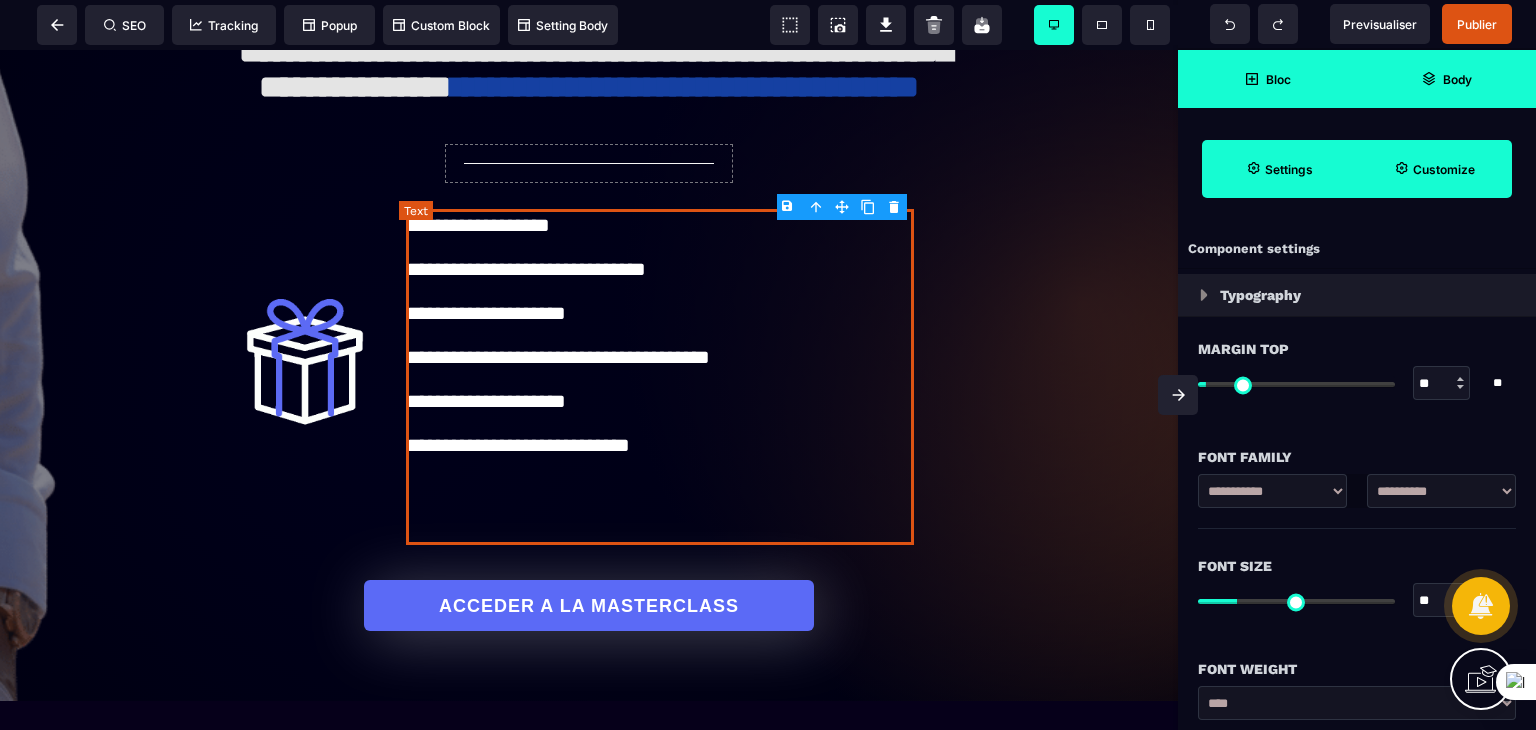 click on "**********" at bounding box center [660, 377] 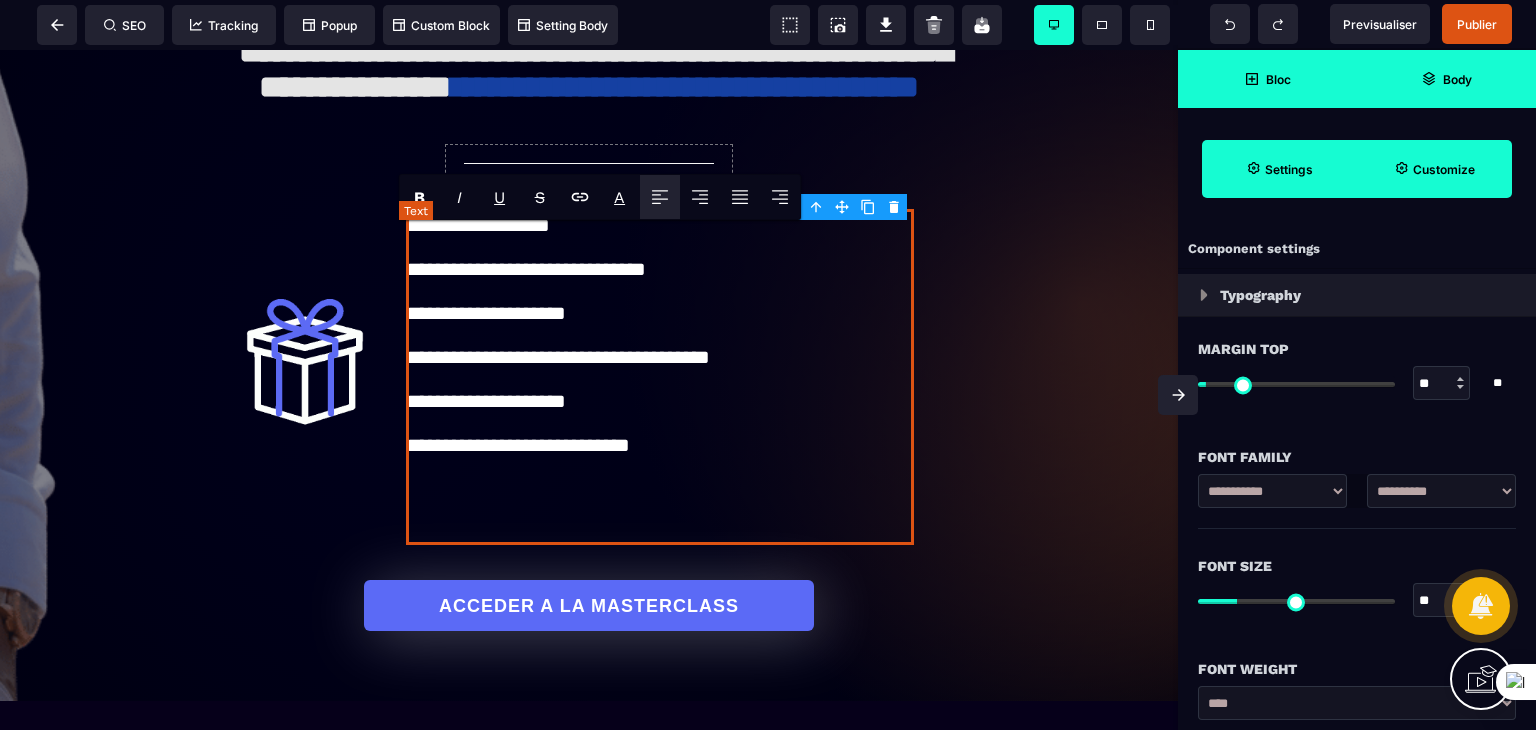 click on "**********" at bounding box center [660, 377] 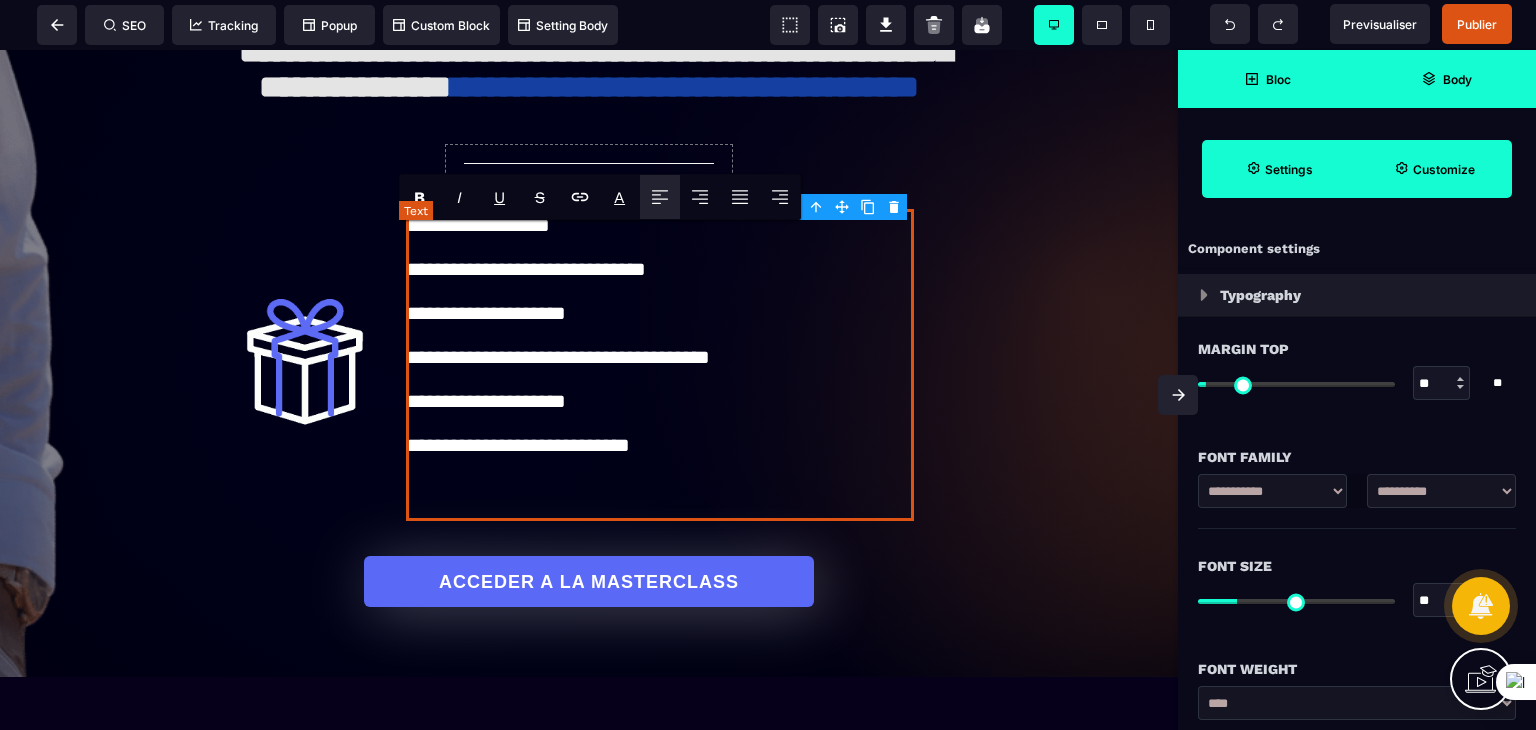 click on "**********" at bounding box center [660, 365] 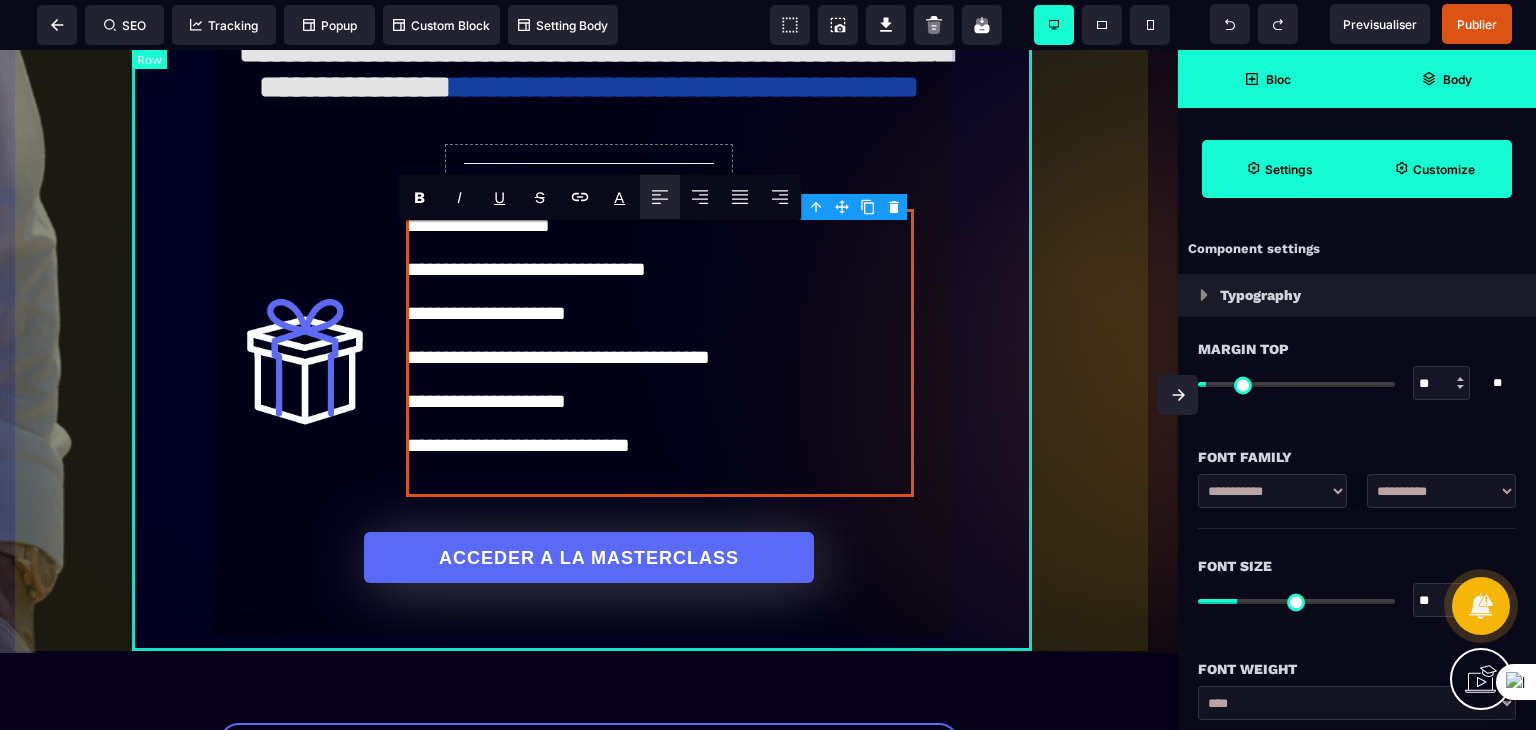 click on "**********" at bounding box center (589, 304) 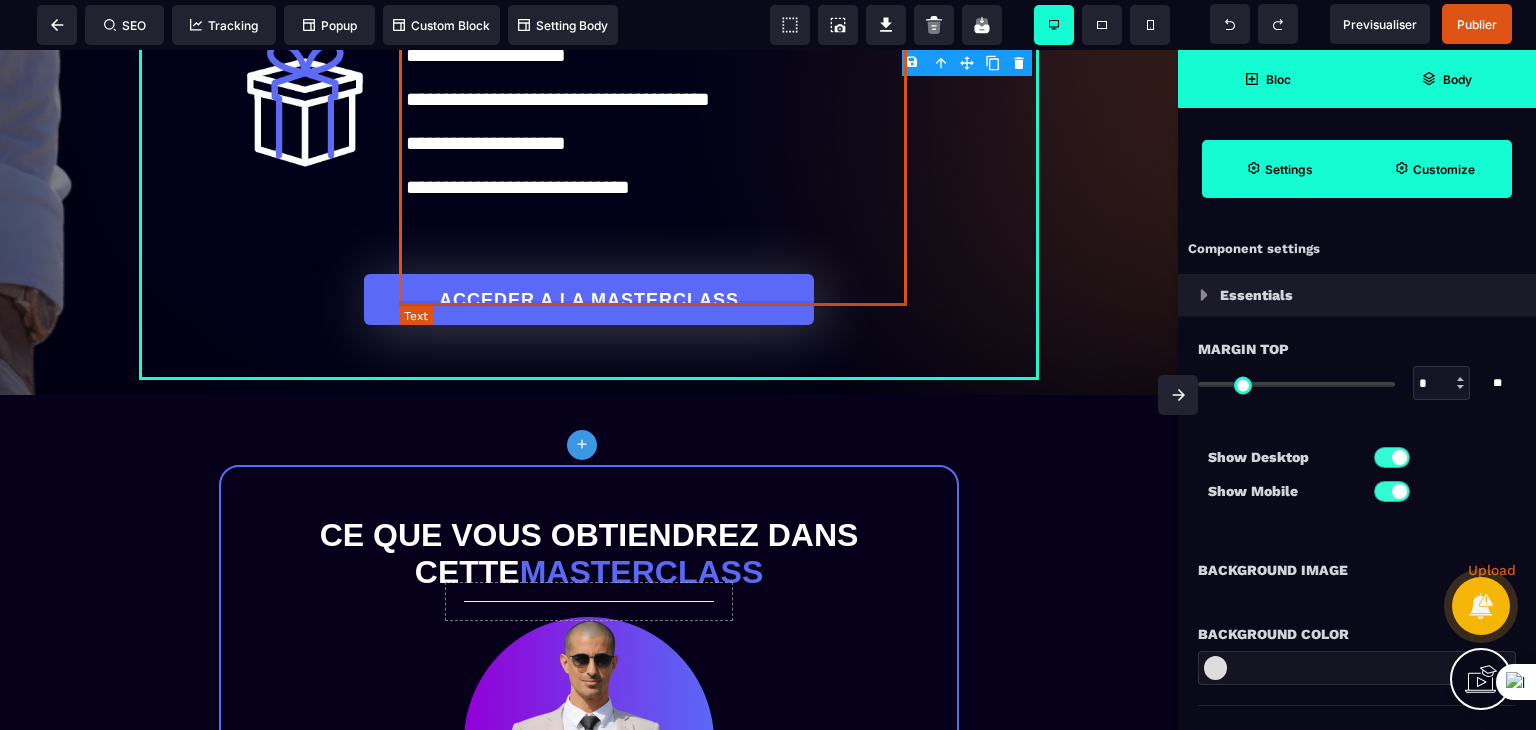 scroll, scrollTop: 1100, scrollLeft: 0, axis: vertical 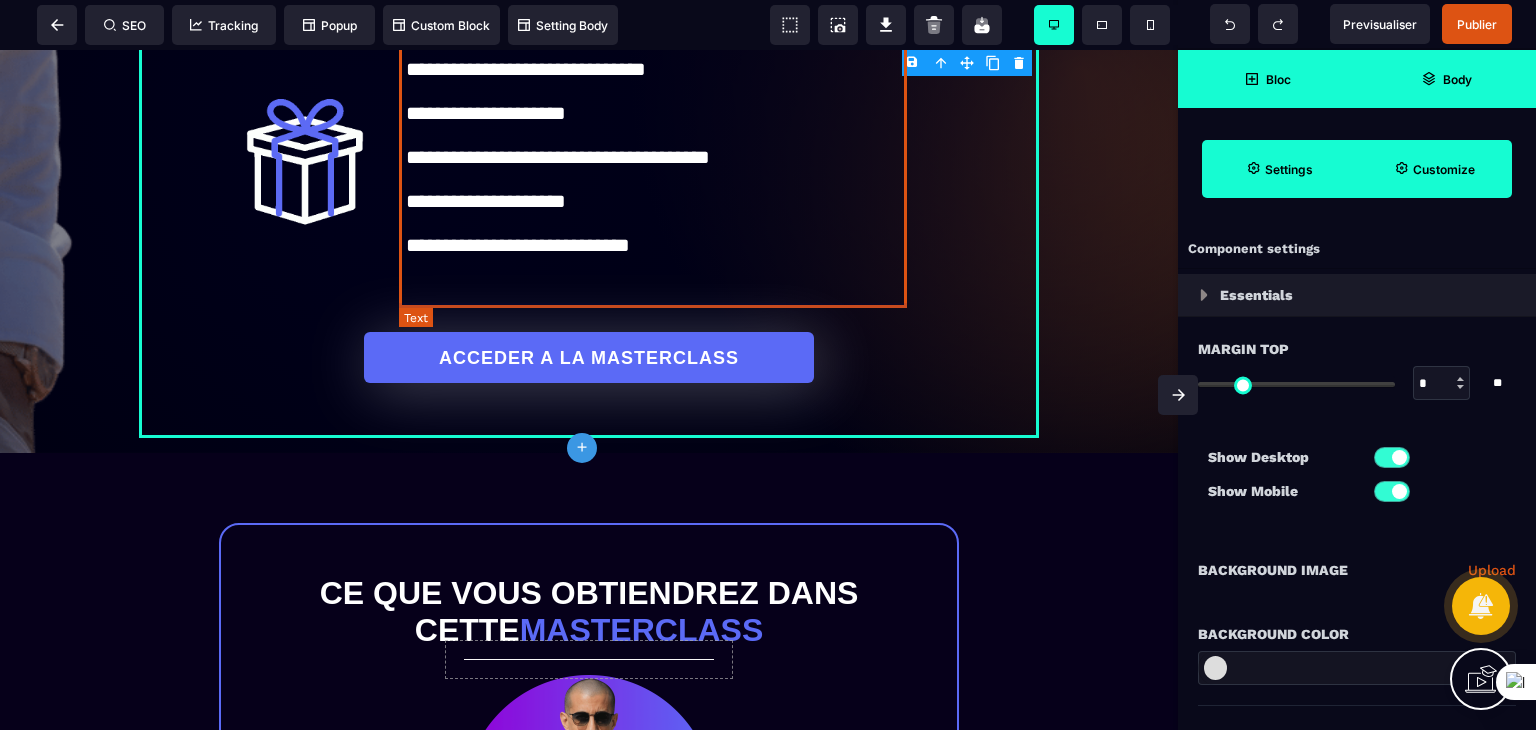 click on "**********" at bounding box center (660, 153) 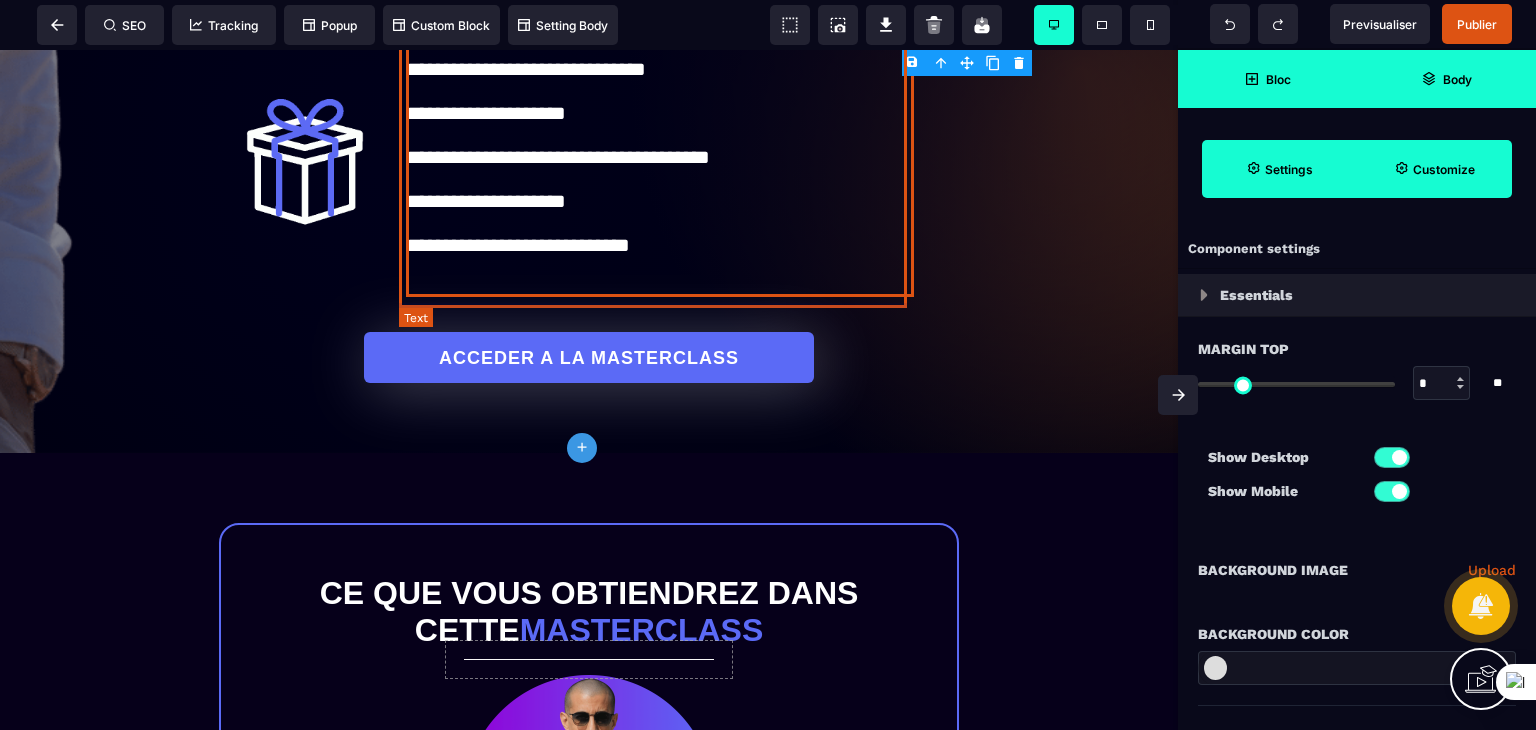 click on "**********" at bounding box center (660, 153) 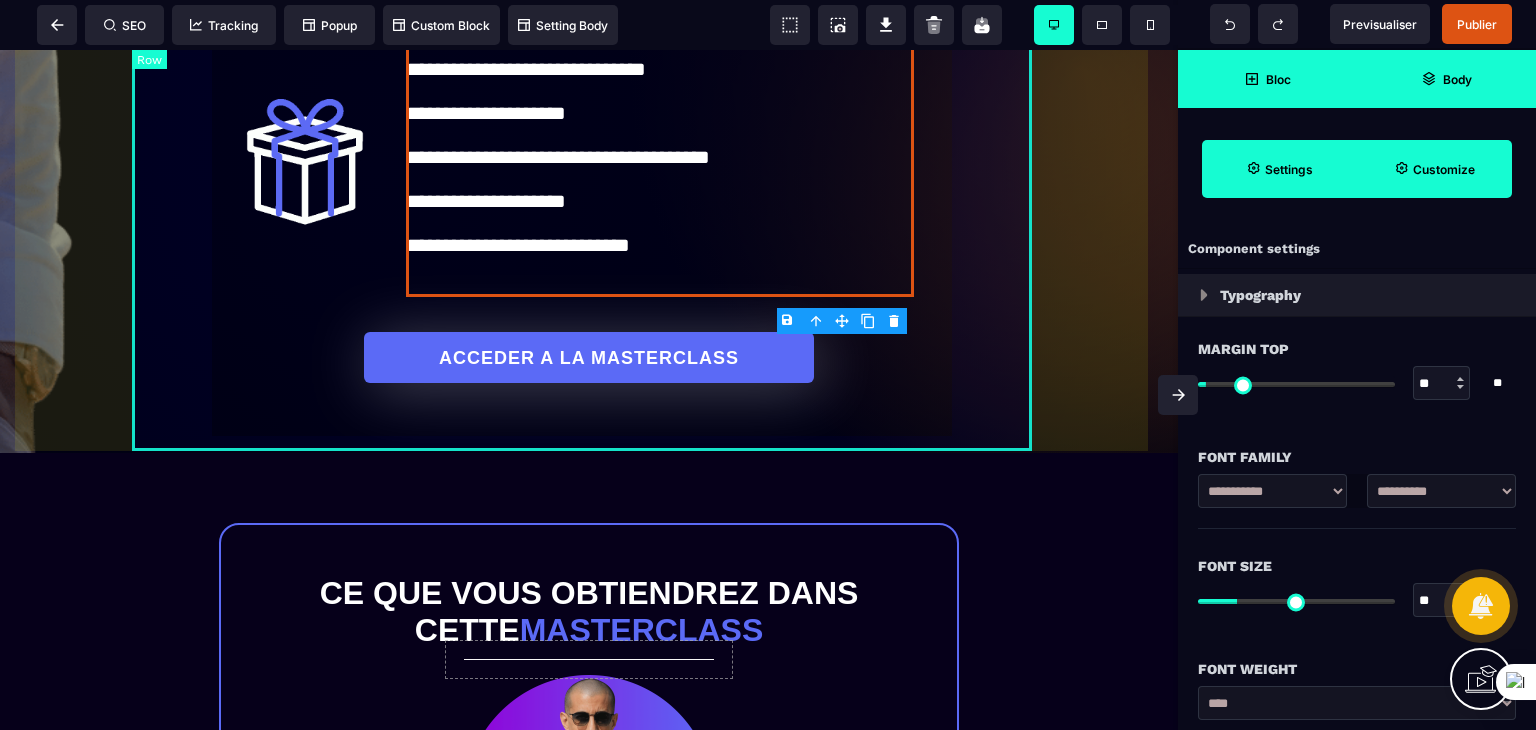click on "**********" at bounding box center [589, 104] 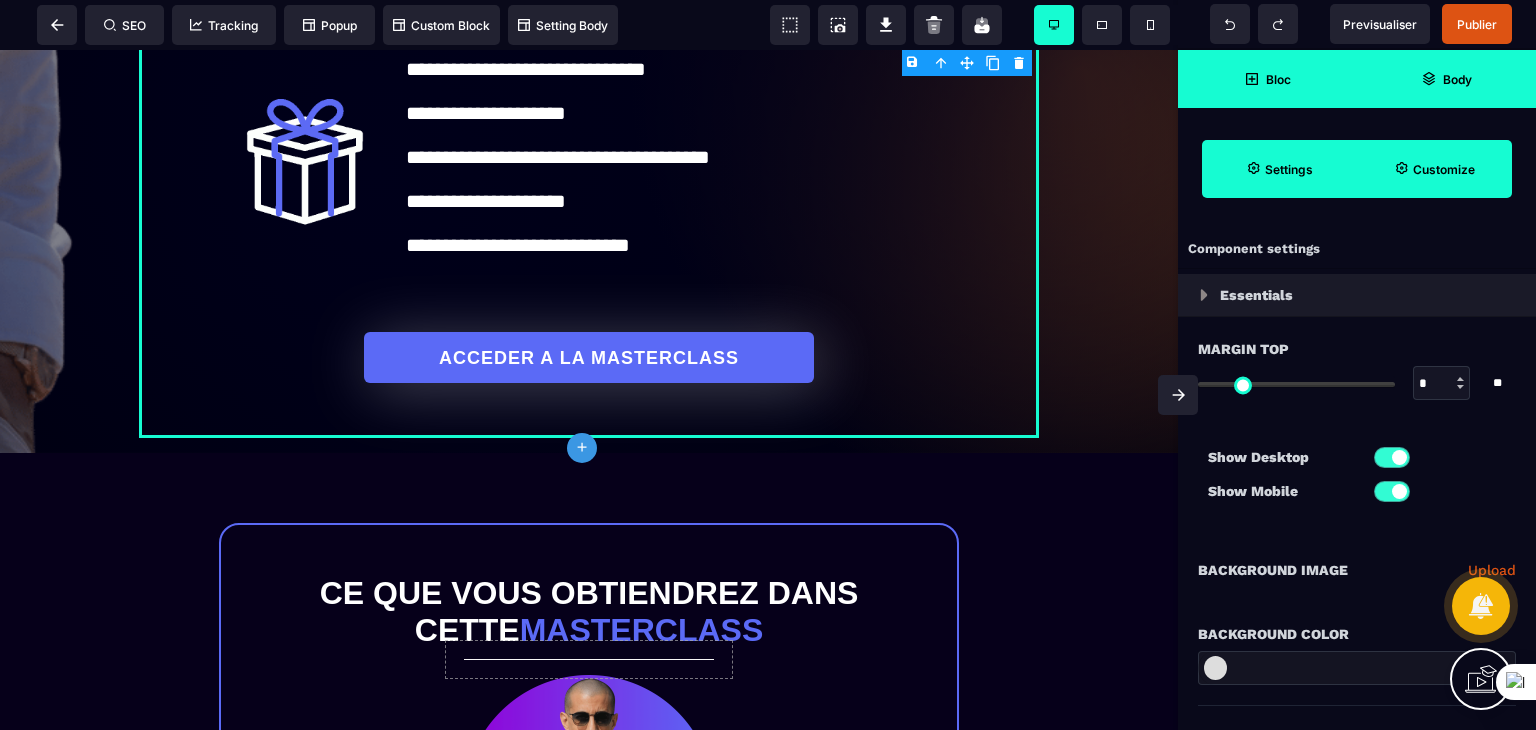 click on "Bloc" at bounding box center (1278, 79) 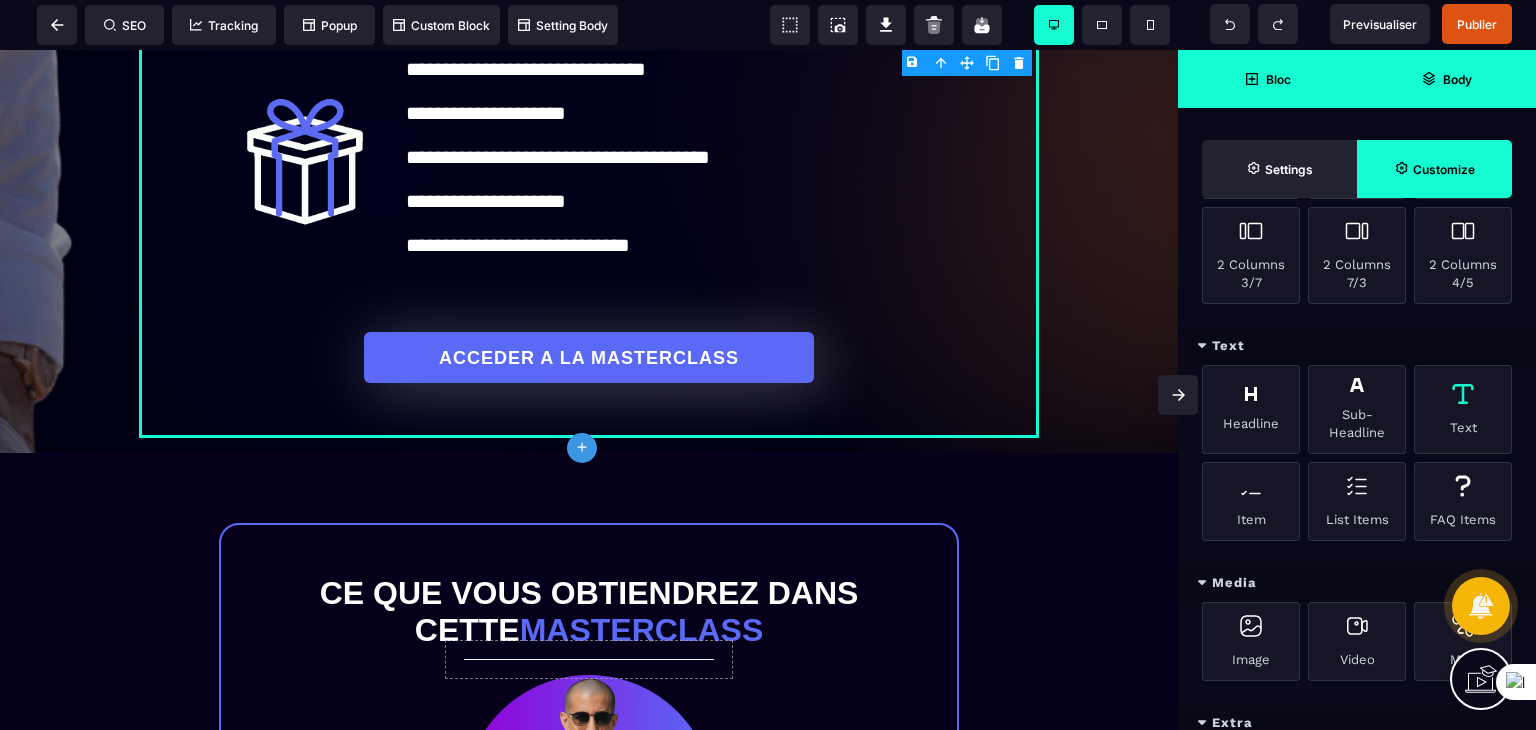 scroll, scrollTop: 500, scrollLeft: 0, axis: vertical 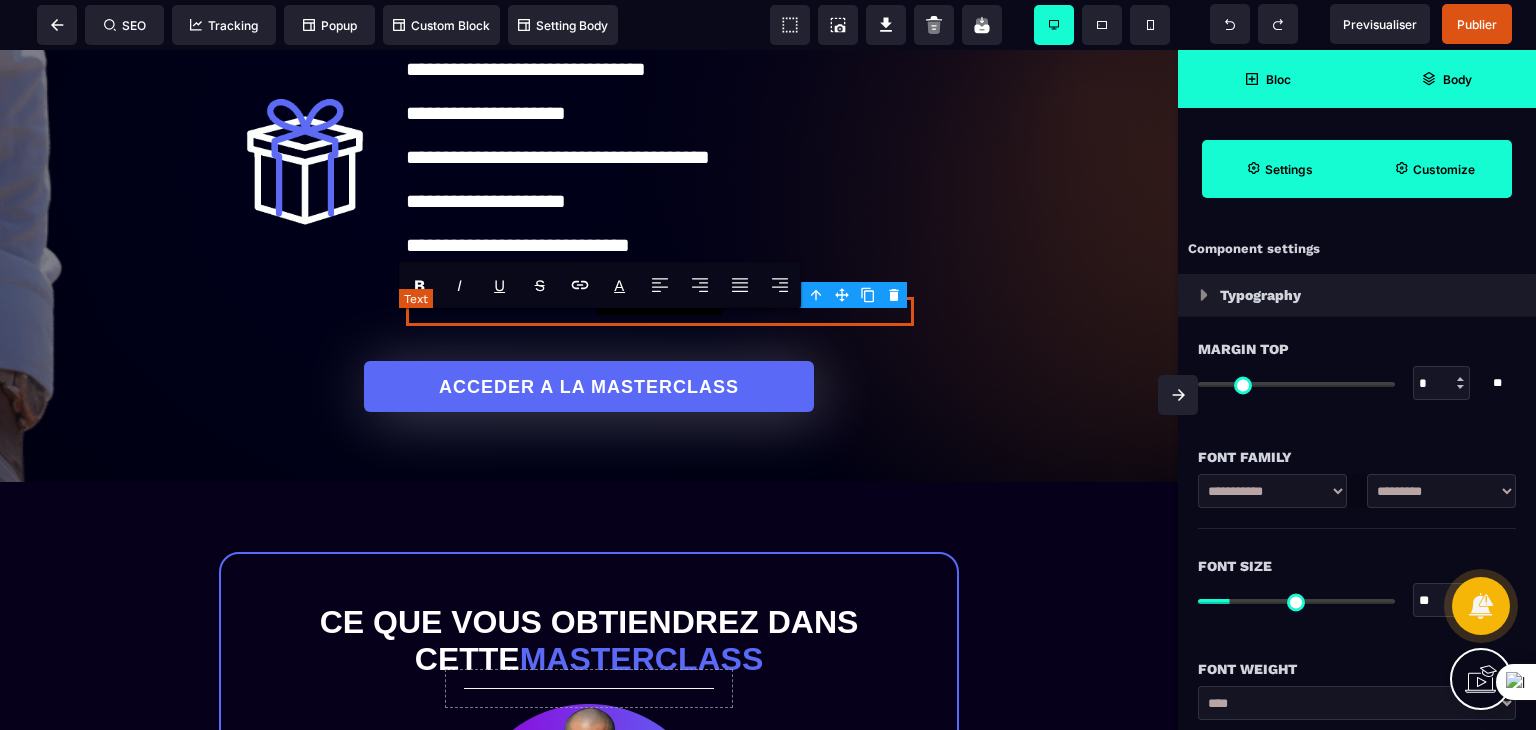 click on "**********" at bounding box center (660, 311) 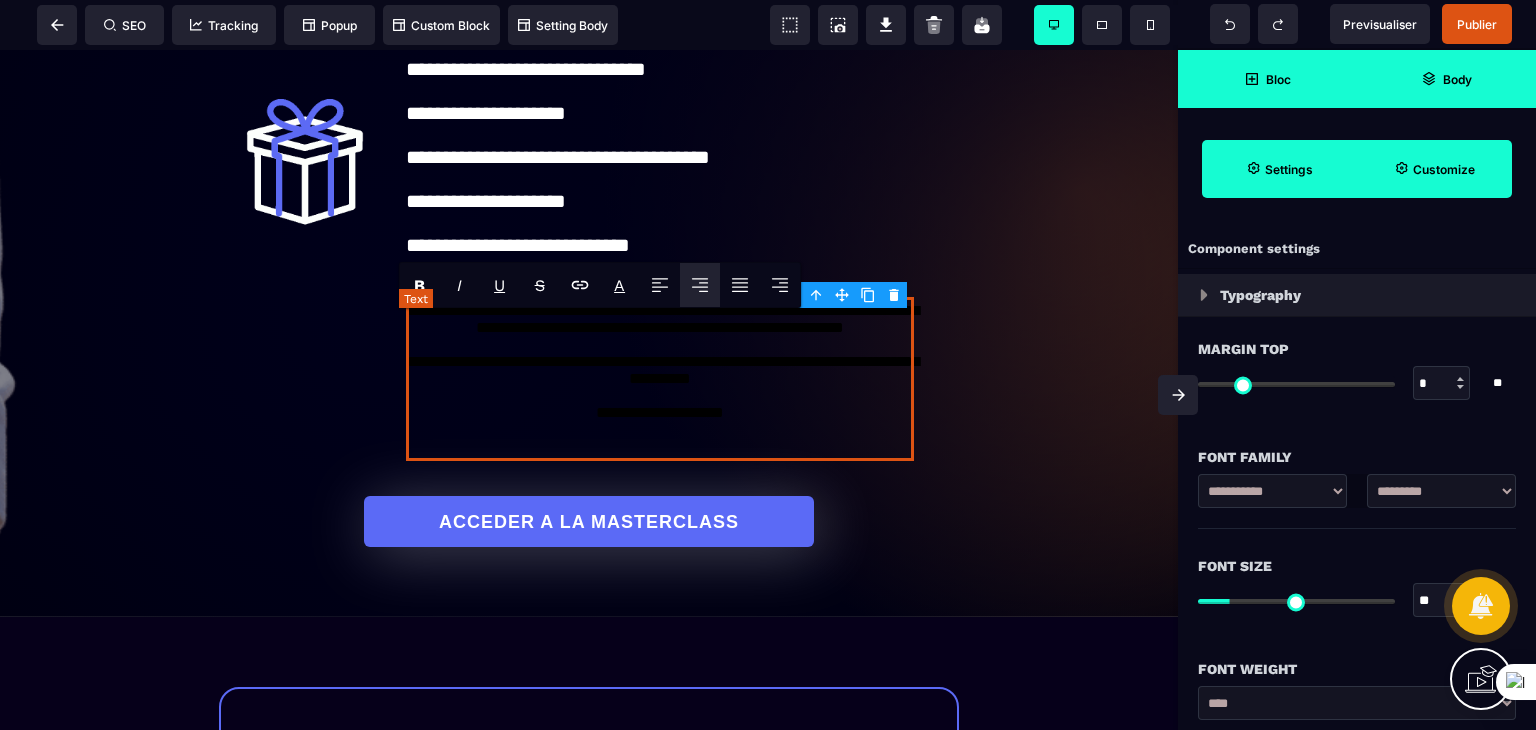 click on "**********" at bounding box center (660, 379) 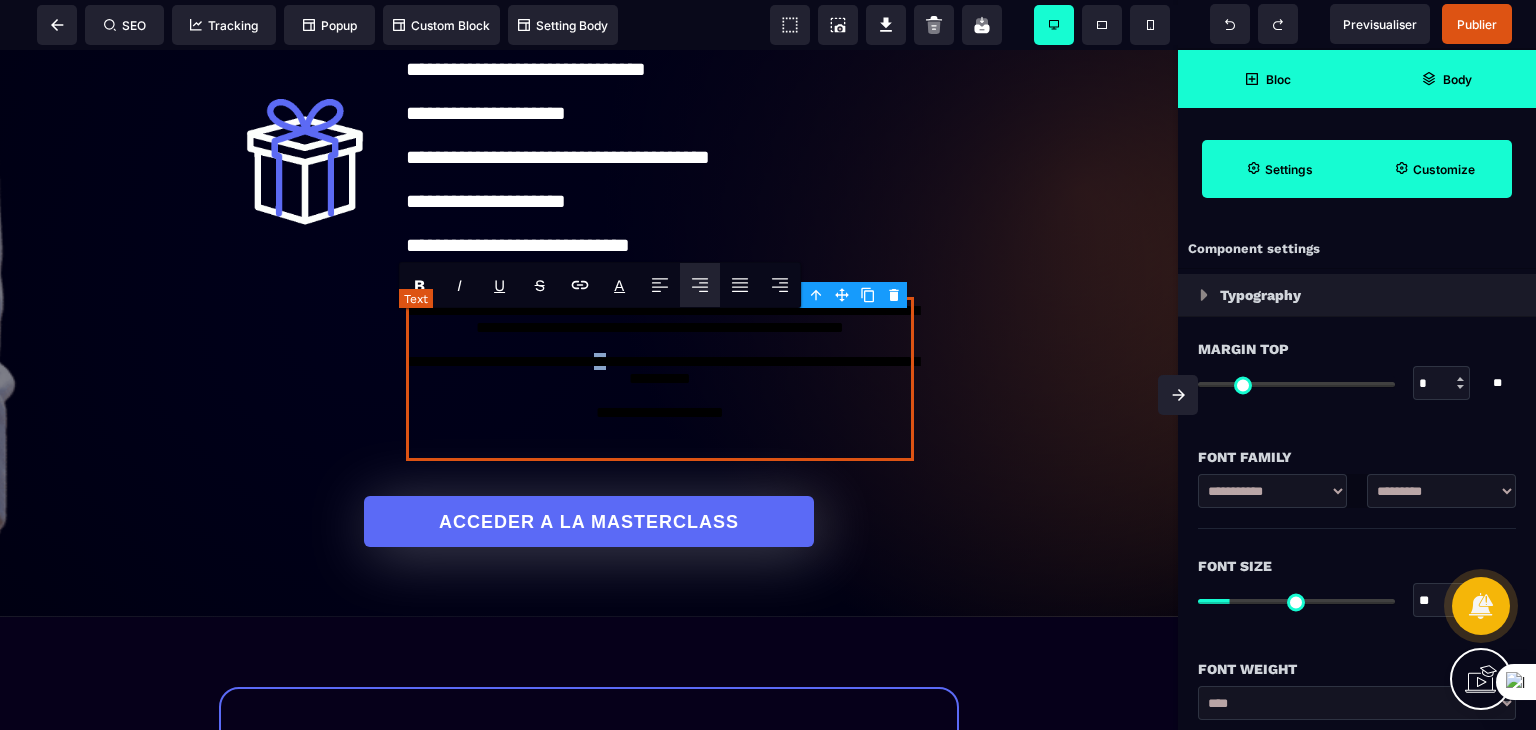 click on "**********" at bounding box center [660, 379] 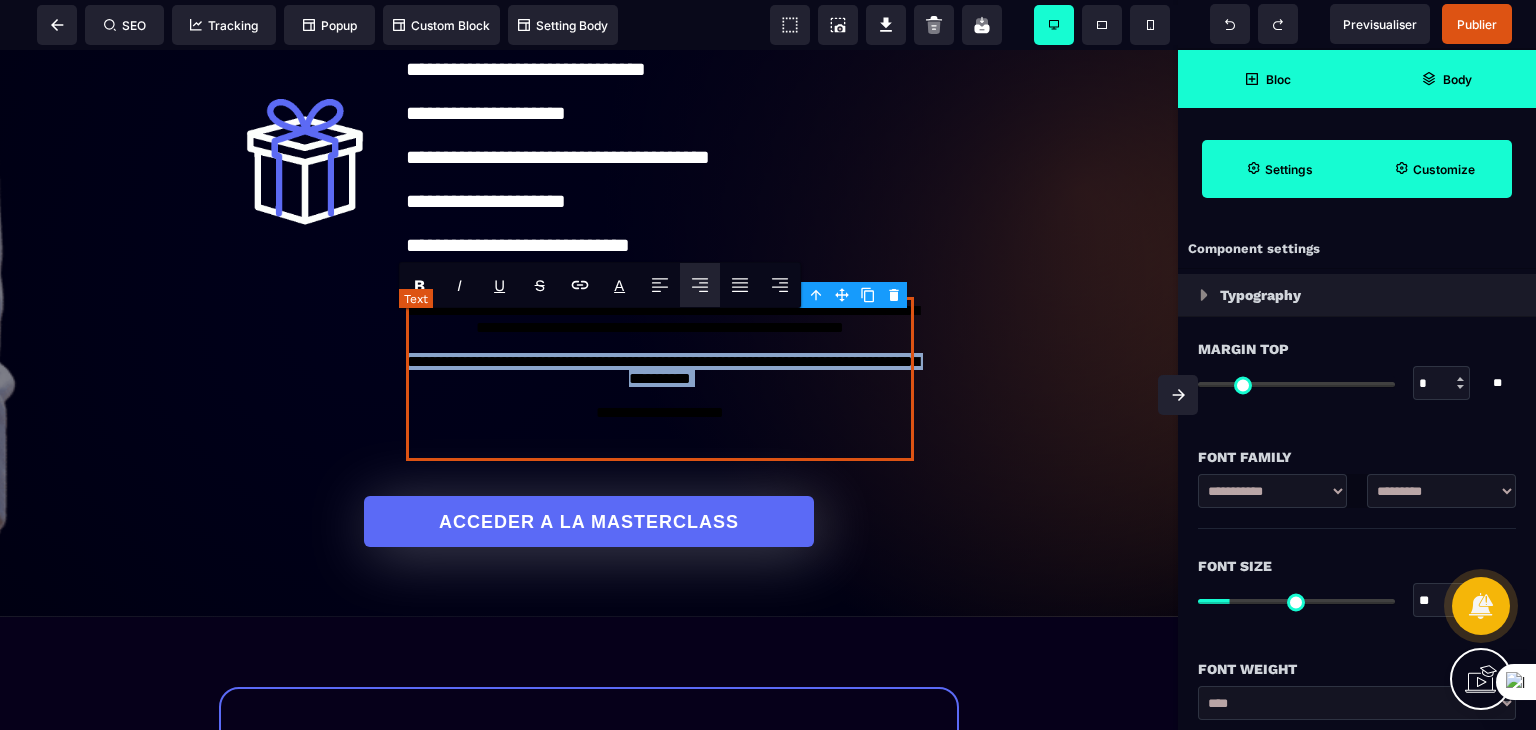 click on "**********" at bounding box center (660, 379) 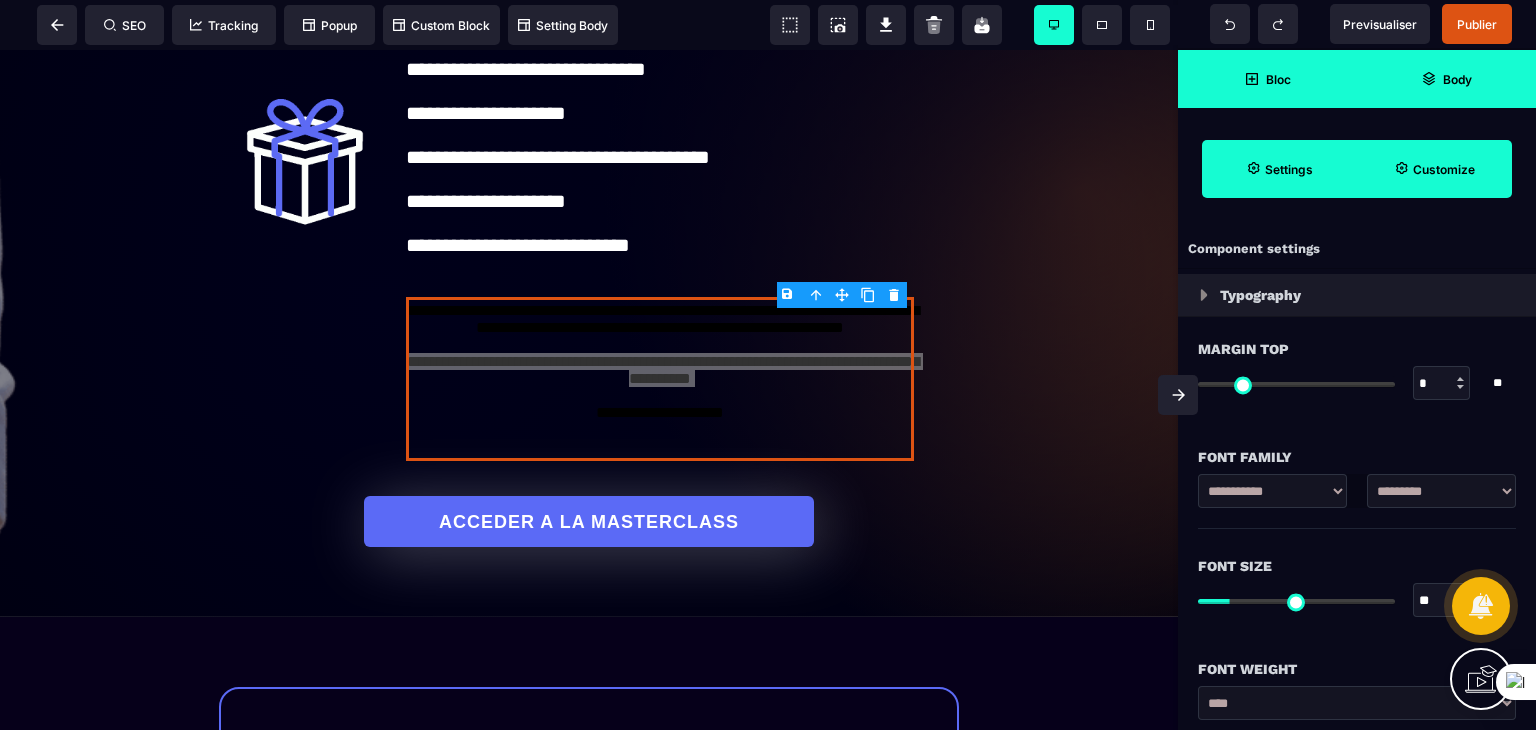 click on "Bloc" at bounding box center [1267, 79] 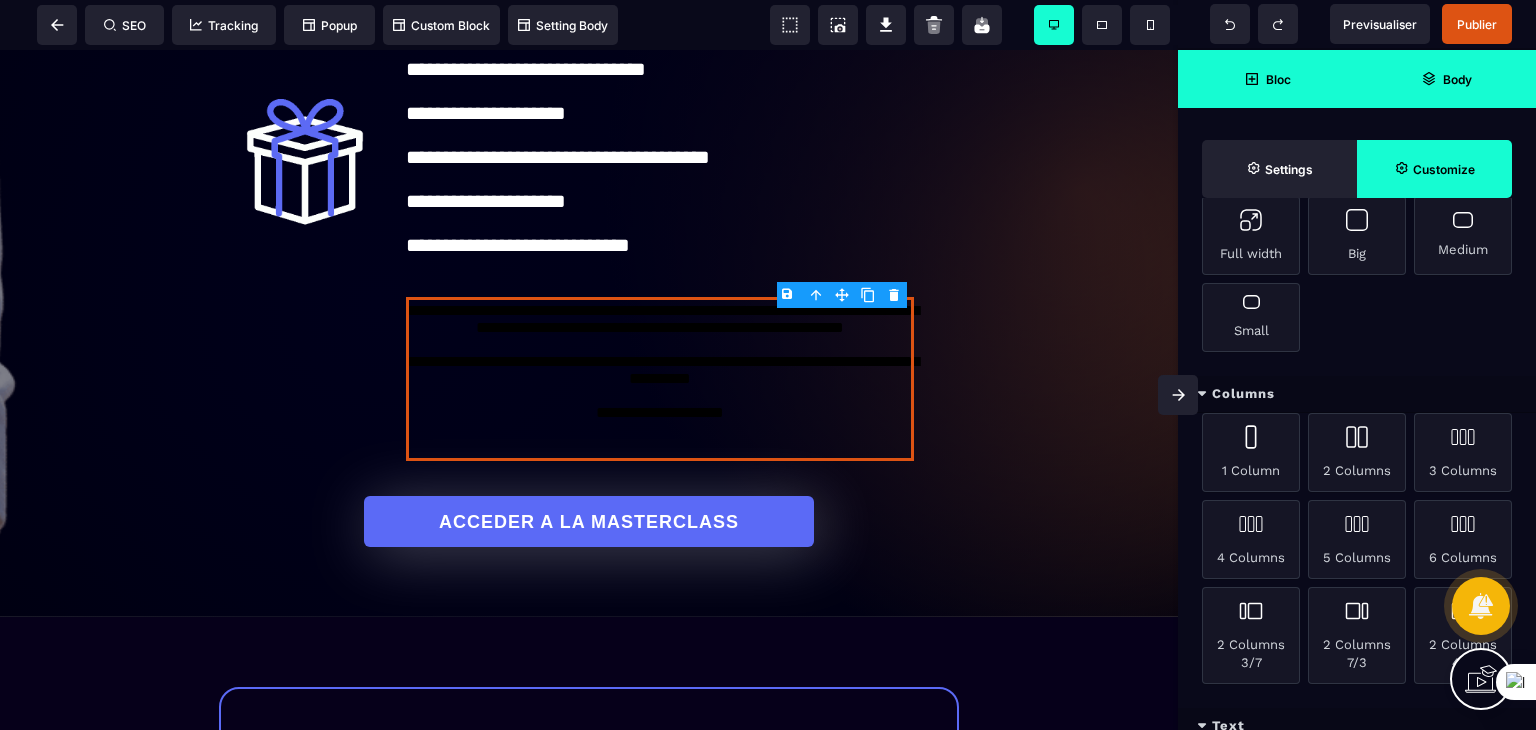 scroll, scrollTop: 300, scrollLeft: 0, axis: vertical 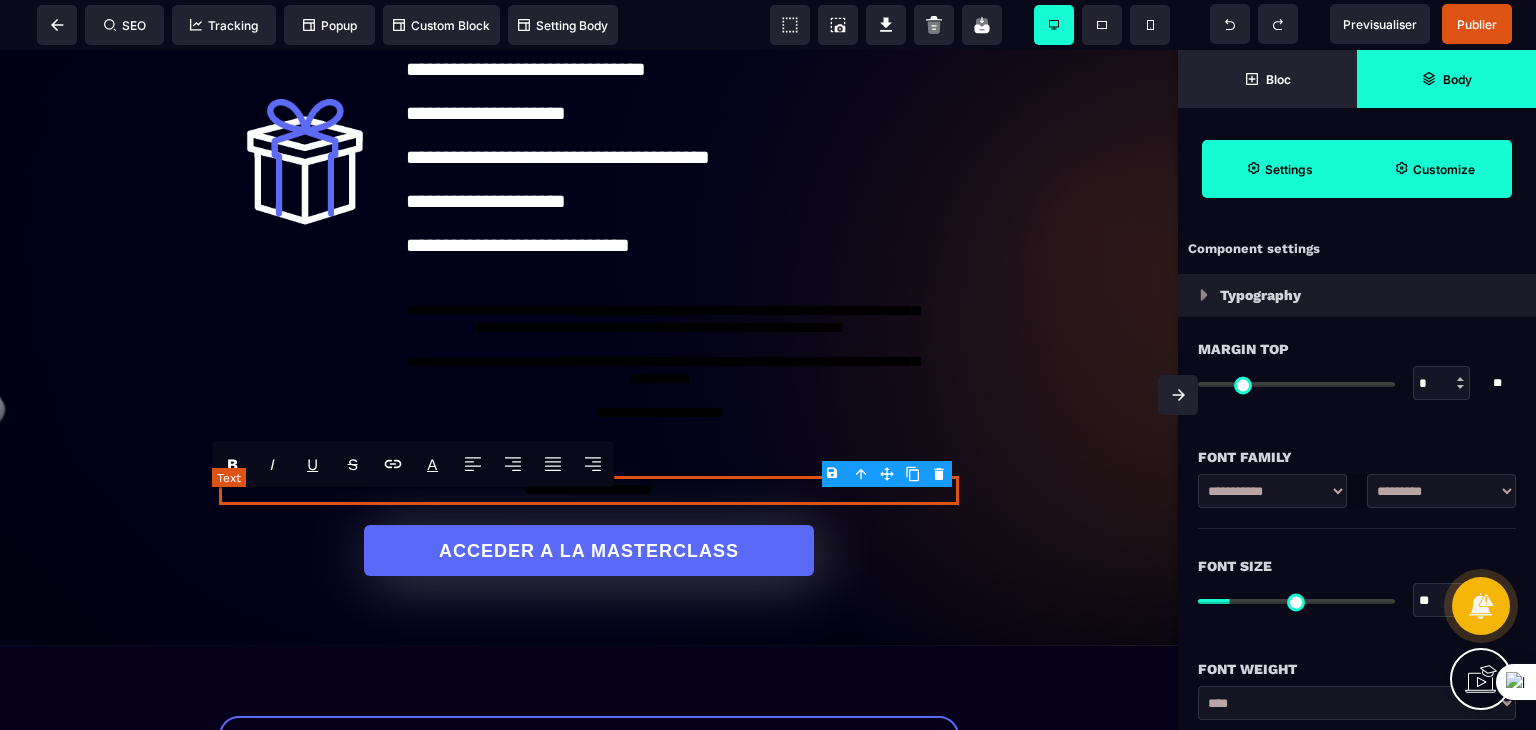 click on "**********" at bounding box center (589, 490) 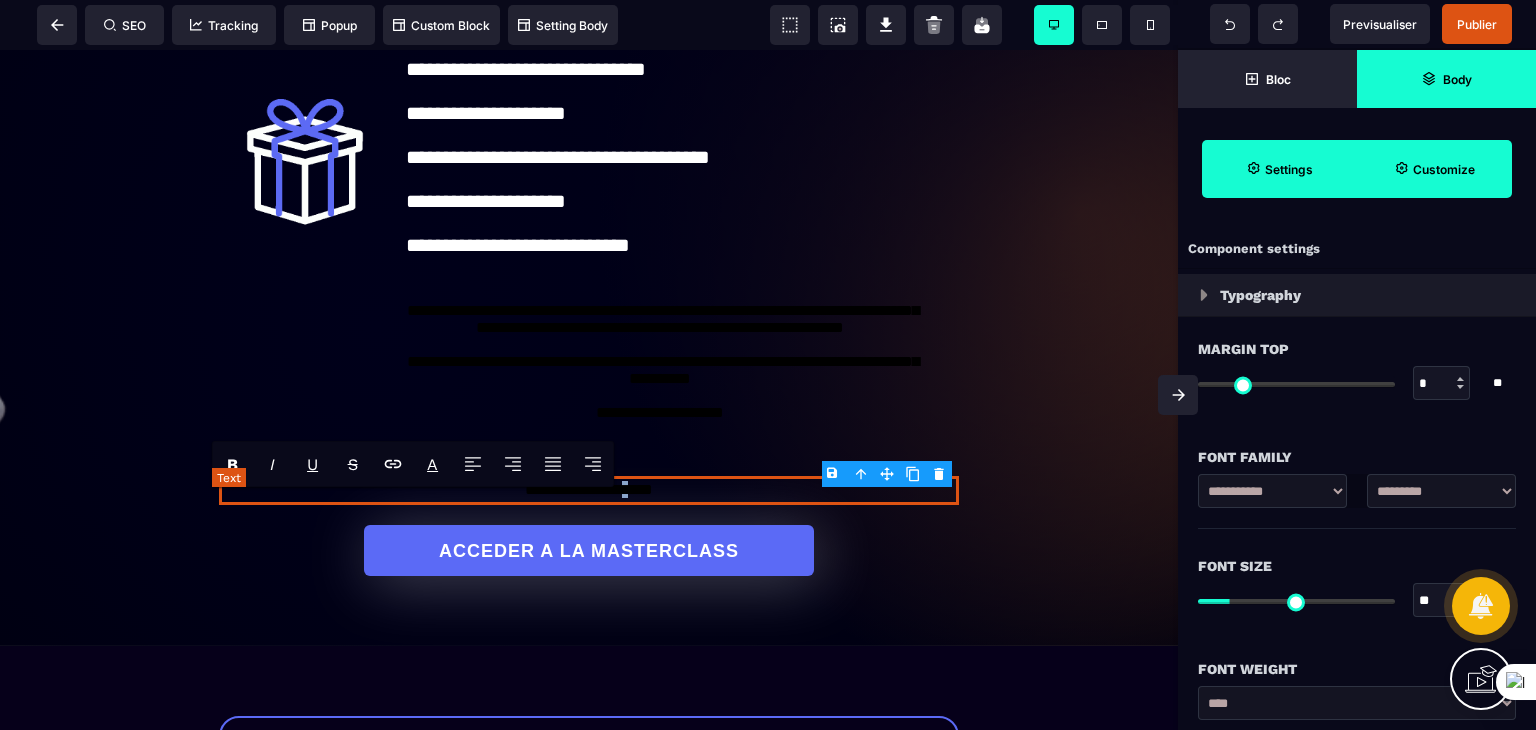 click on "**********" at bounding box center [589, 490] 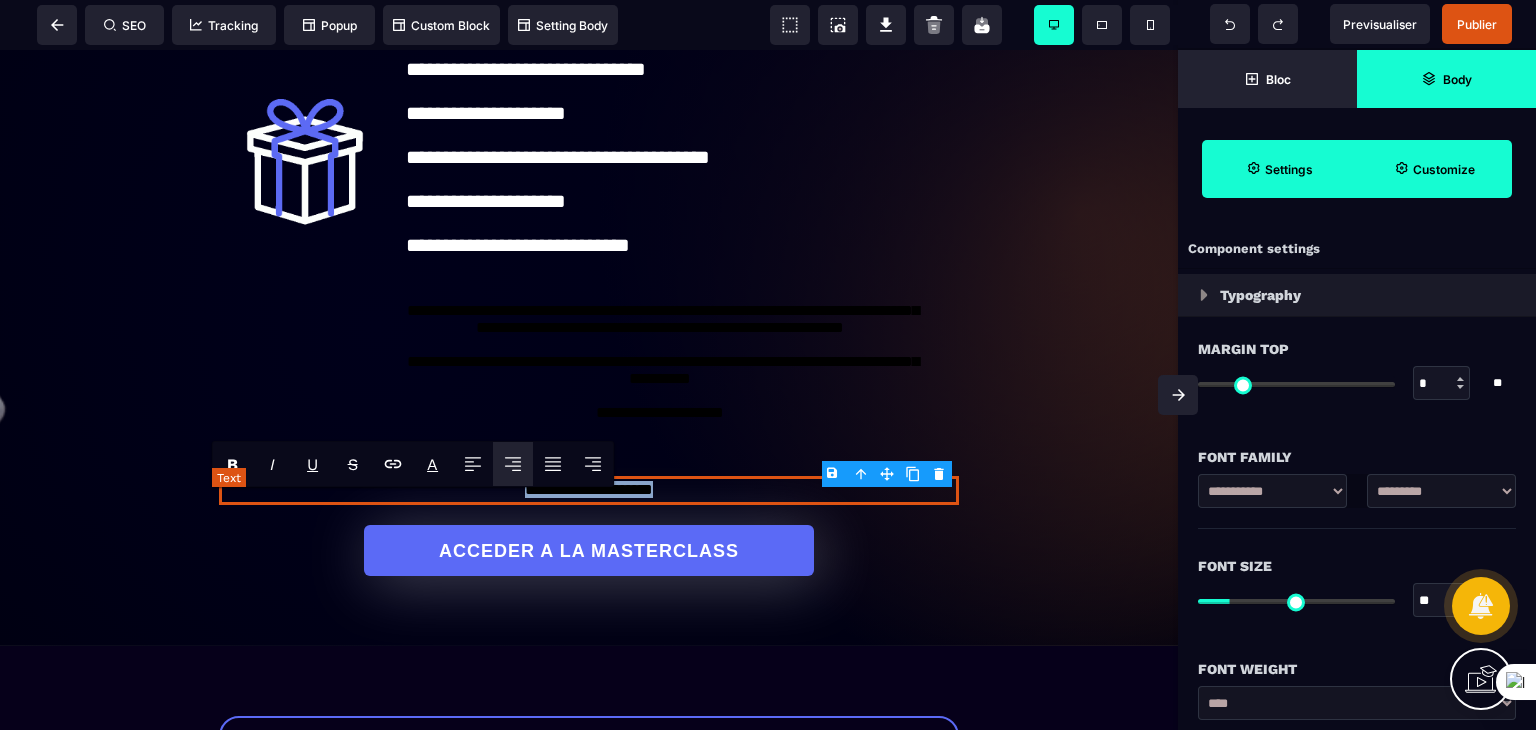 click on "**********" at bounding box center [589, 490] 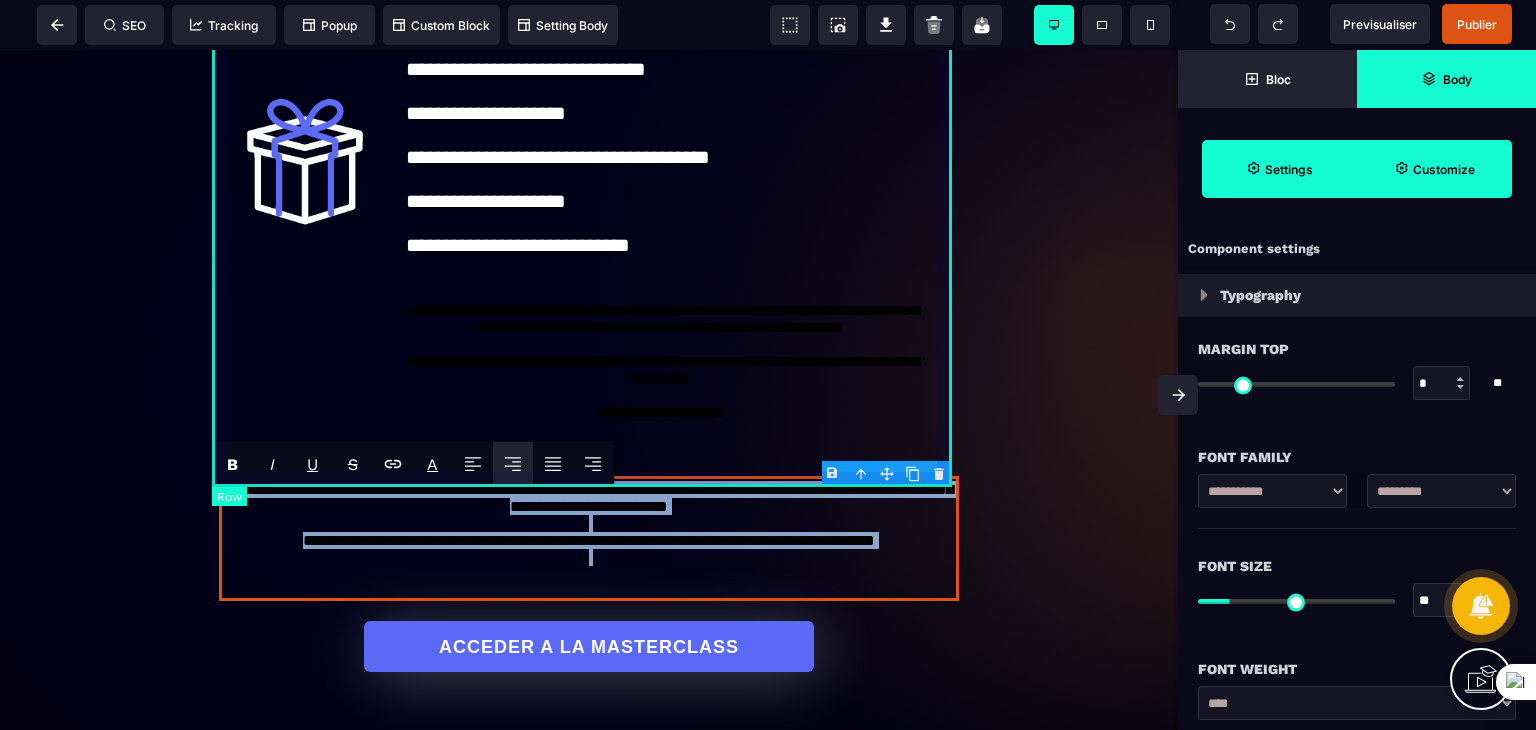 drag, startPoint x: 789, startPoint y: 596, endPoint x: 221, endPoint y: 457, distance: 584.7606 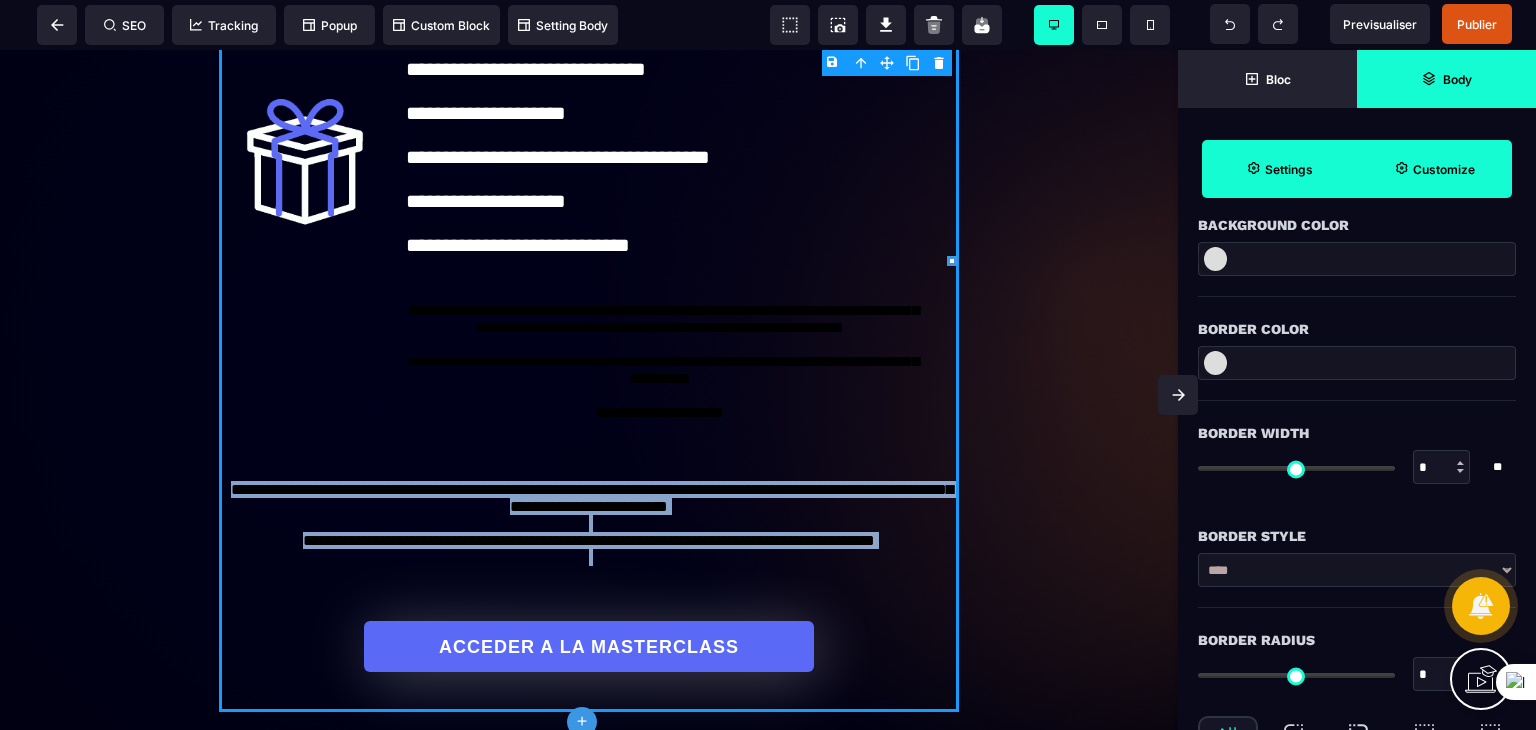 scroll, scrollTop: 200, scrollLeft: 0, axis: vertical 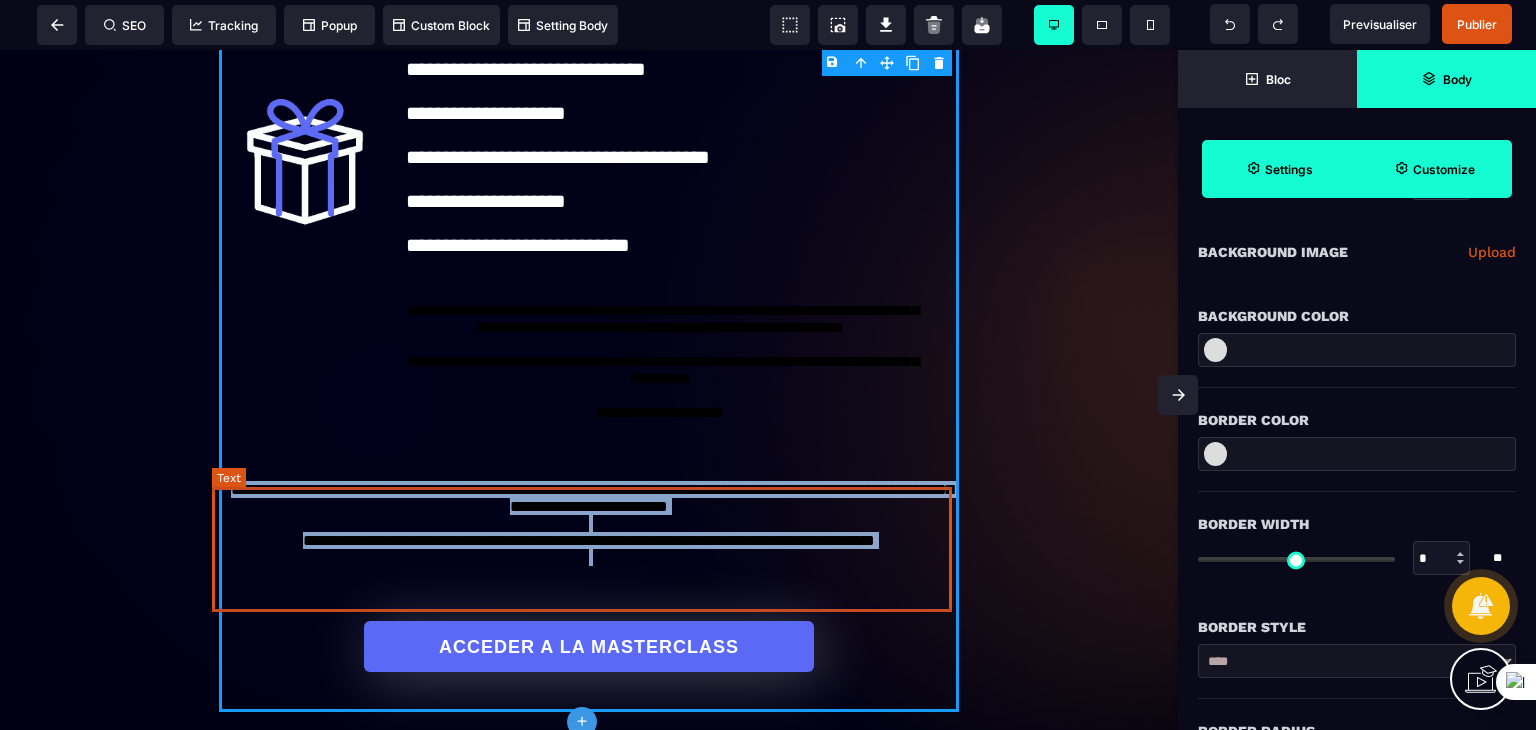 drag, startPoint x: 682, startPoint y: 510, endPoint x: 587, endPoint y: 517, distance: 95.257545 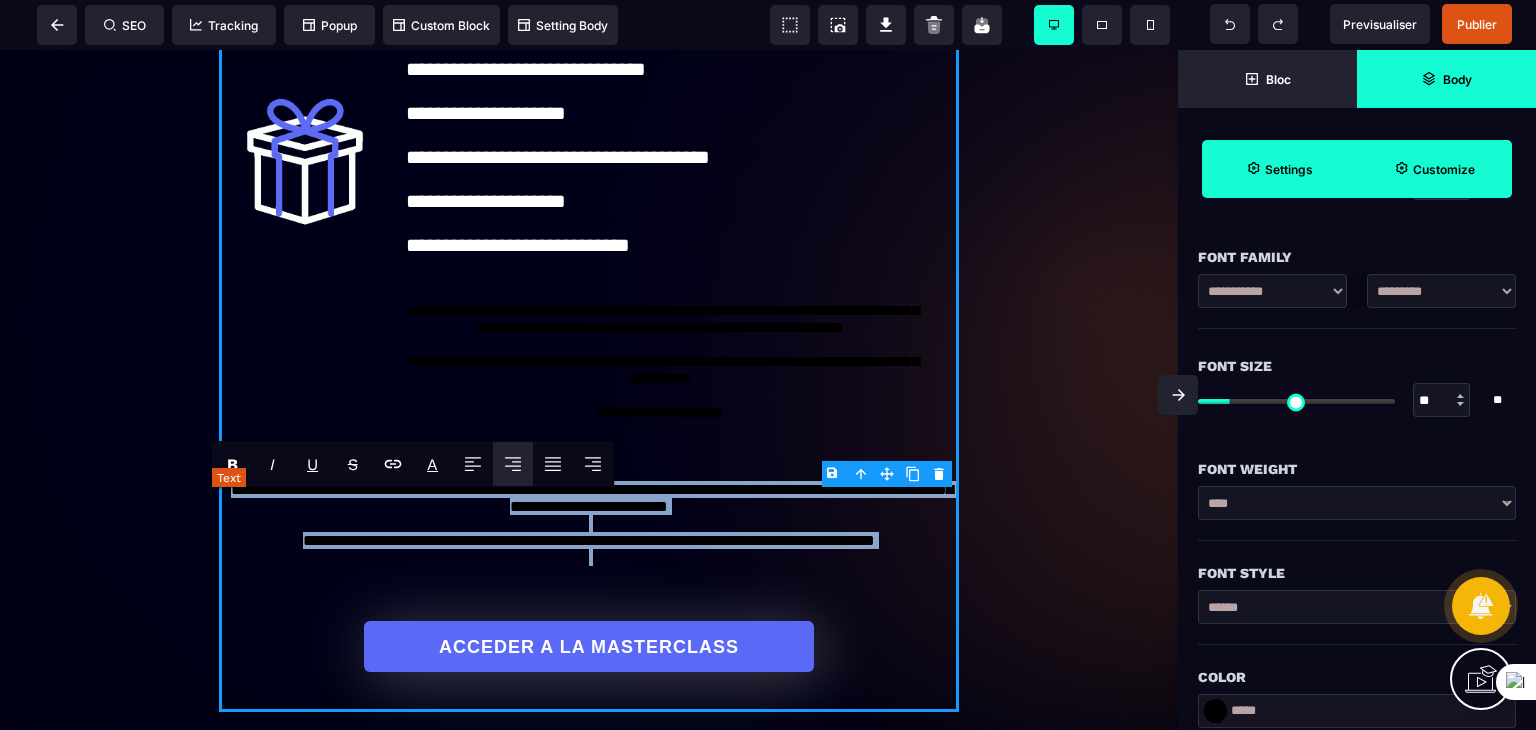 scroll, scrollTop: 0, scrollLeft: 0, axis: both 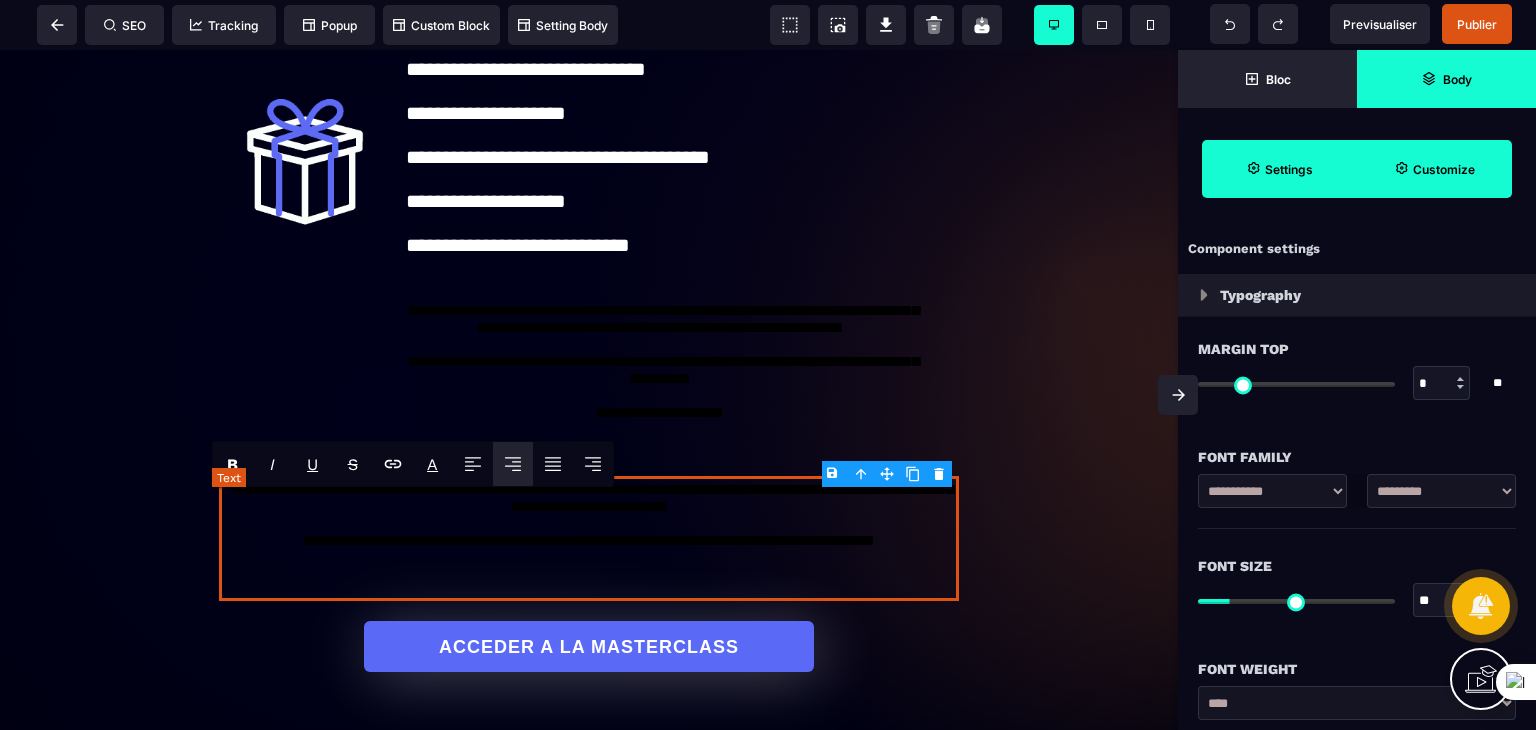 click on "**********" at bounding box center (589, 538) 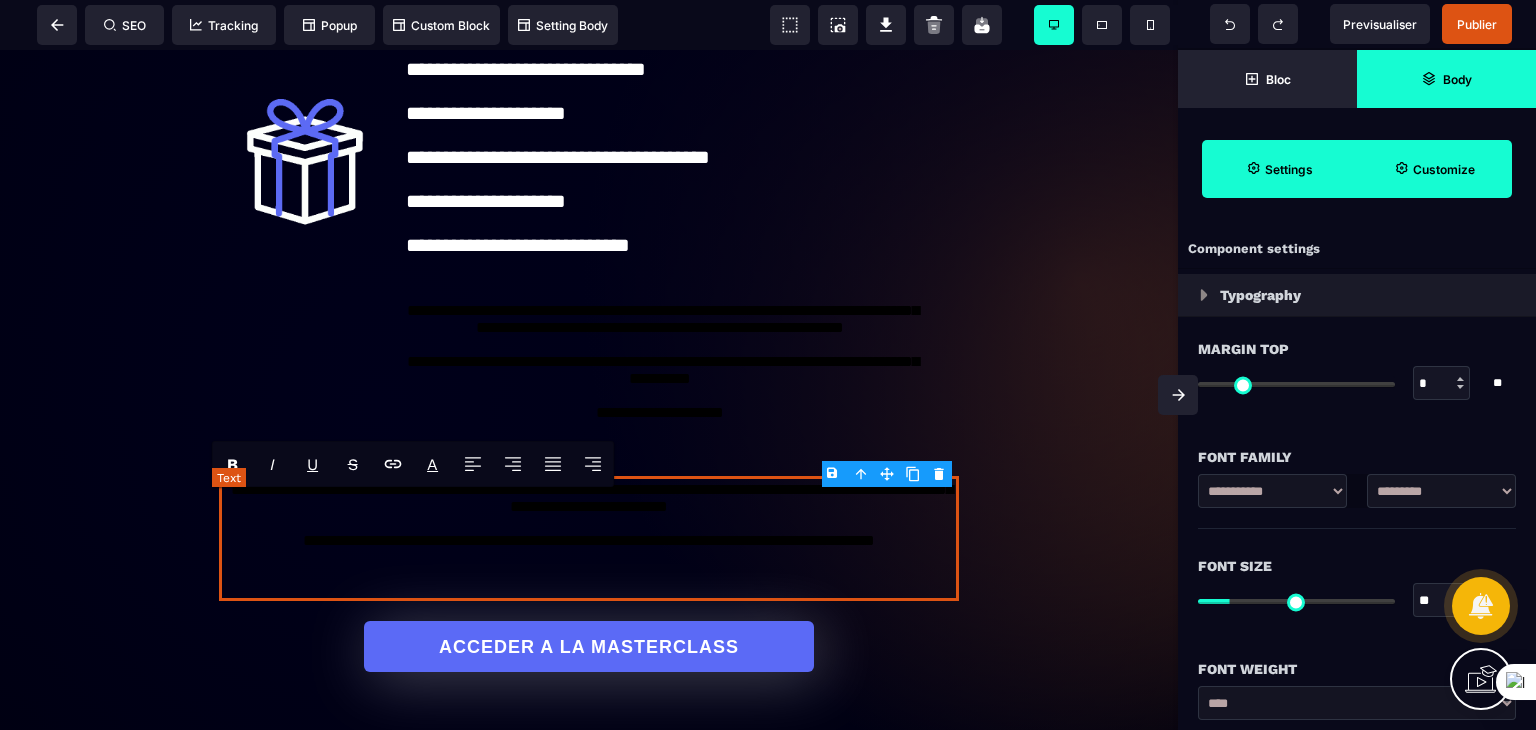 click on "**********" at bounding box center [589, 538] 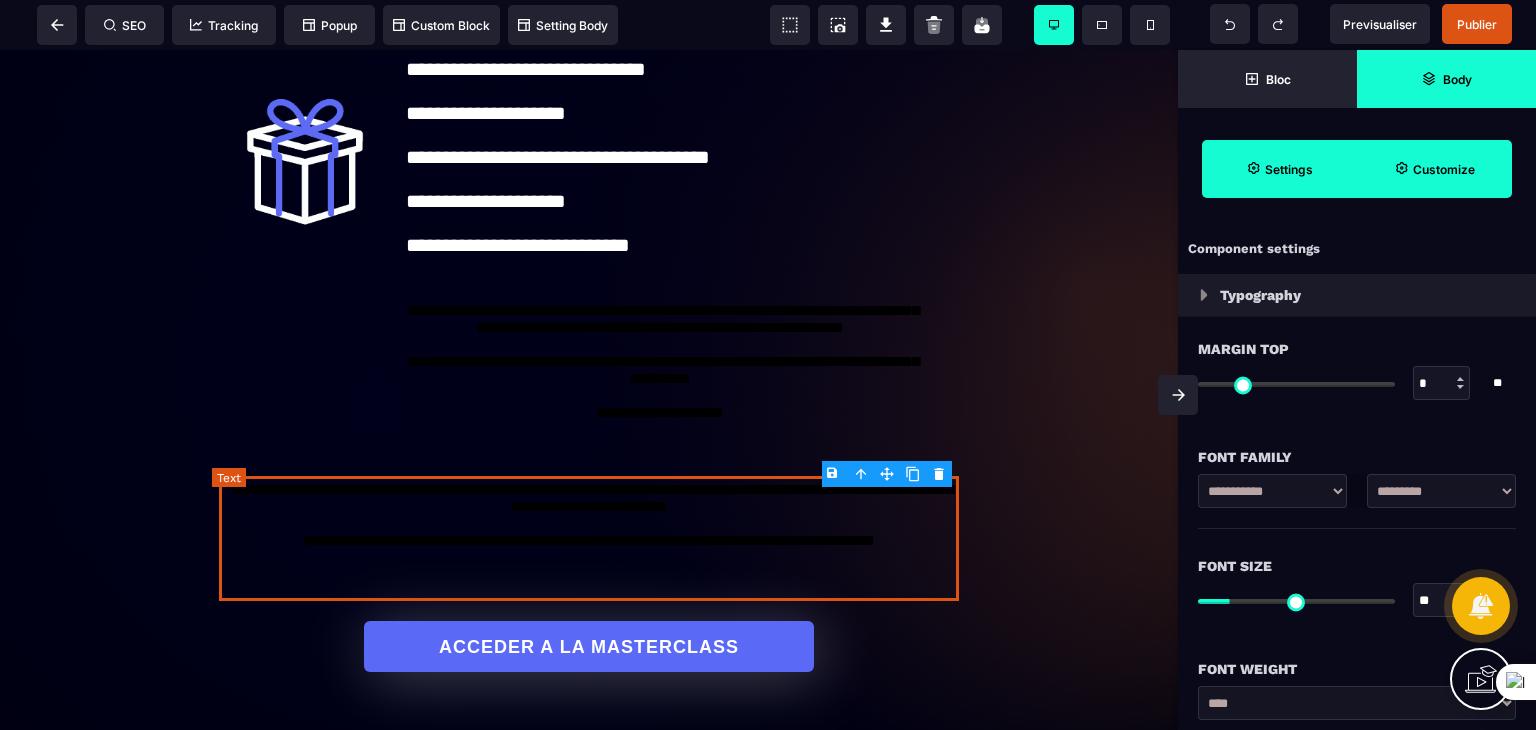 click on "**********" at bounding box center (660, 379) 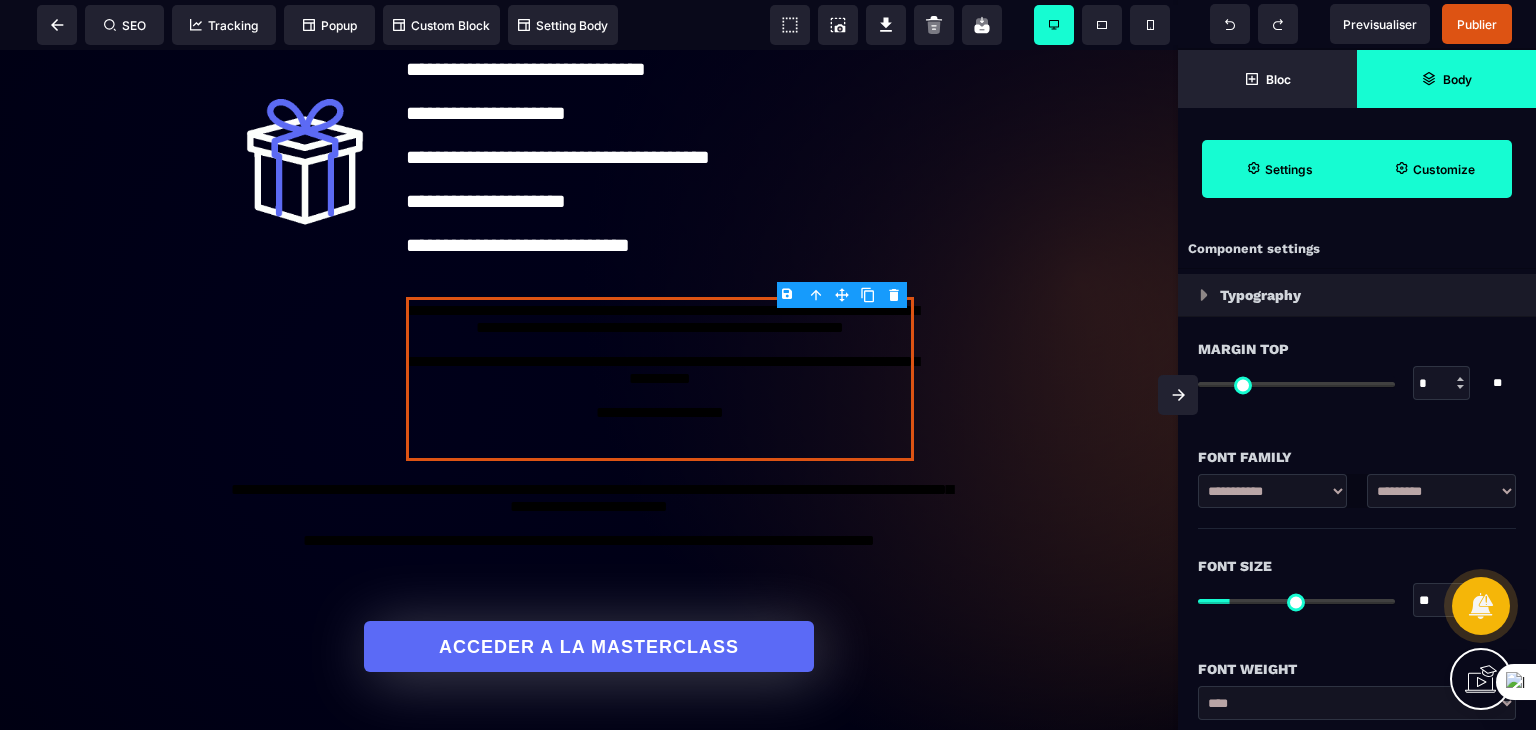 click on "B I U S
A *******
Text
SEO
Tracking
Popup" at bounding box center (768, 365) 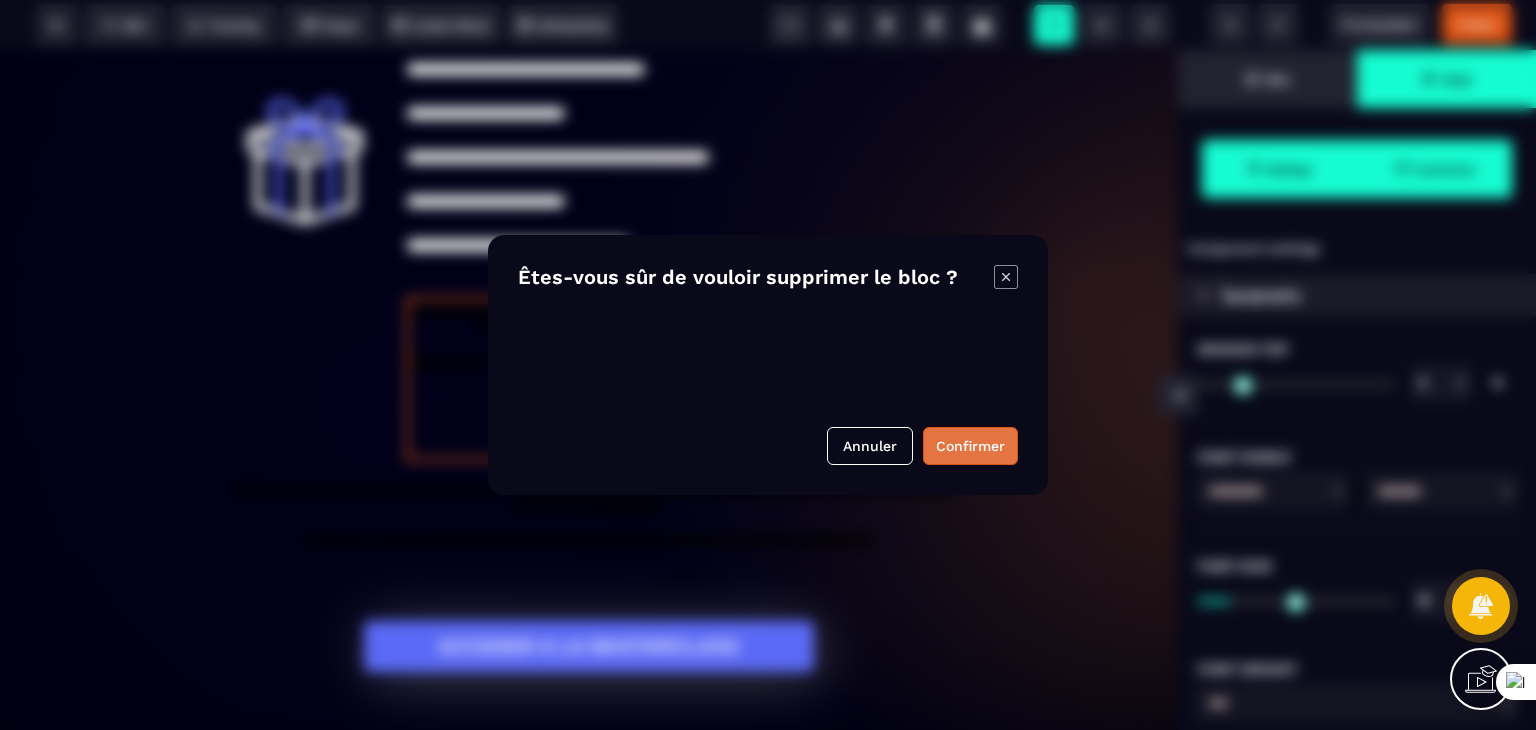 click on "Confirmer" at bounding box center [970, 446] 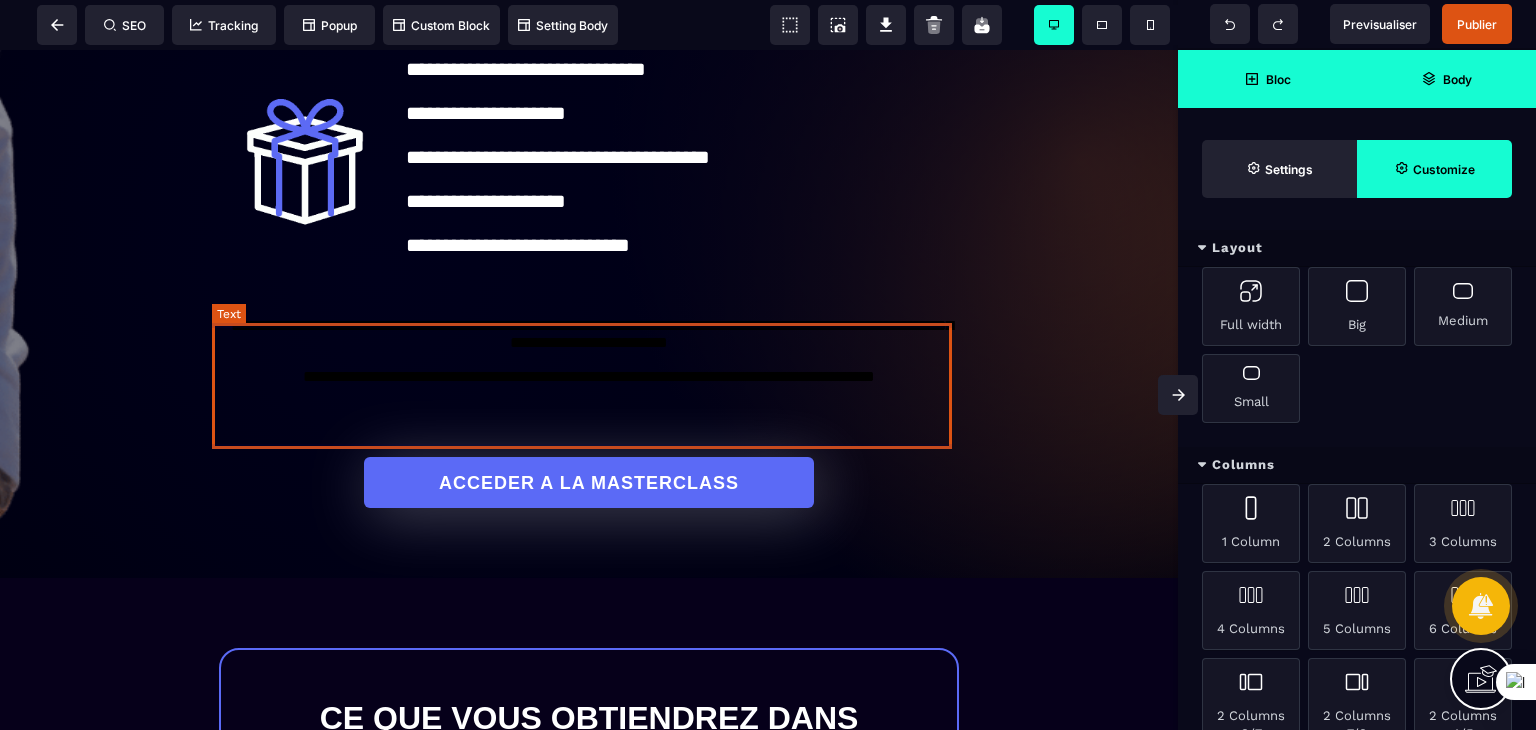 click on "**********" at bounding box center (589, 374) 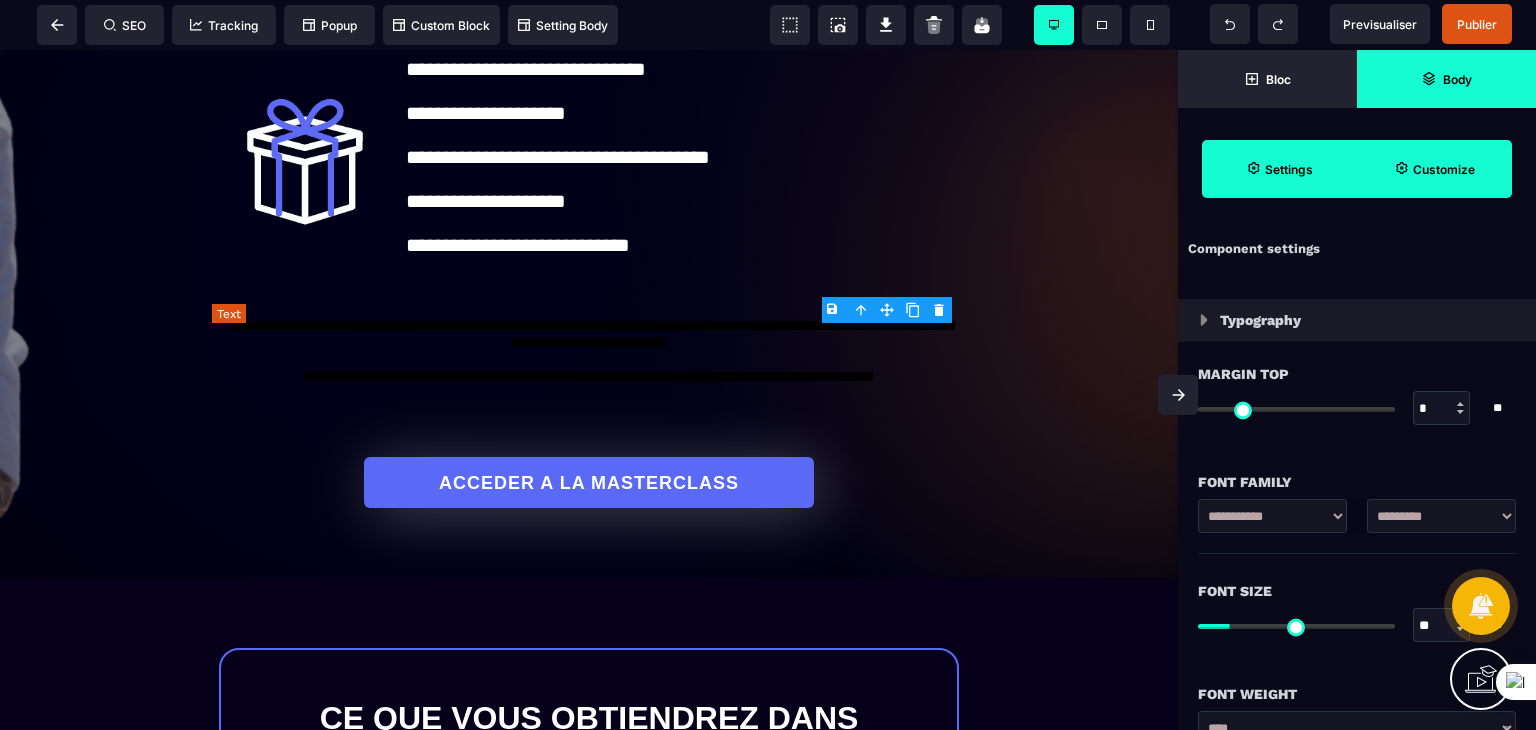 click on "**********" at bounding box center (589, 374) 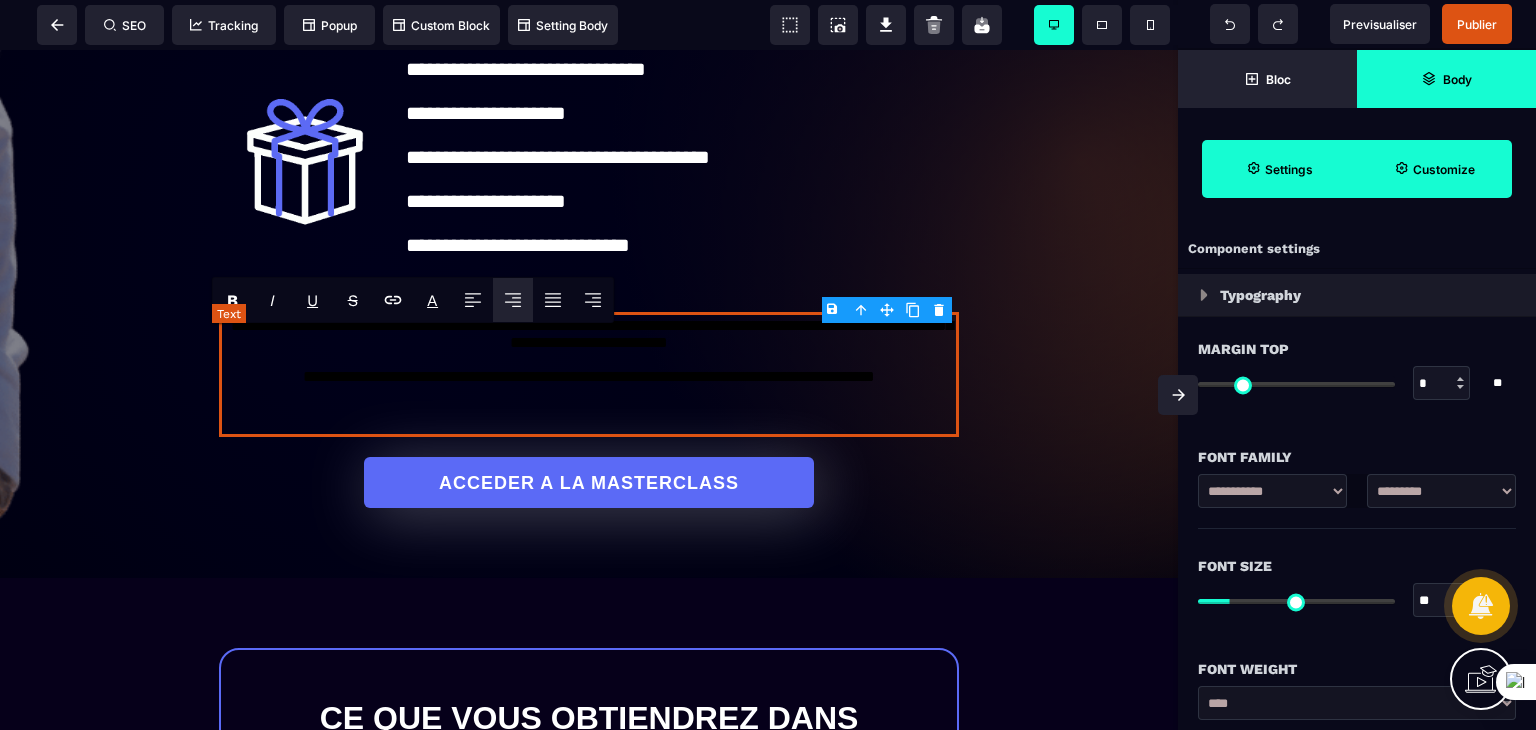 click on "**********" at bounding box center [589, 374] 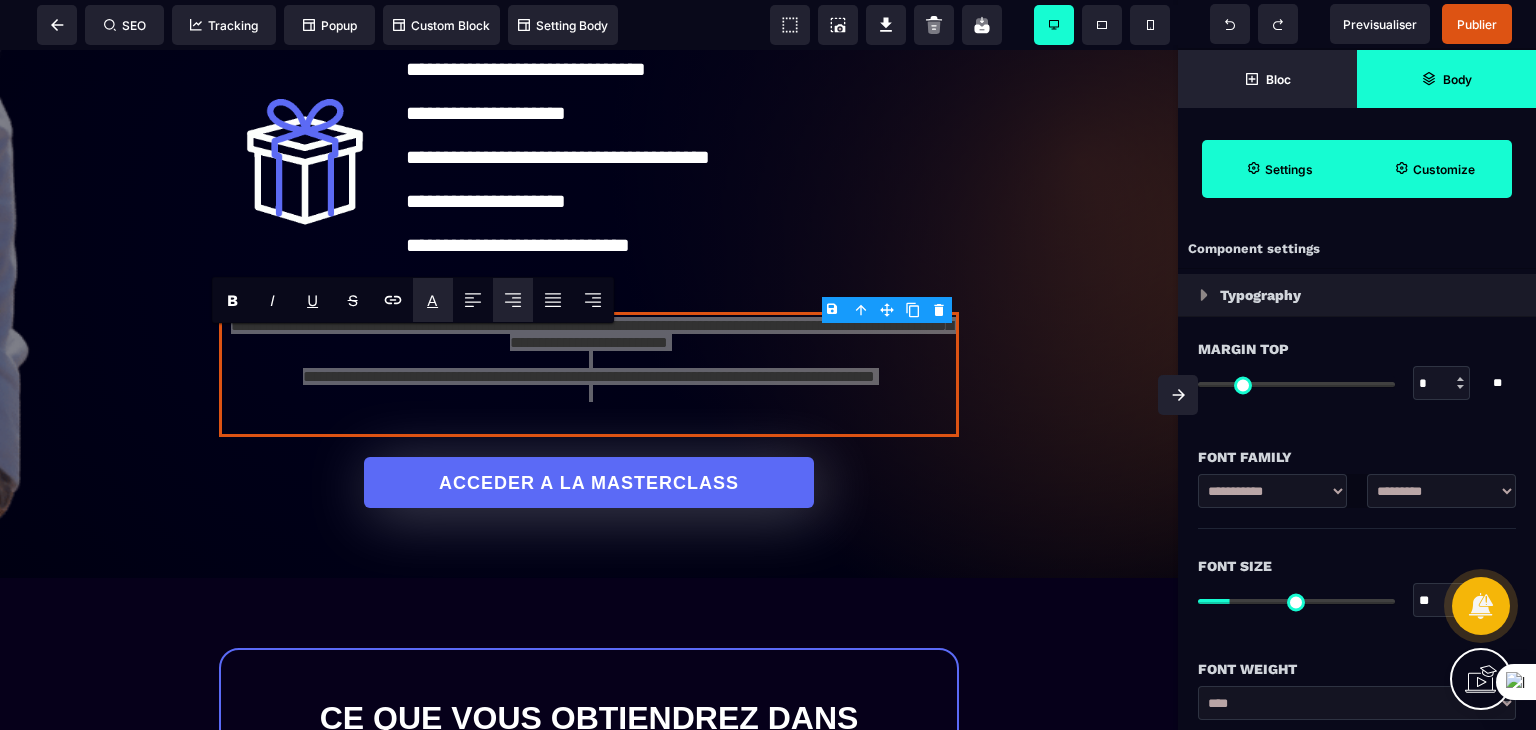 click on "A" at bounding box center (432, 300) 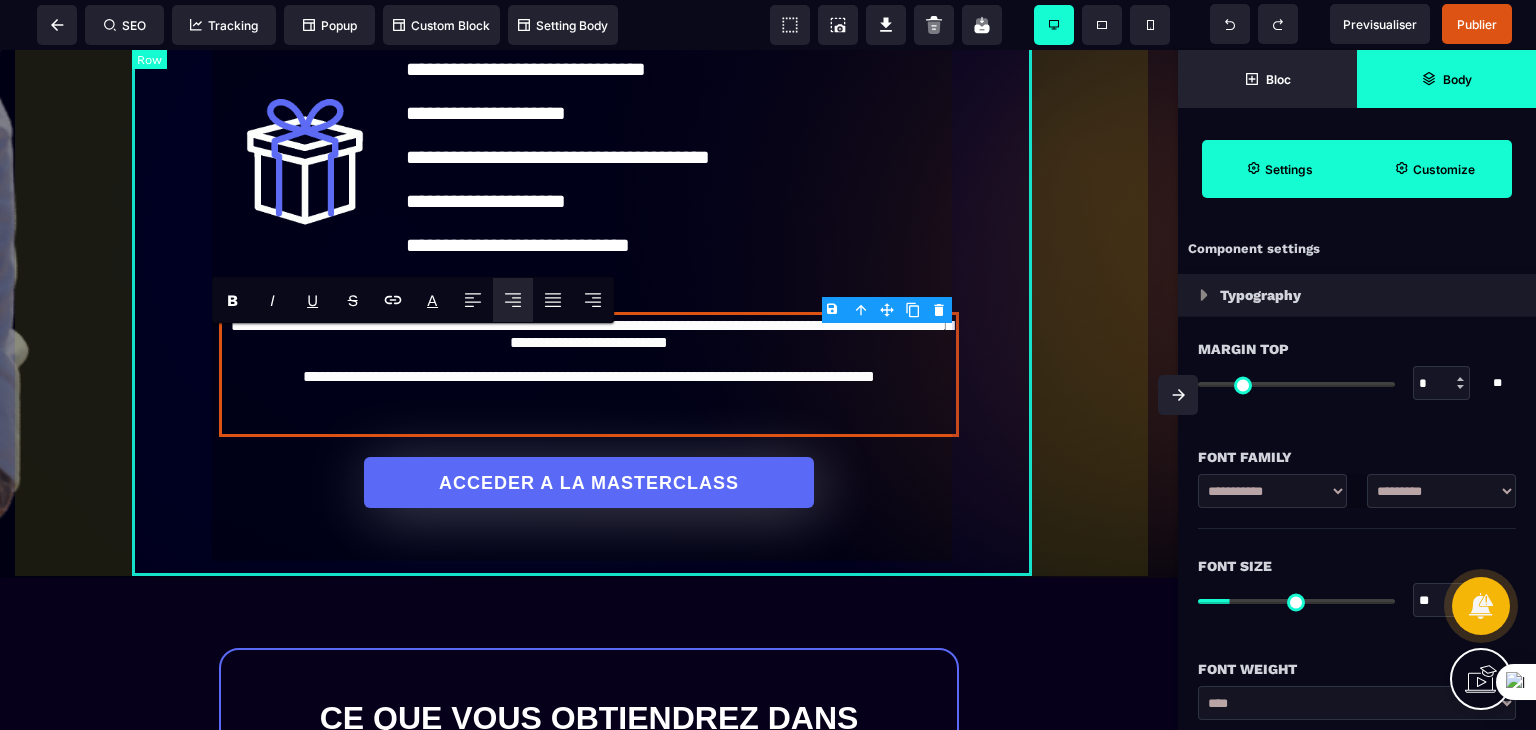 click on "**********" at bounding box center (589, 166) 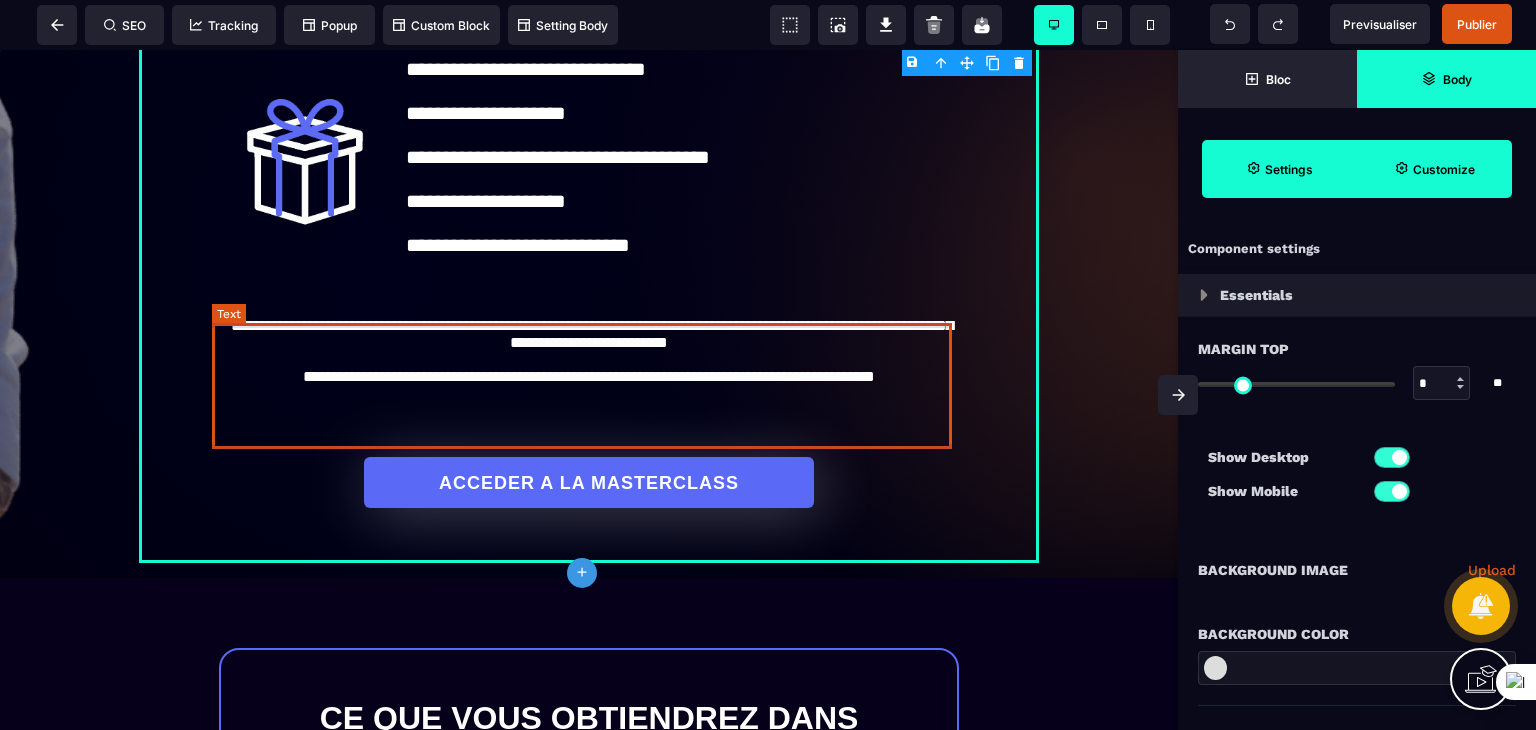 click on "**********" at bounding box center (589, 374) 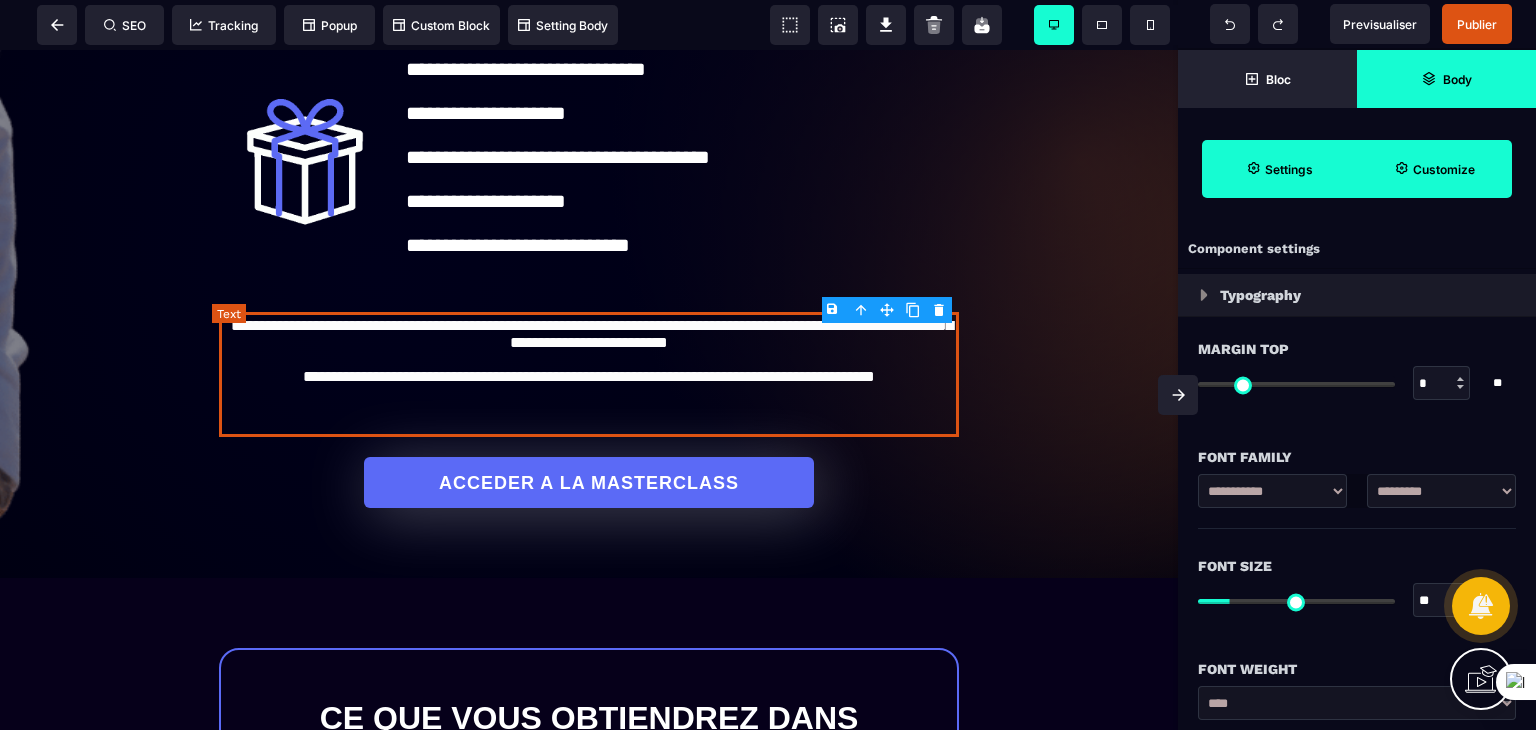 click on "**********" at bounding box center (589, 374) 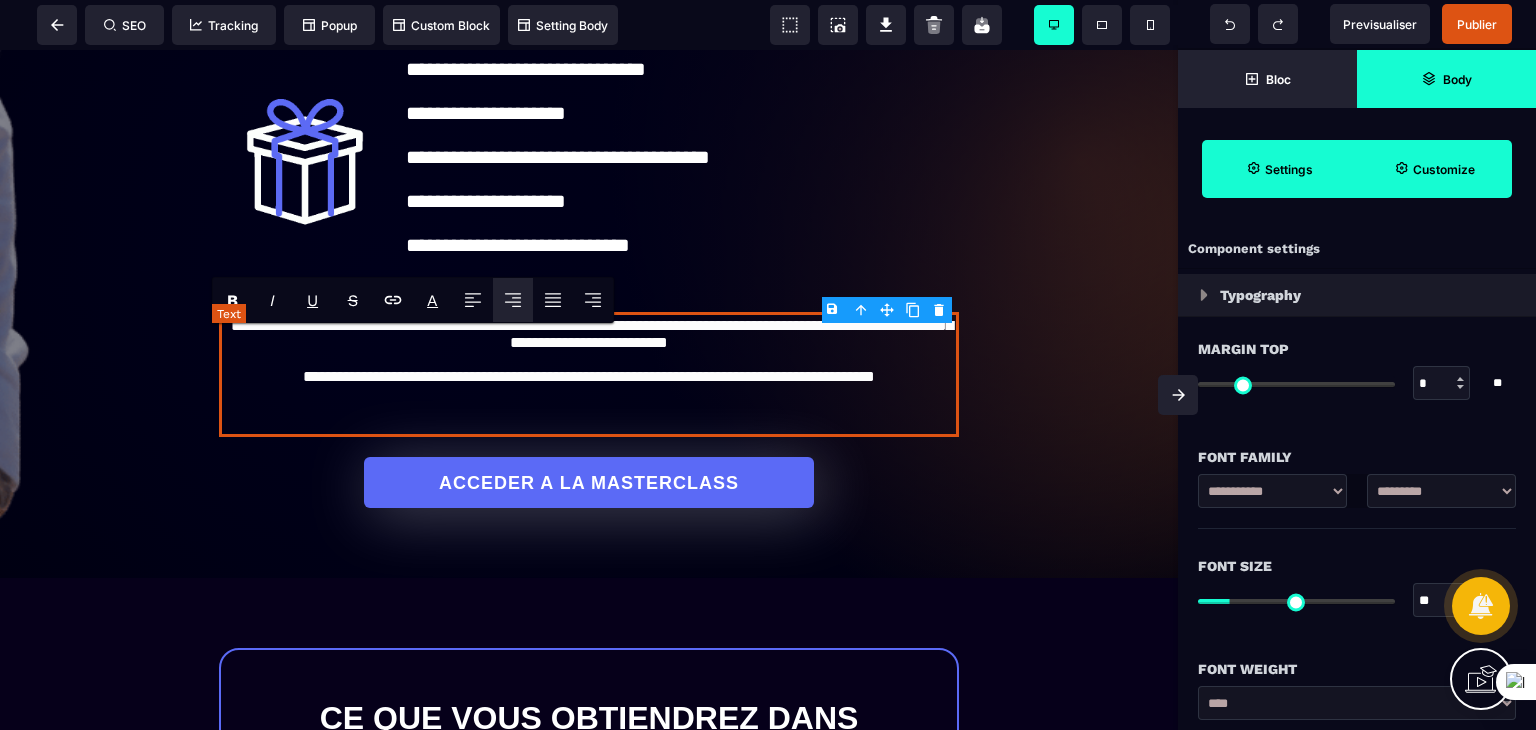 click on "**********" at bounding box center (589, 374) 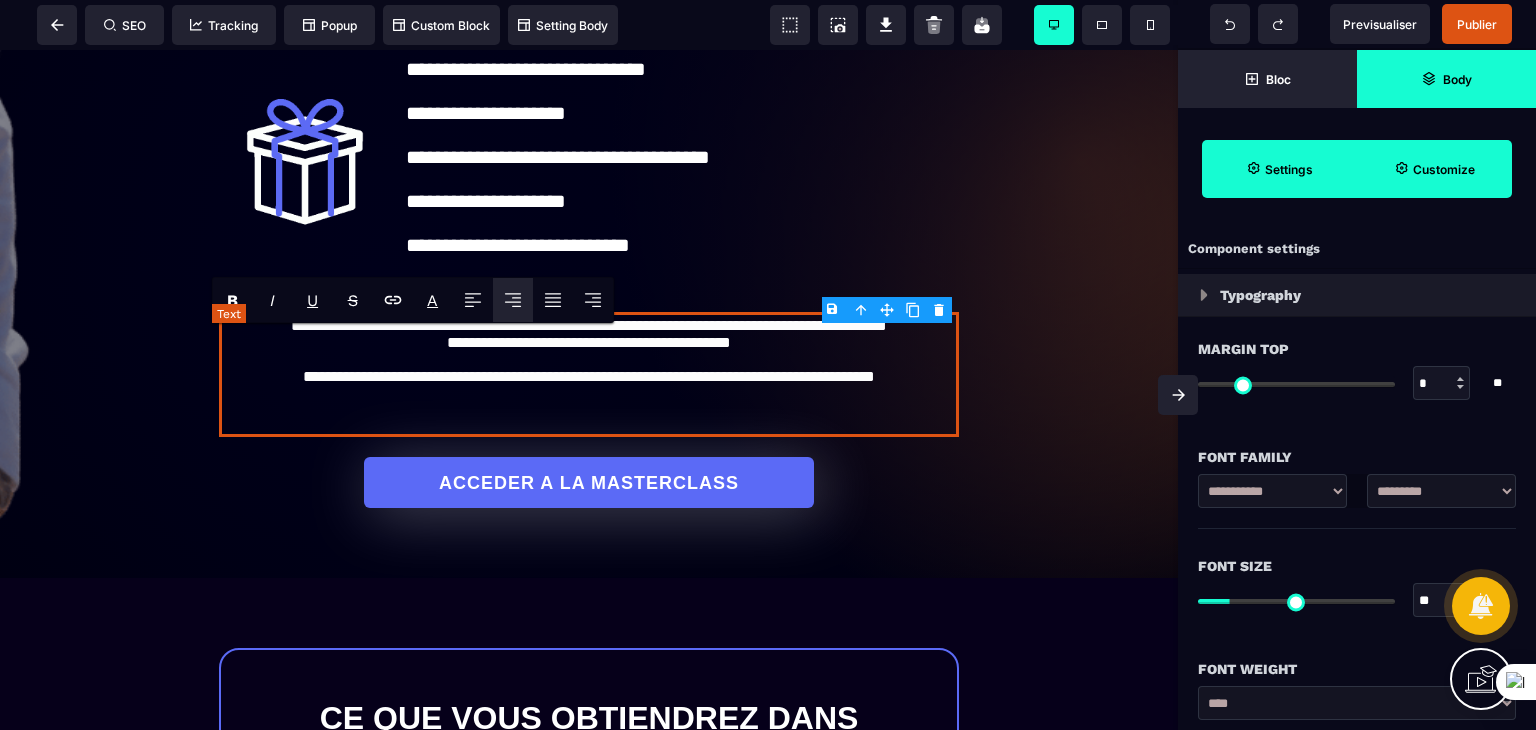 click on "**********" at bounding box center (589, 374) 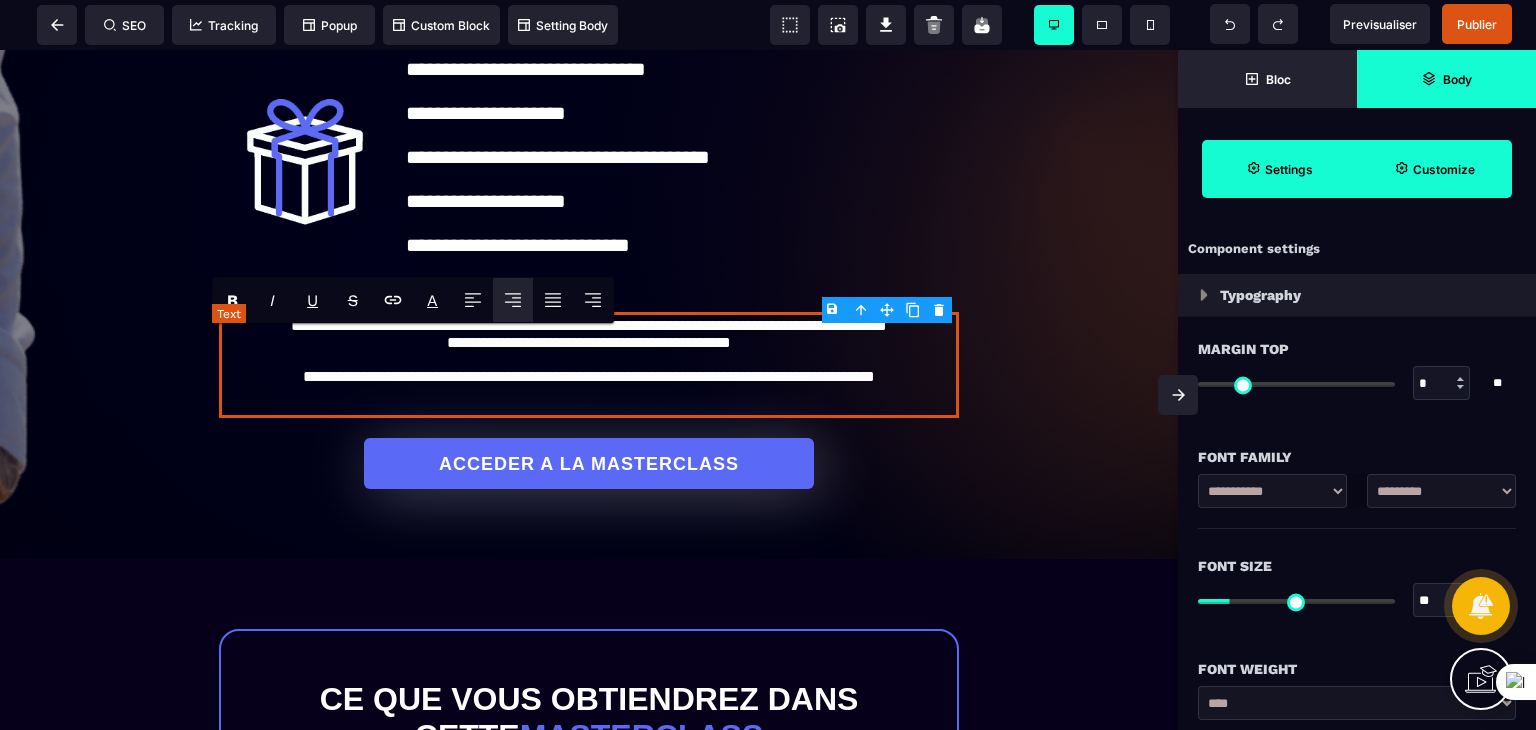 click on "**********" at bounding box center [589, 365] 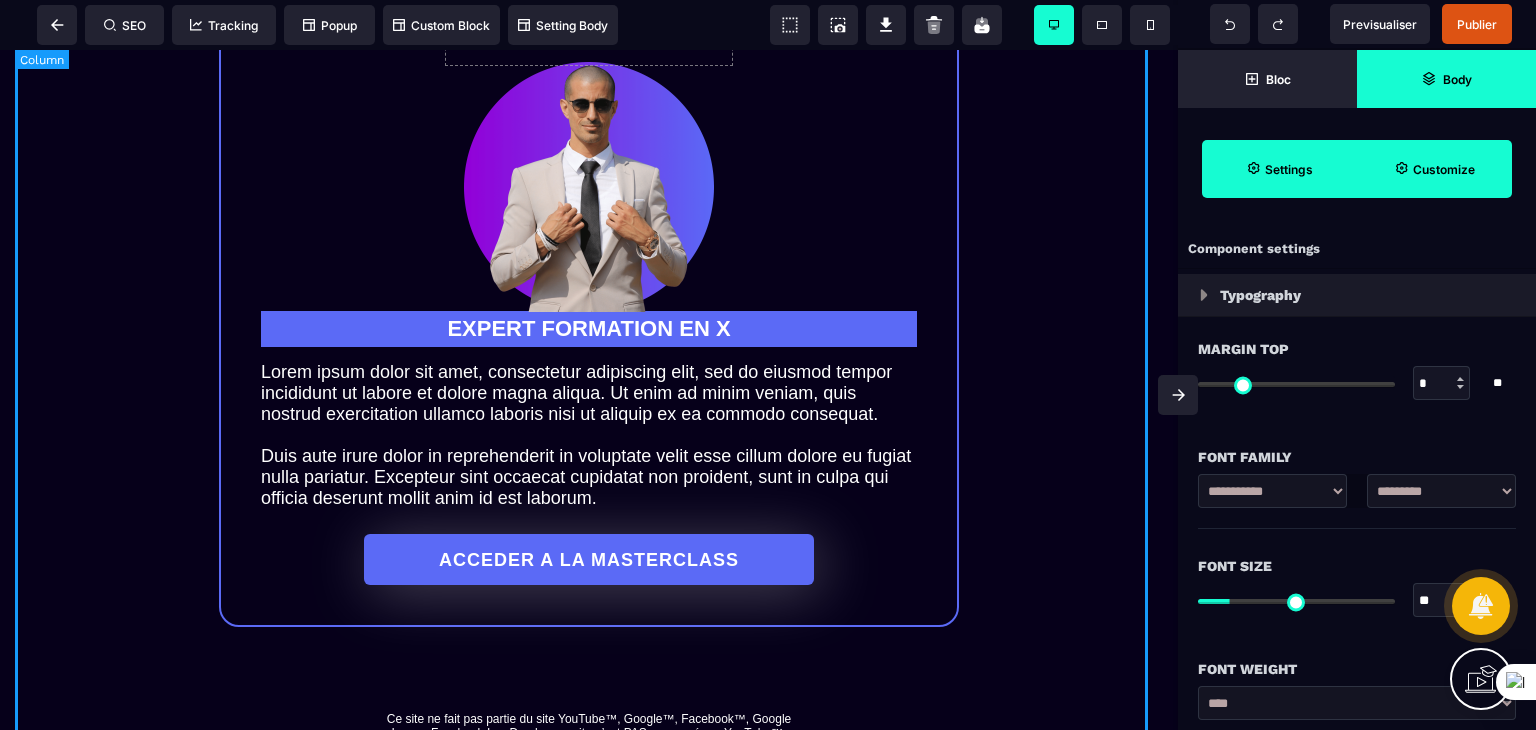 scroll, scrollTop: 1600, scrollLeft: 0, axis: vertical 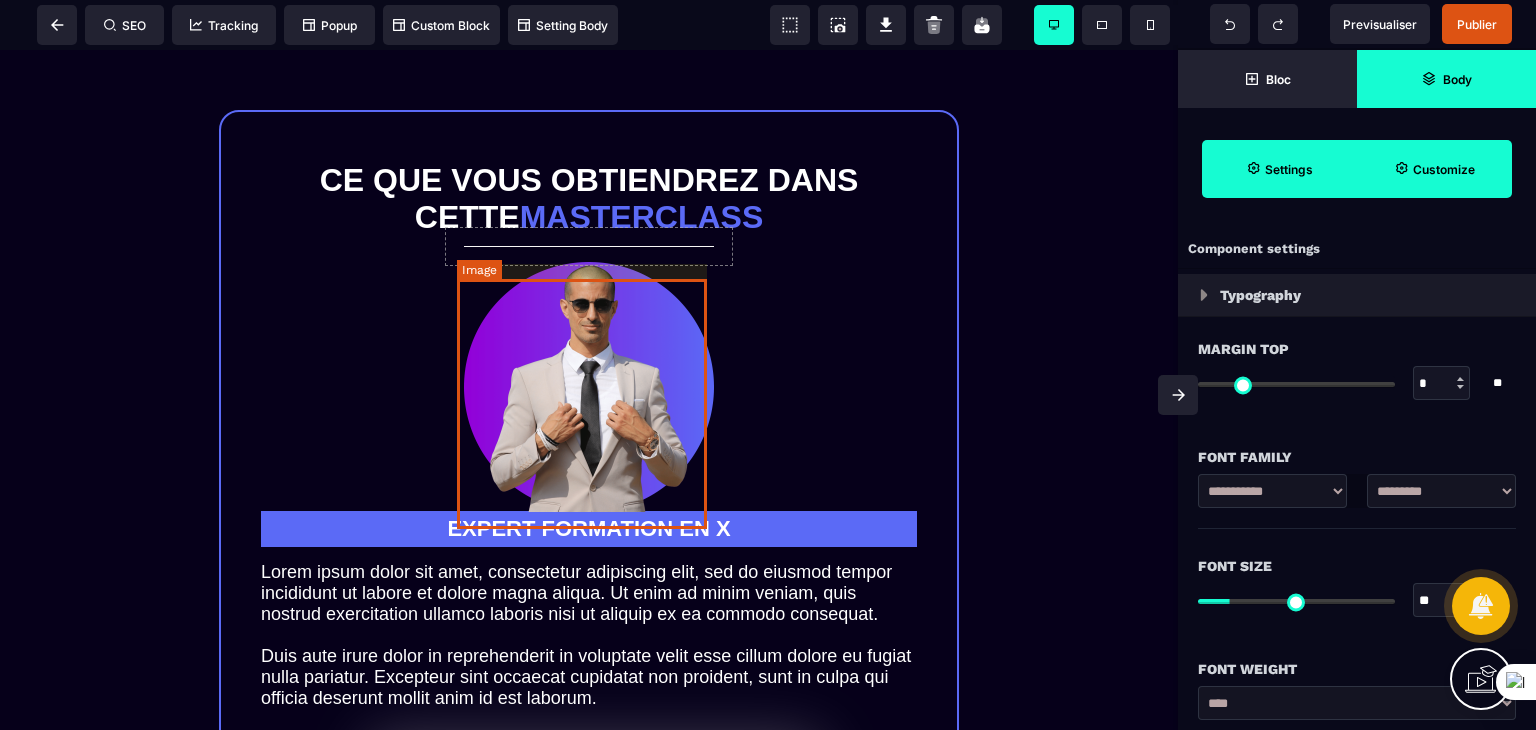 click at bounding box center [589, 387] 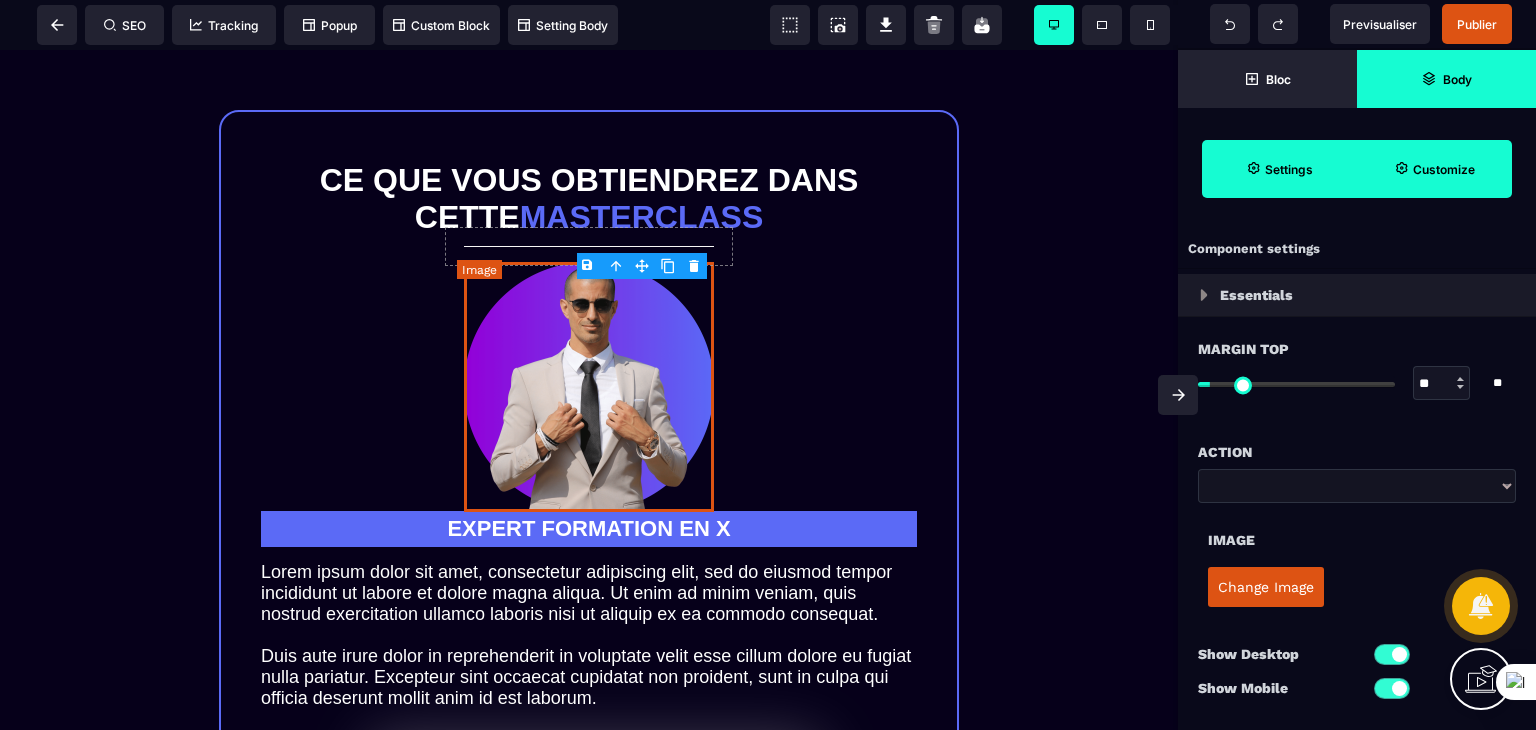 click at bounding box center (589, 387) 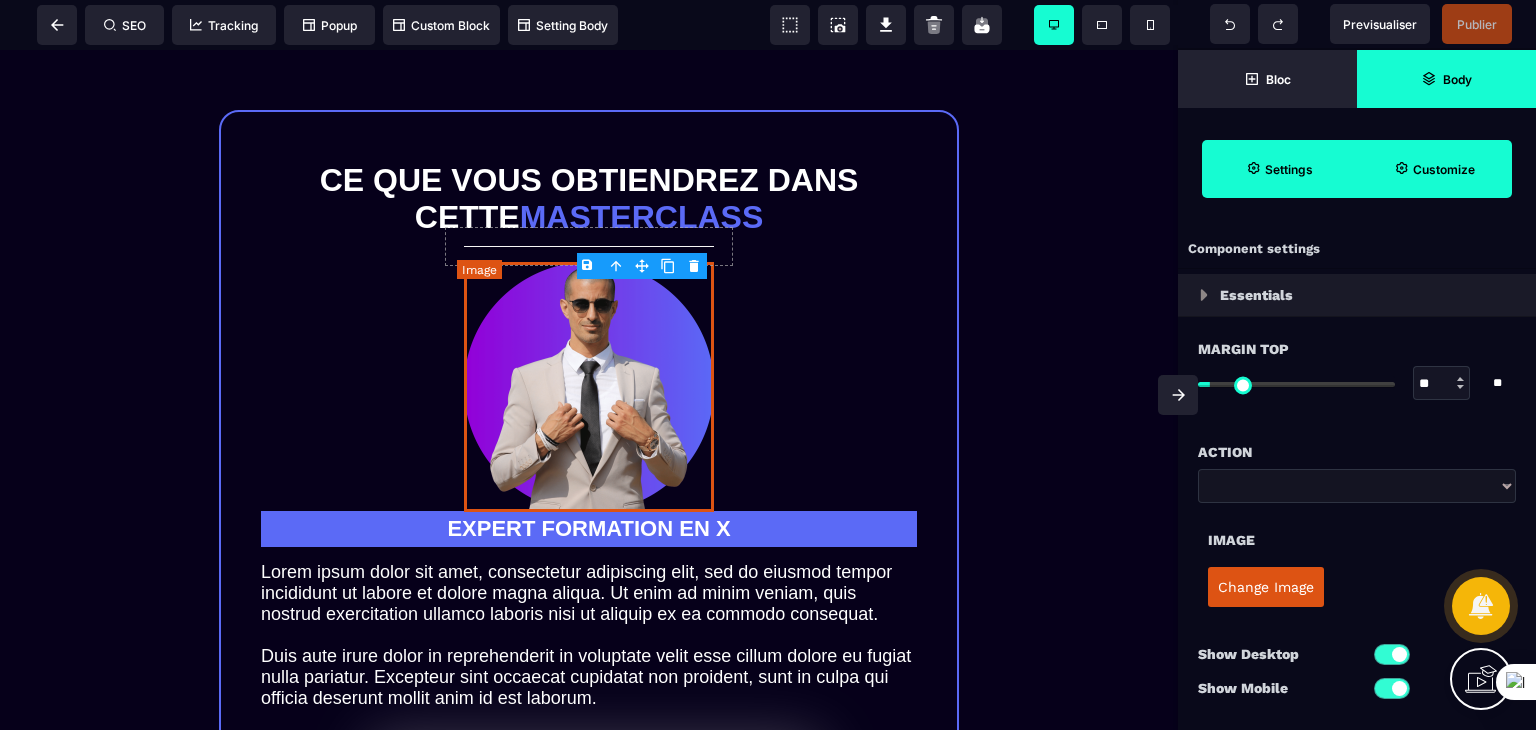 drag, startPoint x: 604, startPoint y: 365, endPoint x: 530, endPoint y: 416, distance: 89.87213 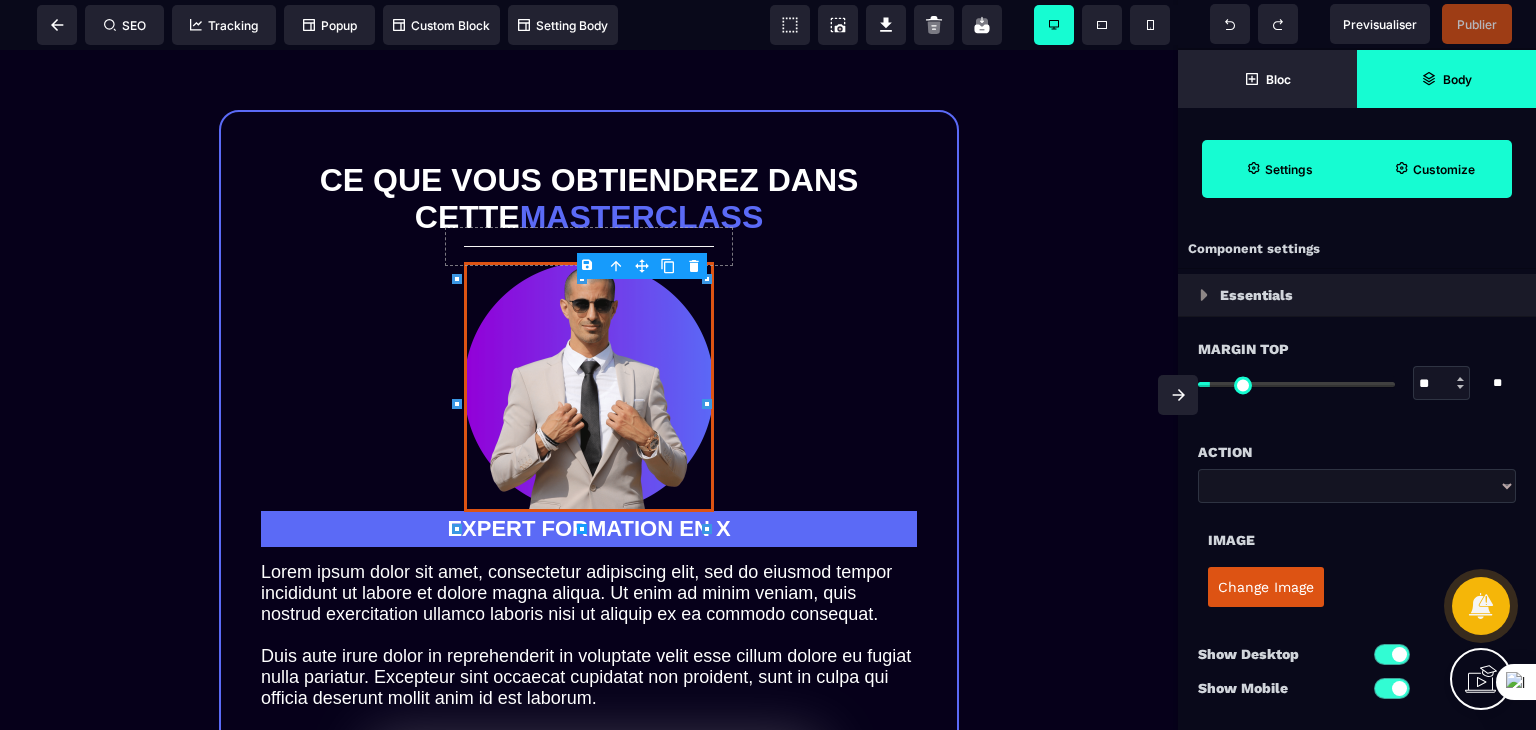 click on "Change Image" at bounding box center (1266, 587) 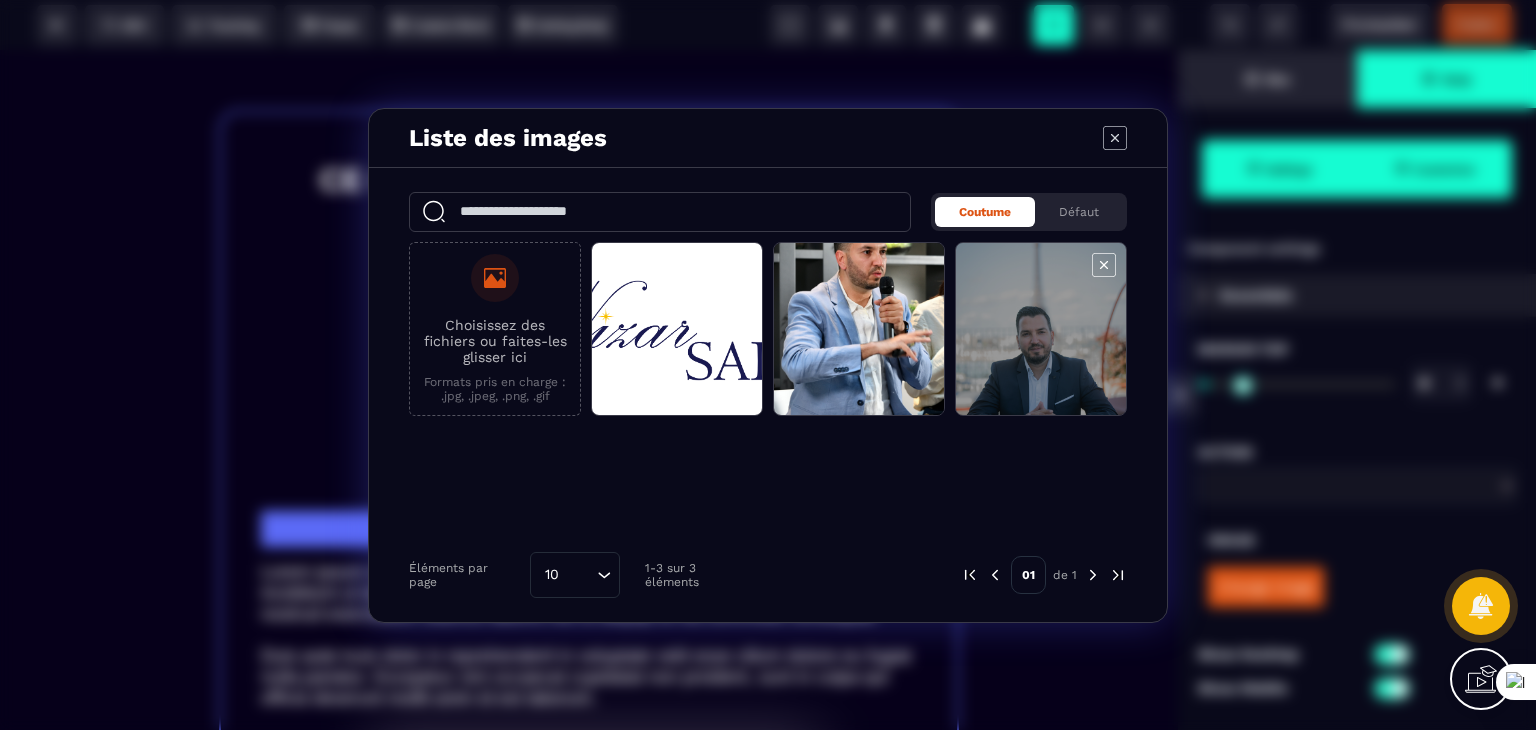 click at bounding box center (1041, 330) 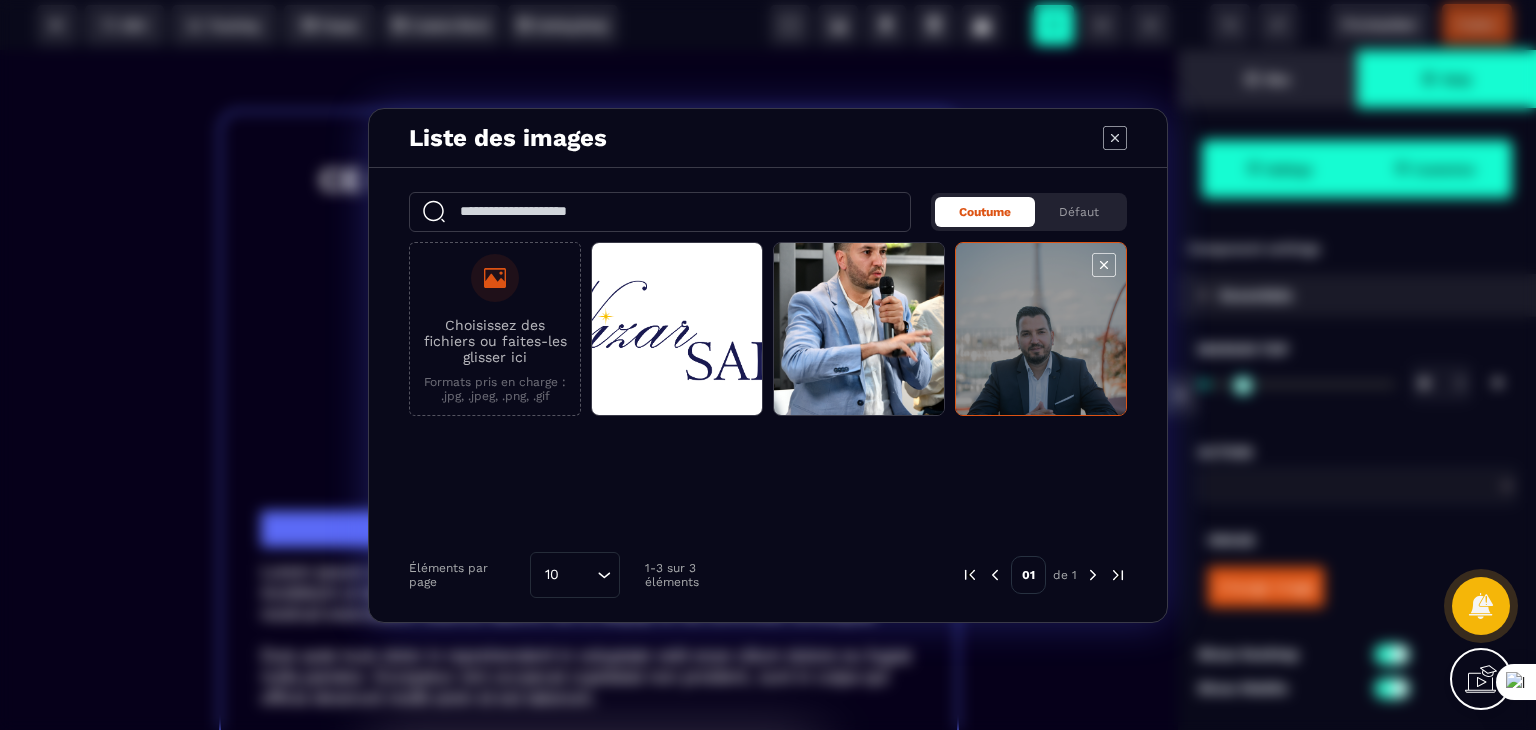 click at bounding box center [1041, 330] 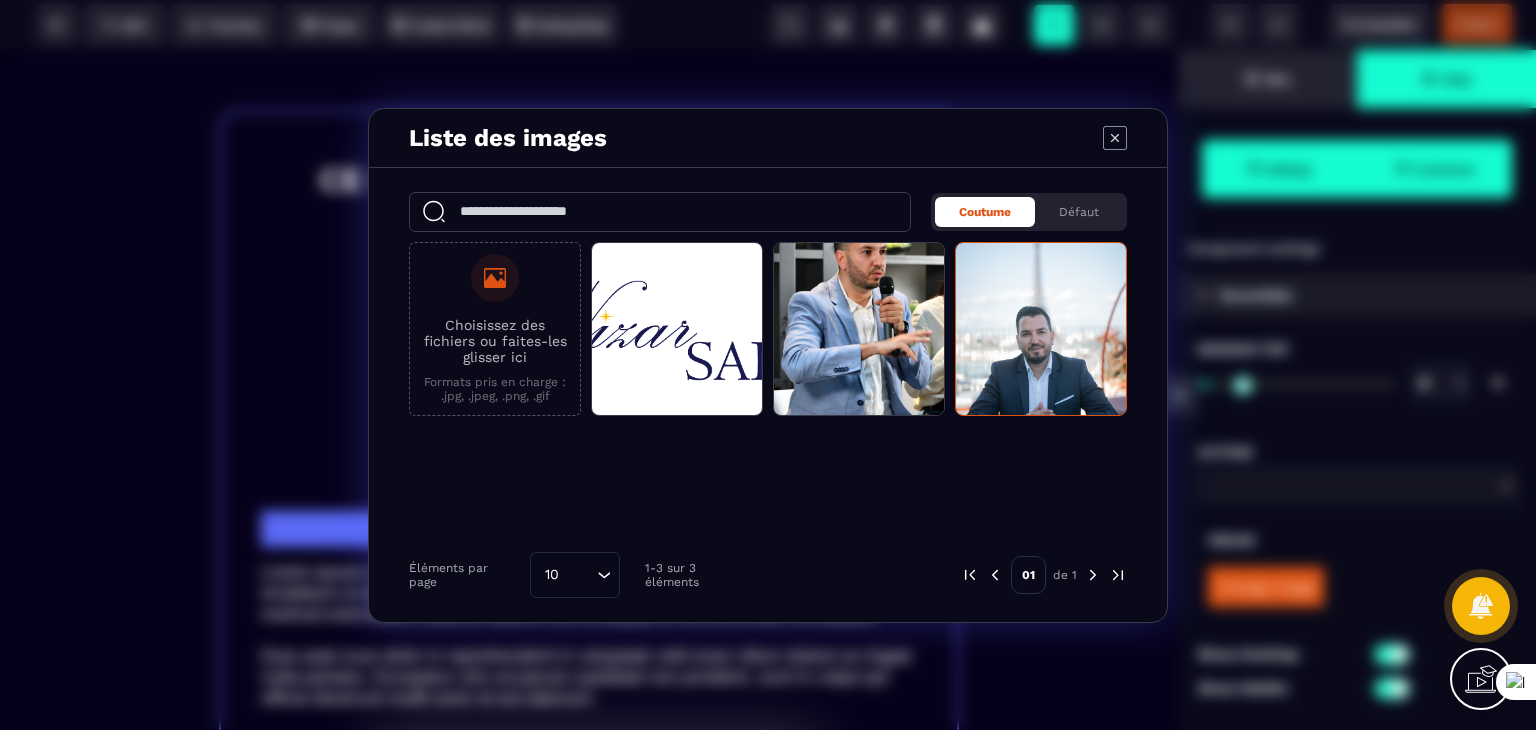 click at bounding box center (1118, 575) 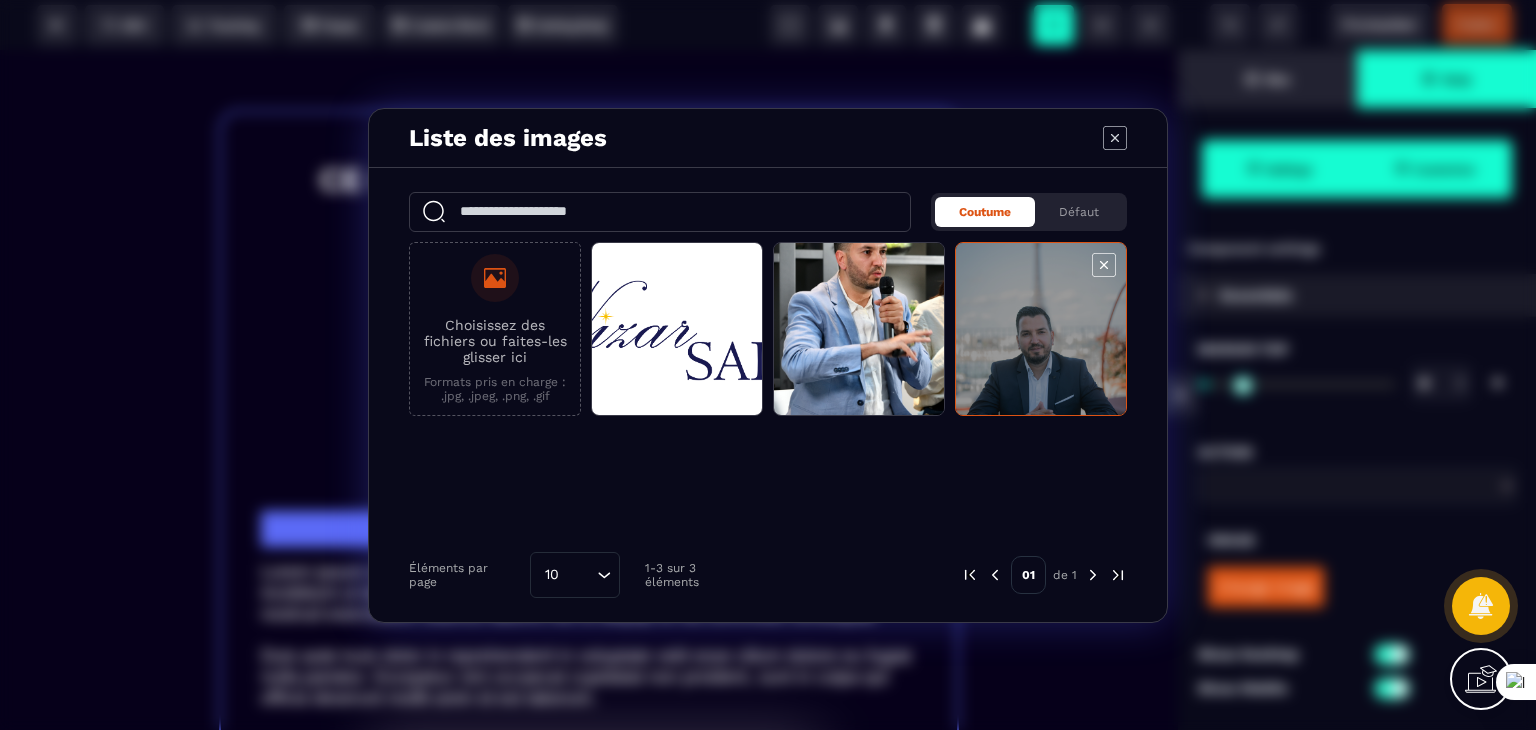 click at bounding box center (1041, 330) 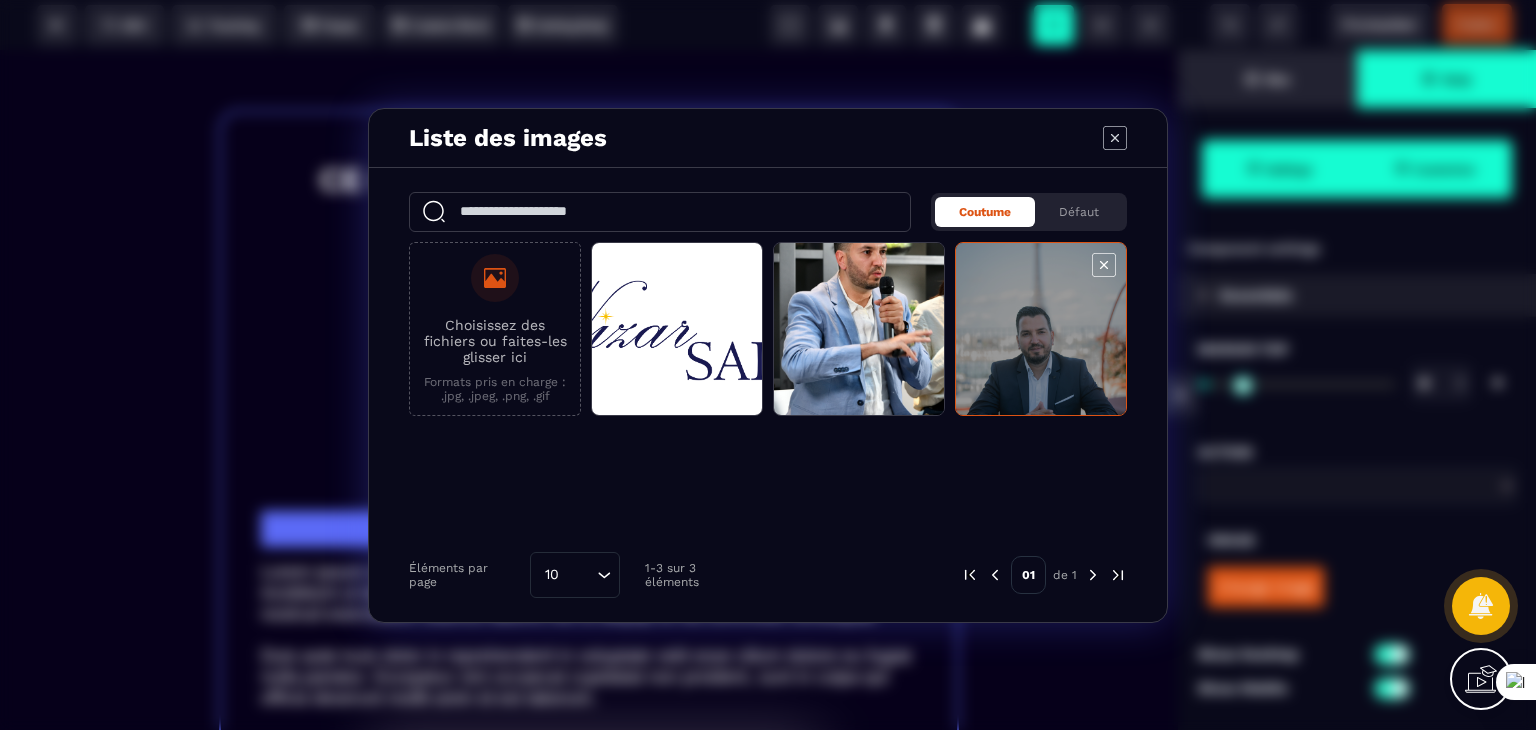 click at bounding box center [1041, 330] 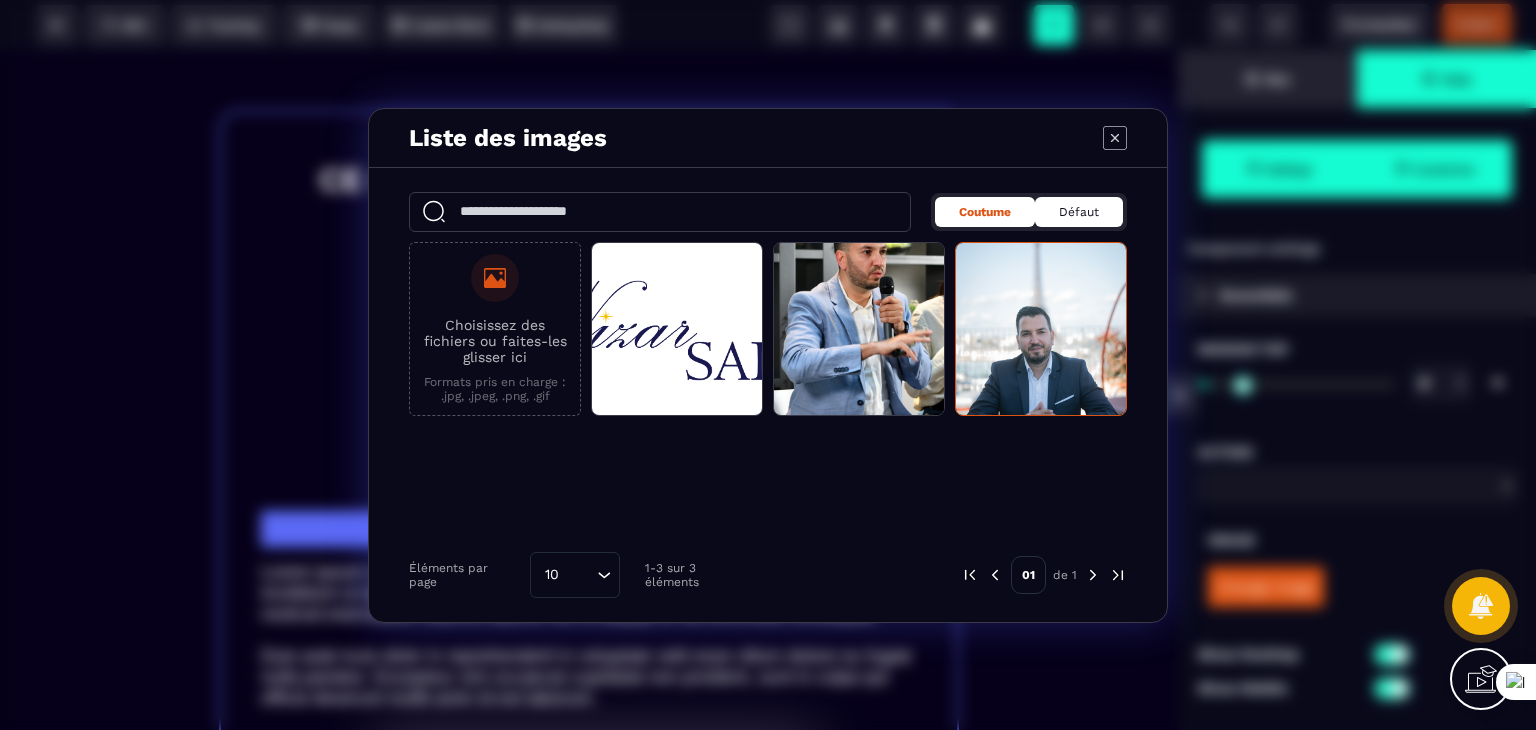 click on "Défaut" at bounding box center [1079, 212] 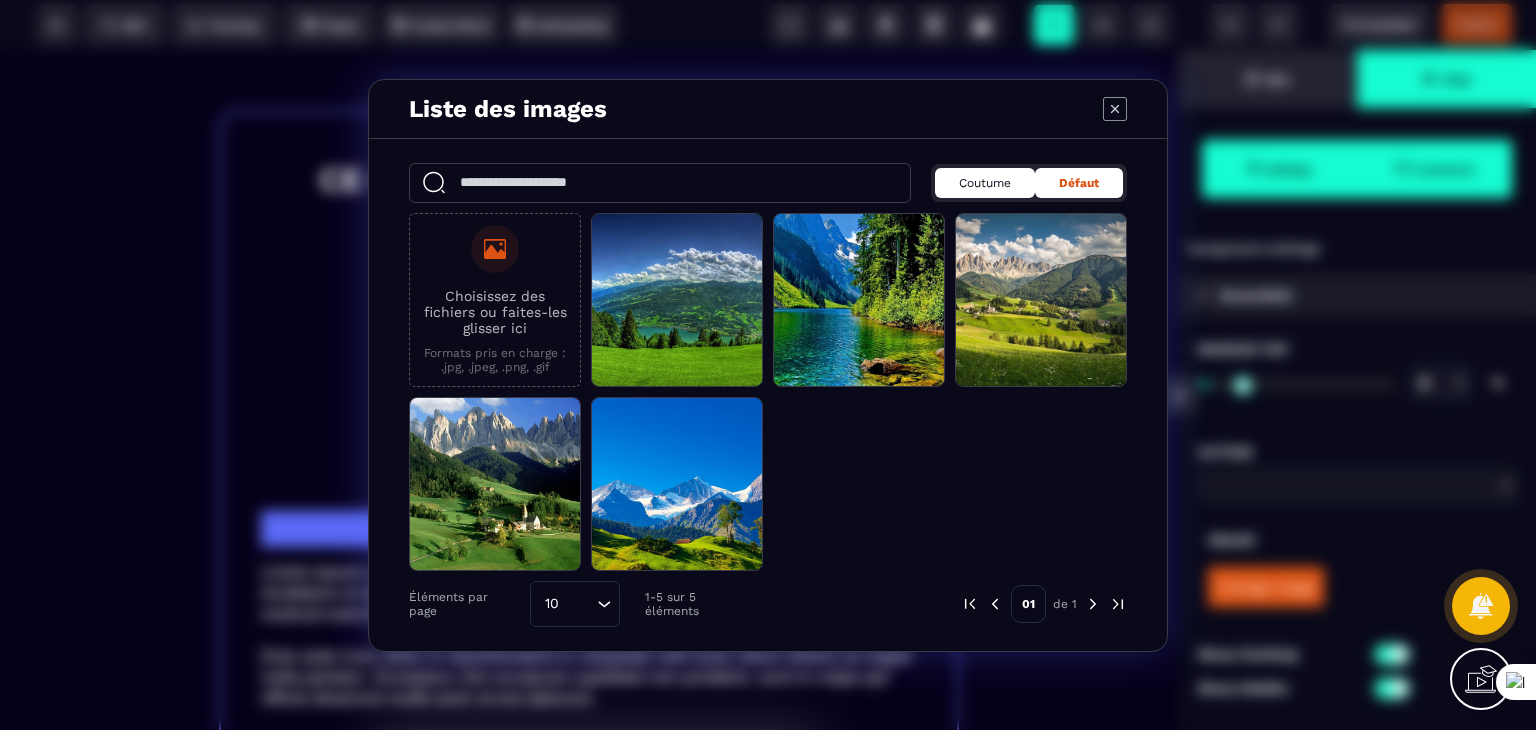 click on "Coutume" at bounding box center [985, 183] 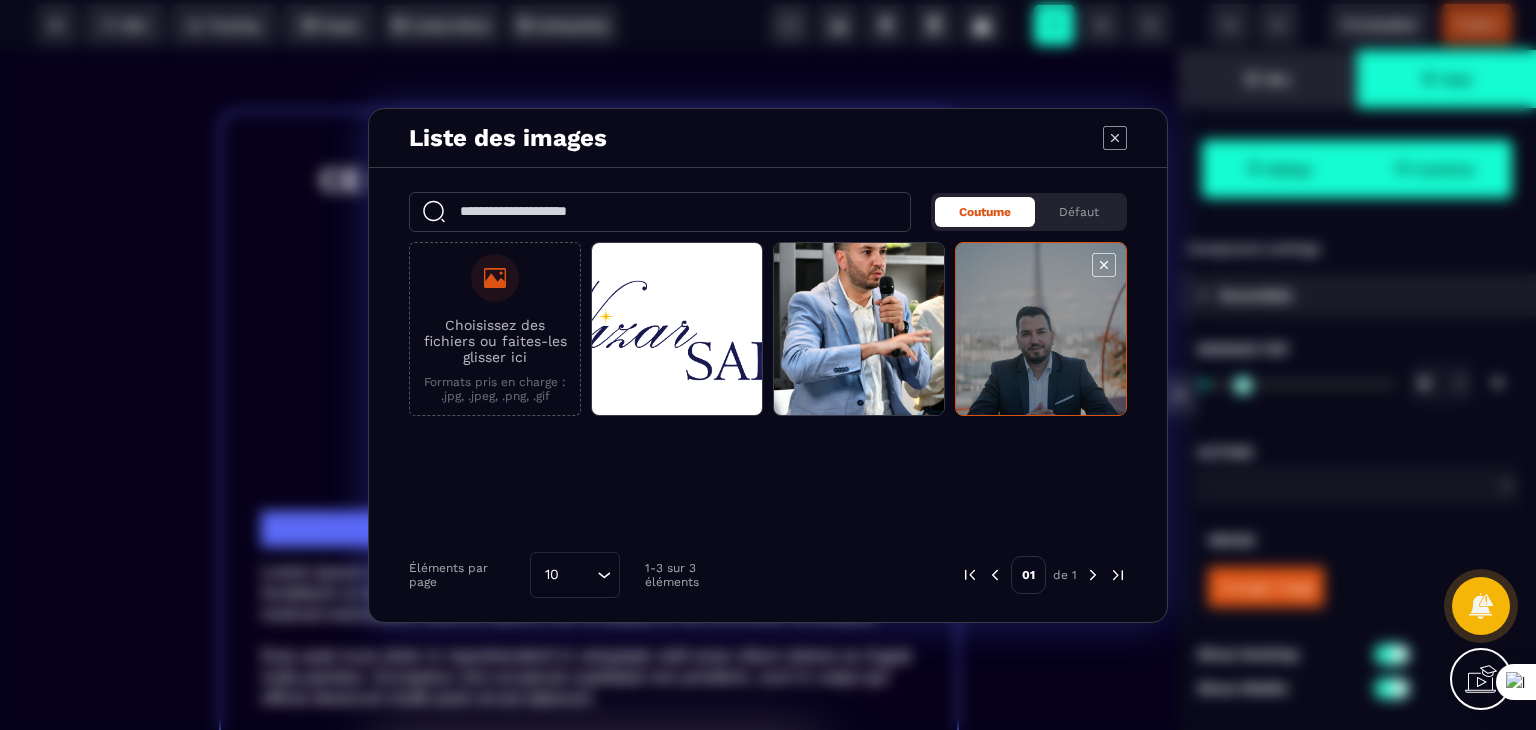 click at bounding box center (1041, 330) 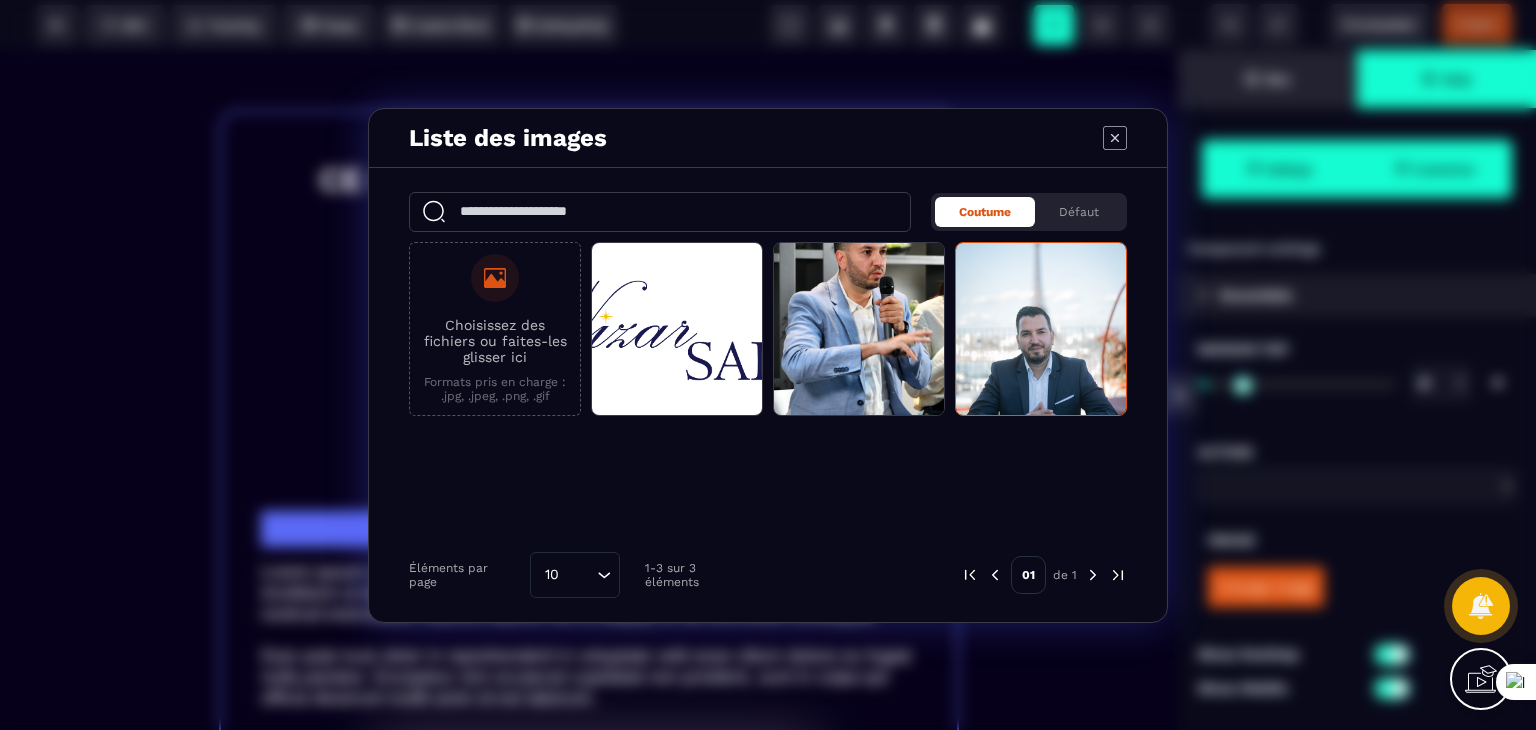 click on "Liste des images Coutume Défaut Choisissez des fichiers ou faites-les glisser ici Formats pris en charge : .jpg, .jpeg, .png, .gif Éléments par page 10 Loading... 1-3 sur 3 éléments 01 de 1" at bounding box center [768, 365] 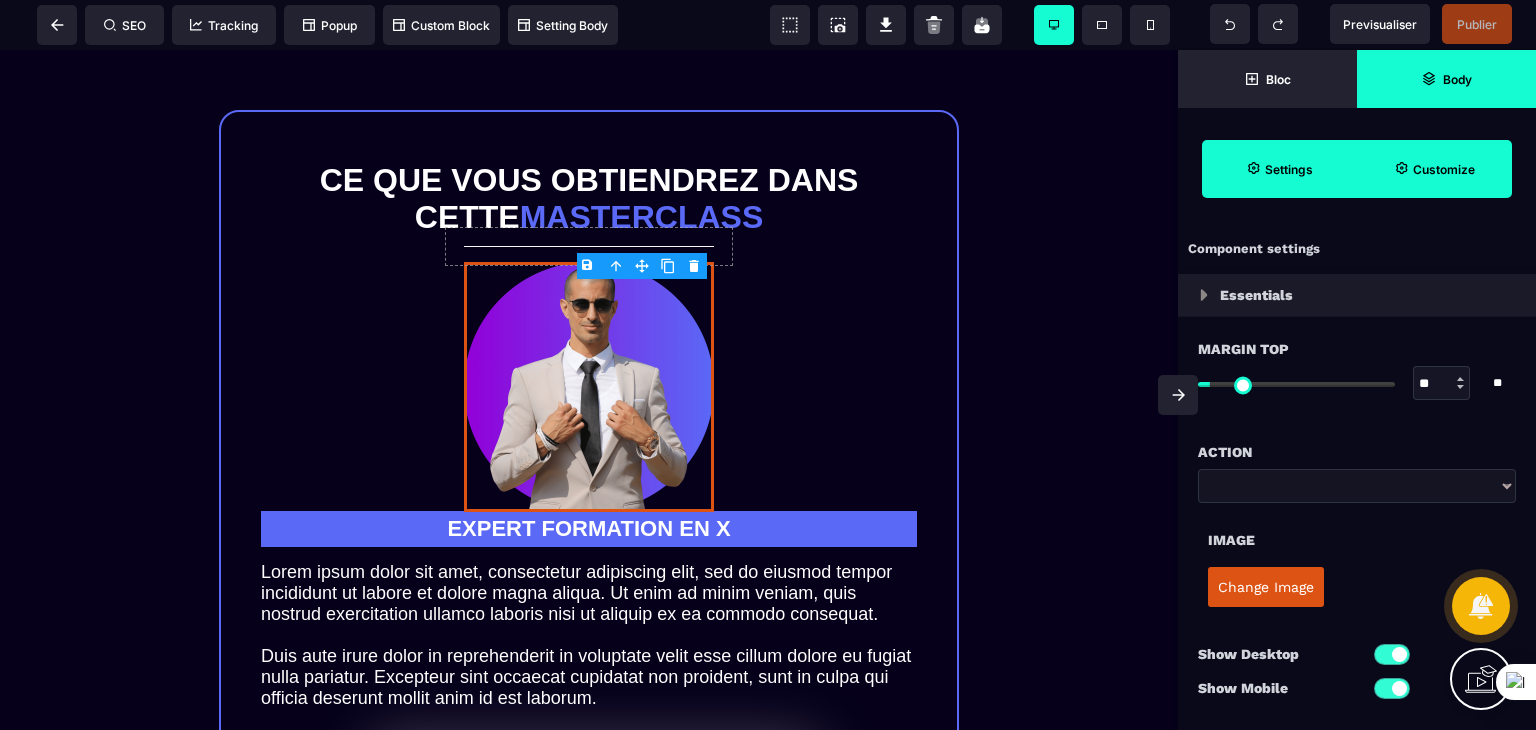 click on "Change Image" at bounding box center (1266, 587) 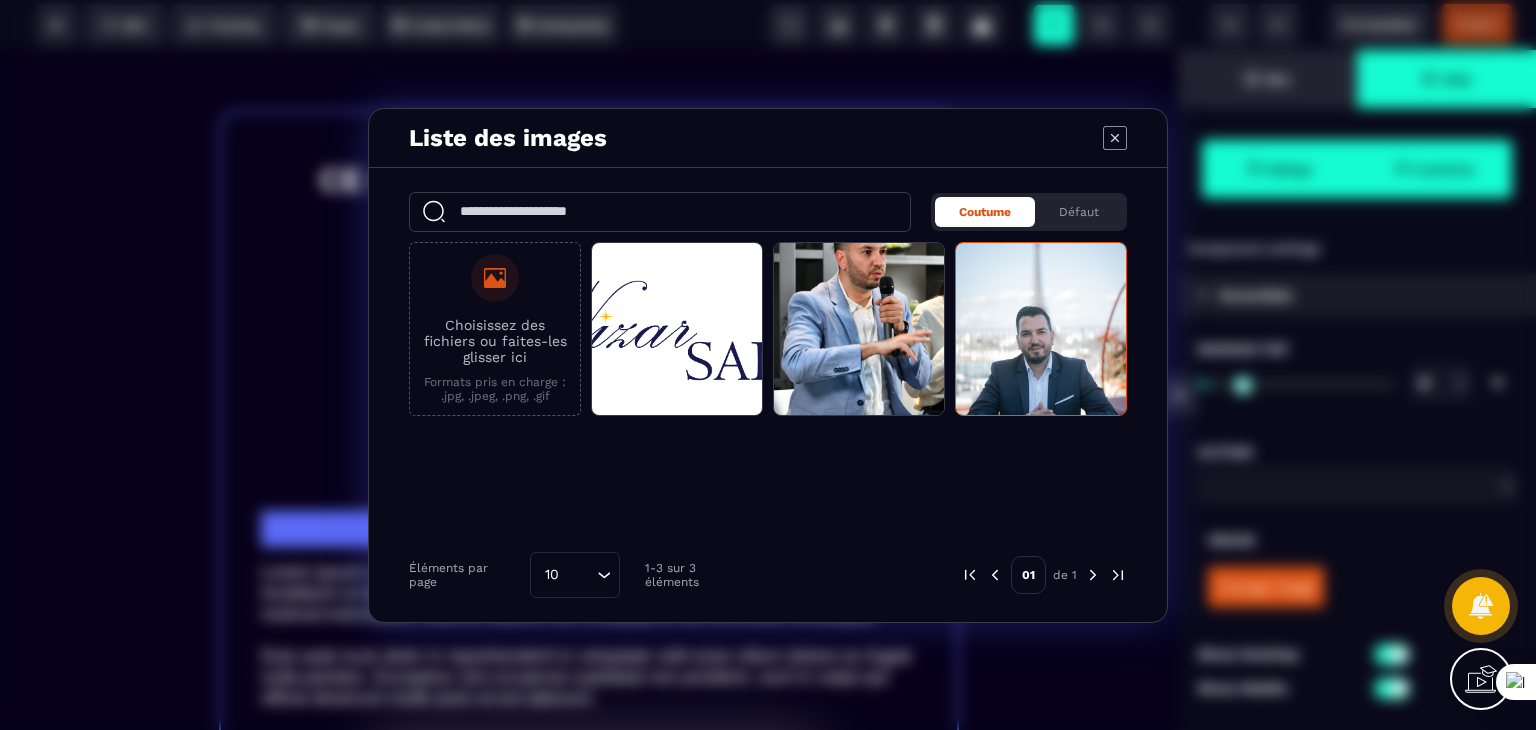 click on "Choisissez des fichiers ou faites-les glisser ici" at bounding box center (495, 341) 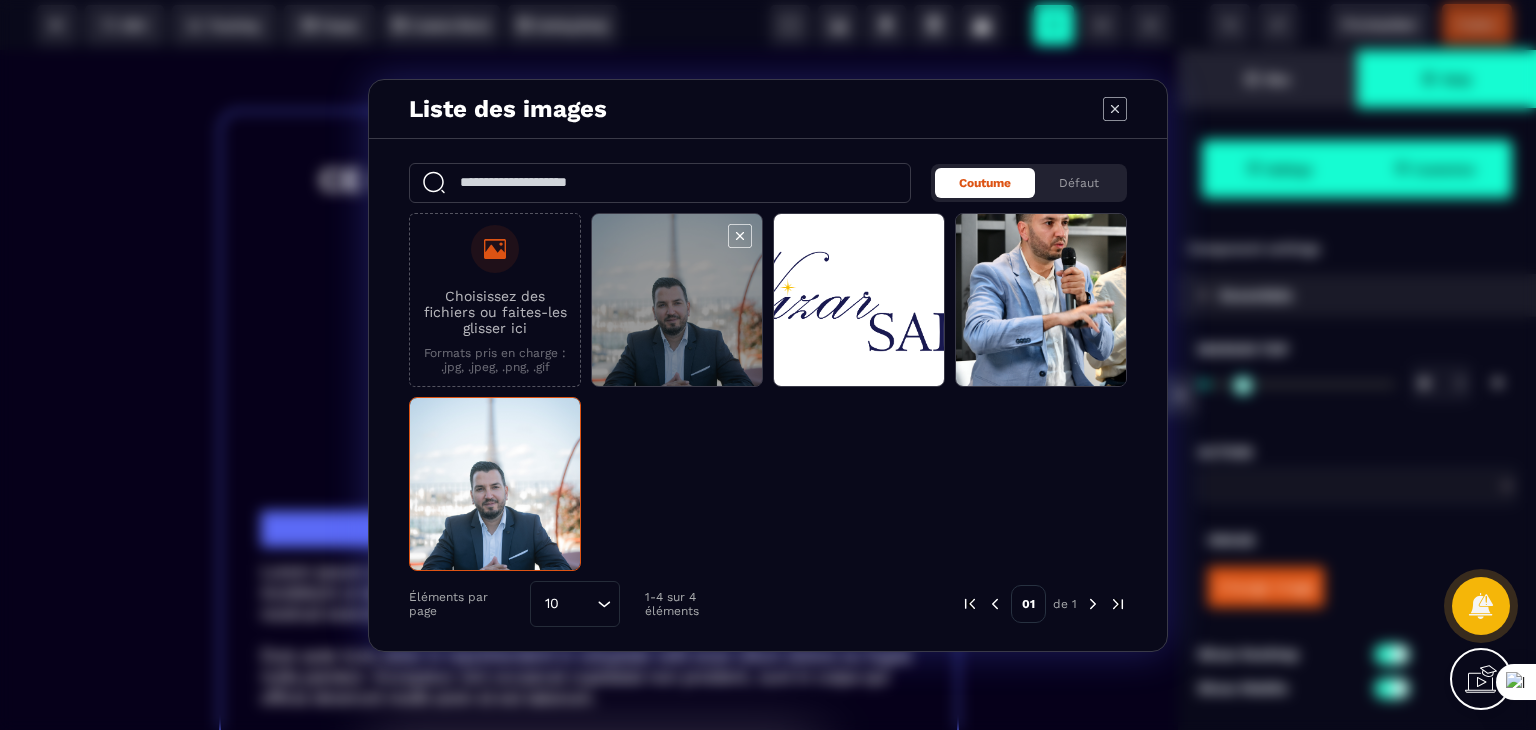click at bounding box center (677, 301) 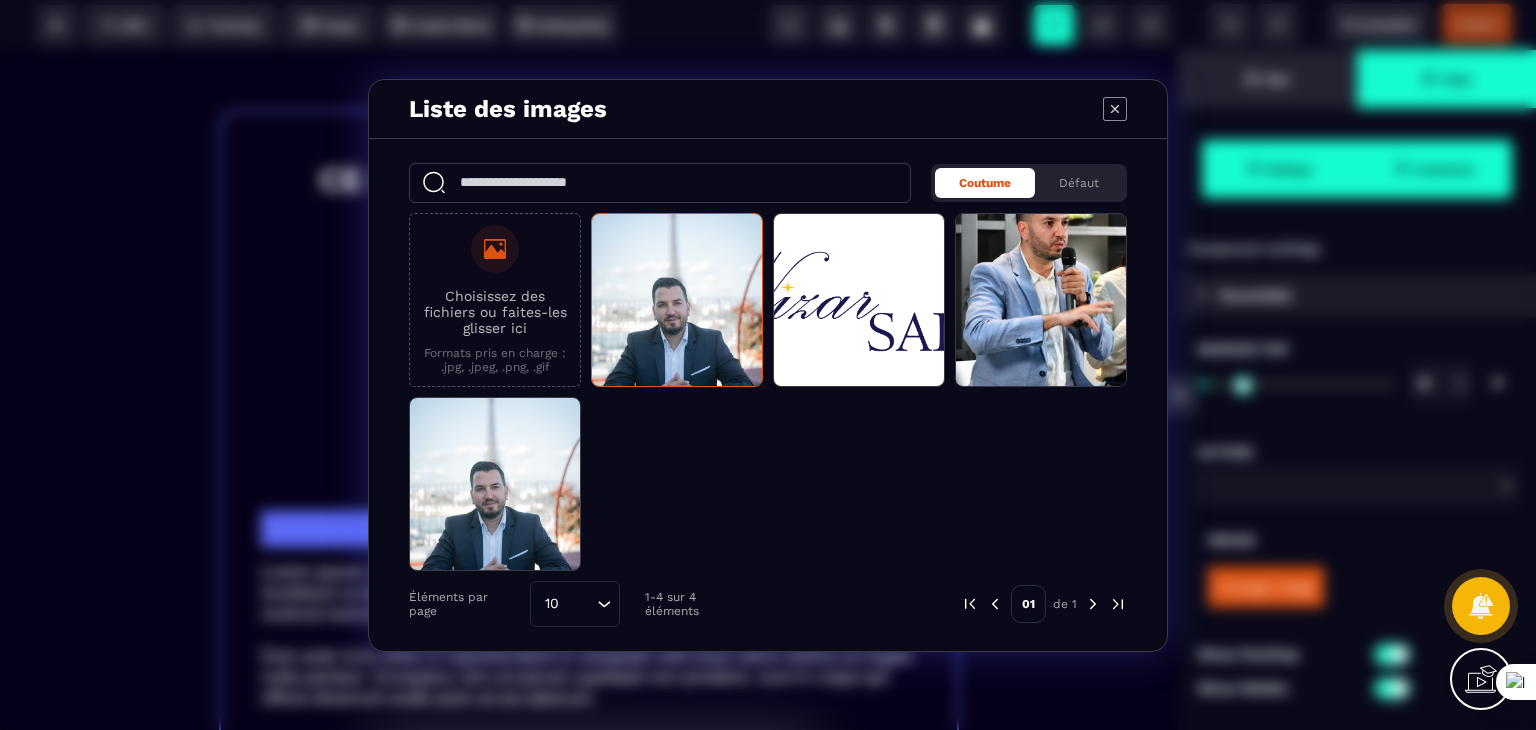 click 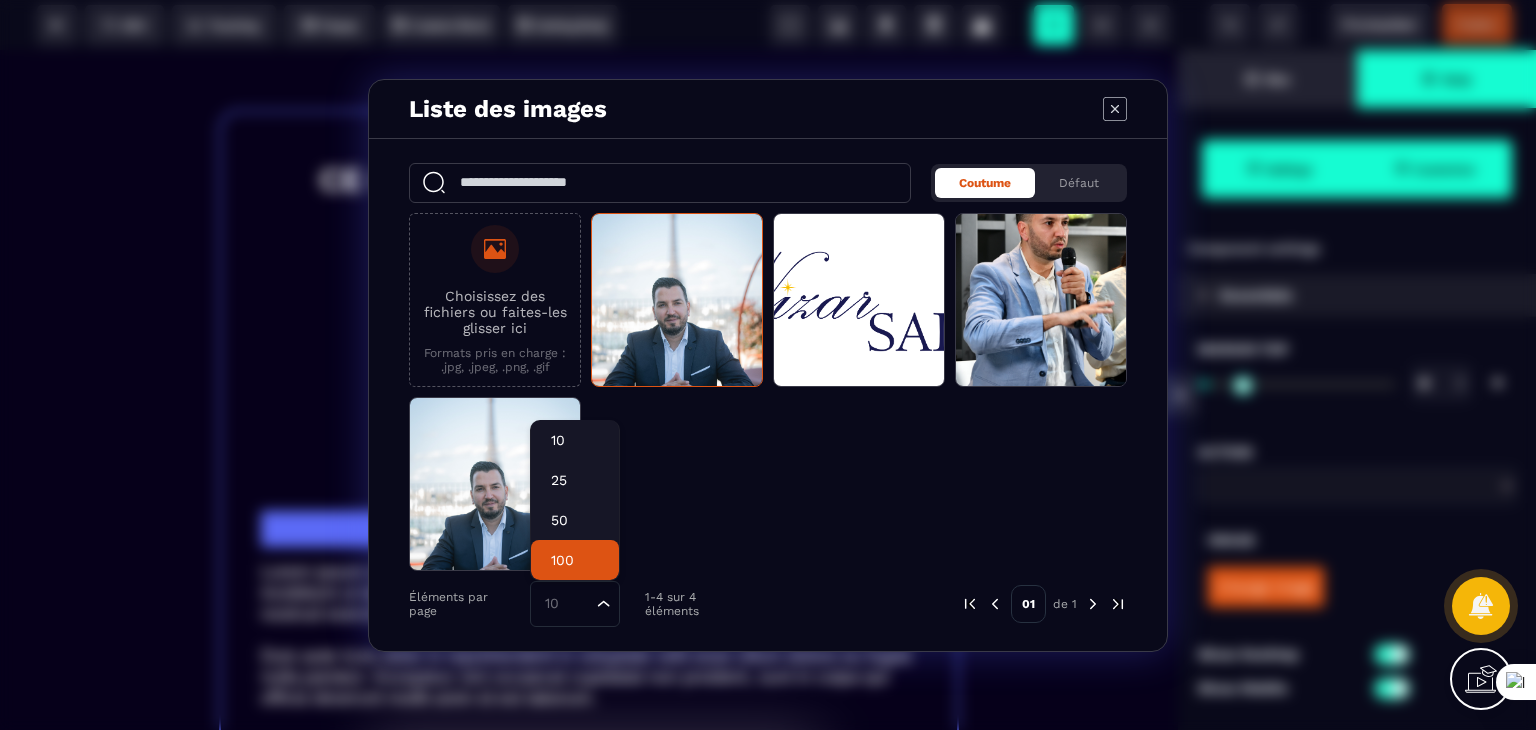 click on "Choisissez des fichiers ou faites-les glisser ici Formats pris en charge : .jpg, .jpeg, .png, .gif" at bounding box center (768, 392) 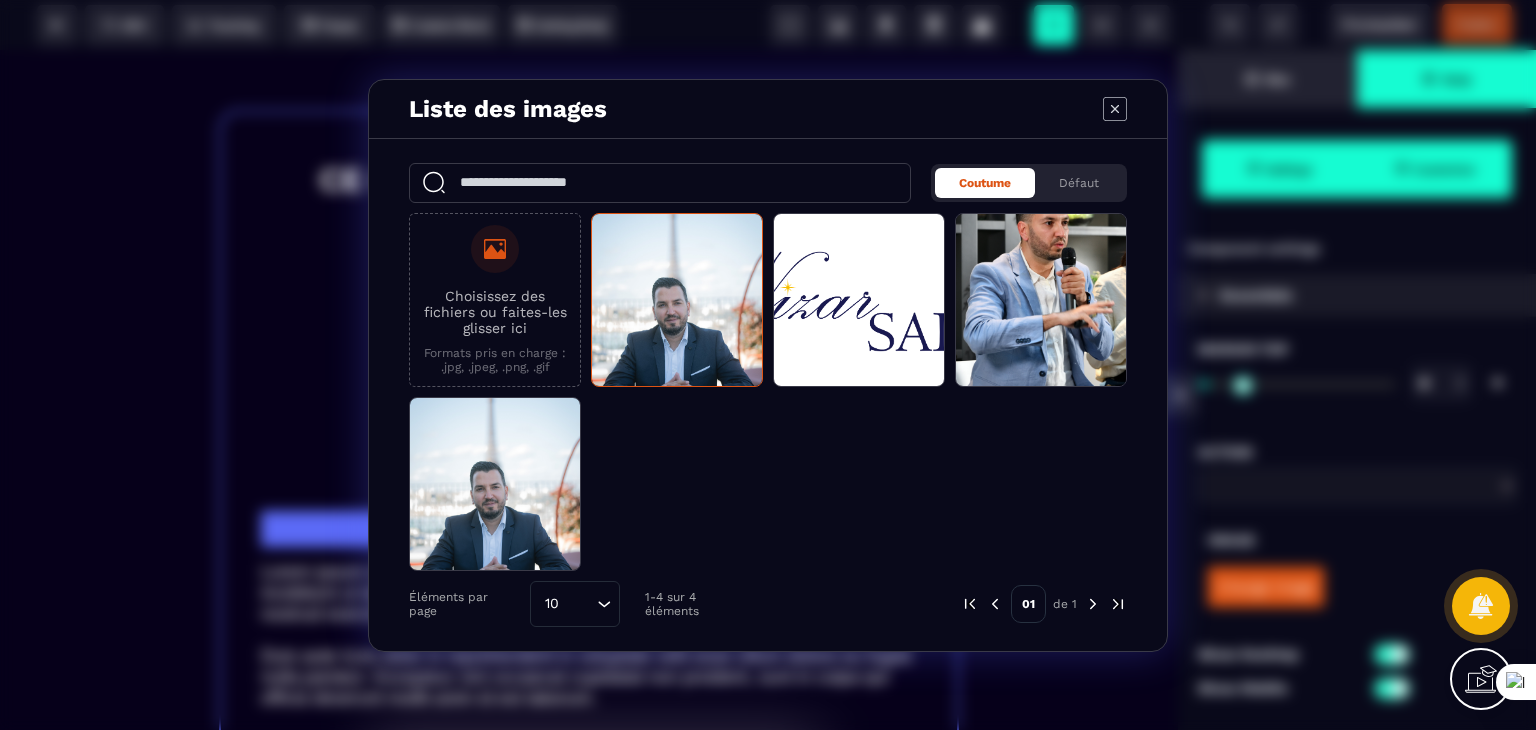click at bounding box center [1093, 604] 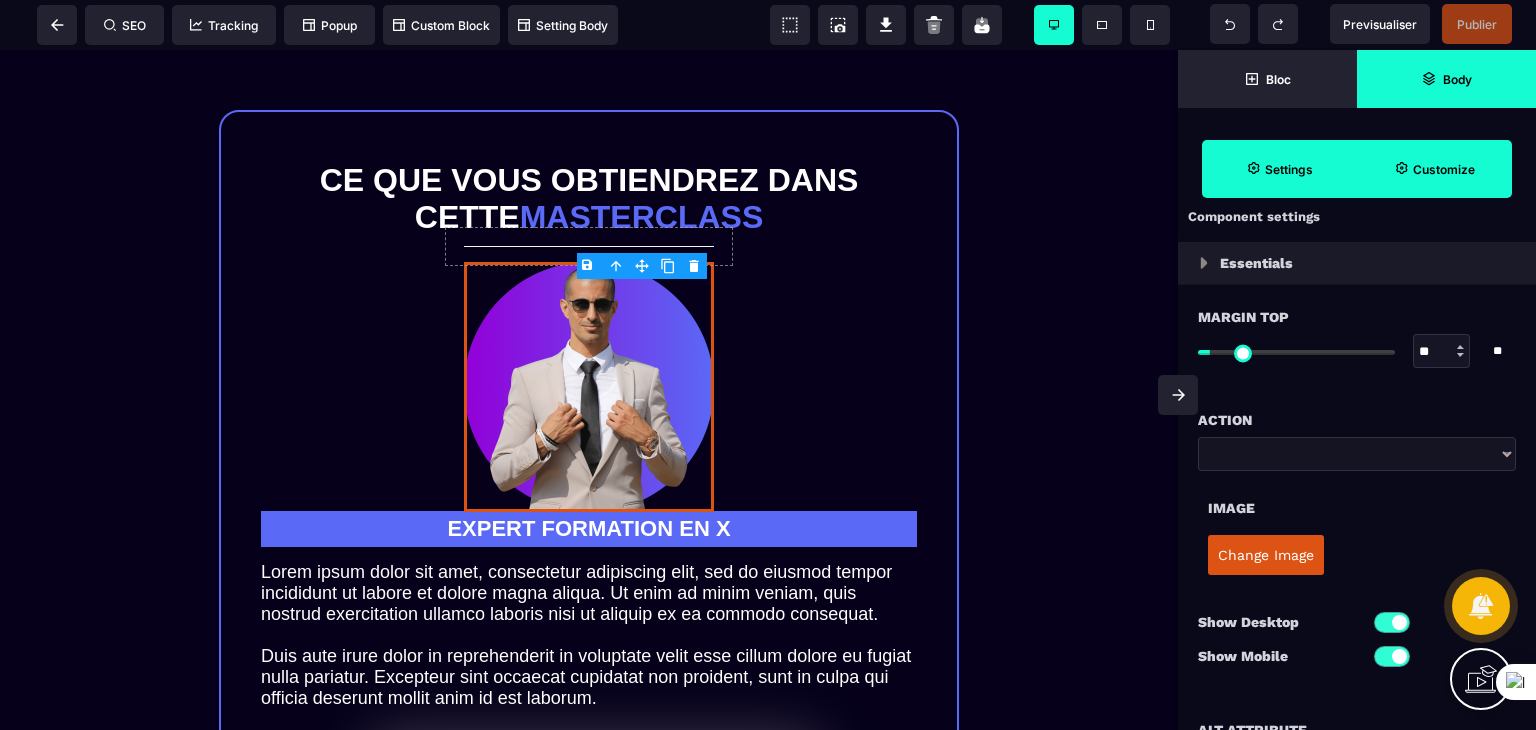 scroll, scrollTop: 0, scrollLeft: 0, axis: both 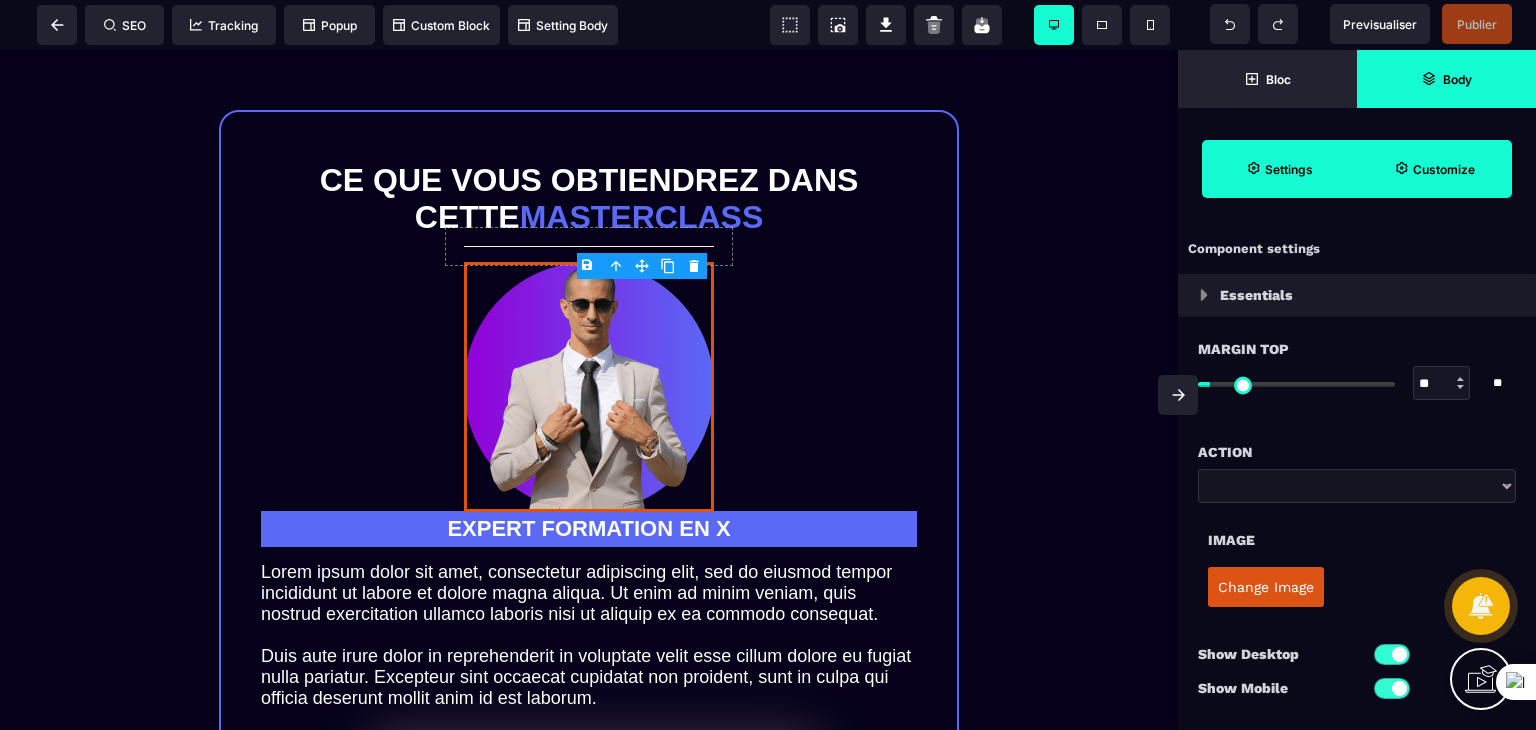 click on "Action" at bounding box center [1357, 452] 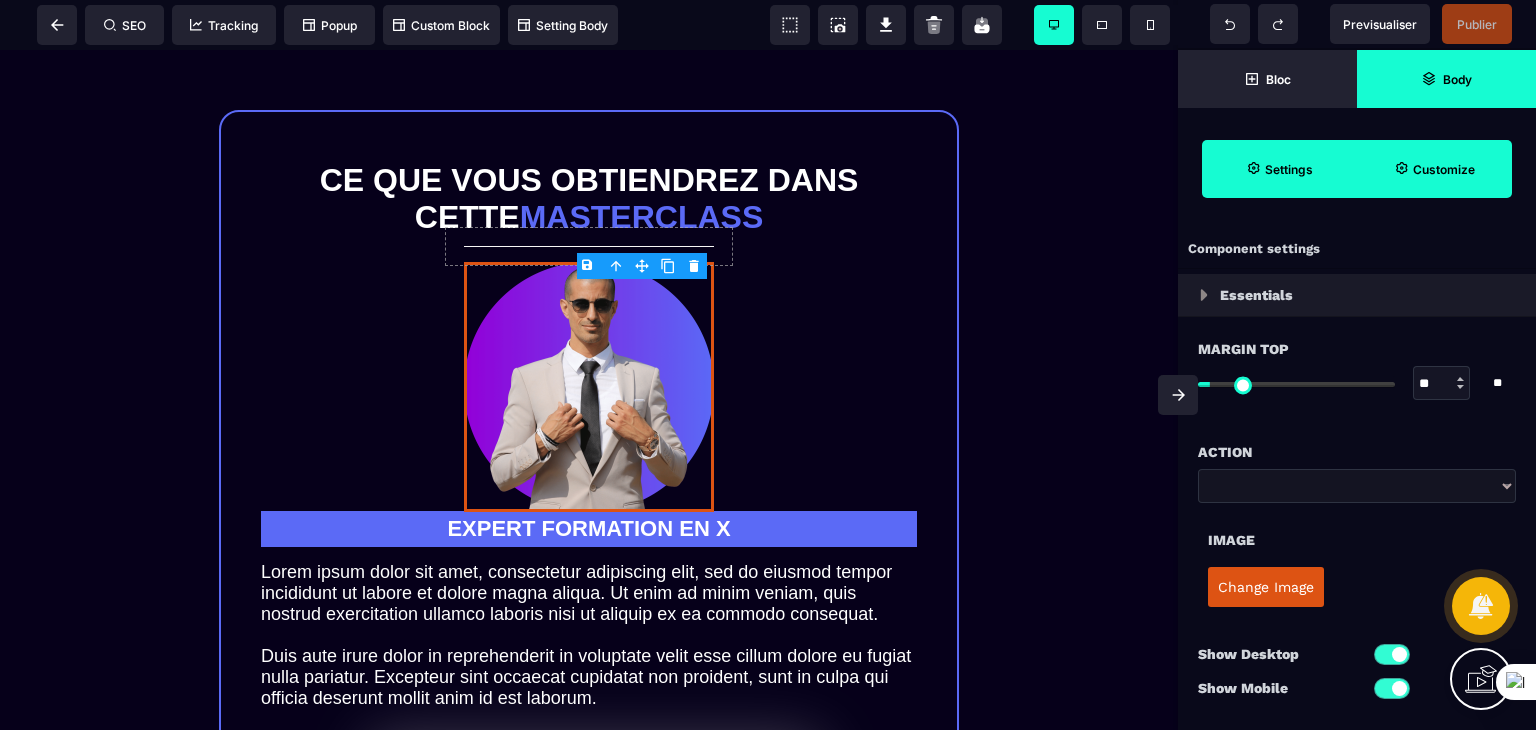 click on "**********" at bounding box center [1357, 486] 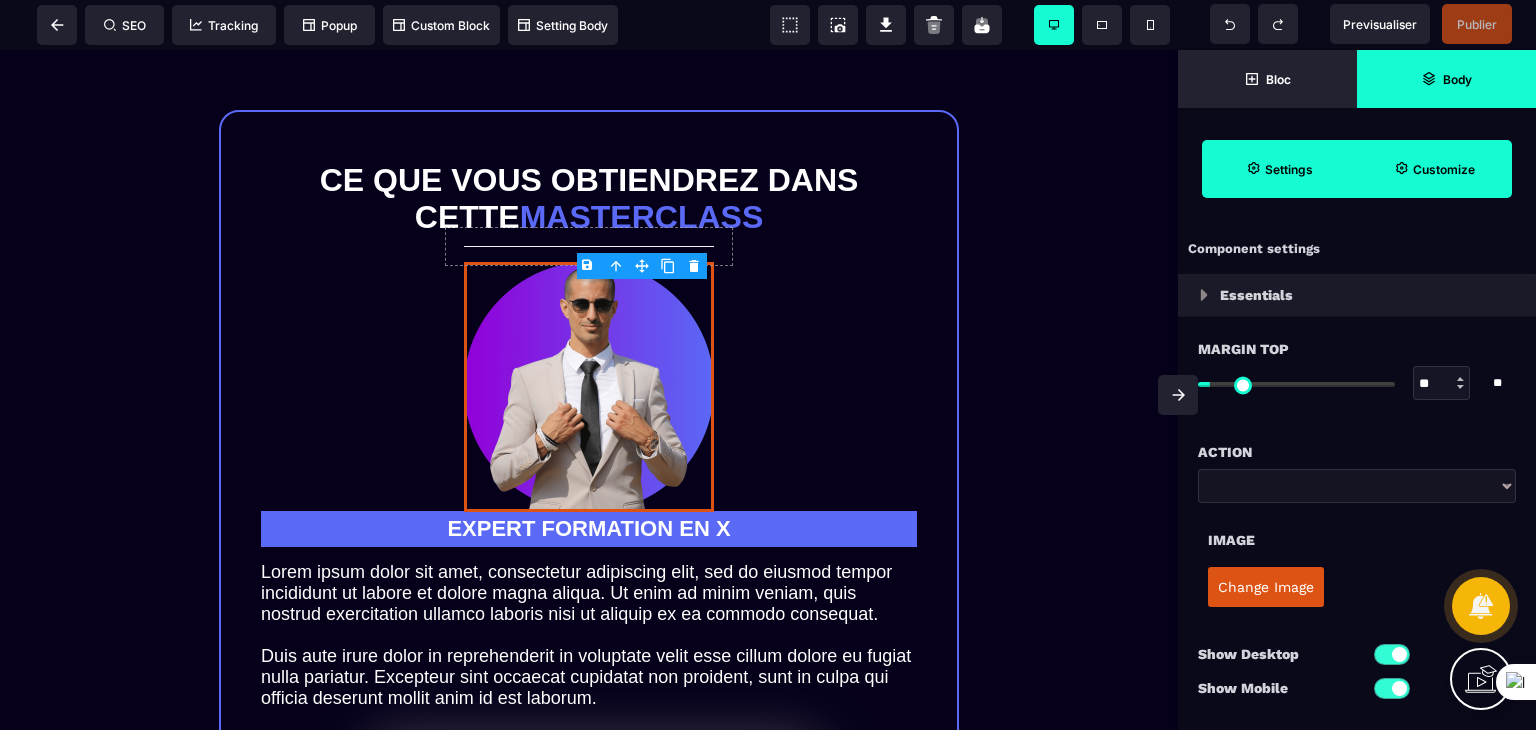 click on "Change Image" at bounding box center (1357, 587) 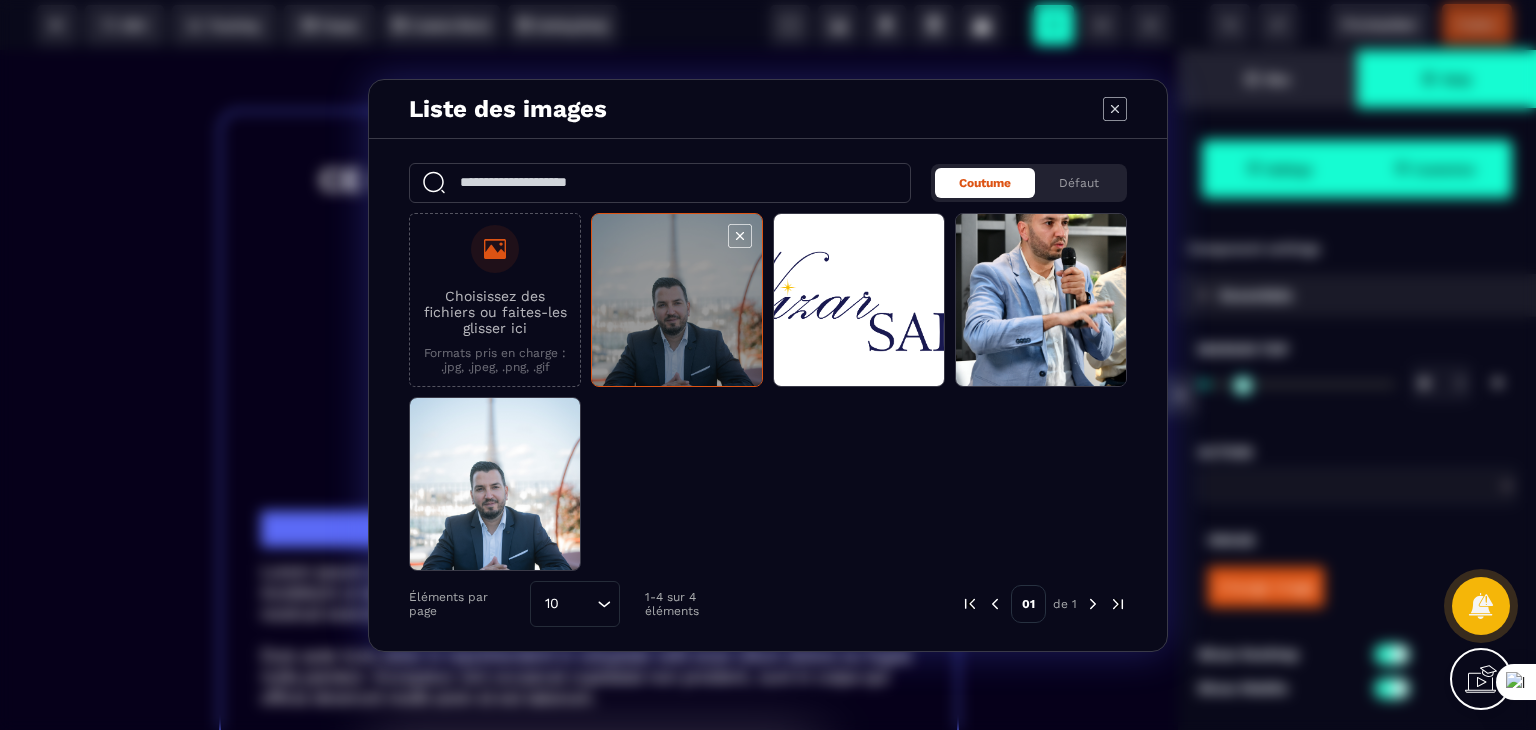 click at bounding box center [677, 301] 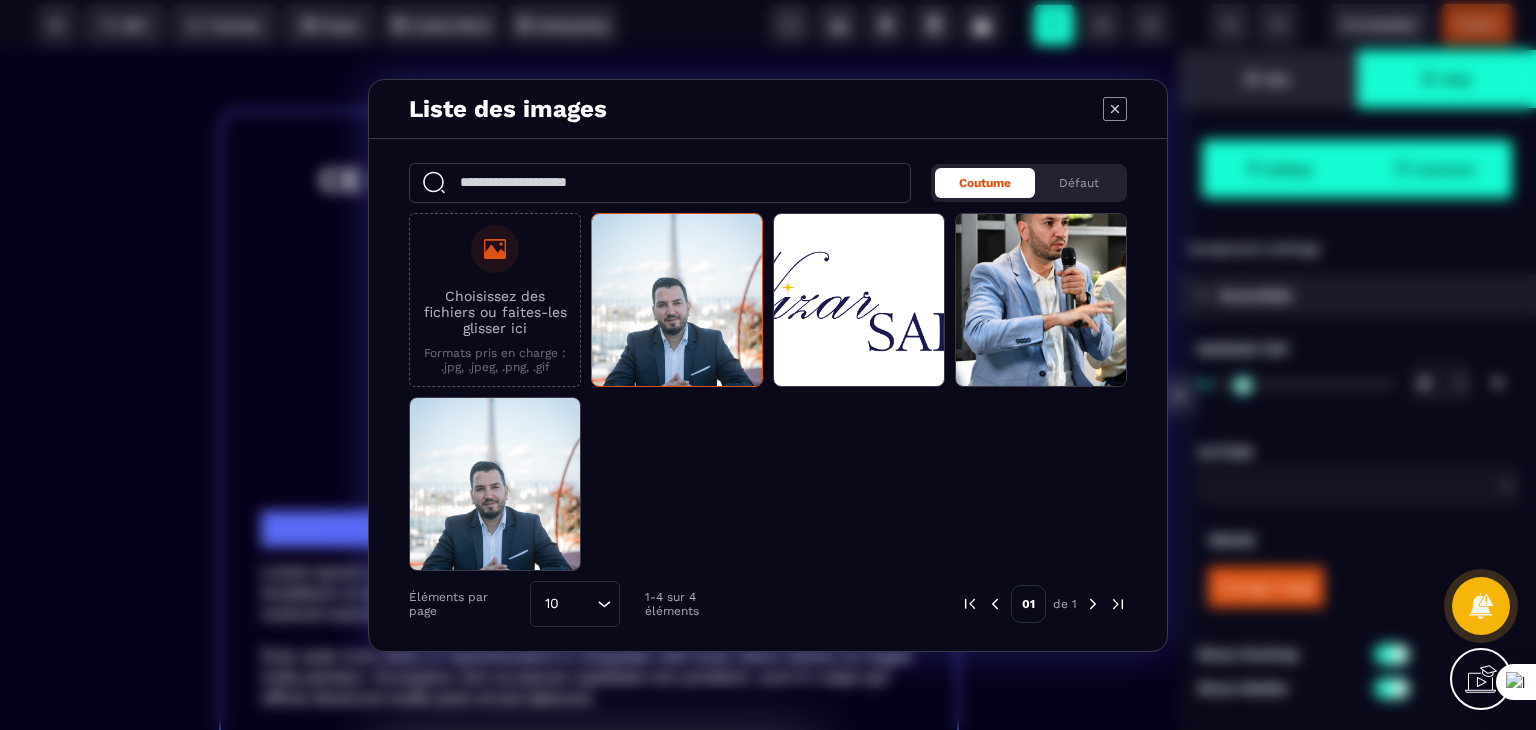 click at bounding box center (1093, 604) 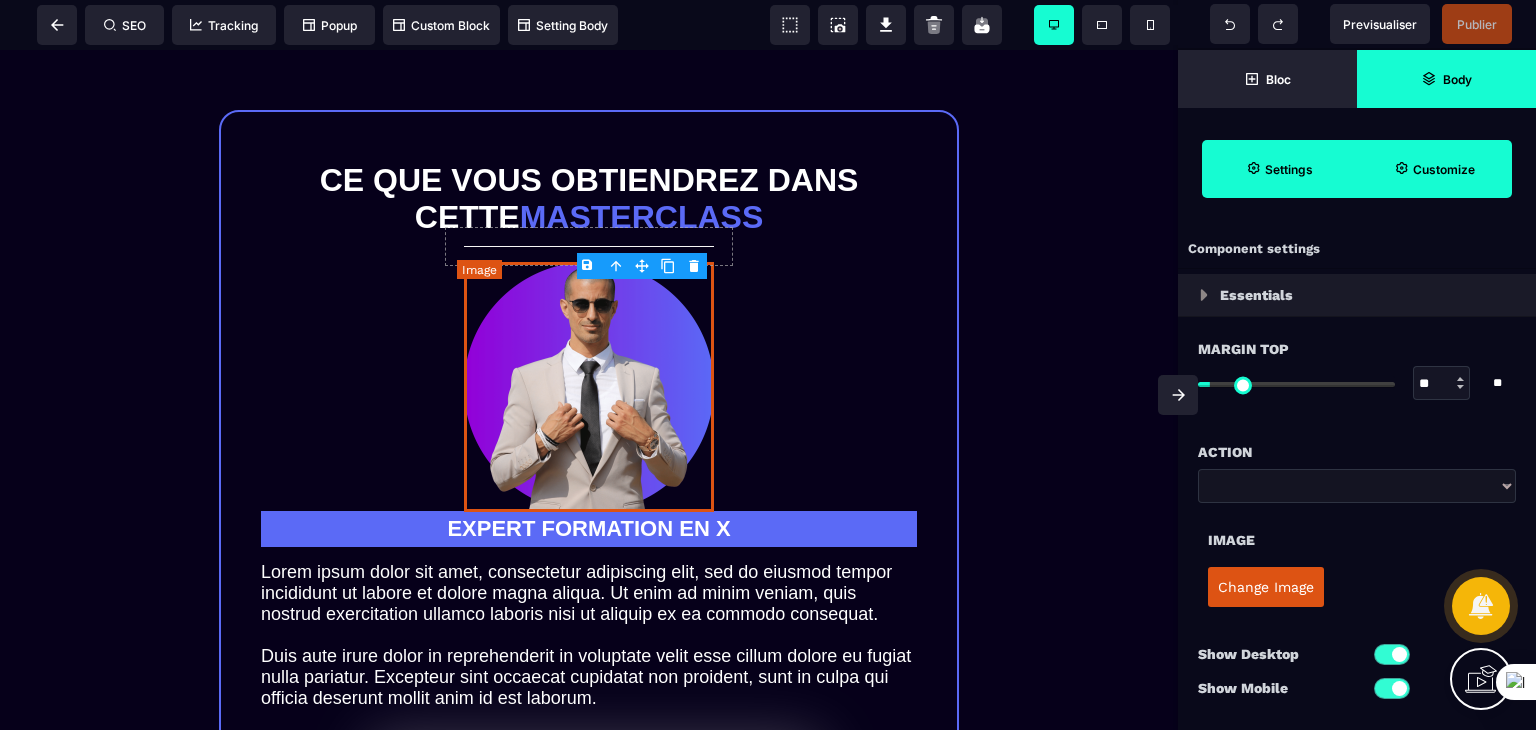drag, startPoint x: 592, startPoint y: 357, endPoint x: 576, endPoint y: 333, distance: 28.84441 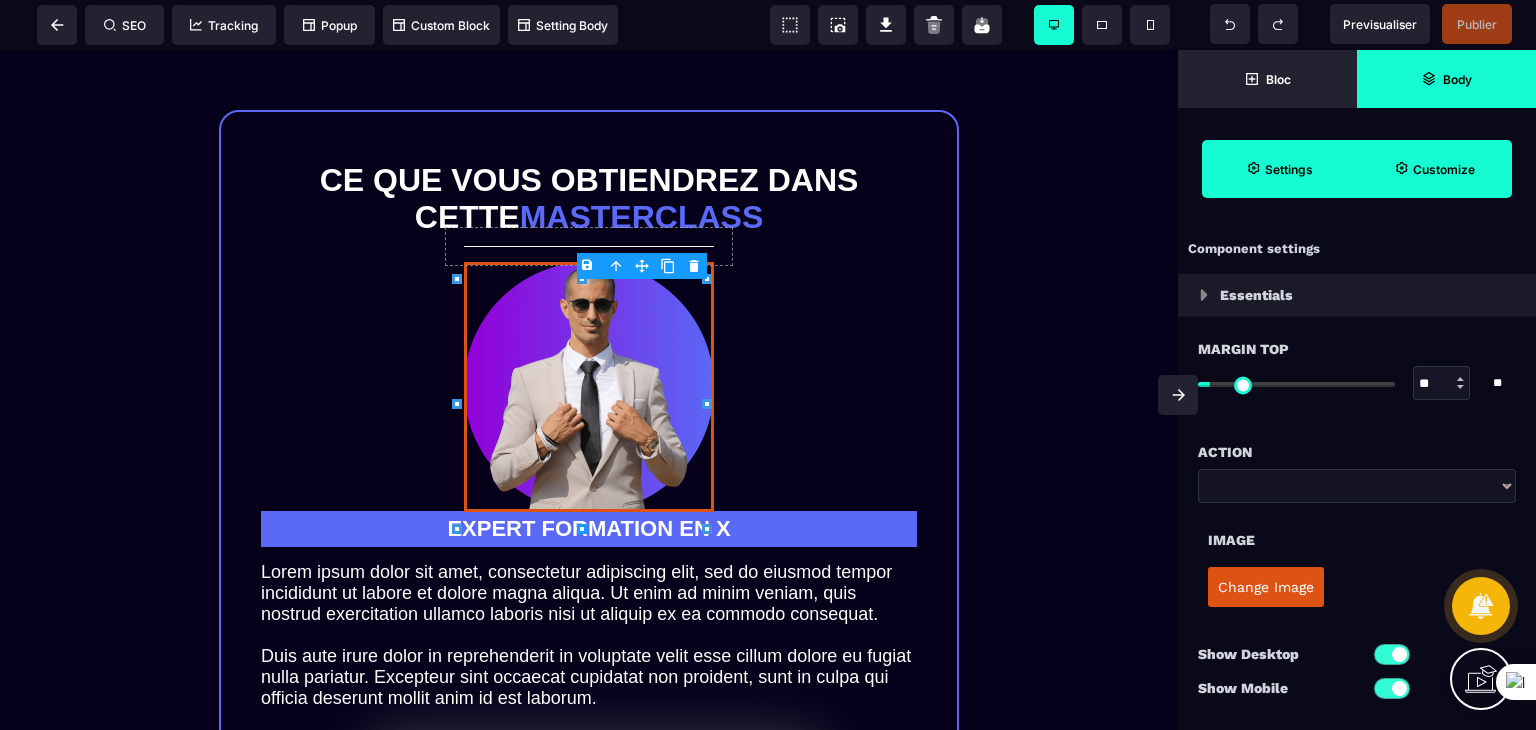 click on "B I U S
A *******
Hr
SEO
Tracking
Popup" at bounding box center [768, 365] 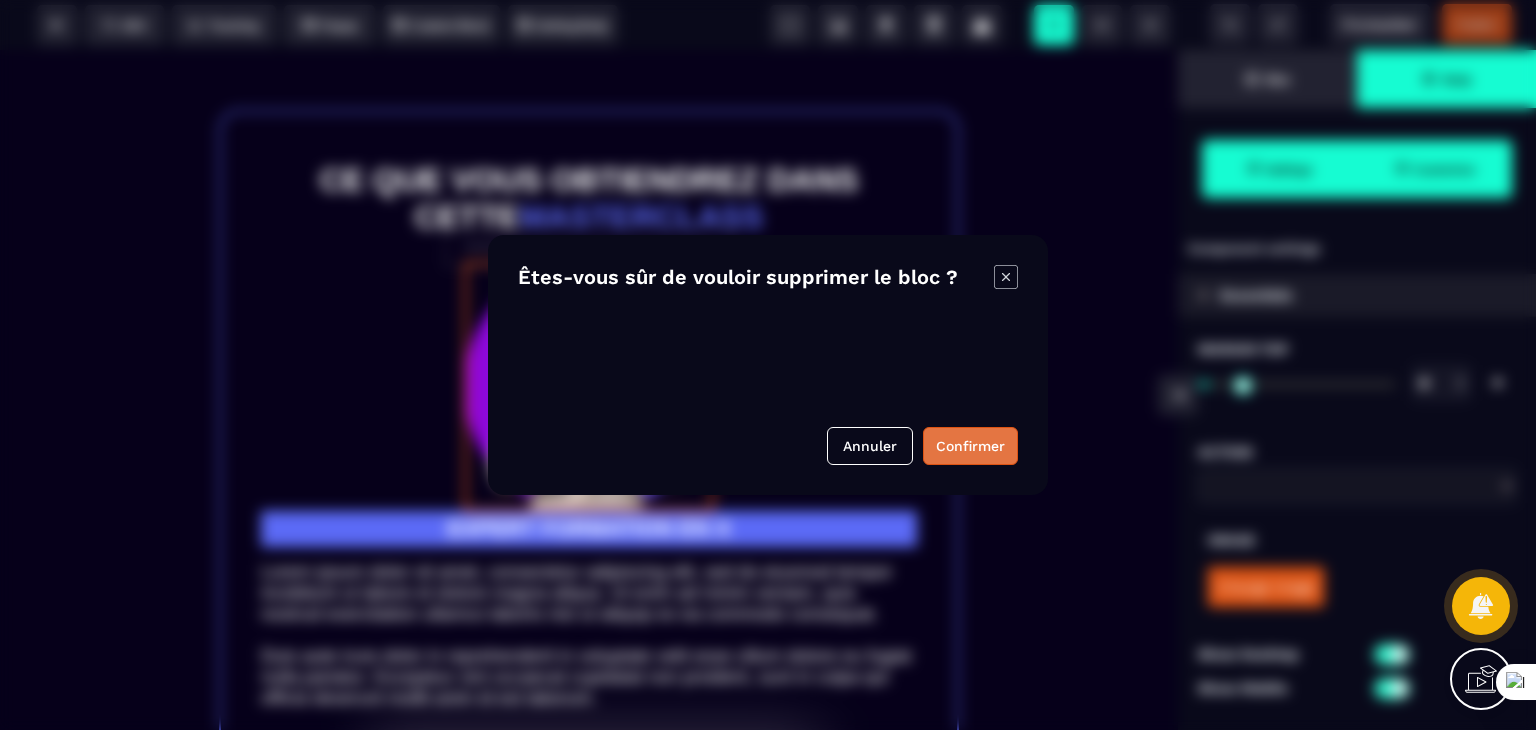 click on "Confirmer" at bounding box center (970, 446) 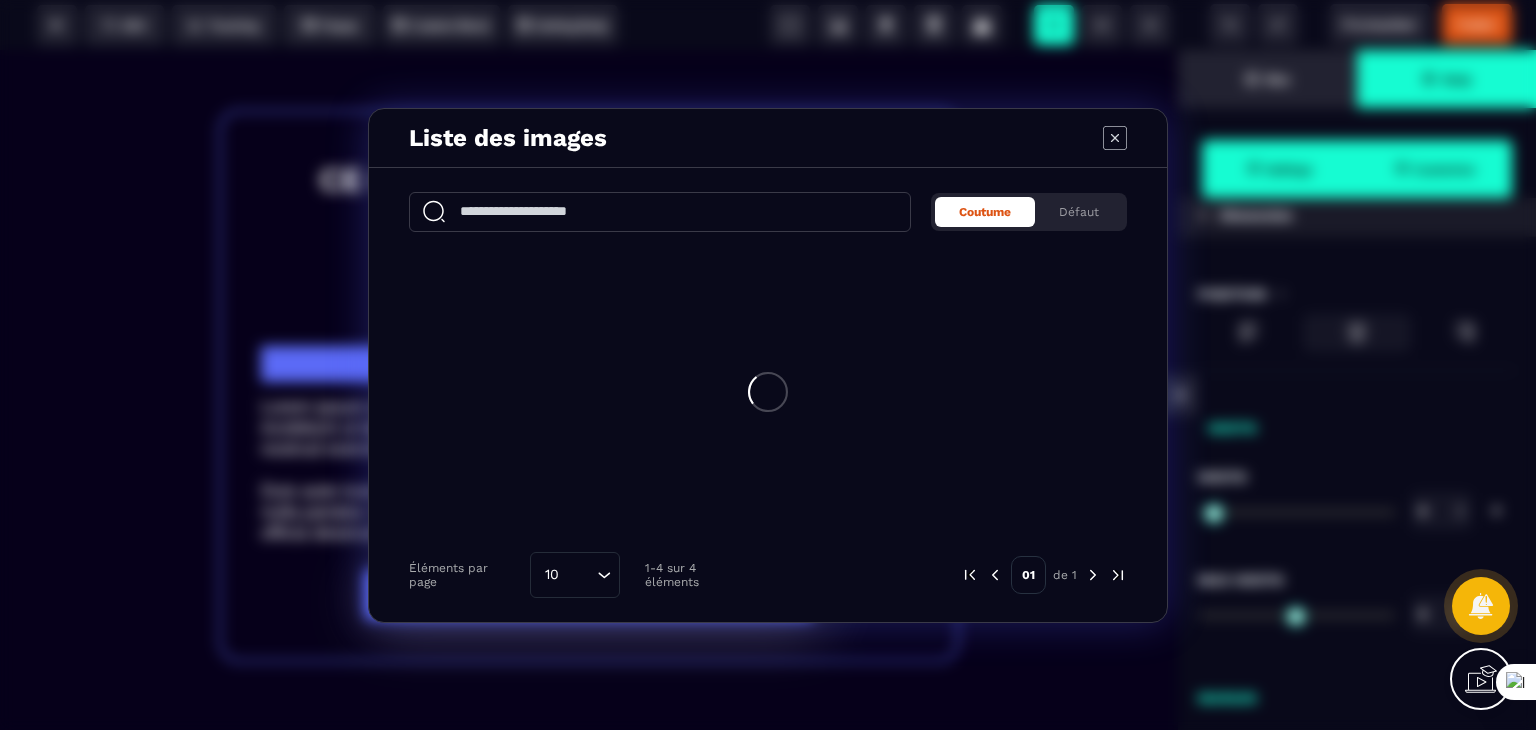 scroll, scrollTop: 0, scrollLeft: 0, axis: both 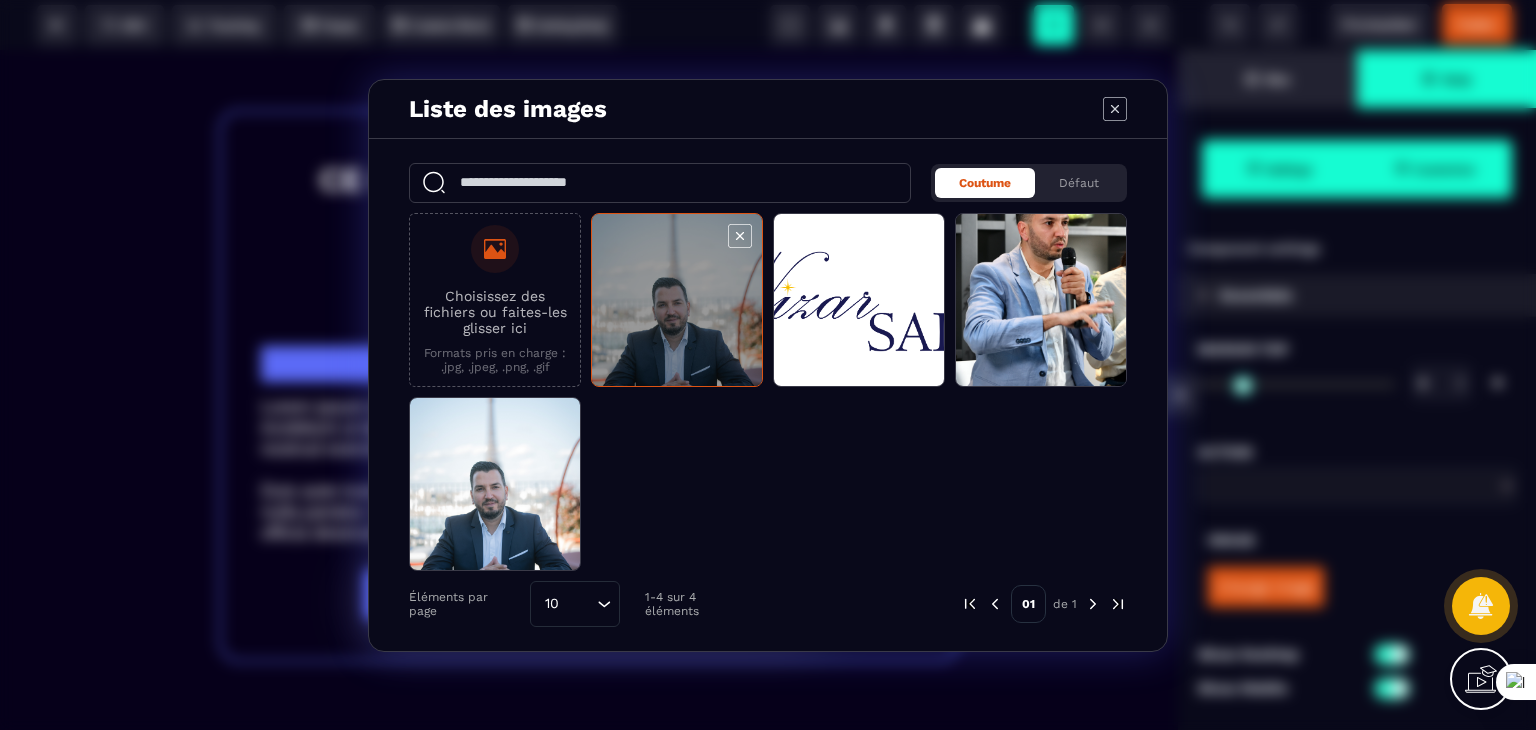 click at bounding box center [677, 301] 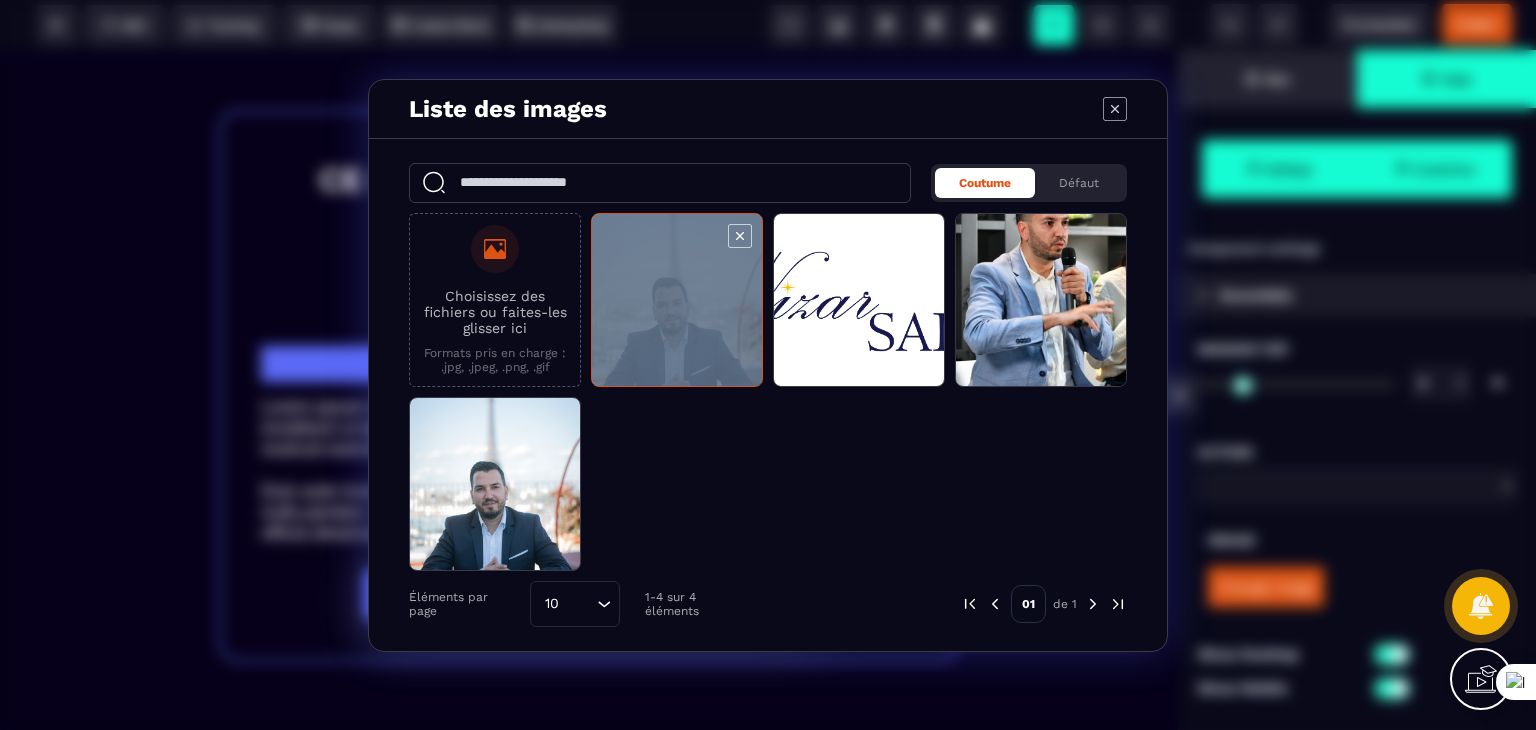 click at bounding box center [677, 301] 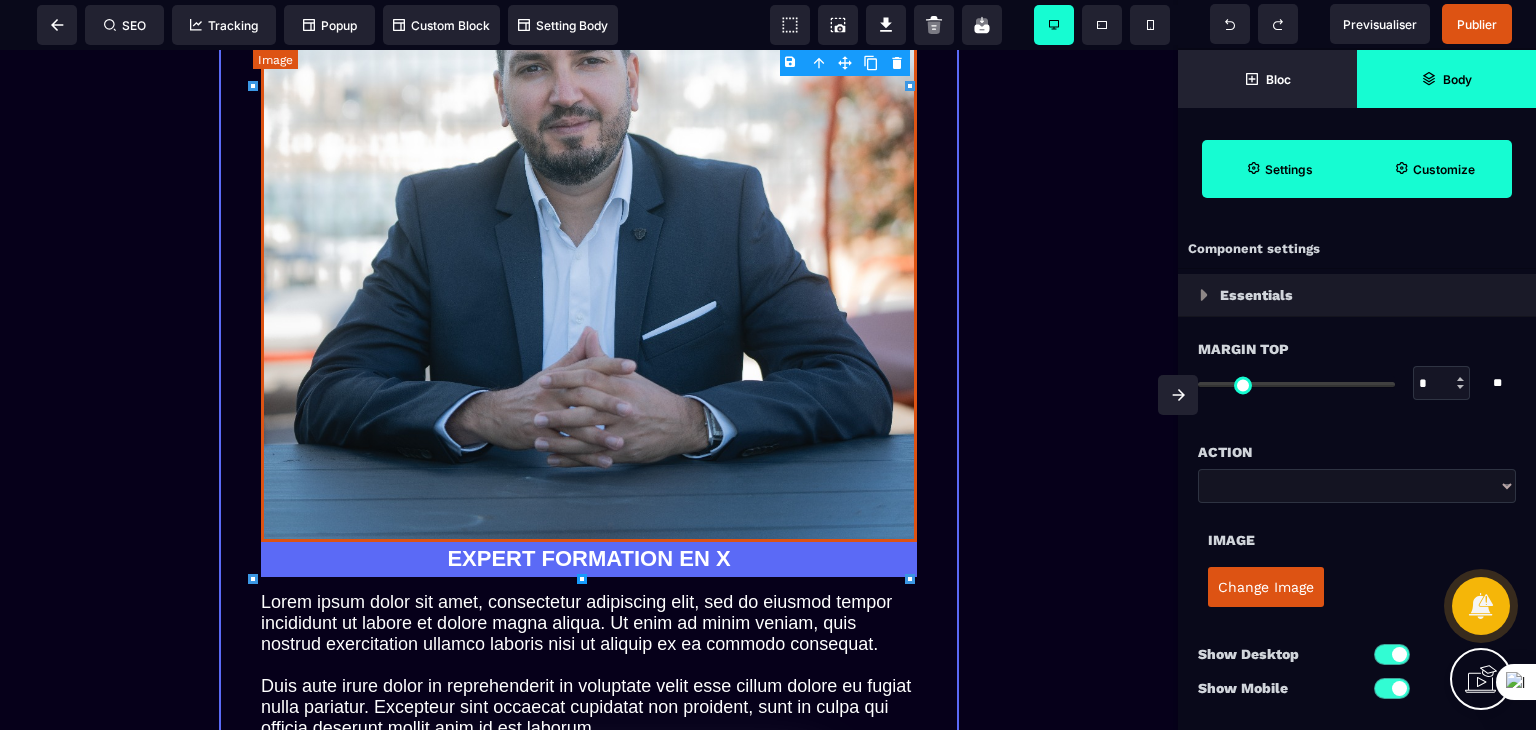 scroll, scrollTop: 2300, scrollLeft: 0, axis: vertical 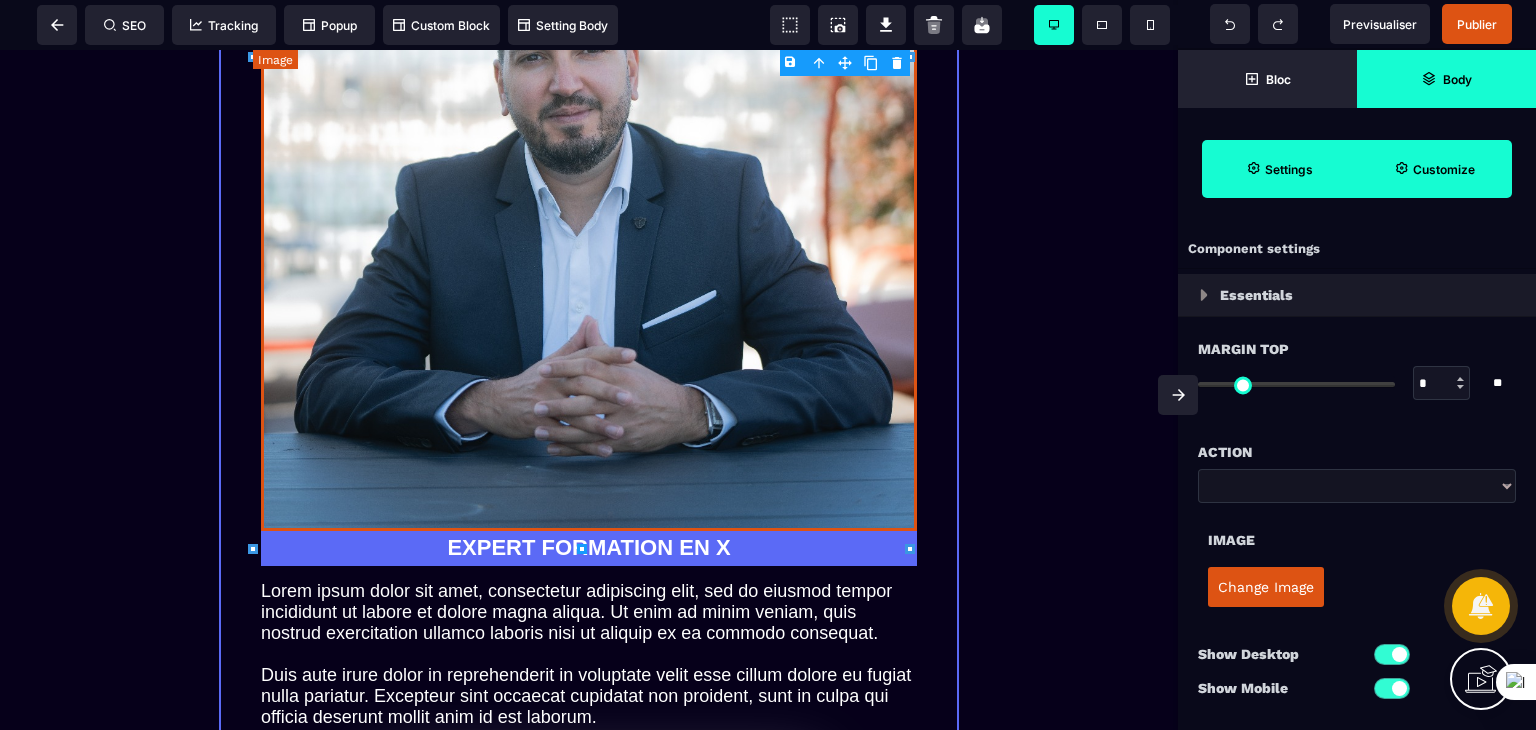click at bounding box center [589, 39] 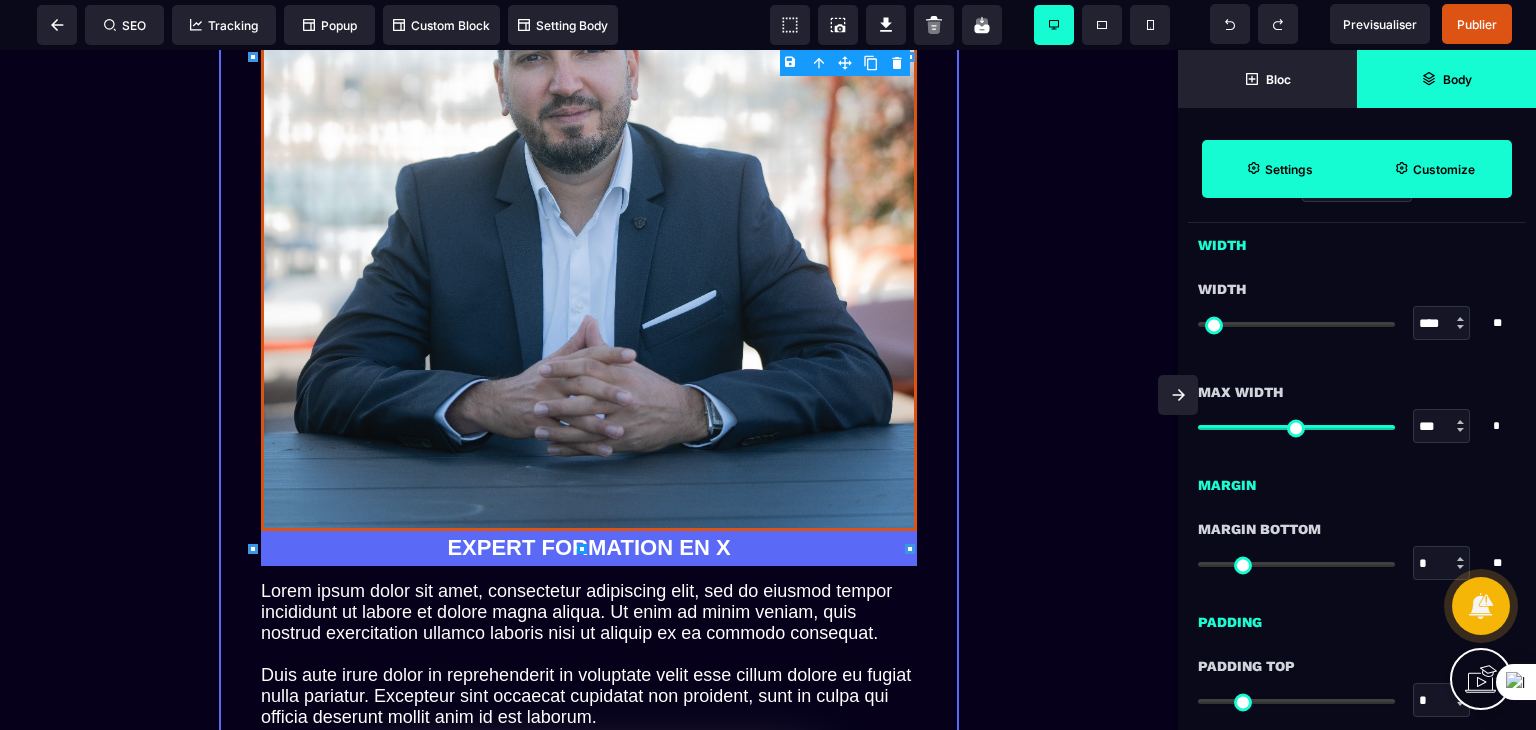 scroll, scrollTop: 800, scrollLeft: 0, axis: vertical 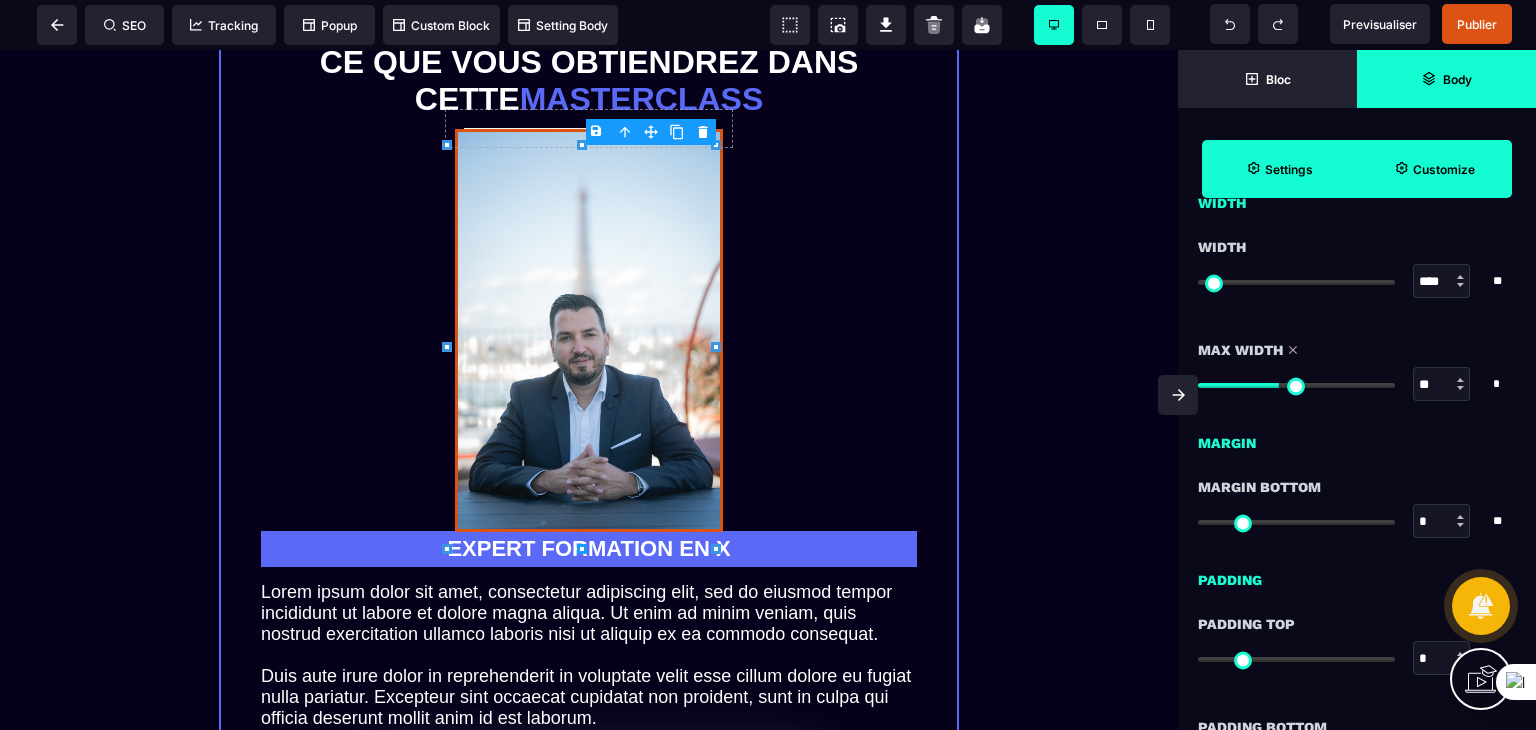 drag, startPoint x: 1372, startPoint y: 401, endPoint x: 1187, endPoint y: 404, distance: 185.02432 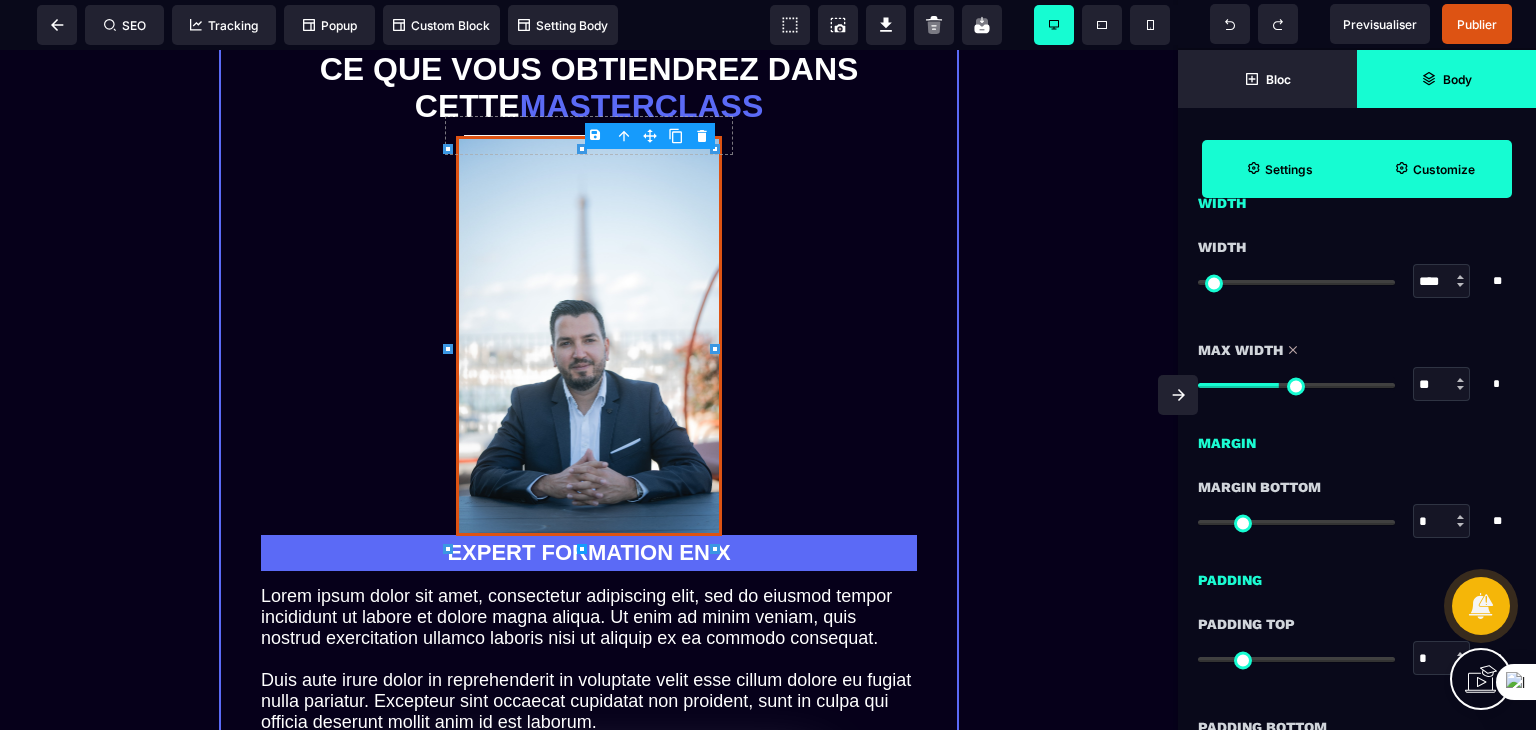 scroll, scrollTop: 1714, scrollLeft: 0, axis: vertical 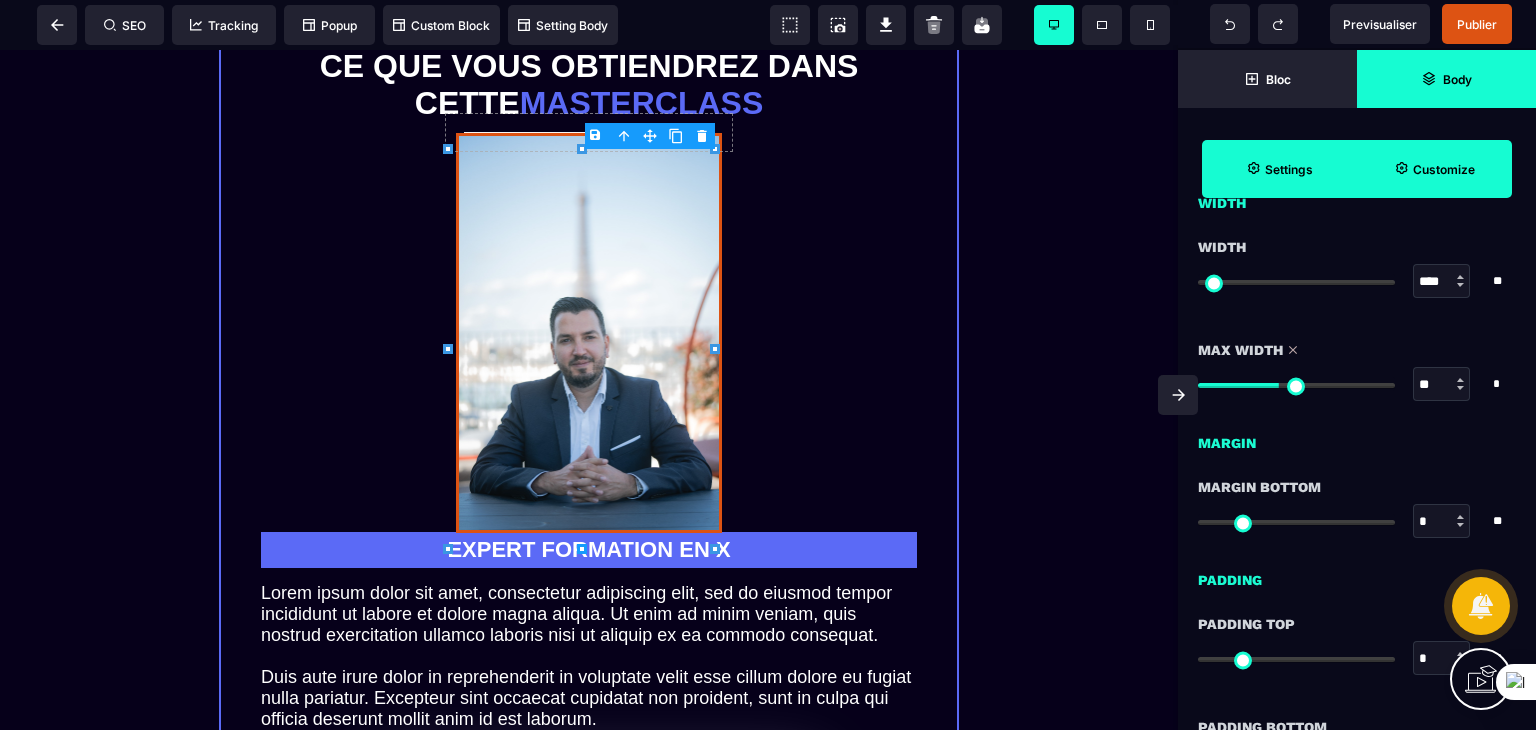 click on "B I U S
A *******
Hr" at bounding box center [589, 390] 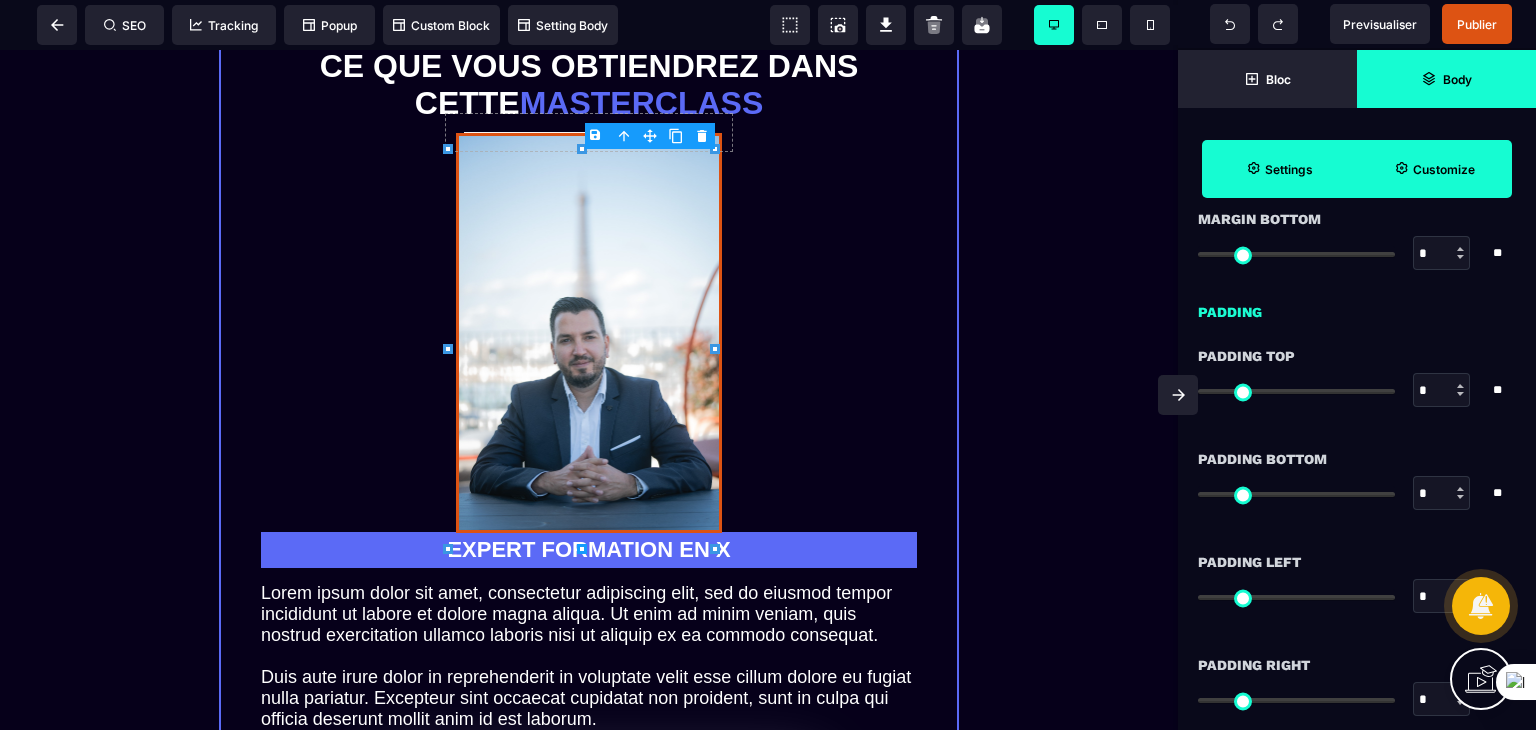 scroll, scrollTop: 1092, scrollLeft: 0, axis: vertical 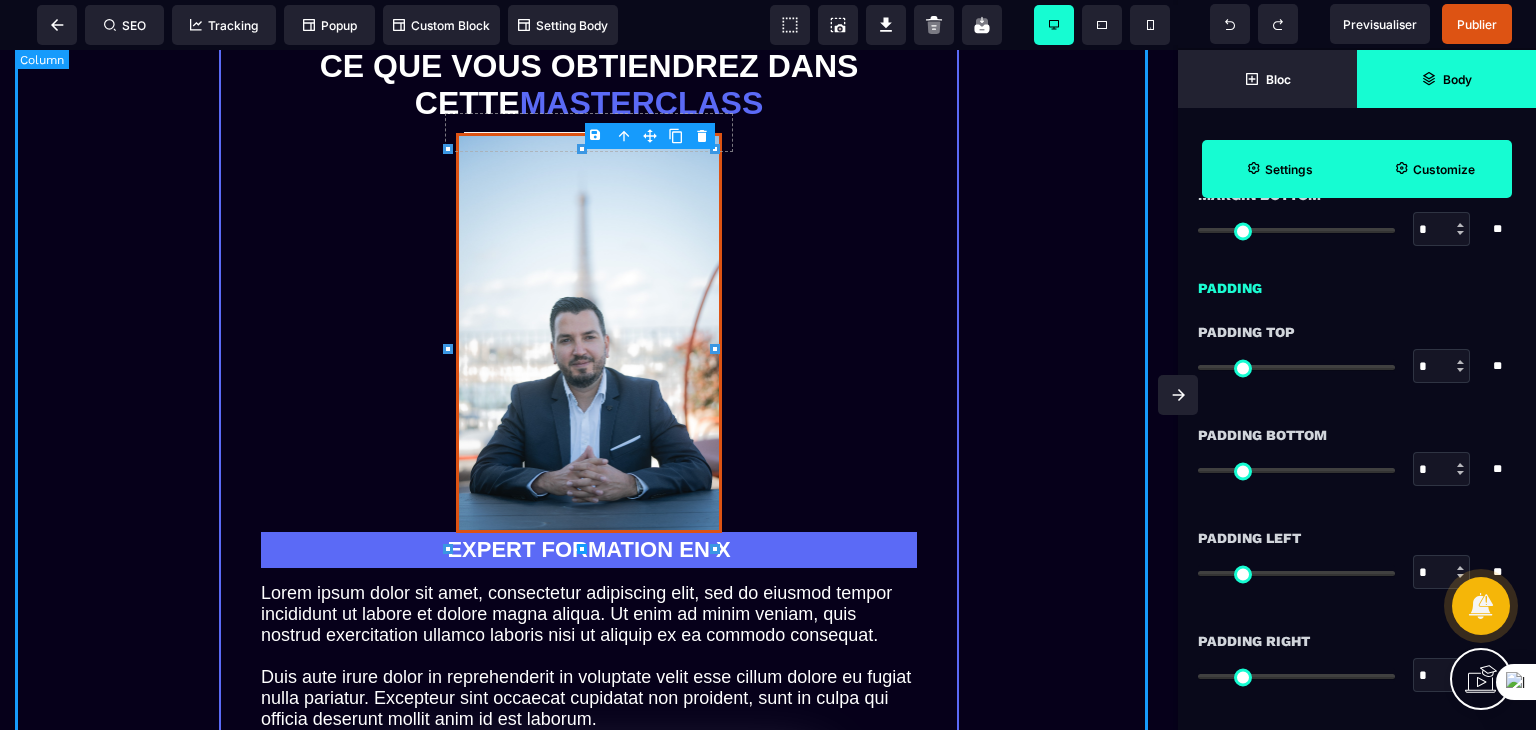 click on "Ce que vous obtiendrez dans cette  masterclass EXPERT FORMATION EN X Lorem ipsum dolor sit amet, consectetur adipiscing elit, sed do eiusmod tempor incididunt ut labore et dolore magna aliqua. Ut enim ad minim veniam, quis nostrud exercitation ullamco laboris nisi ut aliquip ex ea commodo consequat.  Duis aute irure dolor in reprehenderit in voluptate velit esse cillum dolore eu fugiat nulla pariatur. Excepteur sint occaecat cupidatat non proident, sunt in culpa qui officia deserunt mollit anim id est laborum.
ACCEDER A LA MASTERCLASS Ce site ne fait pas partie du site YouTube™, Google™, Facebook™, Google  Inc. ou Facebook Inc. De plus, ce site n’est PAS approuvé par YouTube™,  Google™ ou Facebook™ en aucune façon. FACEBOOK™ est une marque de  commerce de FACEBOOK, Inc. GOOGLE™ et YOUTUBE™ sont des marques de  commerce de GOOGLE Inc. Mentions légales |  Politique de confidentialité | CGV" at bounding box center [589, 508] 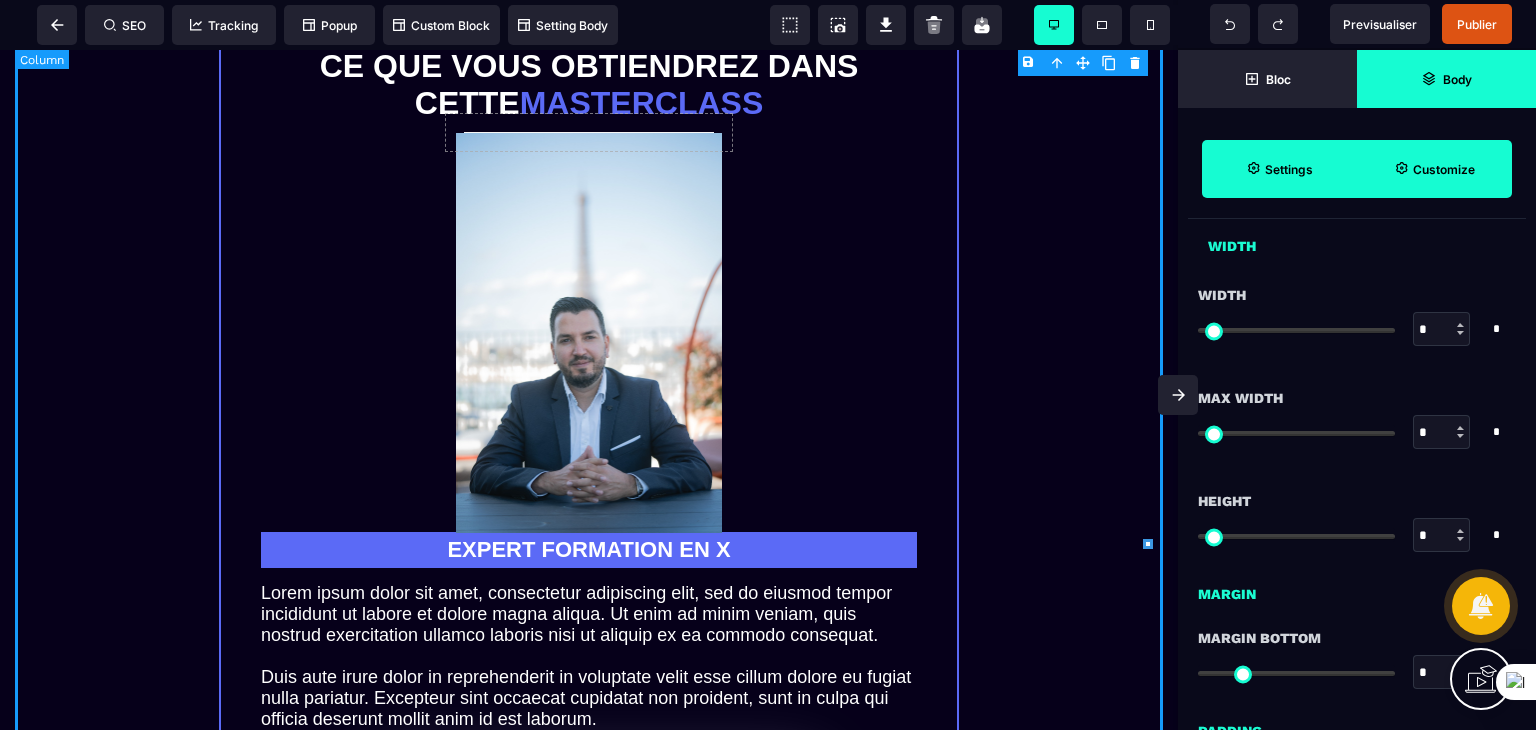 scroll, scrollTop: 0, scrollLeft: 0, axis: both 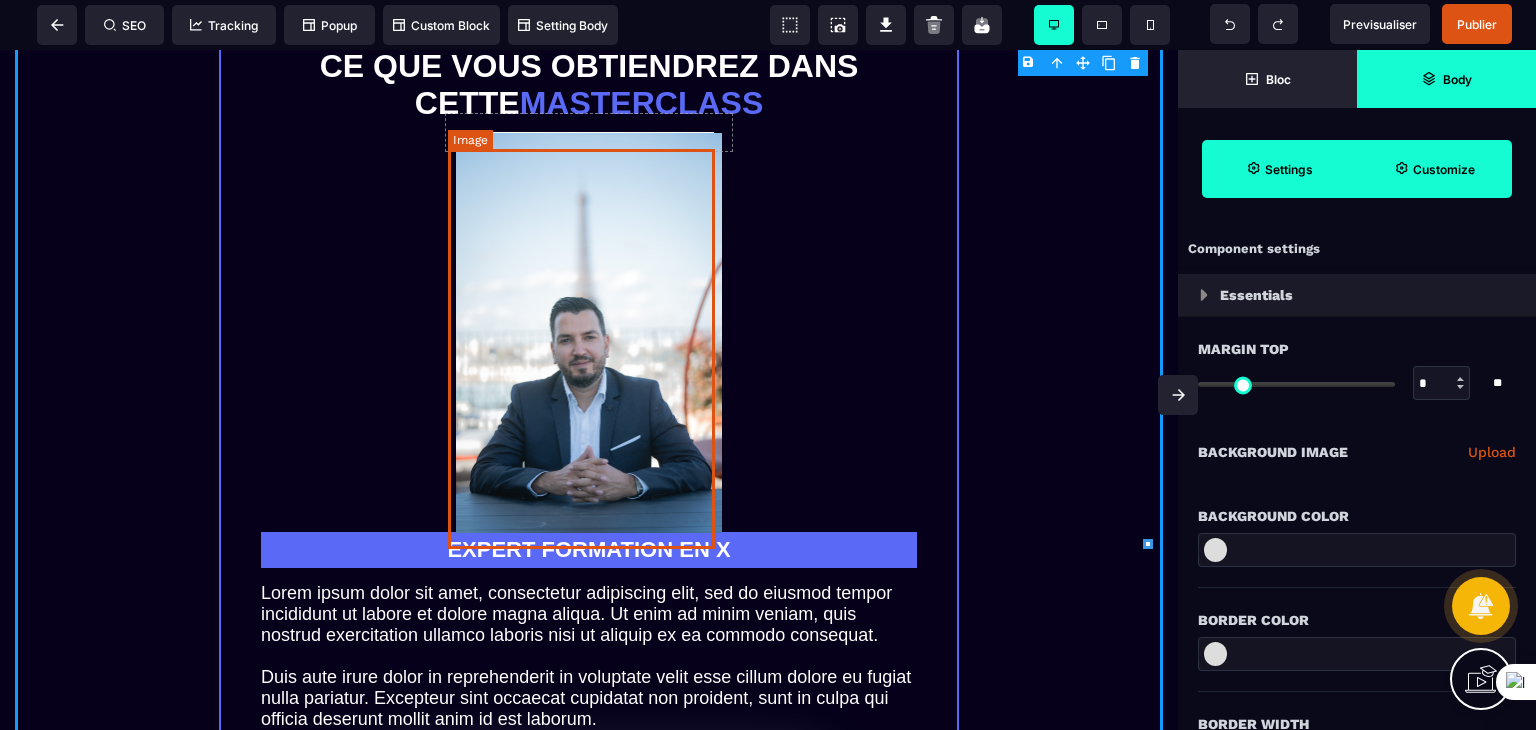 click at bounding box center [589, 333] 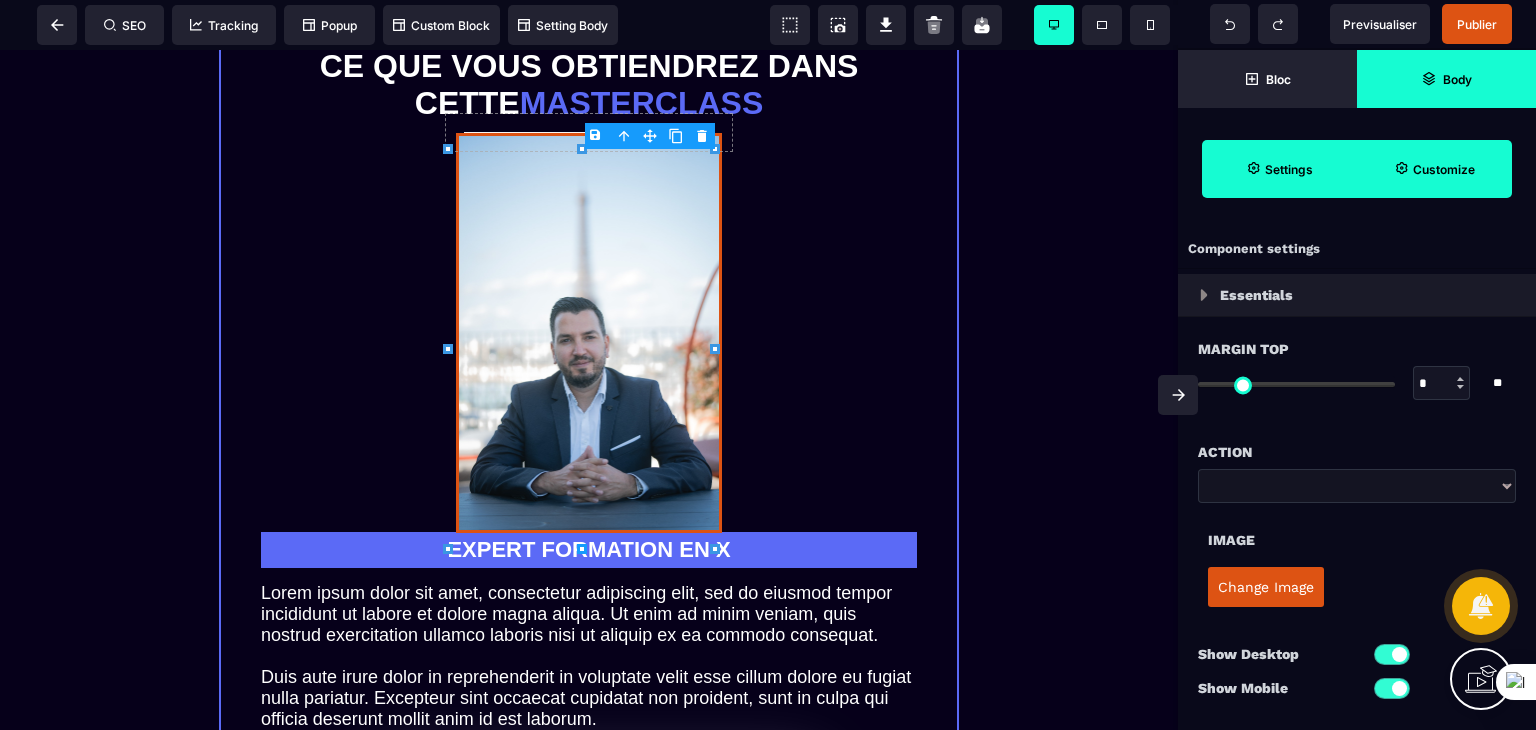click on "Customize" at bounding box center [1444, 169] 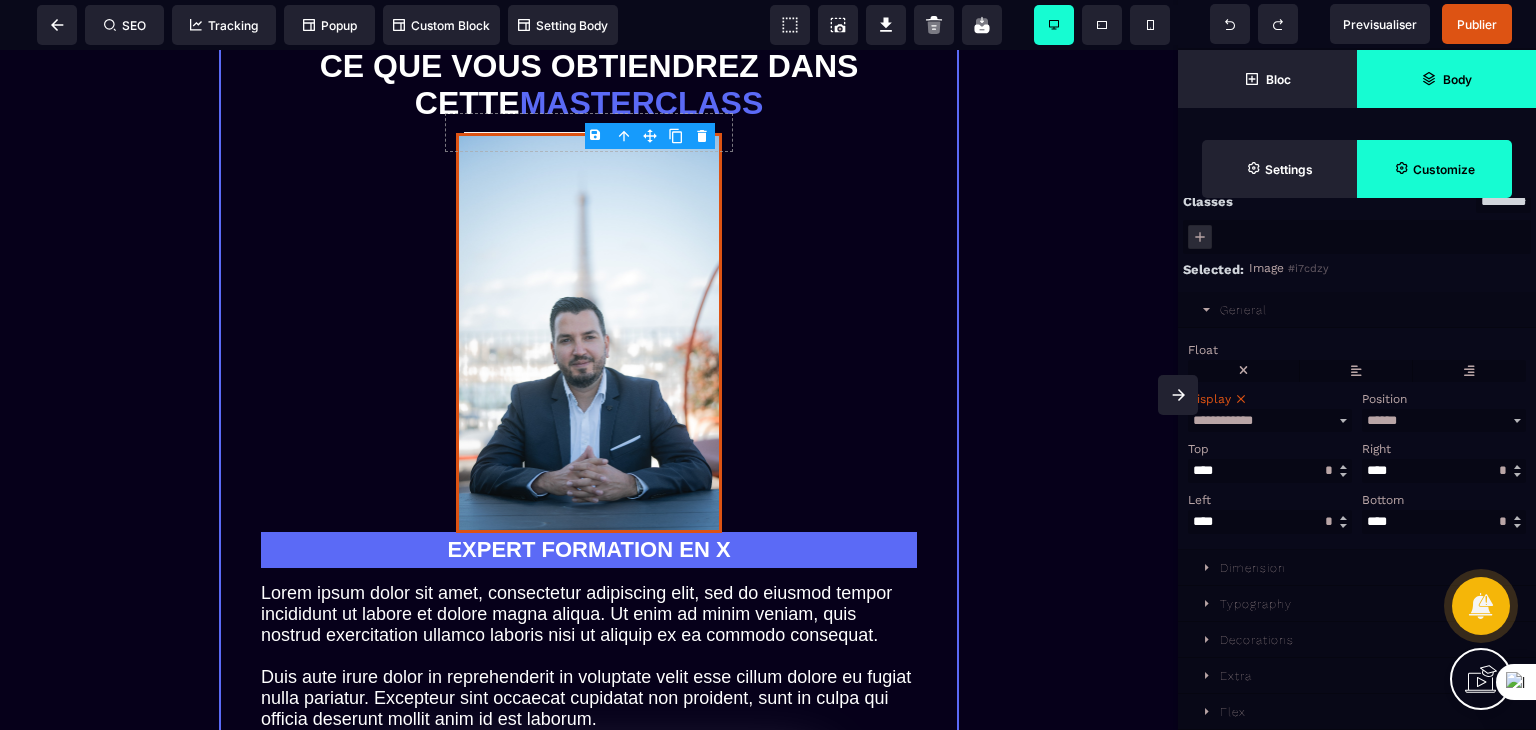 scroll, scrollTop: 127, scrollLeft: 0, axis: vertical 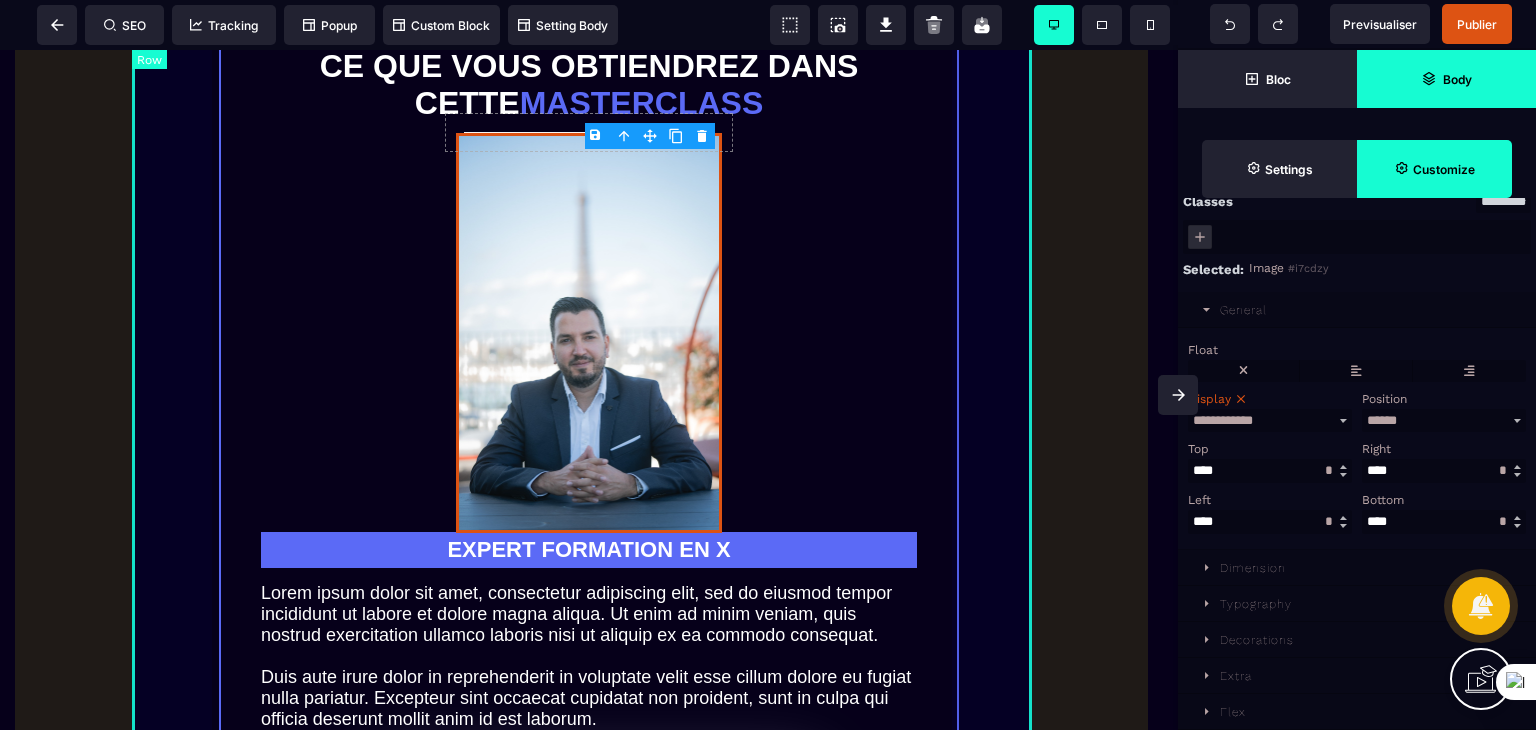 click on "Ce que vous obtiendrez dans cette  masterclass EXPERT FORMATION EN X Lorem ipsum dolor sit amet, consectetur adipiscing elit, sed do eiusmod tempor incididunt ut labore et dolore magna aliqua. Ut enim ad minim veniam, quis nostrud exercitation ullamco laboris nisi ut aliquip ex ea commodo consequat.  Duis aute irure dolor in reprehenderit in voluptate velit esse cillum dolore eu fugiat nulla pariatur. Excepteur sint occaecat cupidatat non proident, sunt in culpa qui officia deserunt mollit anim id est laborum.
ACCEDER A LA MASTERCLASS" at bounding box center (589, 422) 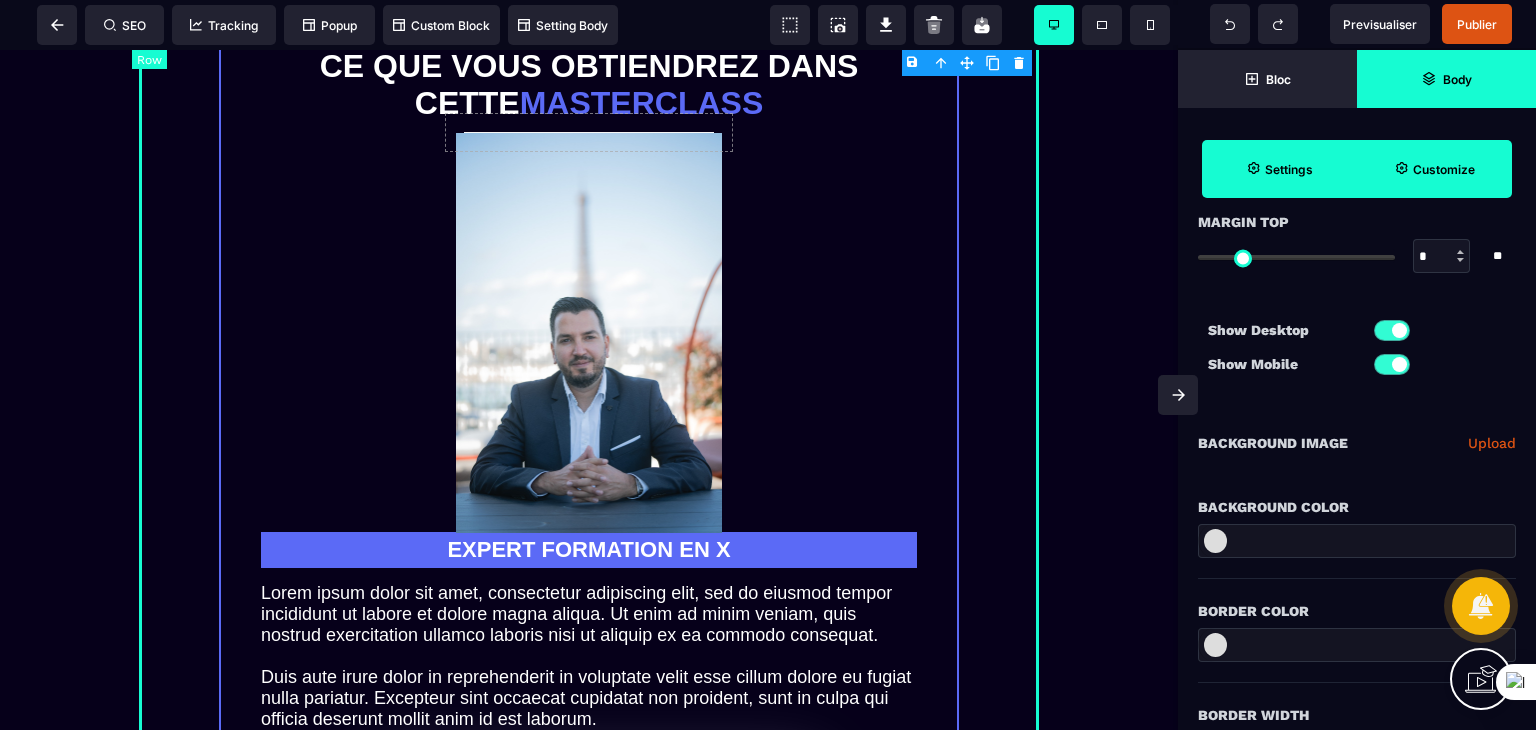 scroll, scrollTop: 0, scrollLeft: 0, axis: both 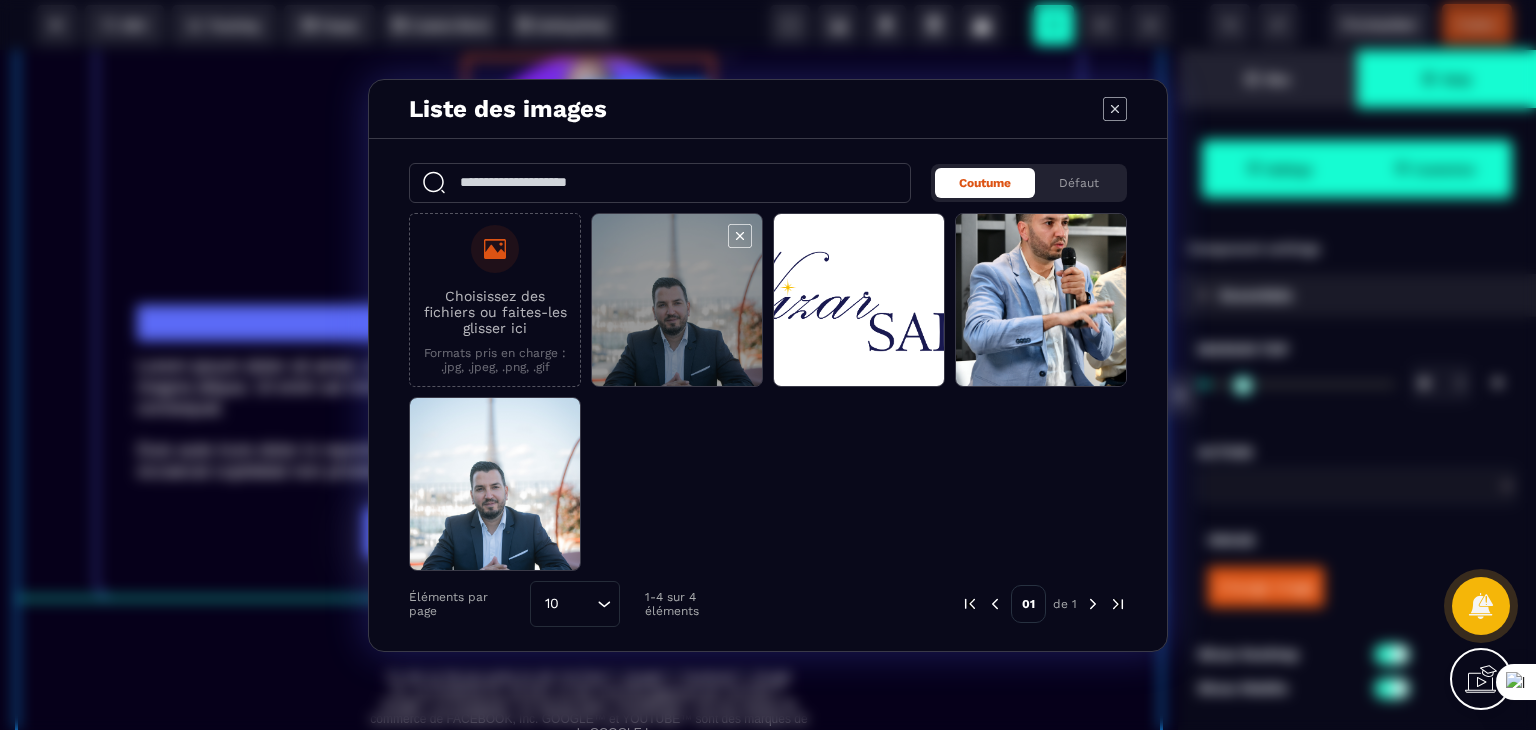 click at bounding box center (677, 301) 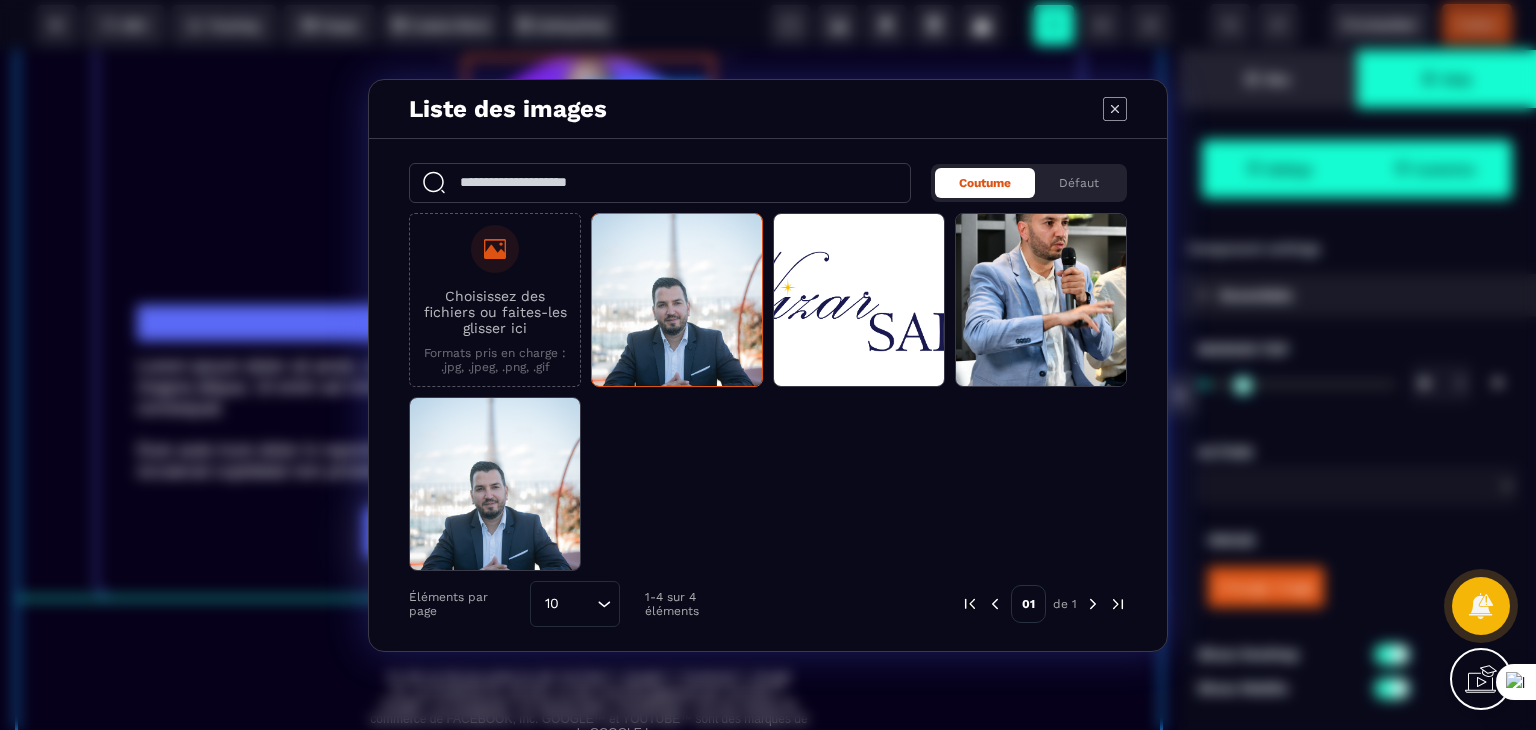 click 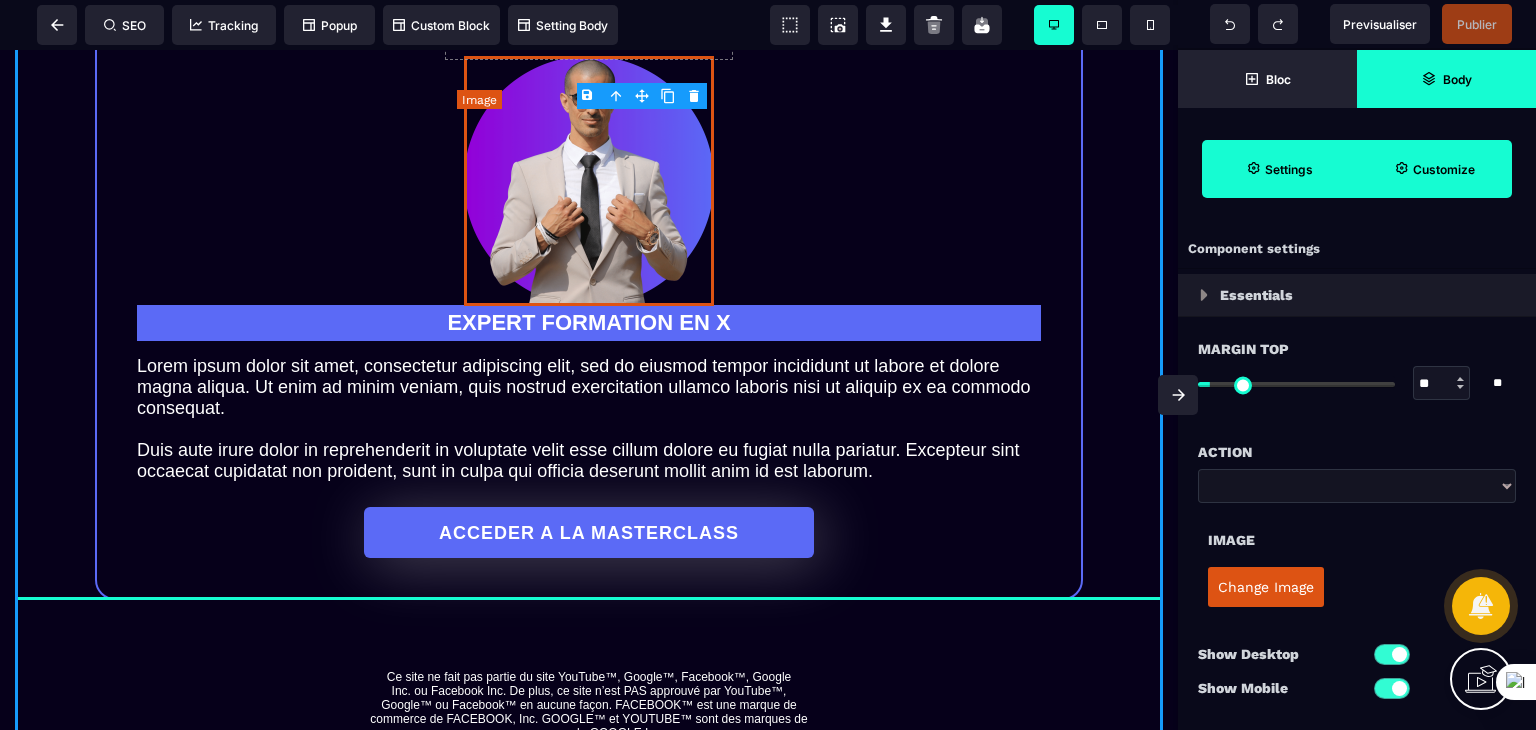 drag, startPoint x: 636, startPoint y: 159, endPoint x: 976, endPoint y: 116, distance: 342.70834 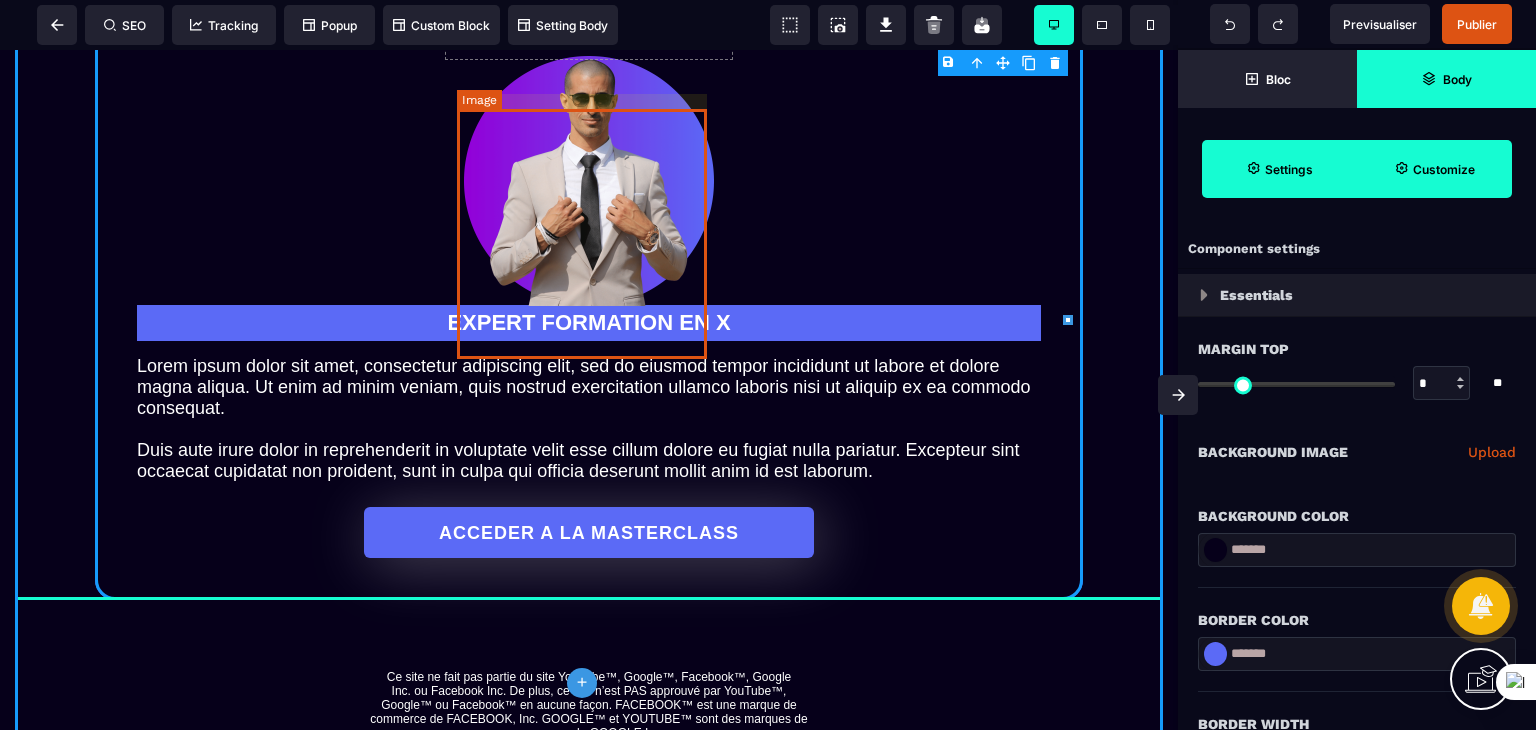 click at bounding box center (589, 181) 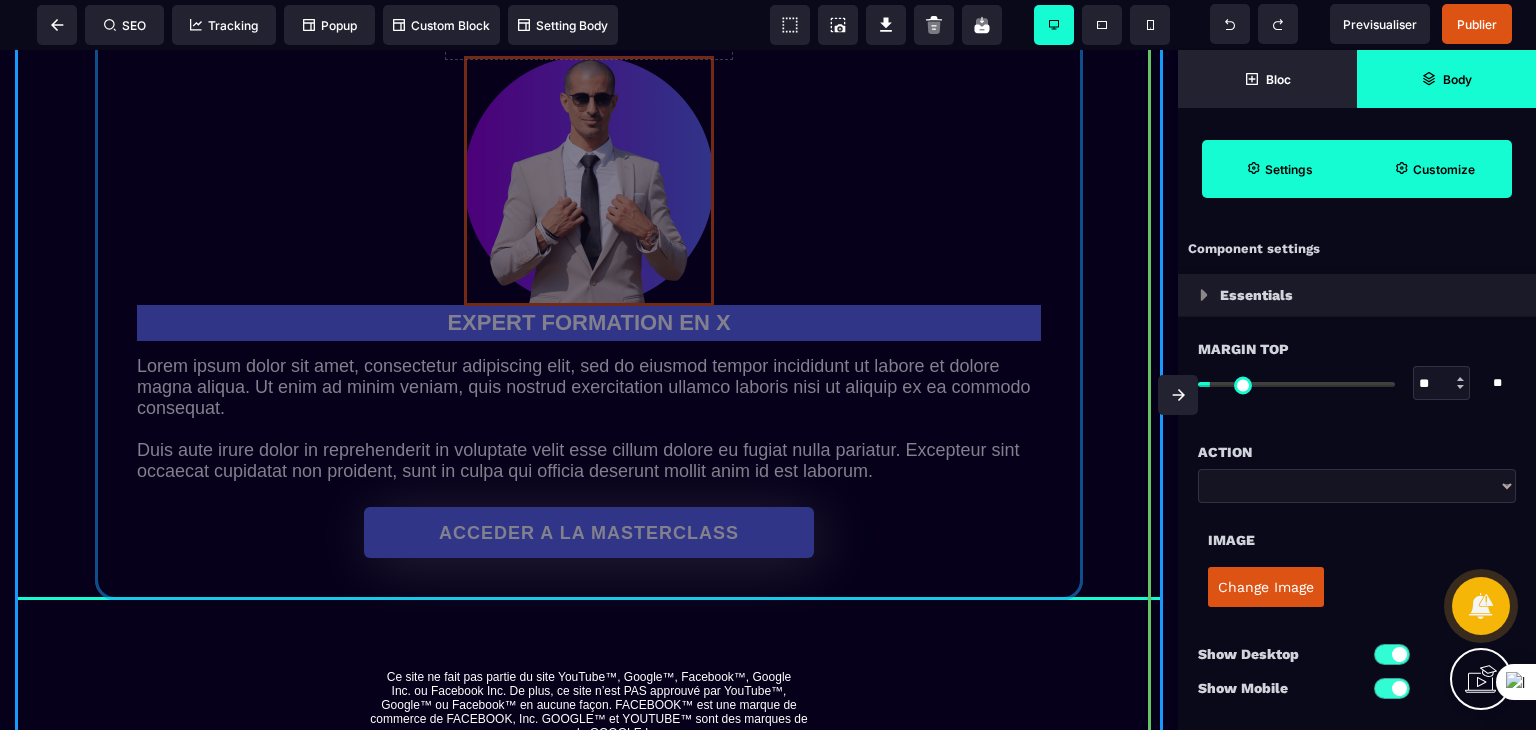 drag, startPoint x: 590, startPoint y: 201, endPoint x: 694, endPoint y: 211, distance: 104.47966 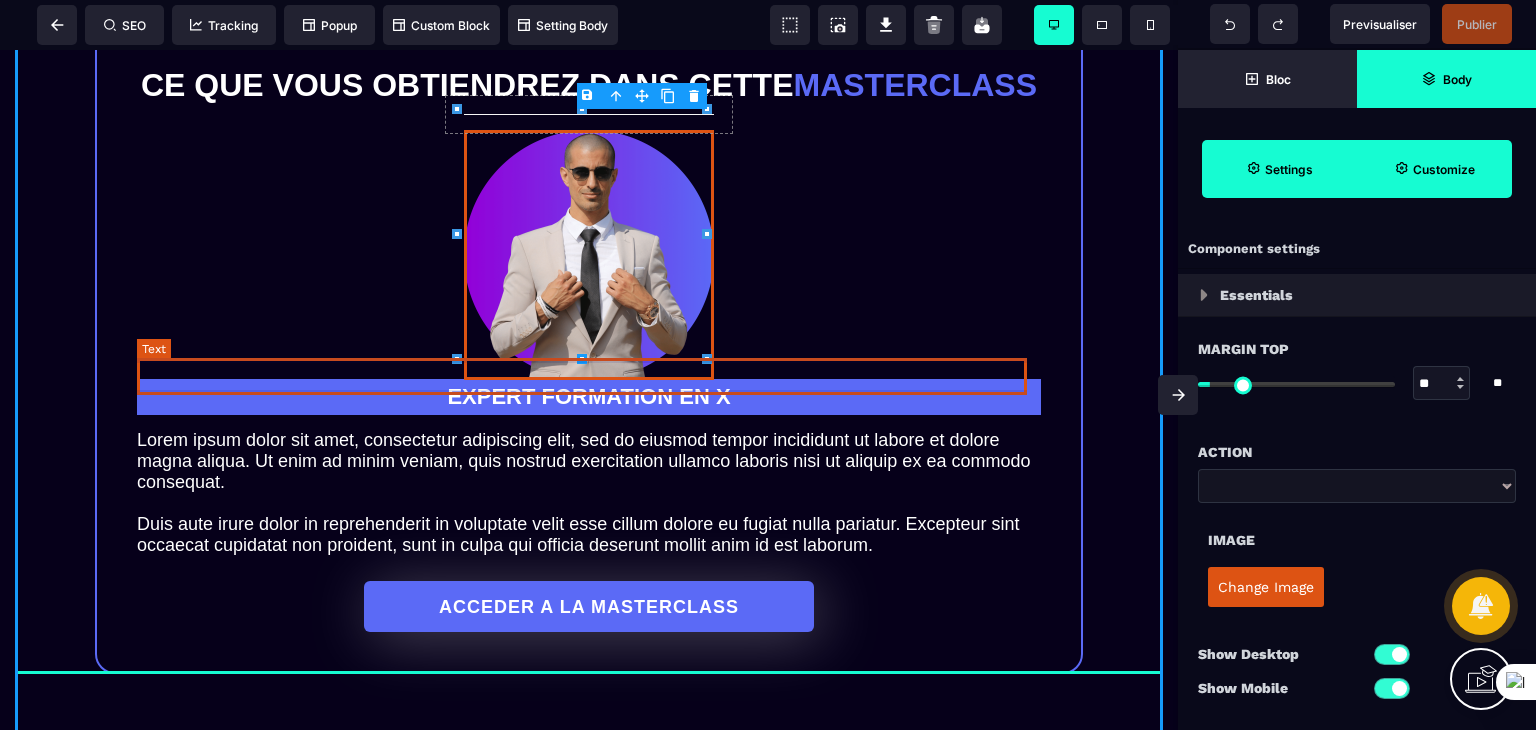 scroll, scrollTop: 1614, scrollLeft: 0, axis: vertical 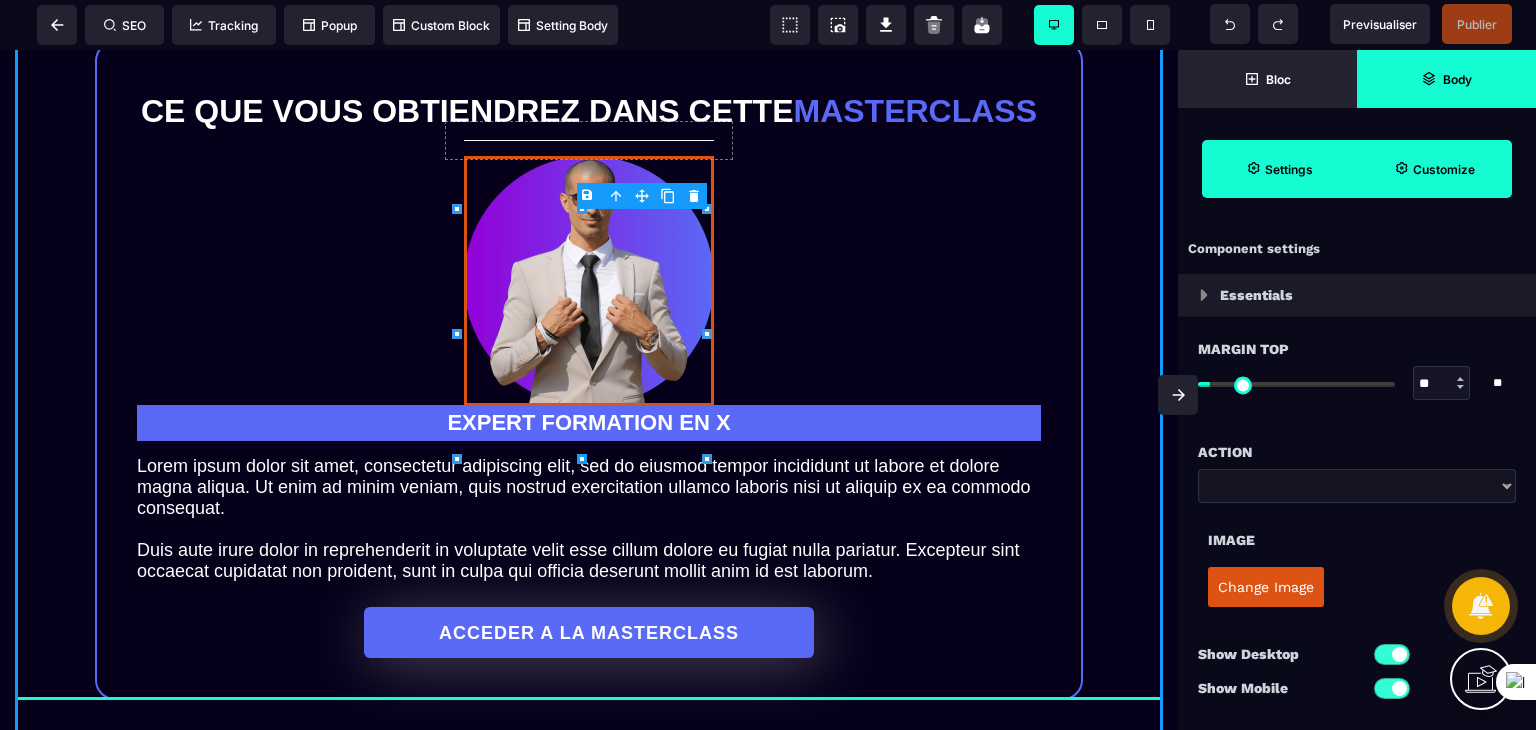 click 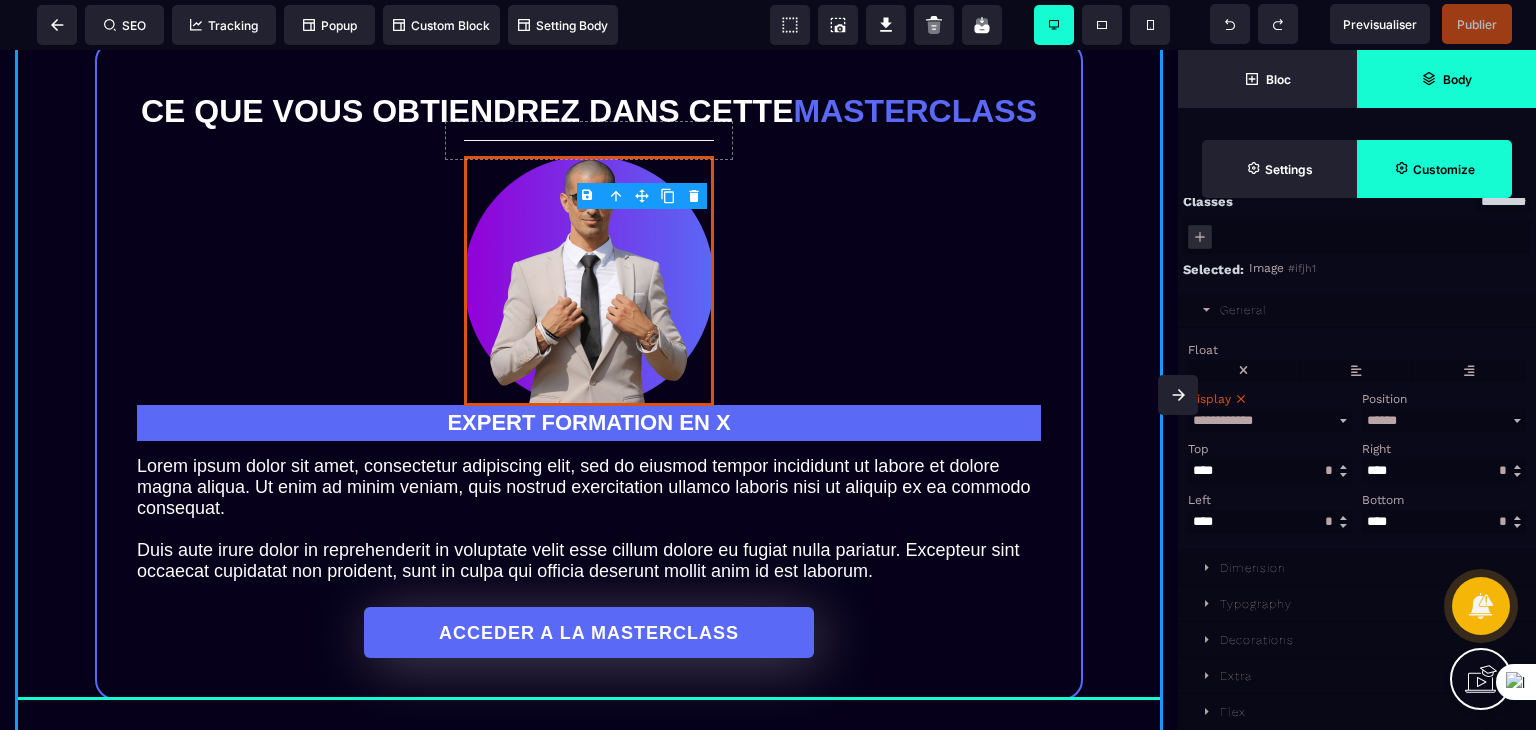 scroll, scrollTop: 127, scrollLeft: 0, axis: vertical 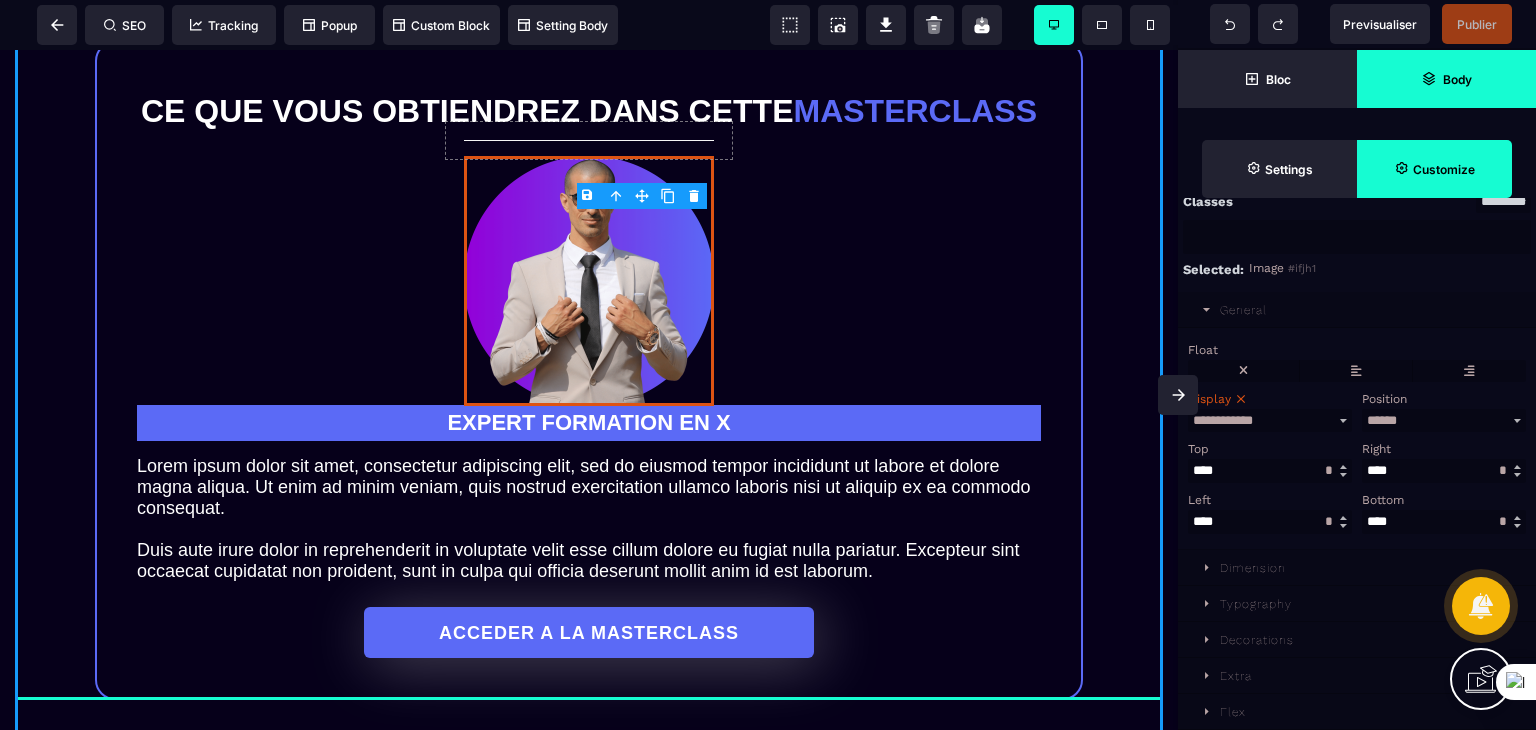 click on "Image" at bounding box center (1266, 268) 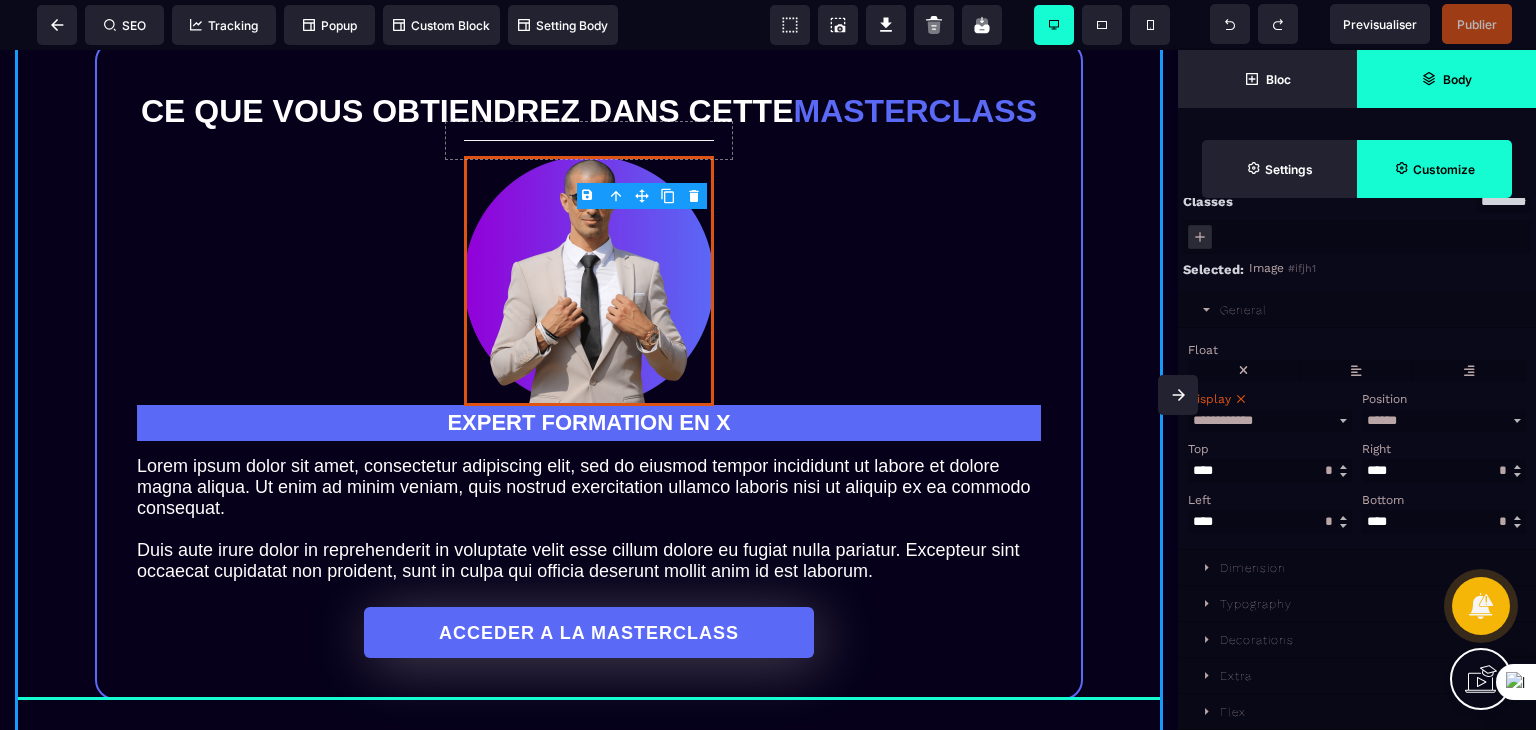 drag, startPoint x: 1298, startPoint y: 213, endPoint x: 1303, endPoint y: 227, distance: 14.866069 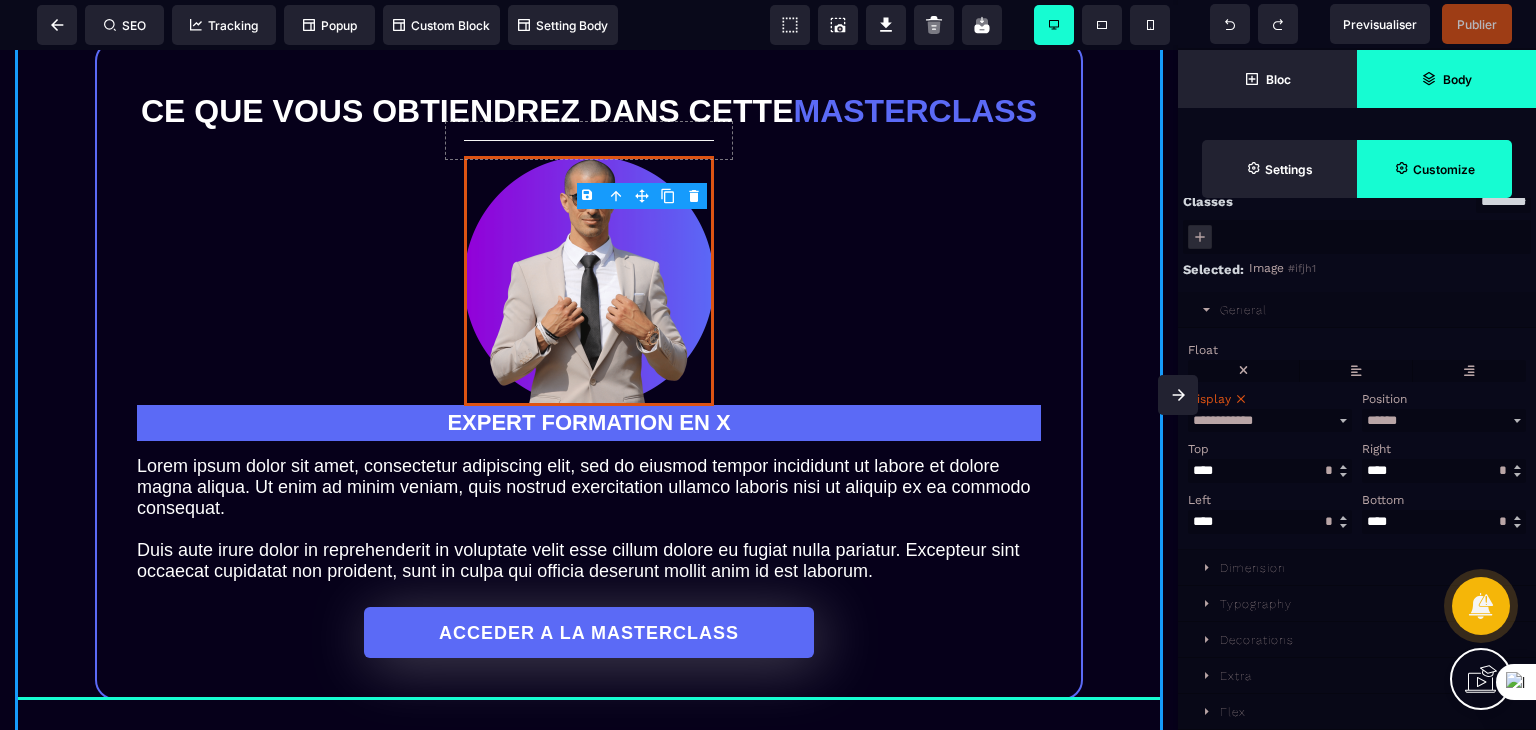 click at bounding box center (1357, 237) 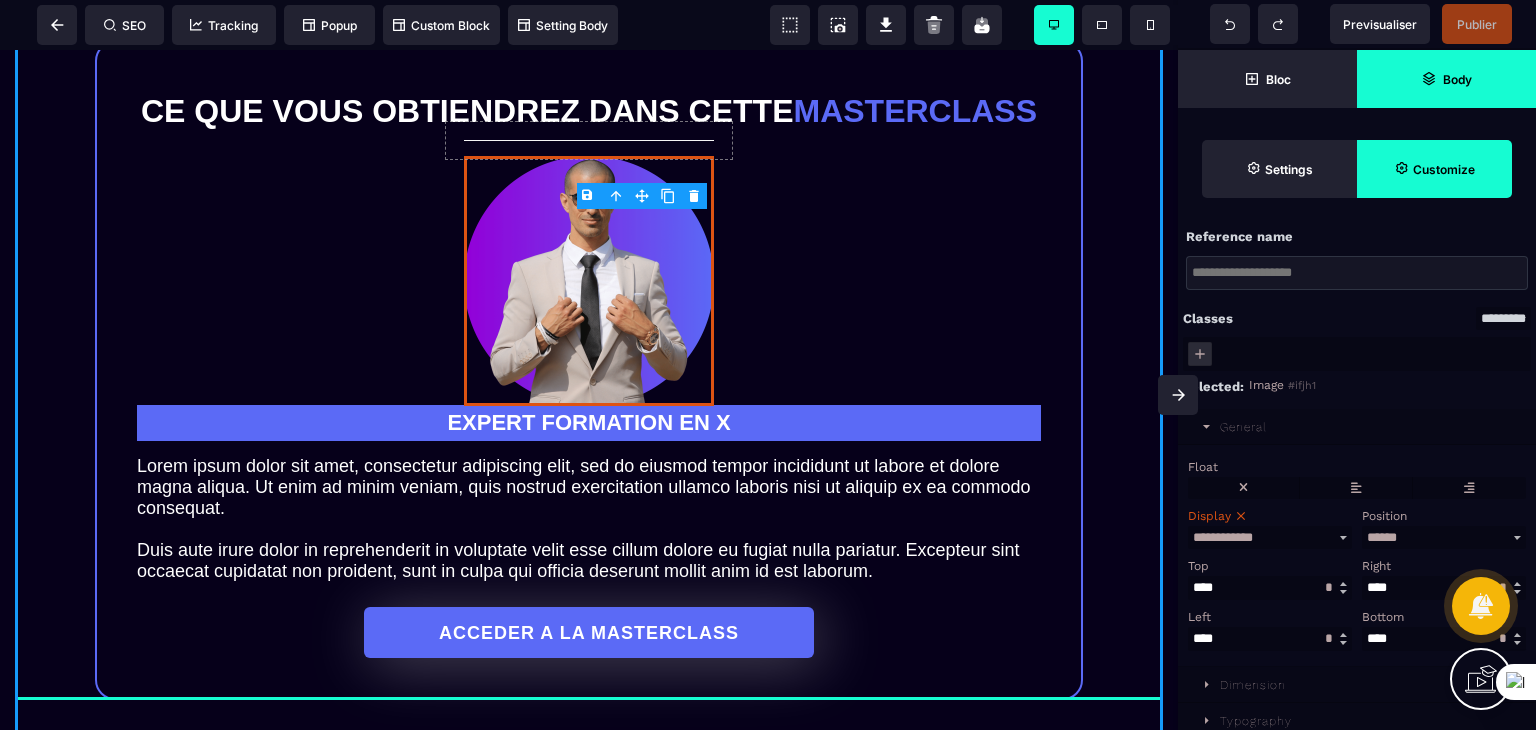 scroll, scrollTop: 0, scrollLeft: 0, axis: both 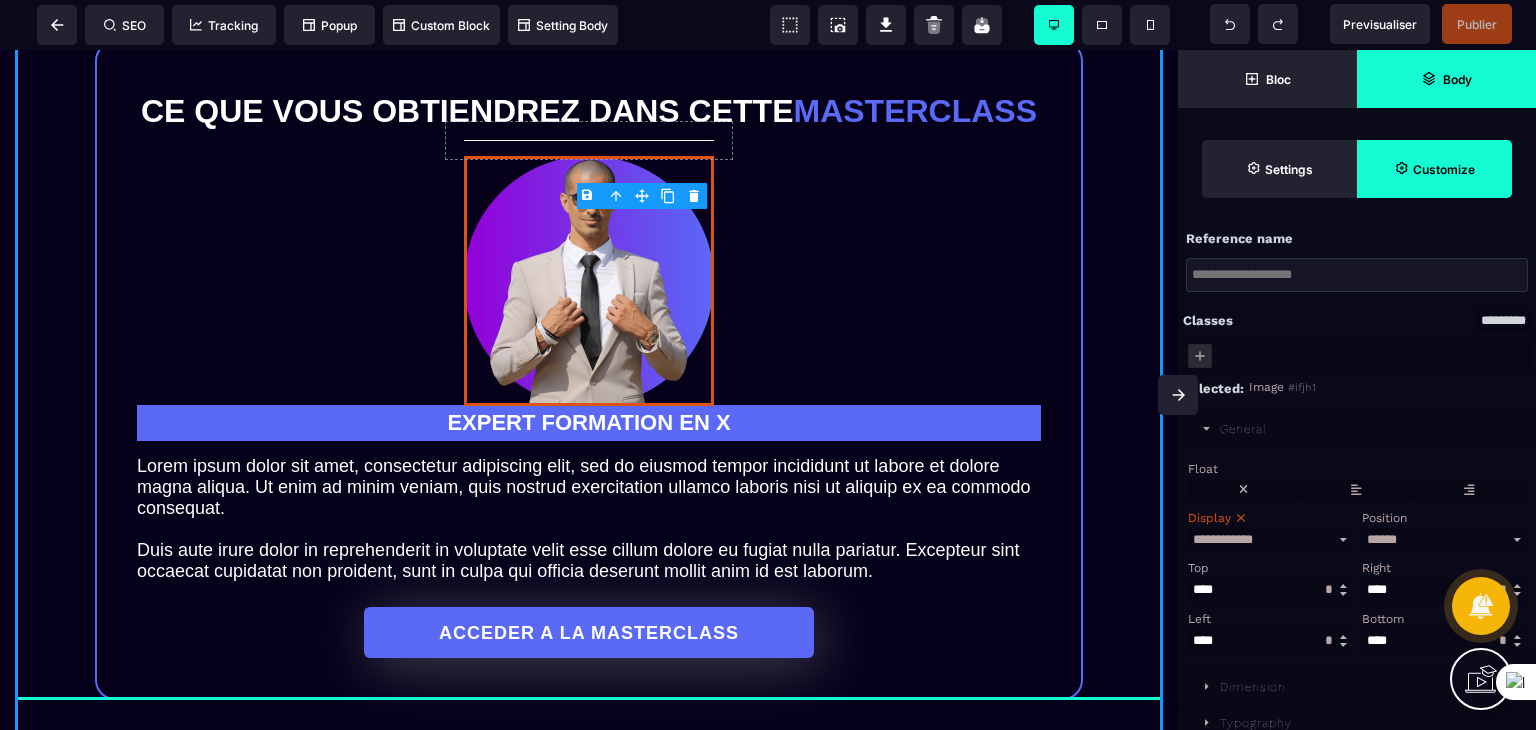 click on "Classes
********* ***** ***** ********
Selected:
Image
#ifjh1" at bounding box center (1357, 351) 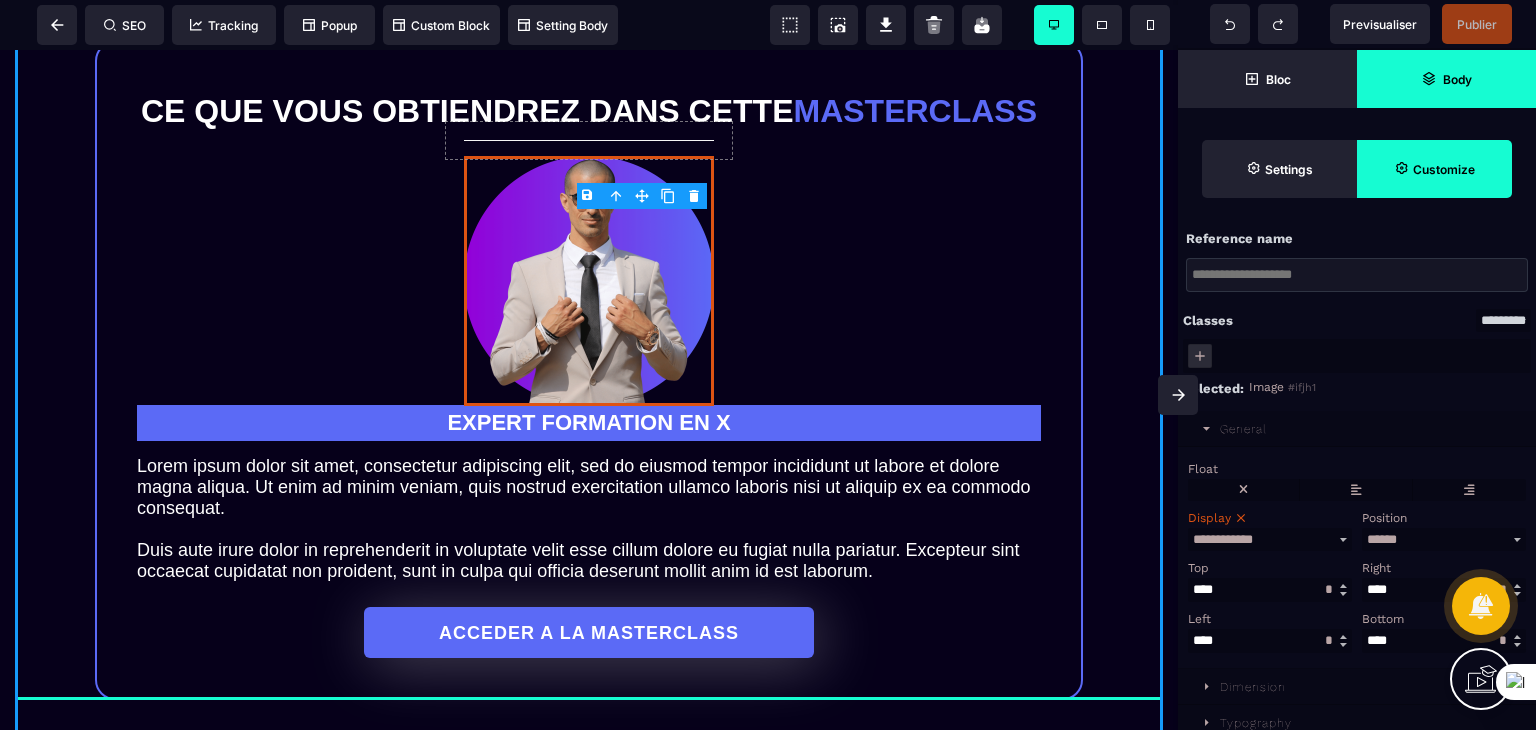 drag, startPoint x: 1254, startPoint y: 359, endPoint x: 1248, endPoint y: 348, distance: 12.529964 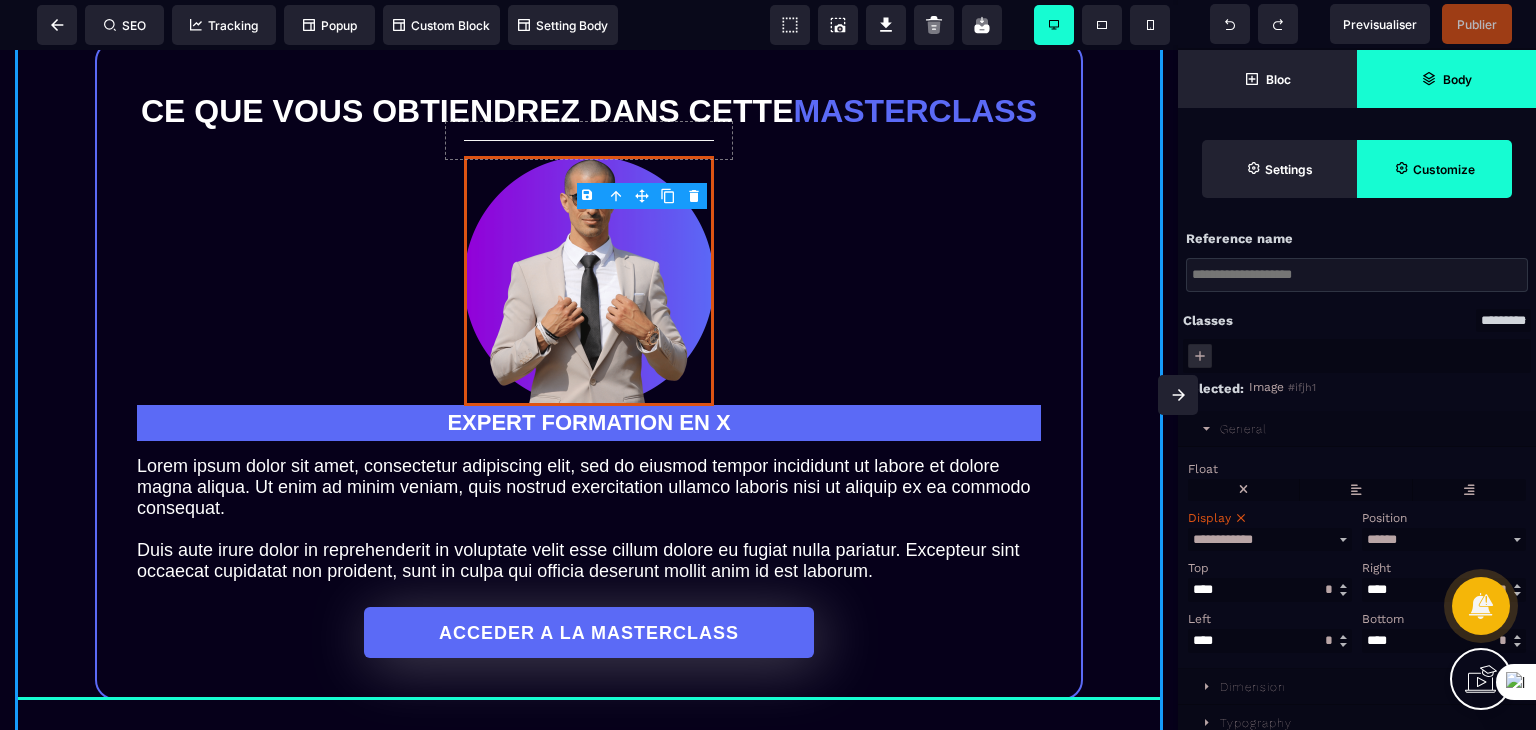 click at bounding box center [1193, 365] 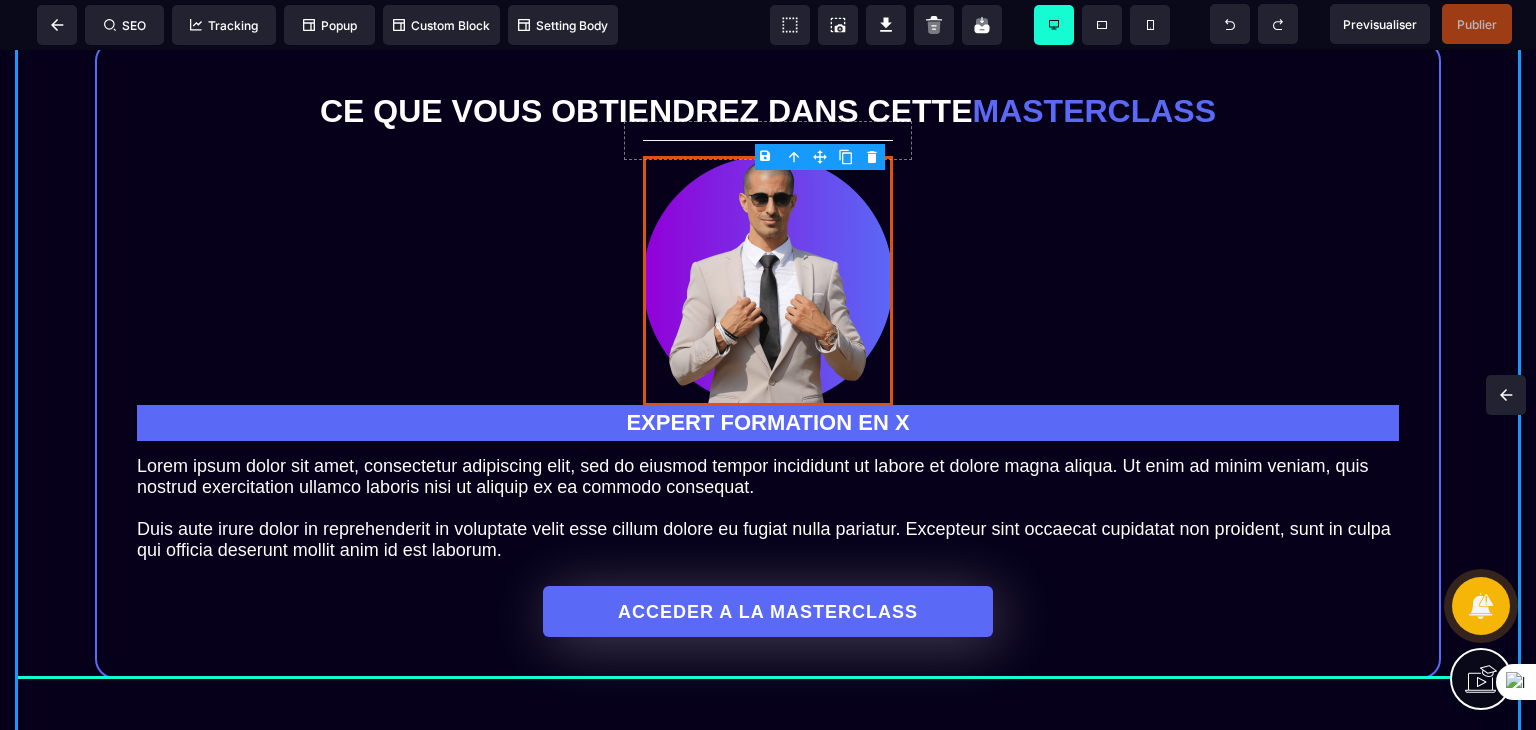 click 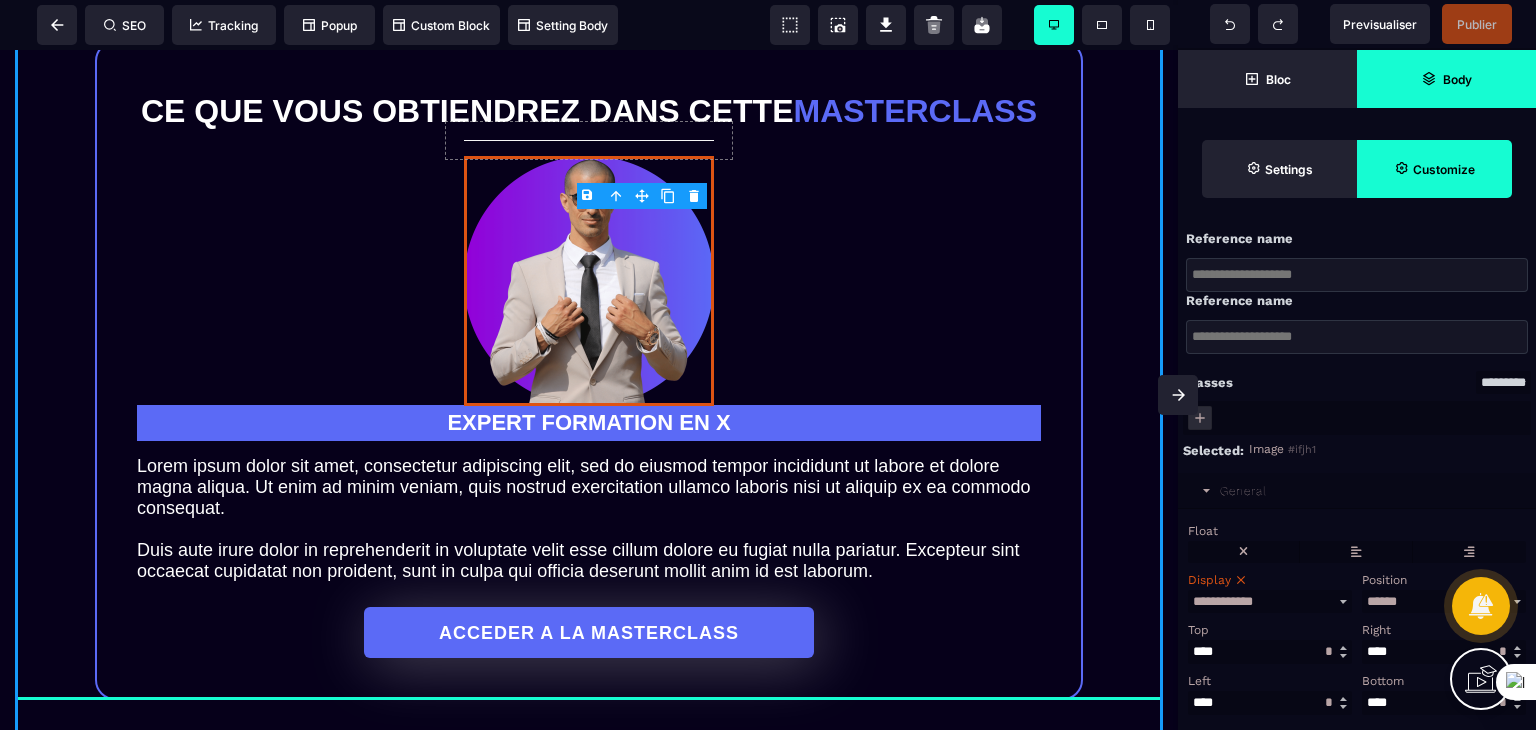 click on "#ifjh1" at bounding box center [1302, 449] 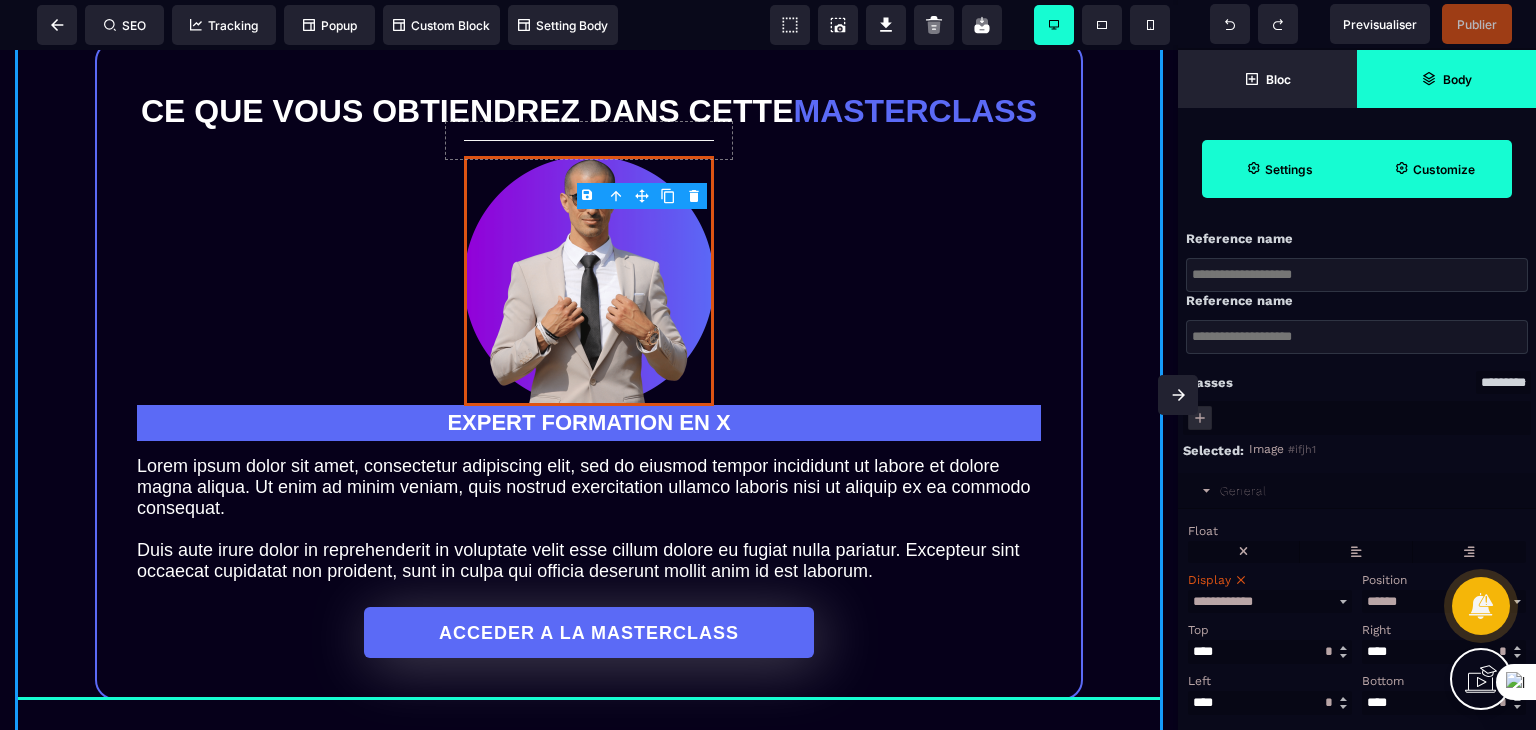 click on "Settings" at bounding box center [1279, 169] 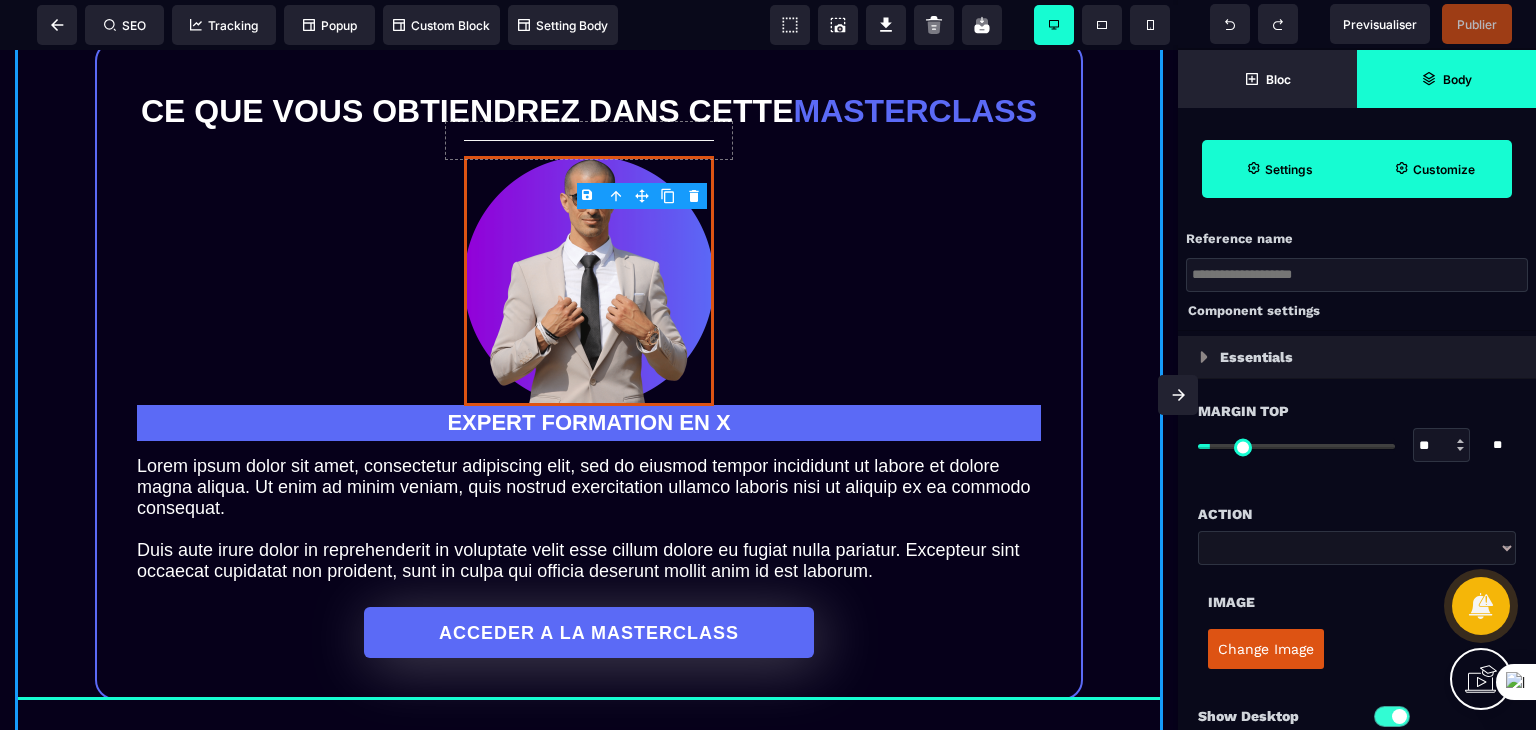 click at bounding box center (1357, 275) 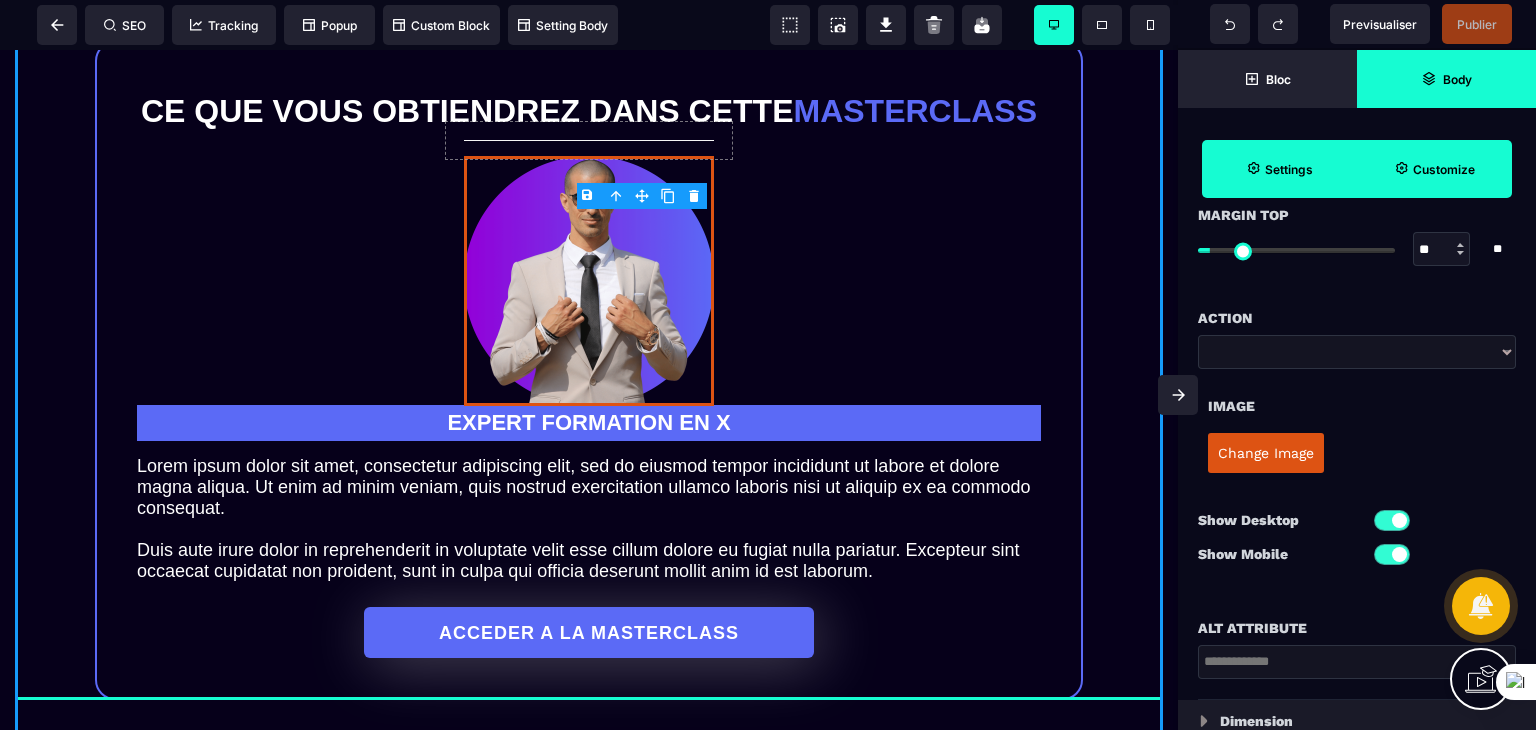 scroll, scrollTop: 200, scrollLeft: 0, axis: vertical 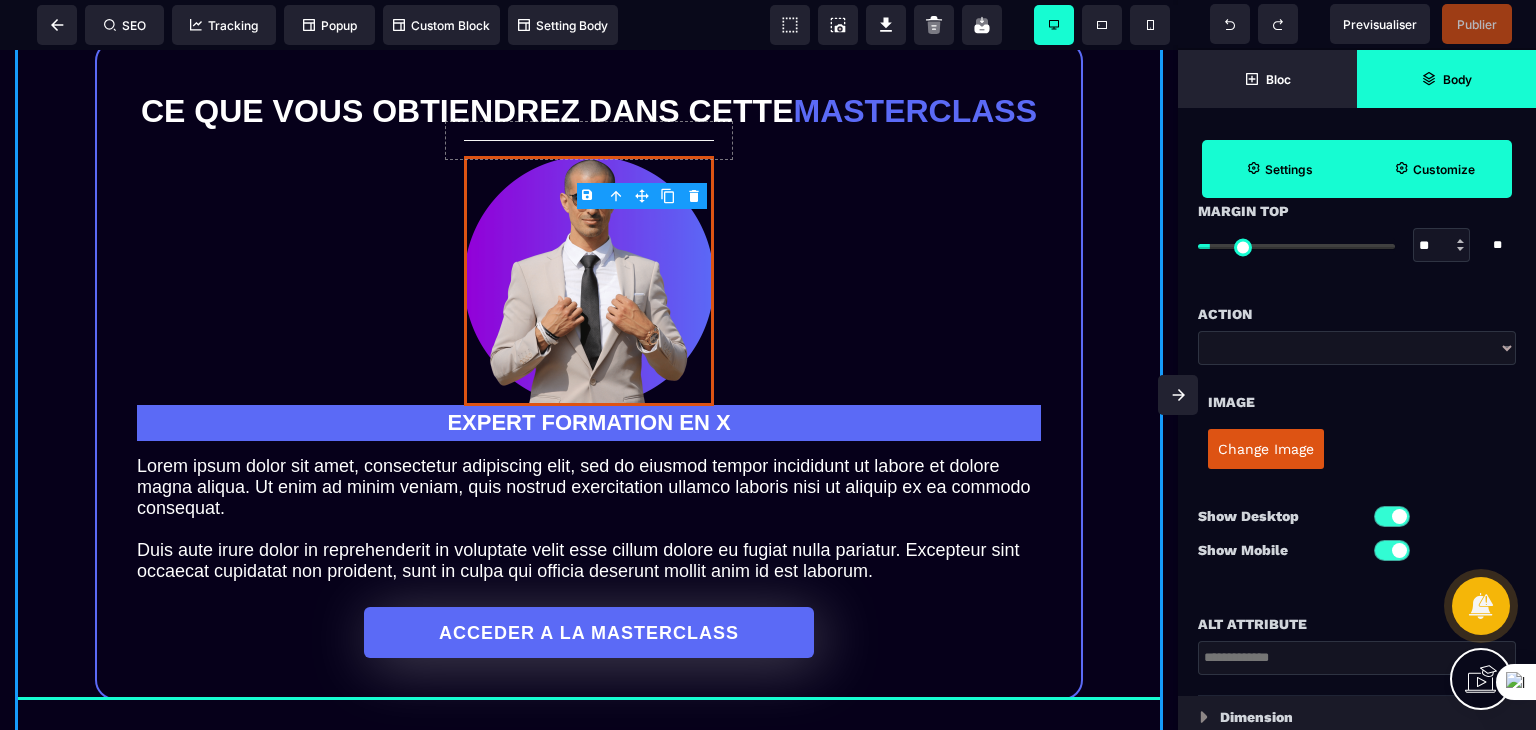 click on "Change Image" at bounding box center [1266, 449] 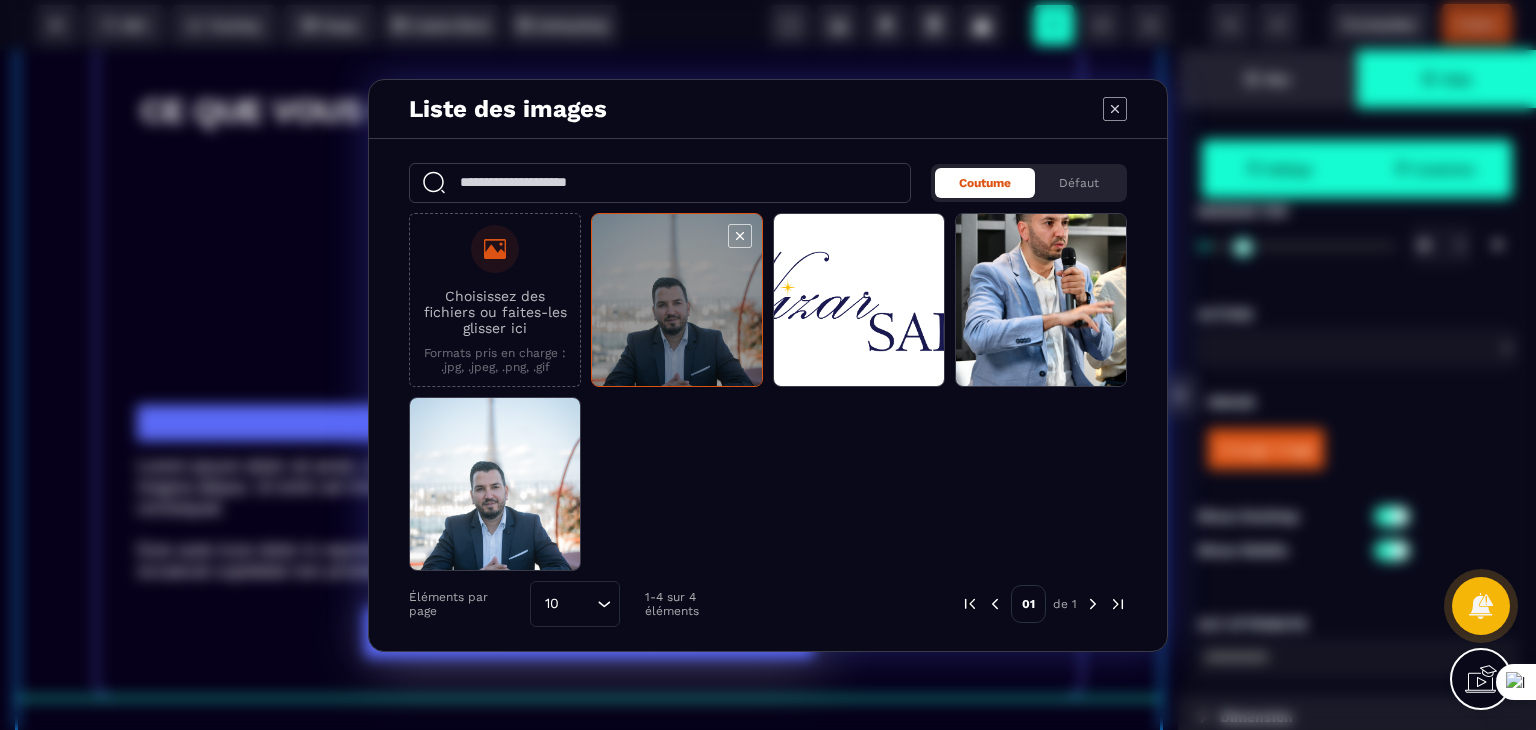 click at bounding box center [677, 301] 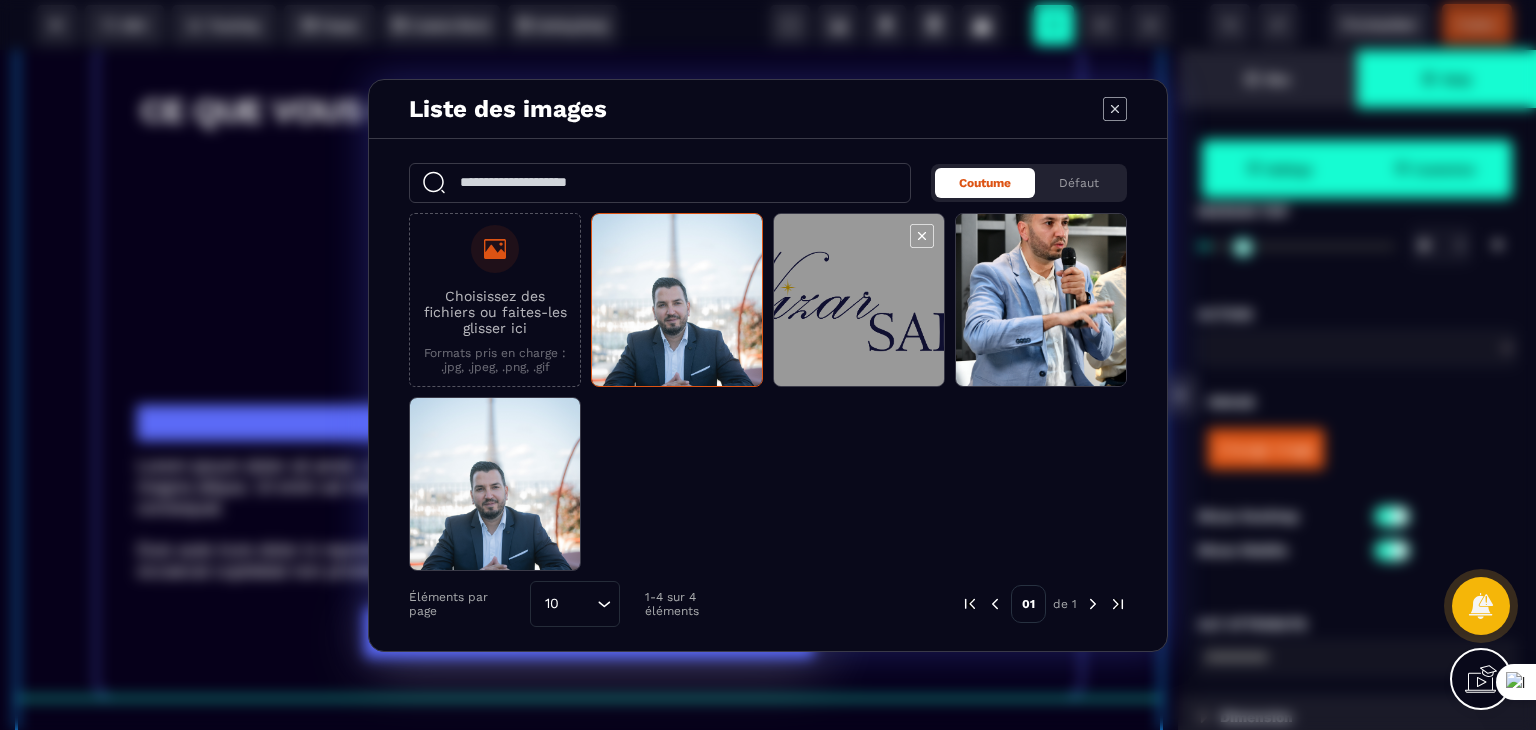 click at bounding box center [859, 301] 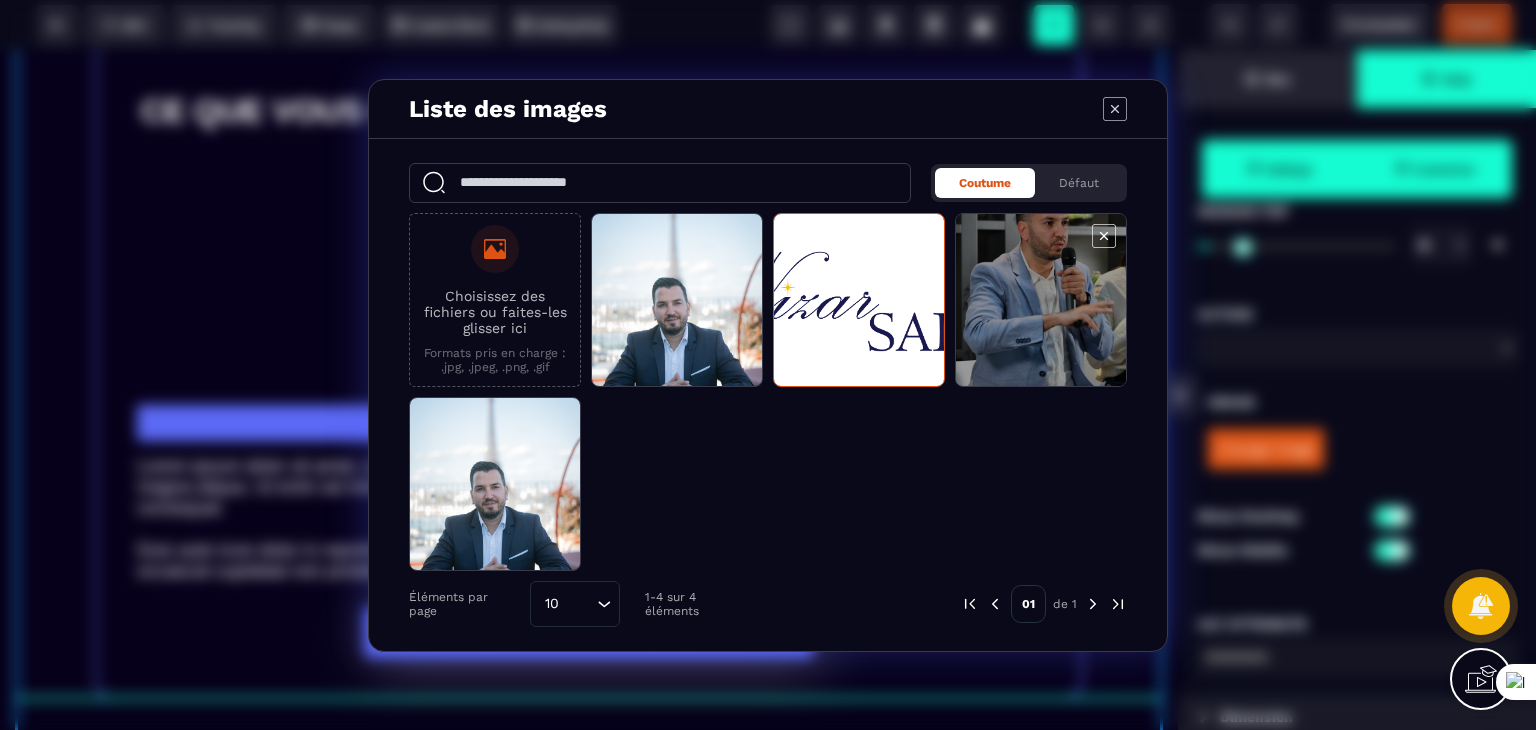 click at bounding box center [1041, 301] 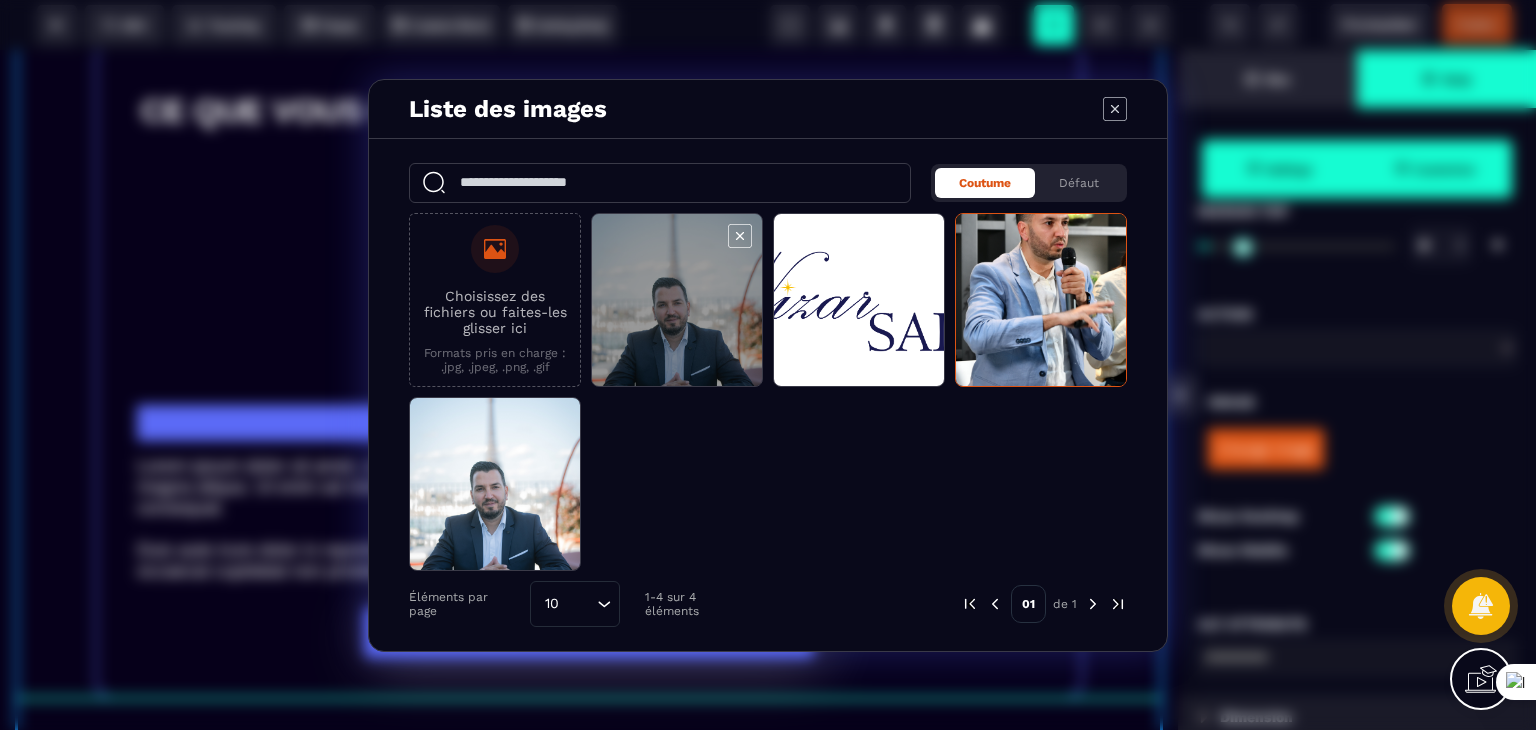 click at bounding box center [677, 301] 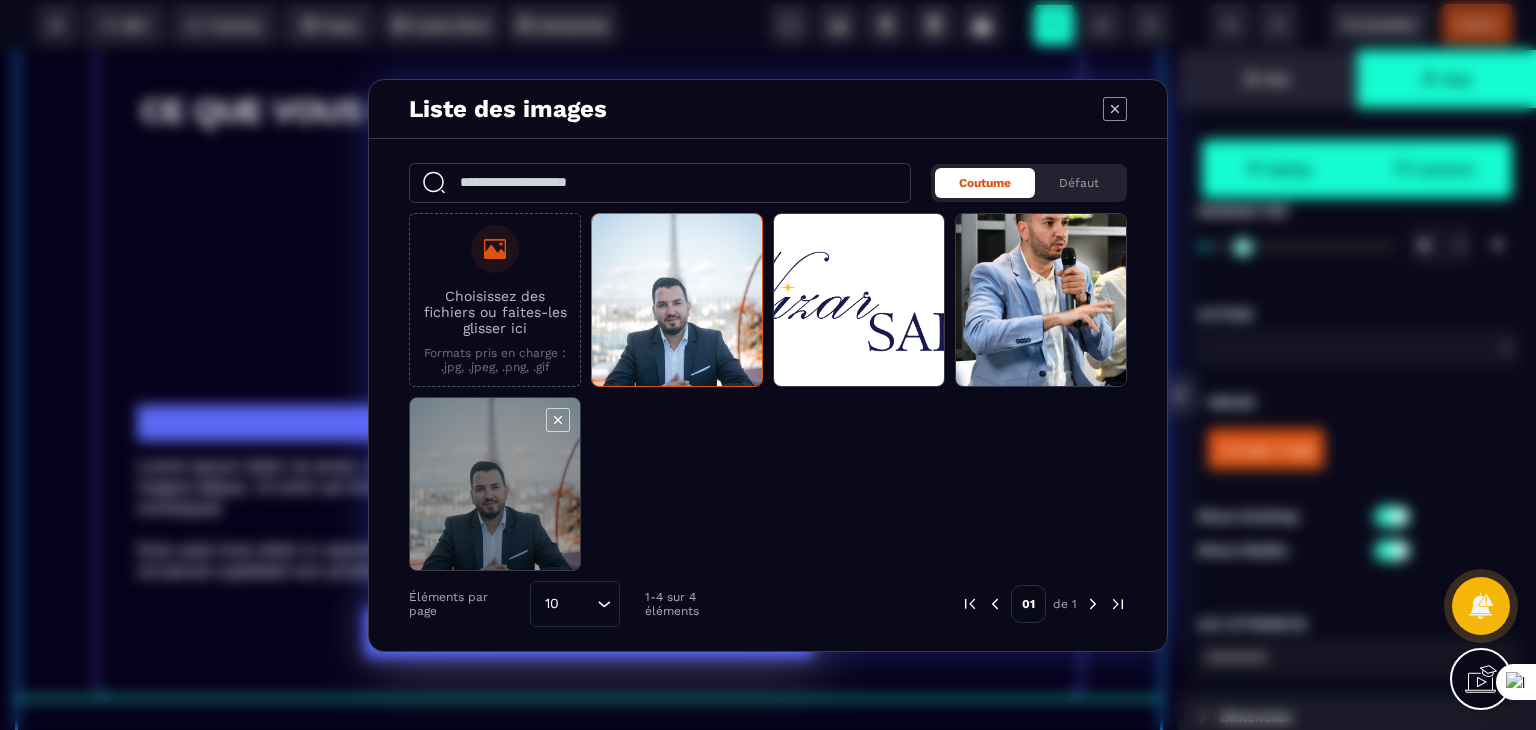 click at bounding box center (495, 485) 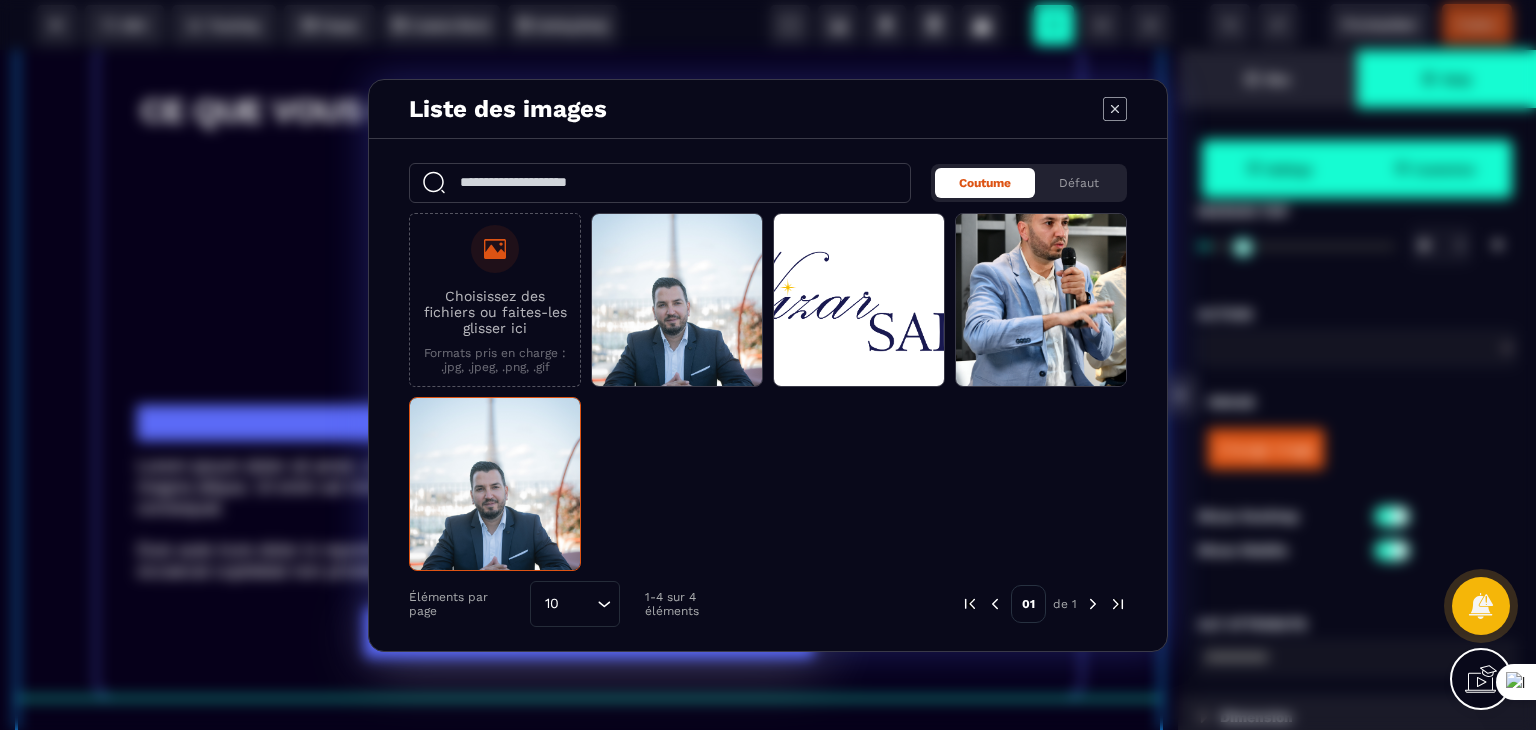 click on "01 de 1" at bounding box center [955, 604] 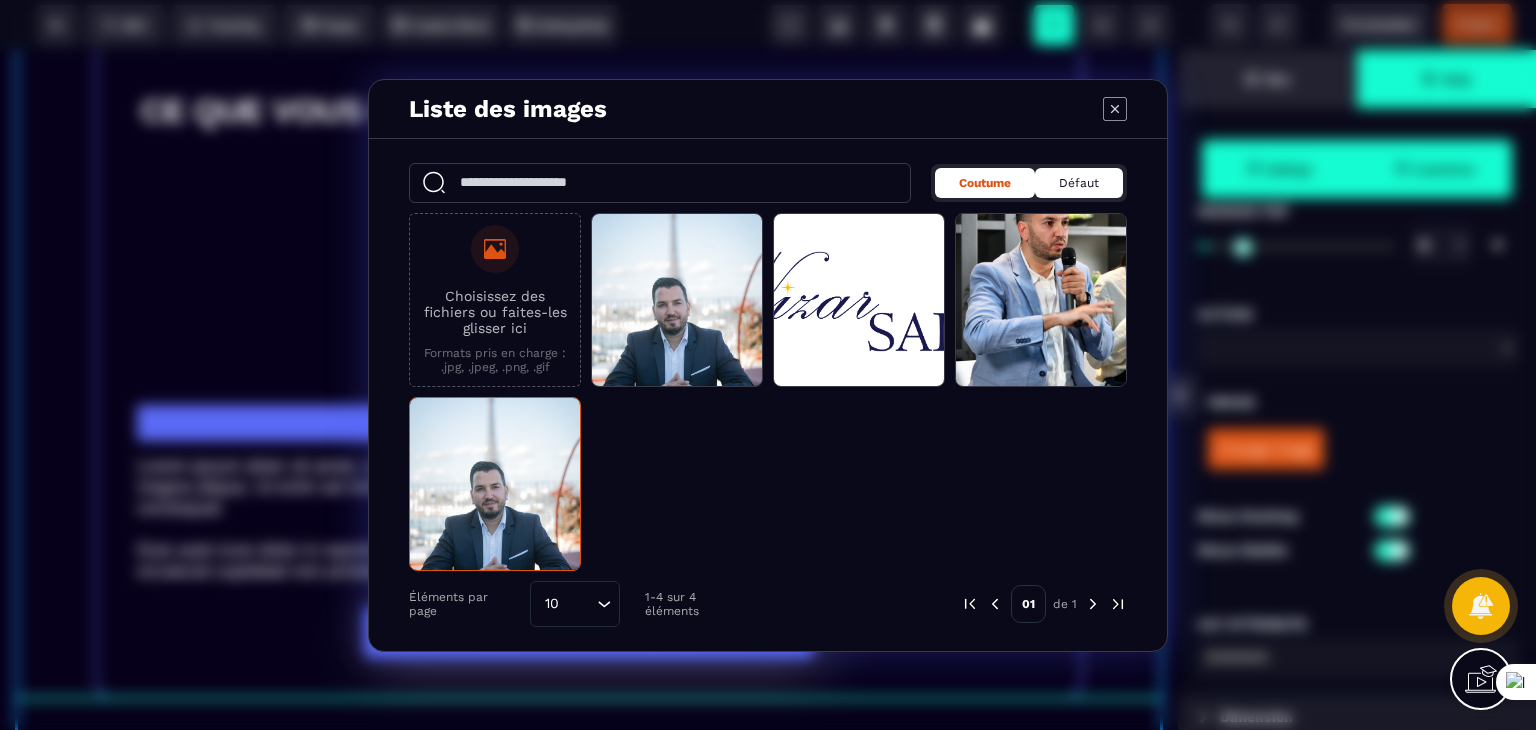 click on "Défaut" at bounding box center (1079, 183) 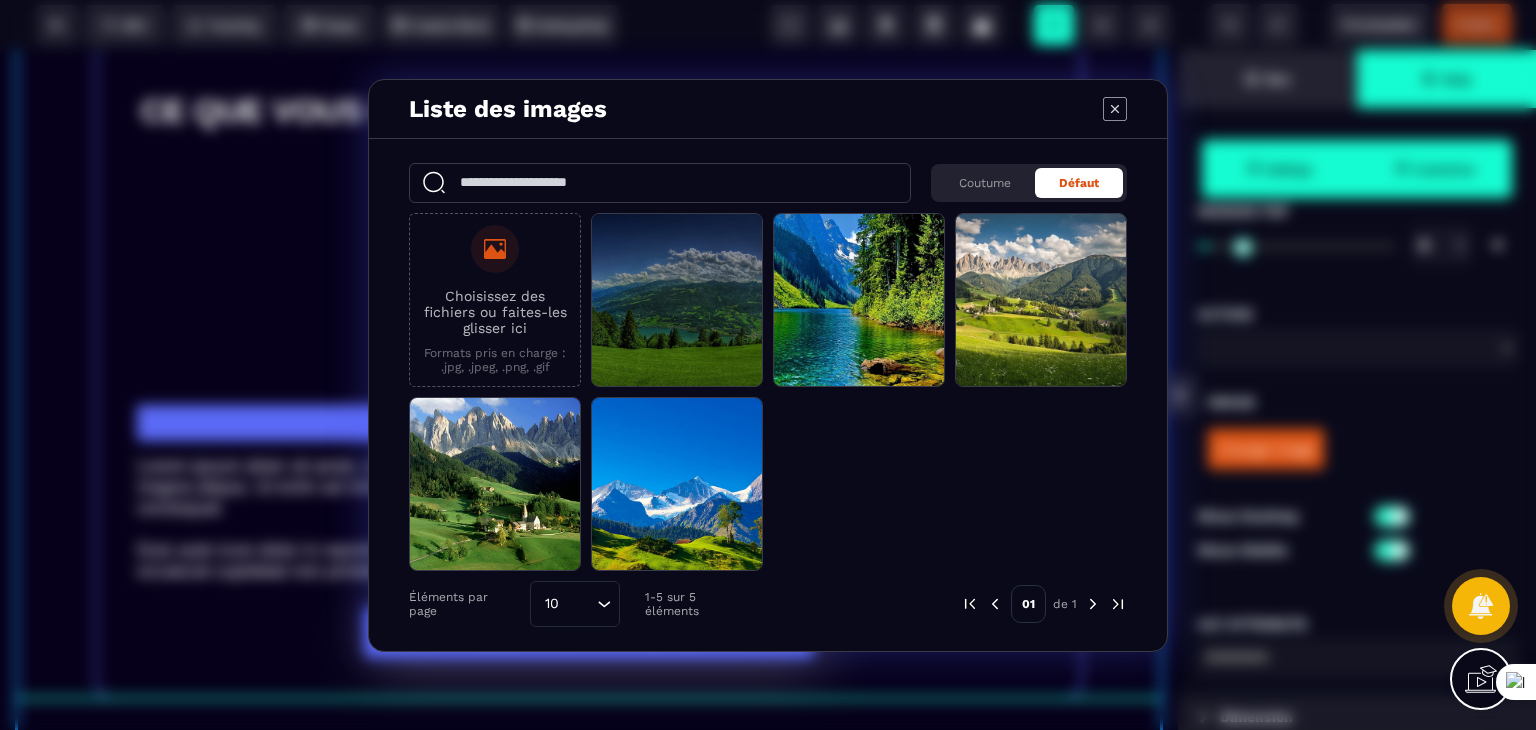 click at bounding box center [677, 301] 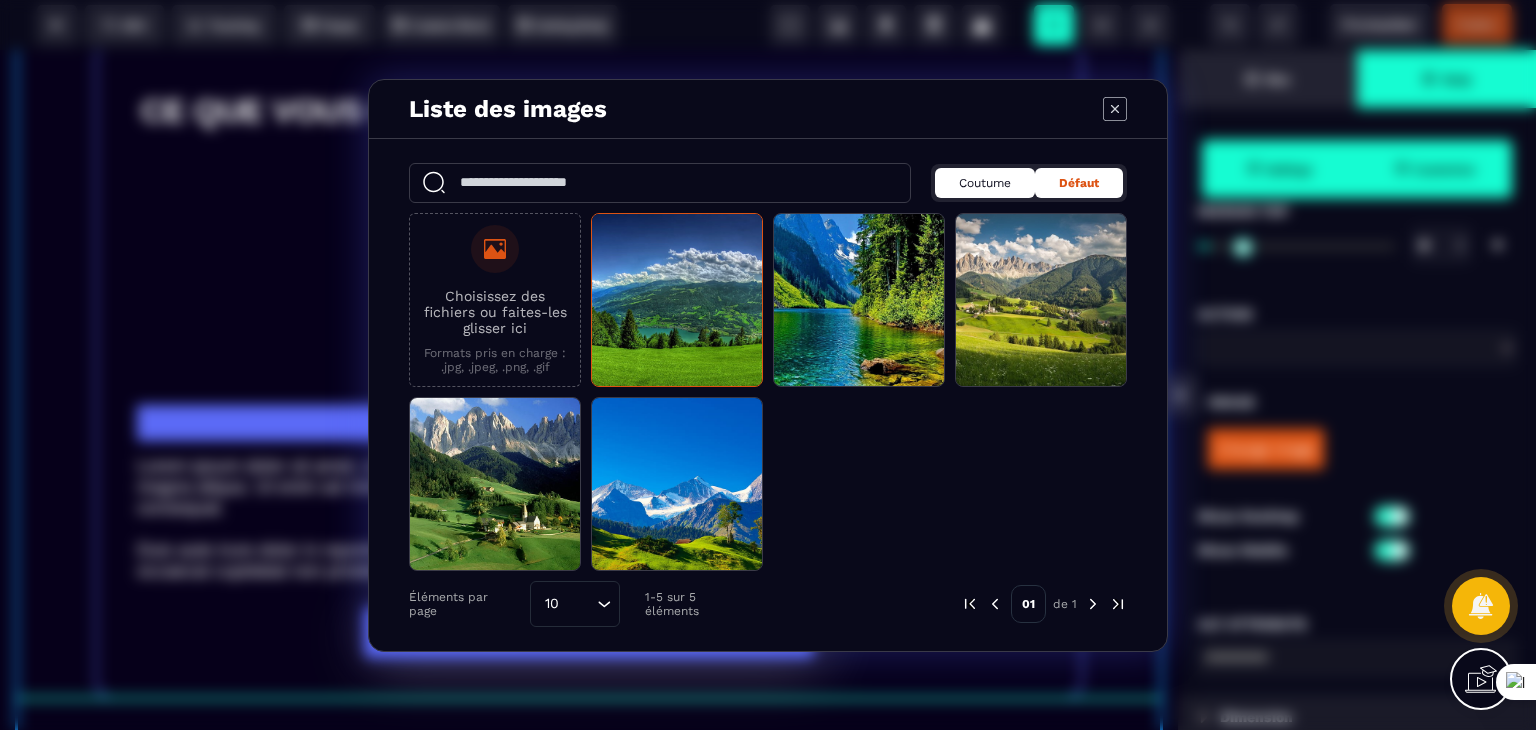 click on "Coutume" at bounding box center [985, 183] 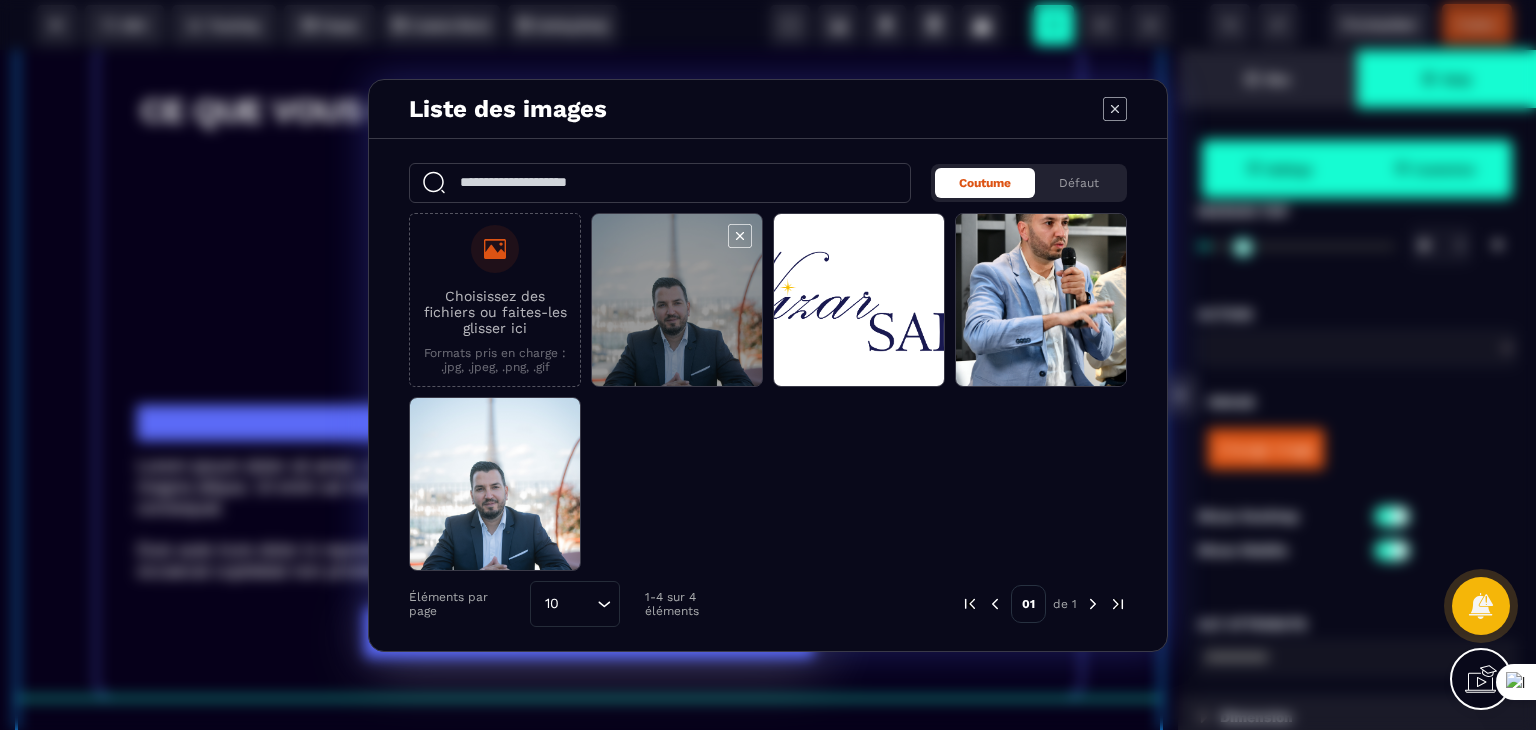 click at bounding box center [677, 301] 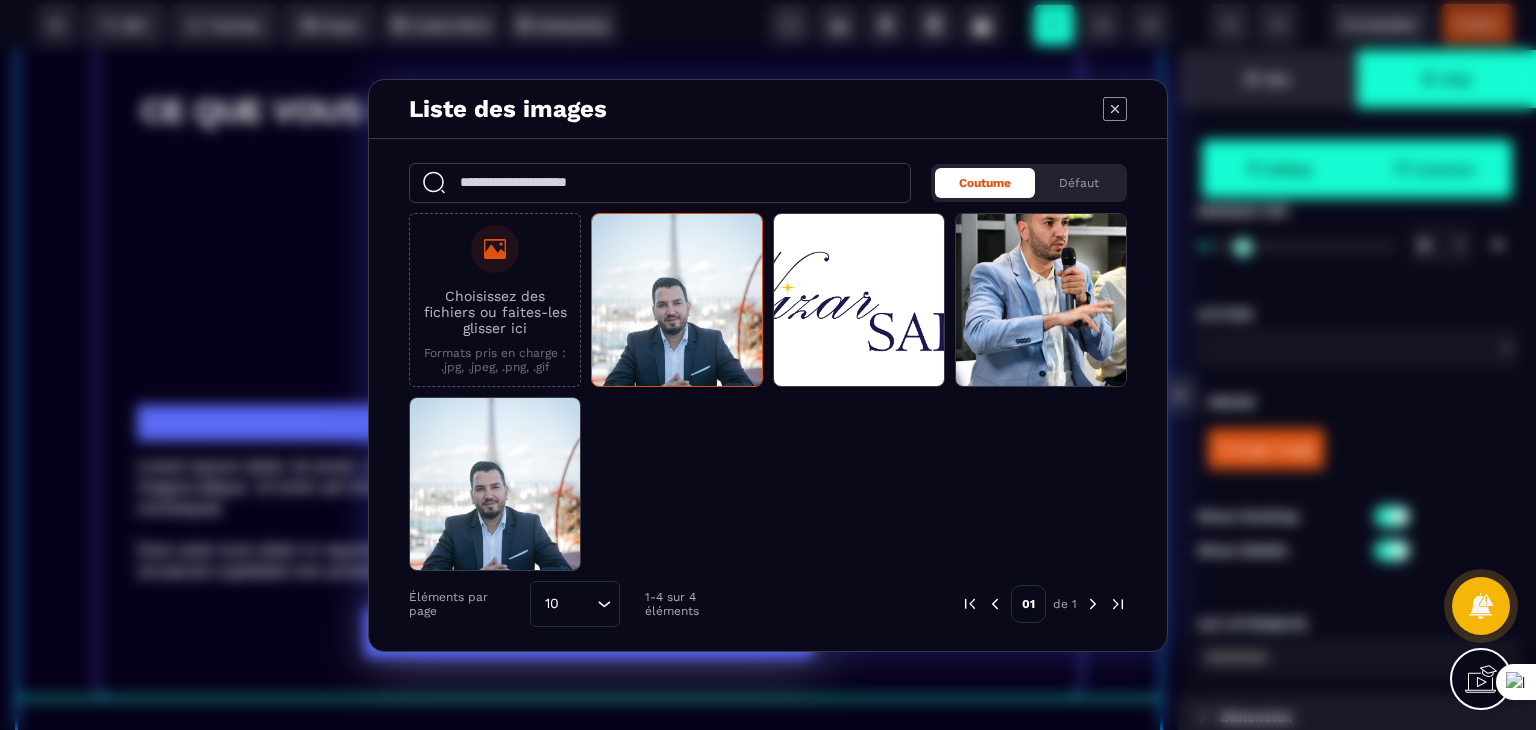 click 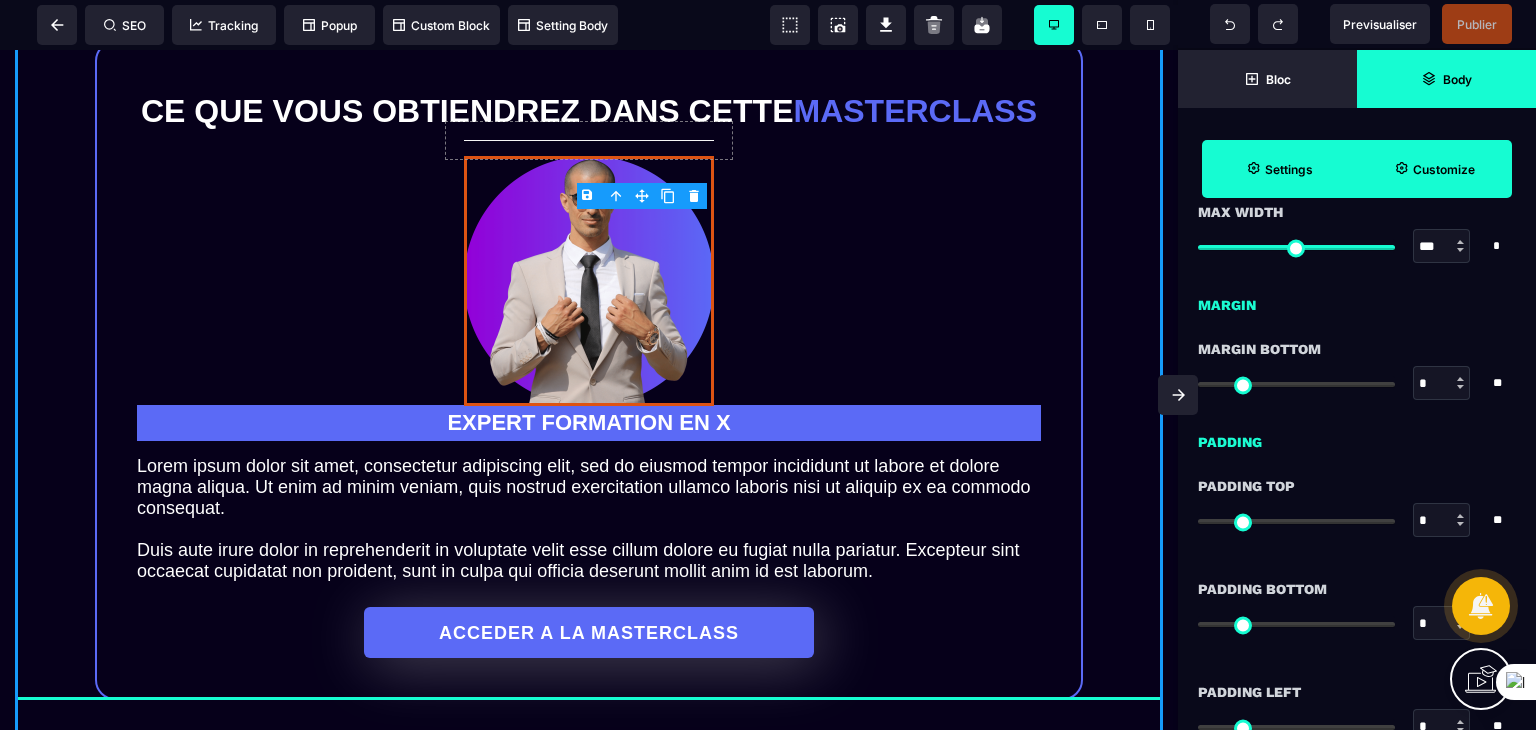 scroll, scrollTop: 1155, scrollLeft: 0, axis: vertical 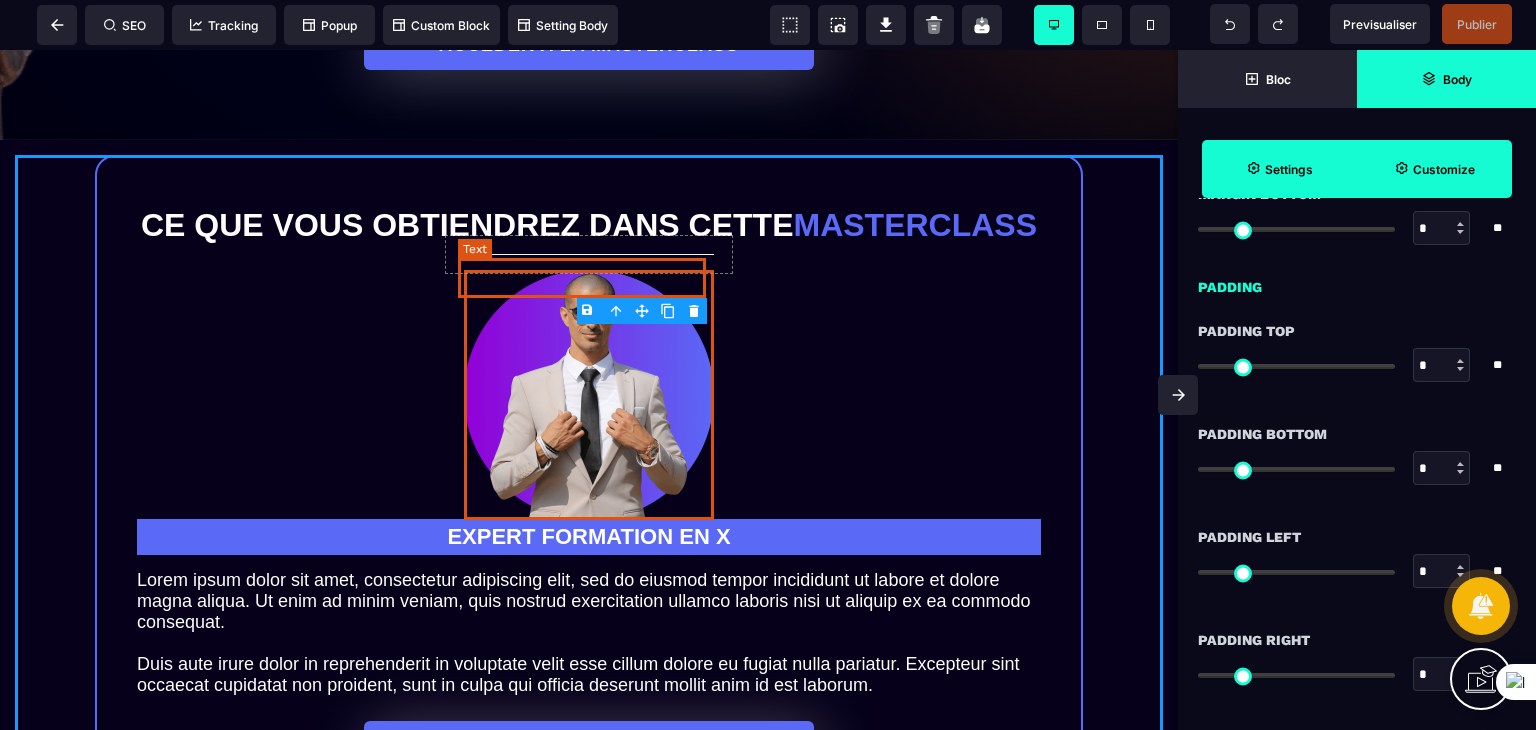 click on "masterclass" at bounding box center [915, 225] 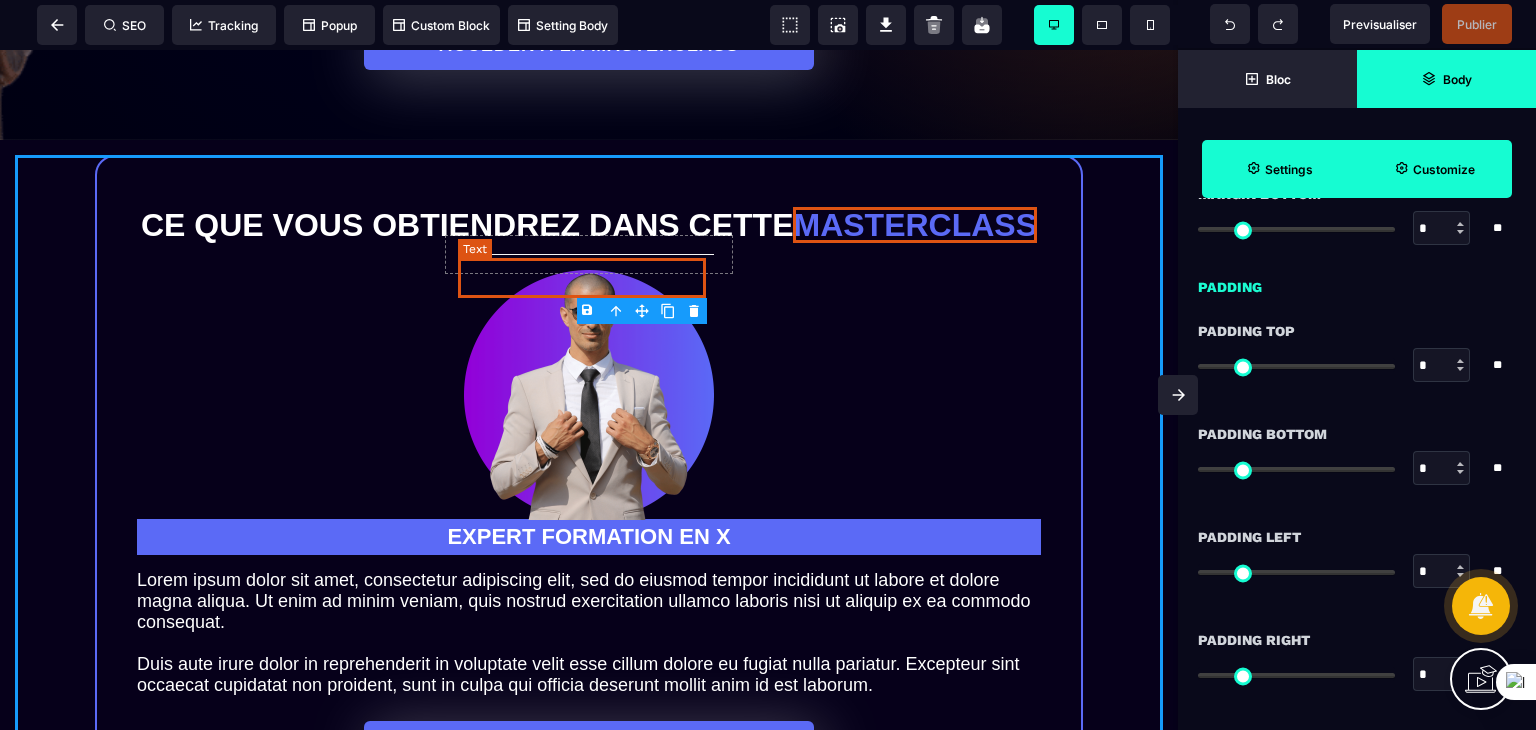scroll, scrollTop: 0, scrollLeft: 0, axis: both 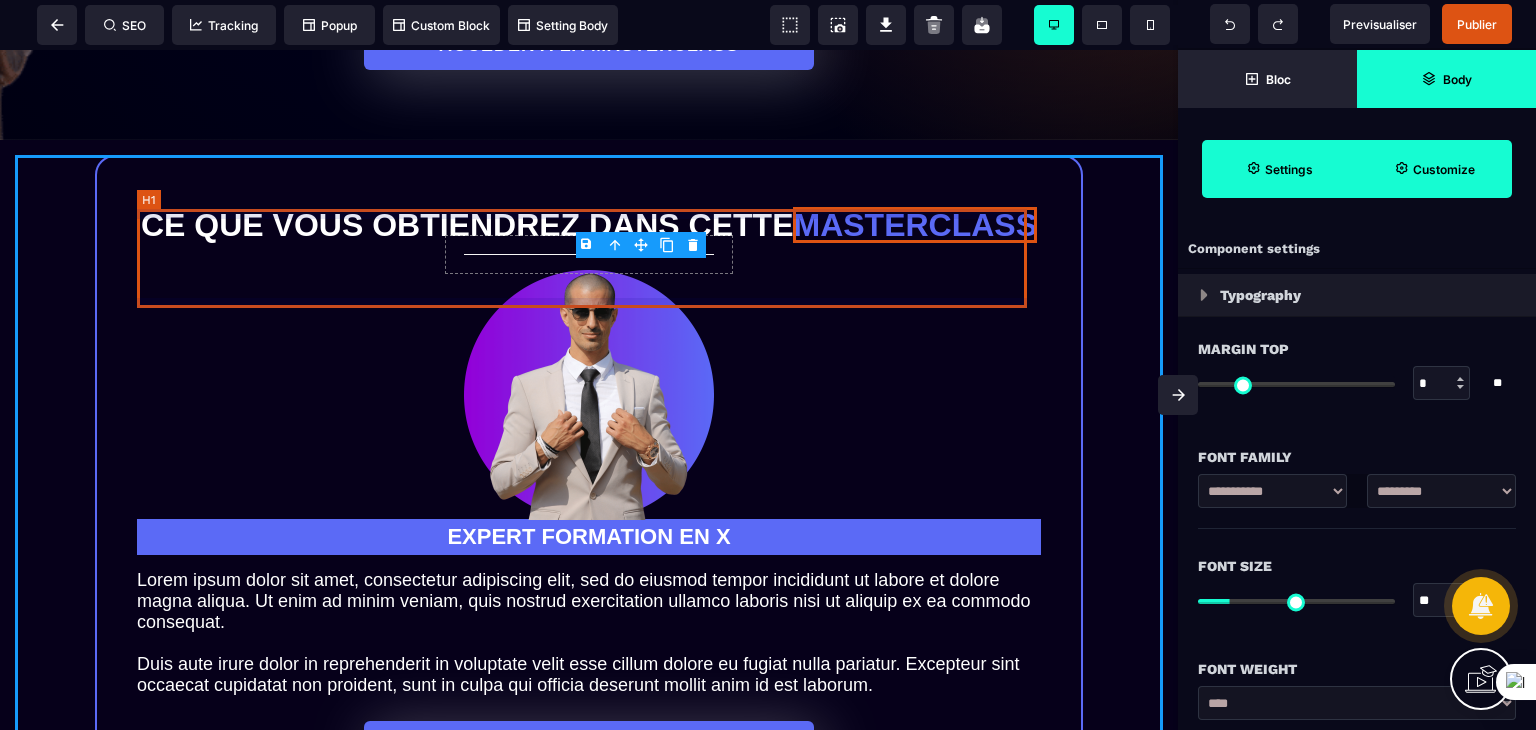 click on "Ce que vous obtiendrez dans cette  masterclass" at bounding box center (589, 225) 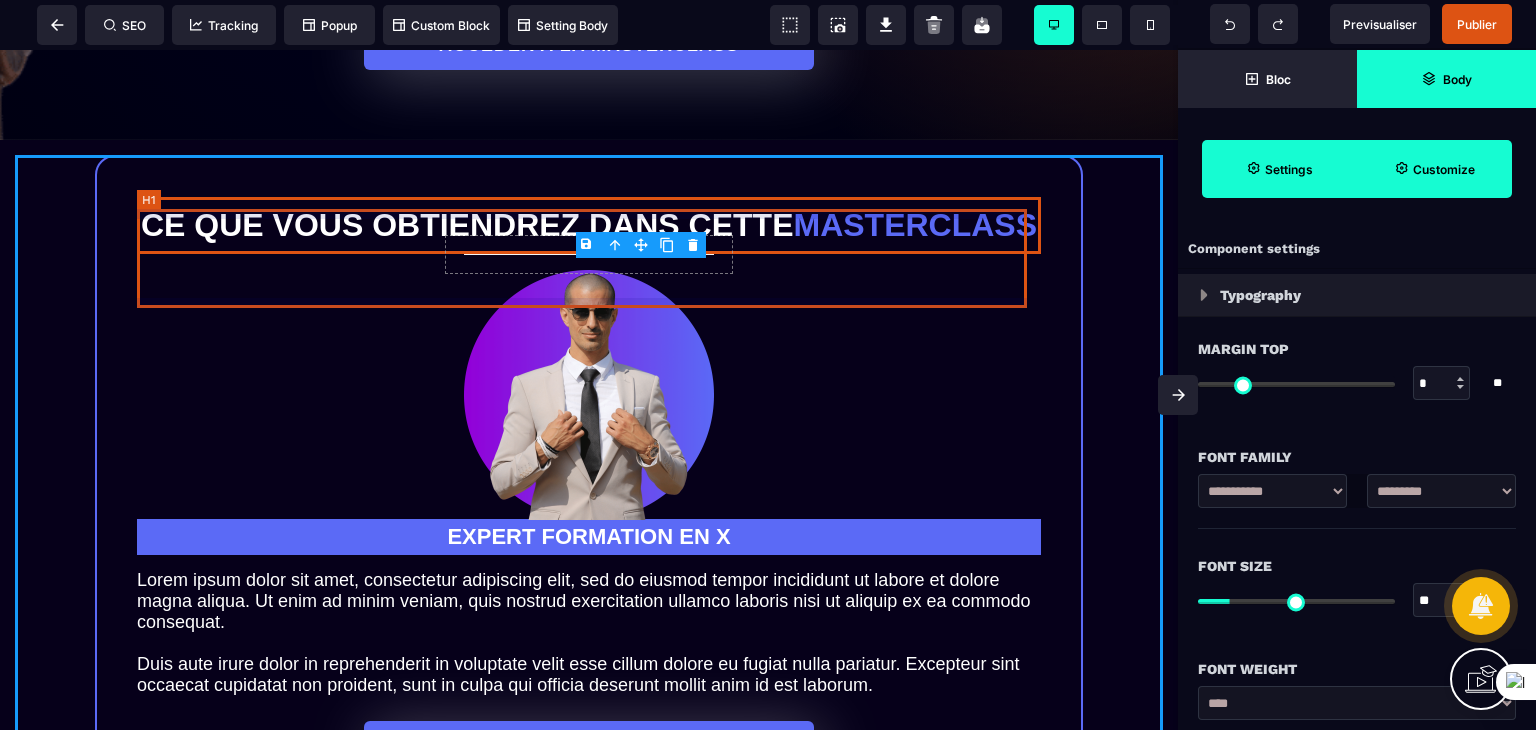click on "Ce que vous obtiendrez dans cette  masterclass" at bounding box center (589, 225) 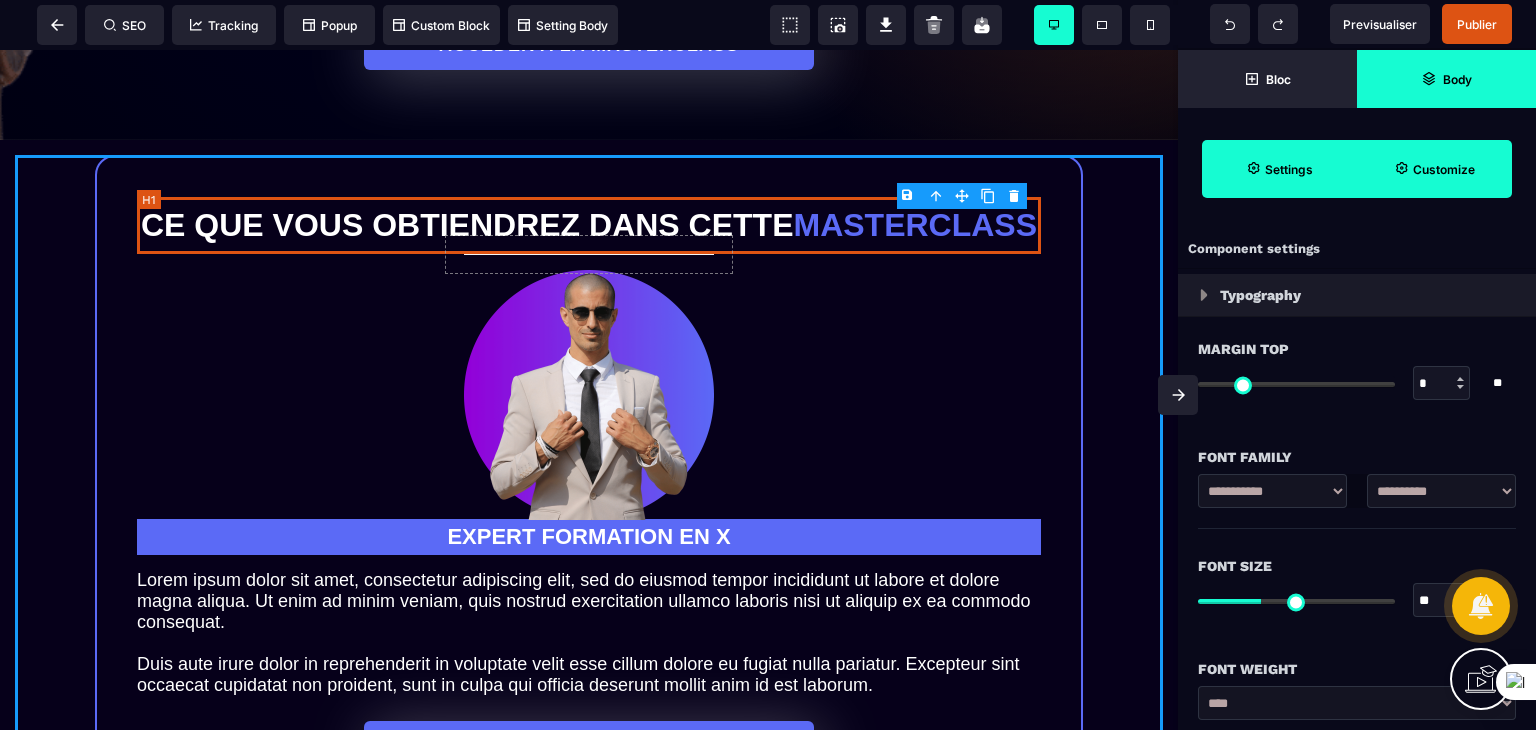 click on "Ce que vous obtiendrez dans cette  masterclass" at bounding box center [589, 225] 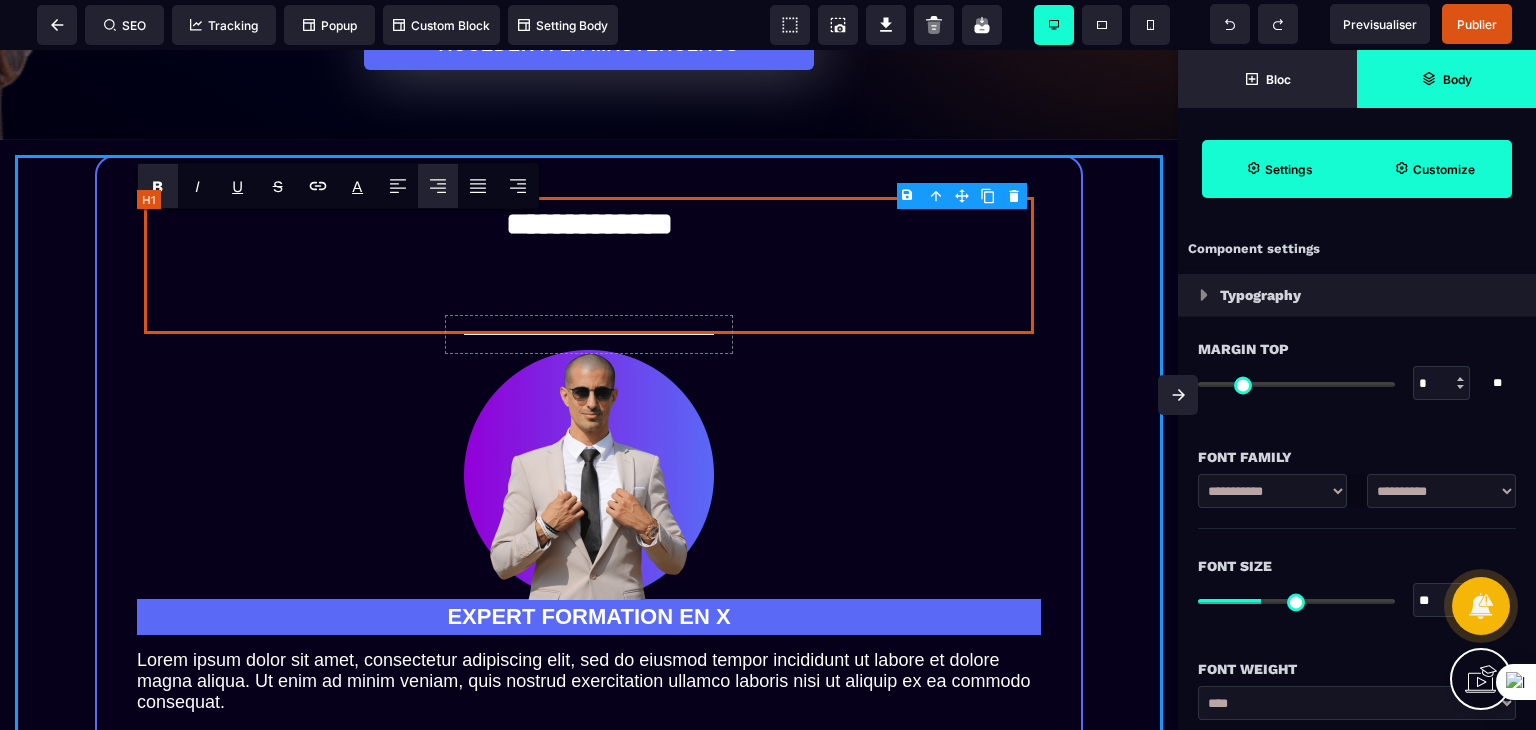 click on "**********" at bounding box center (589, 266) 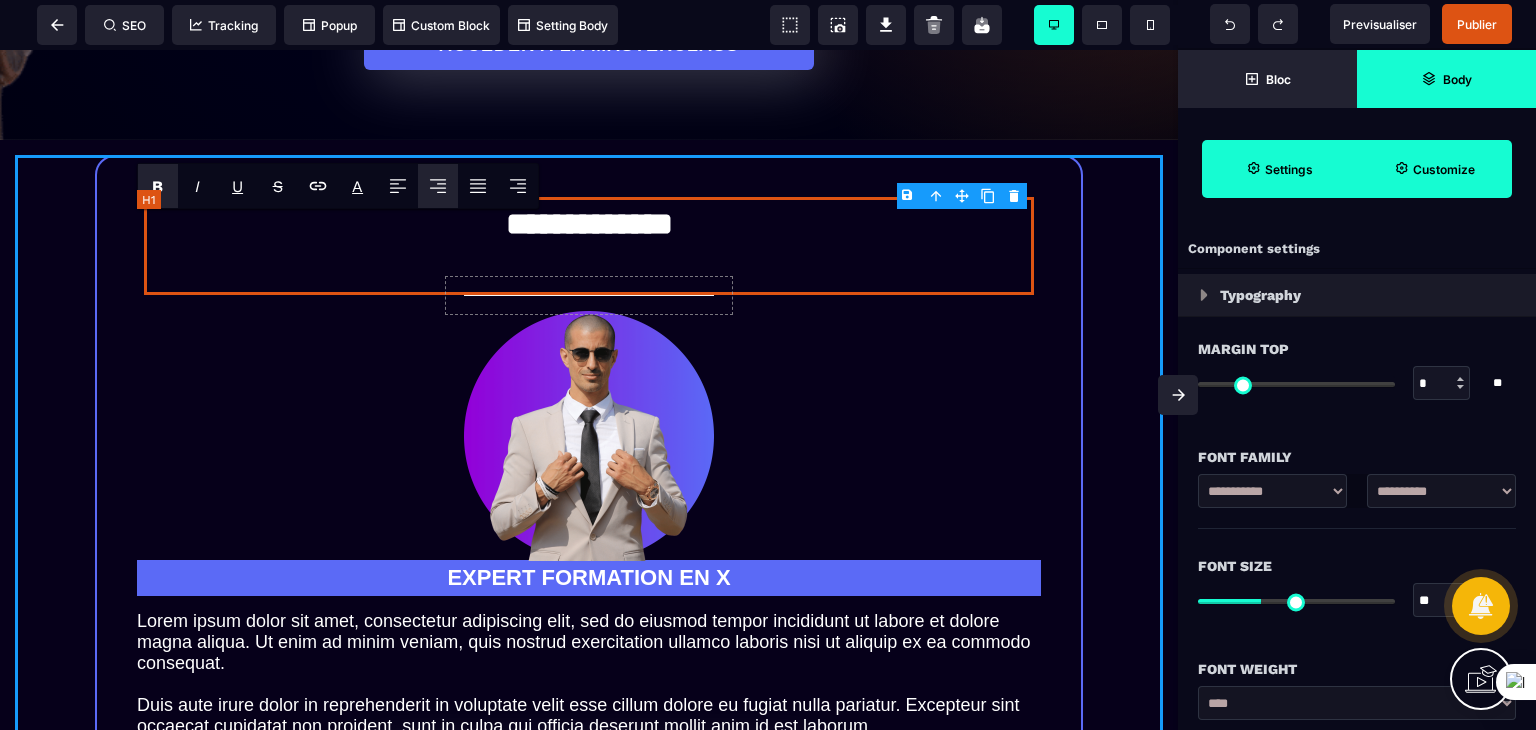 click on "**********" at bounding box center [589, 246] 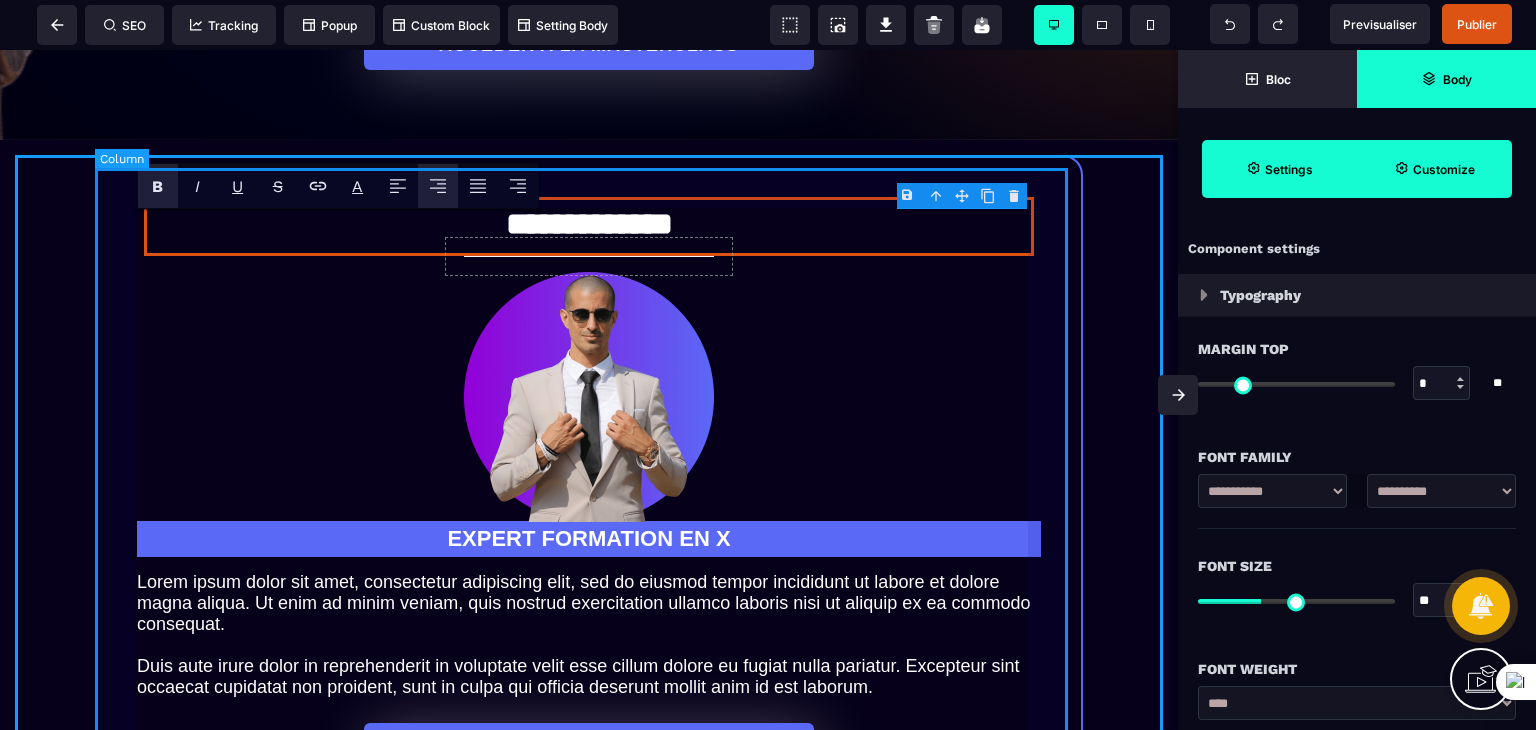 click on "**********" at bounding box center [589, 485] 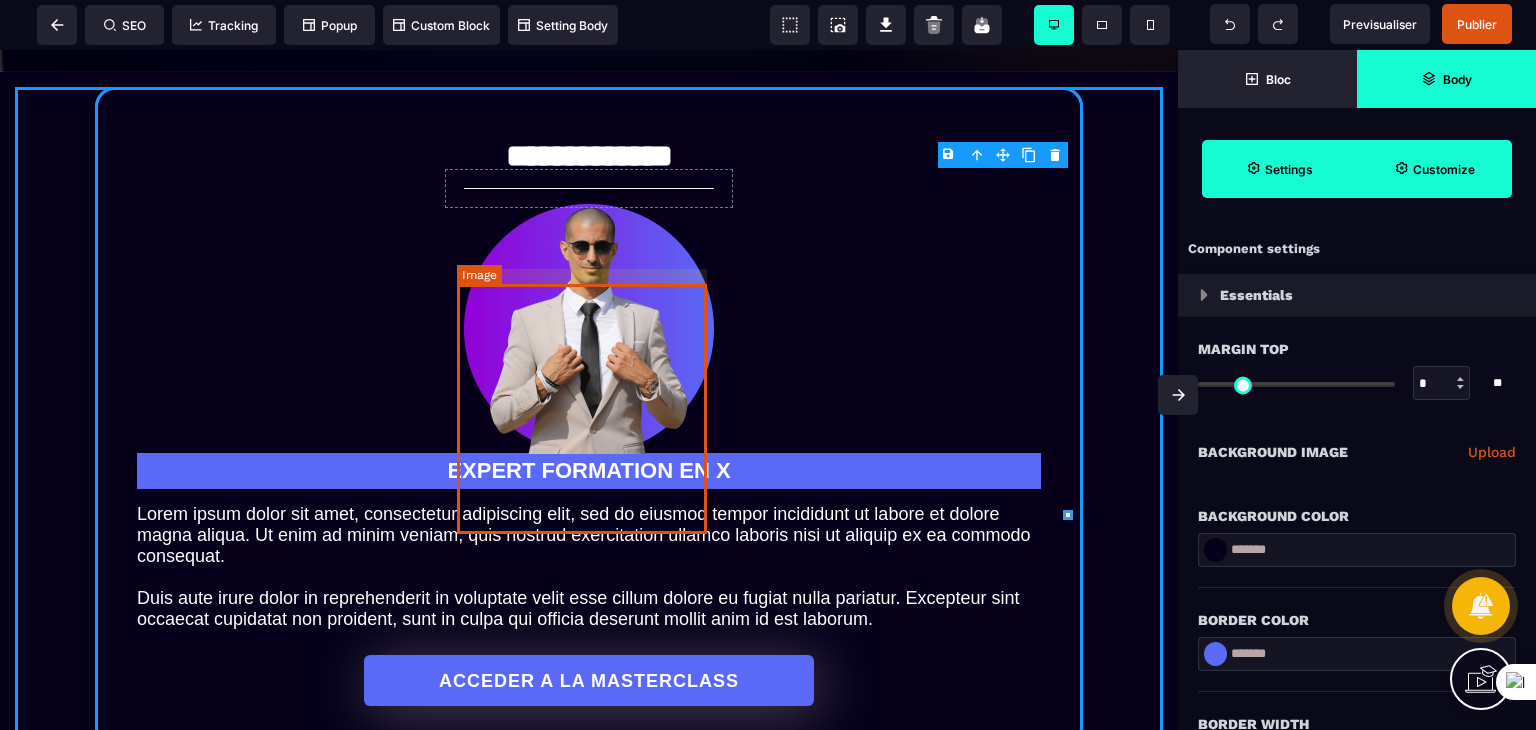 scroll, scrollTop: 1600, scrollLeft: 0, axis: vertical 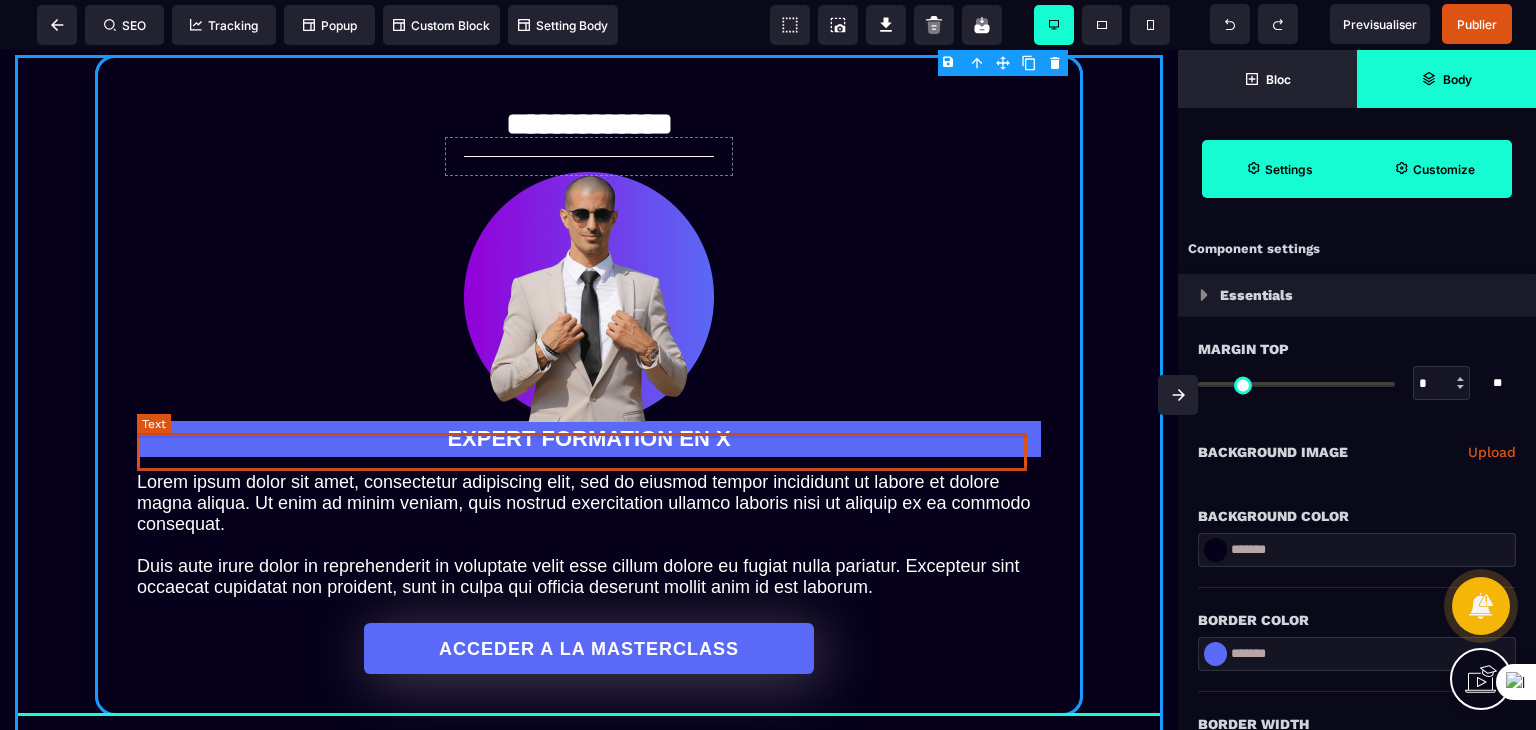click on "EXPERT FORMATION EN X" at bounding box center [589, 439] 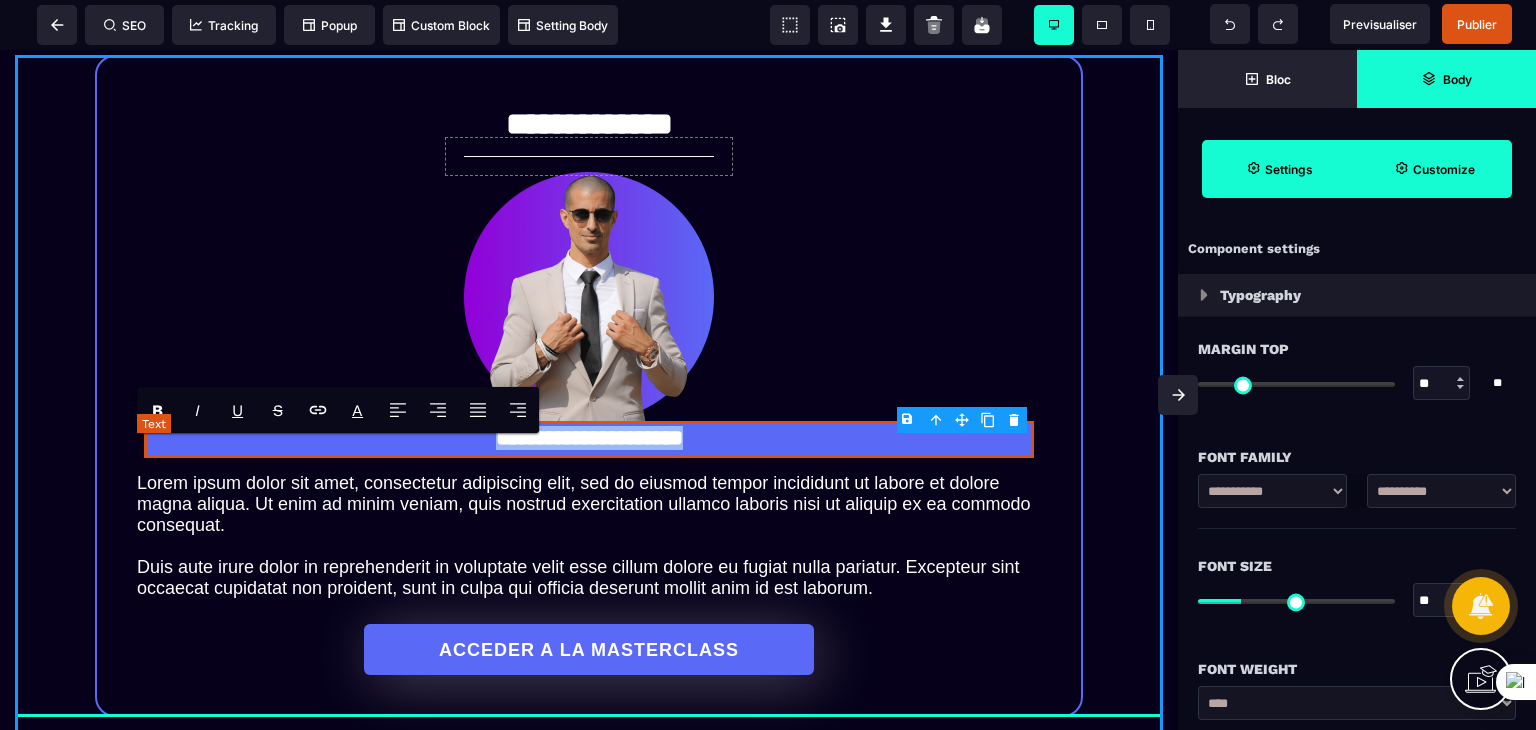 click on "**********" at bounding box center [589, 439] 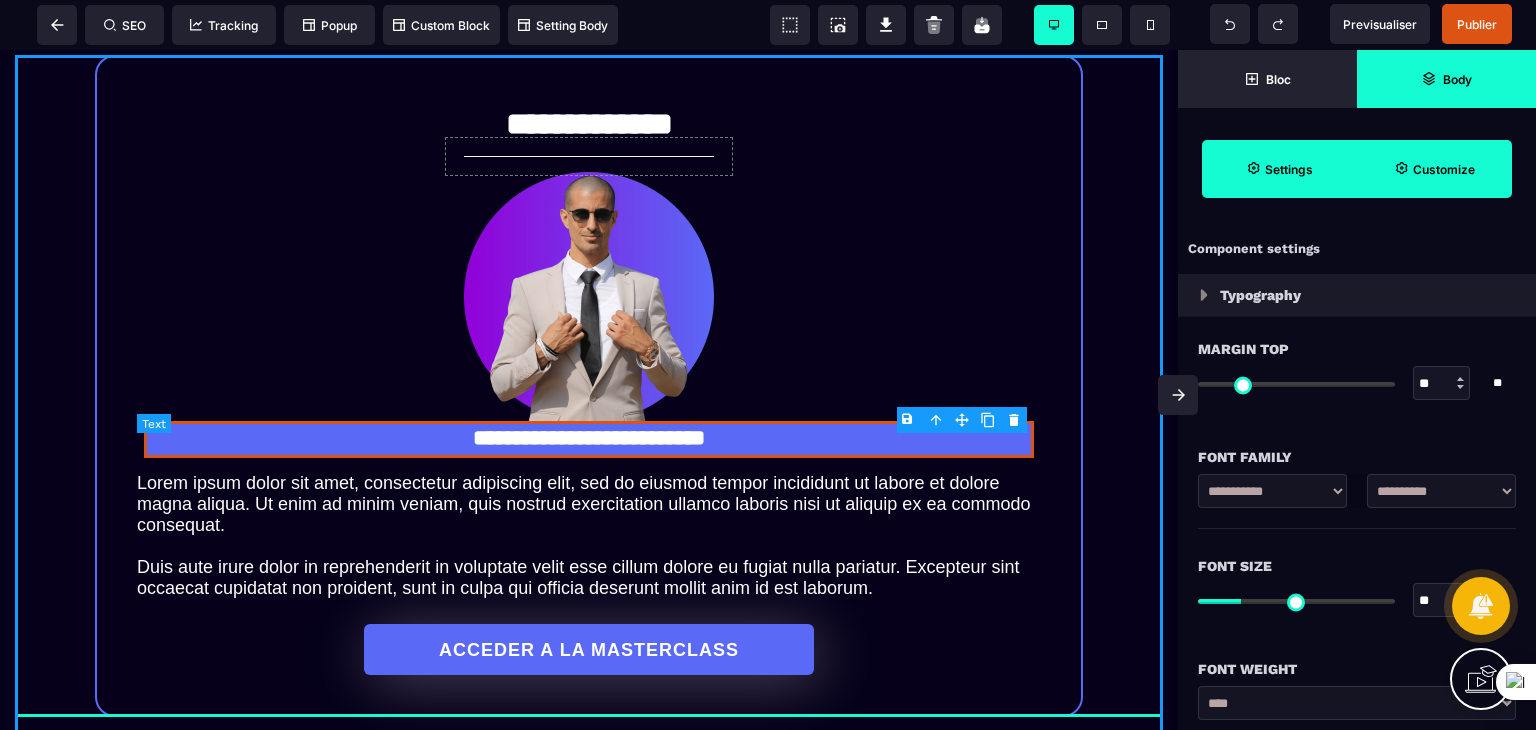 click on "**********" at bounding box center [589, 386] 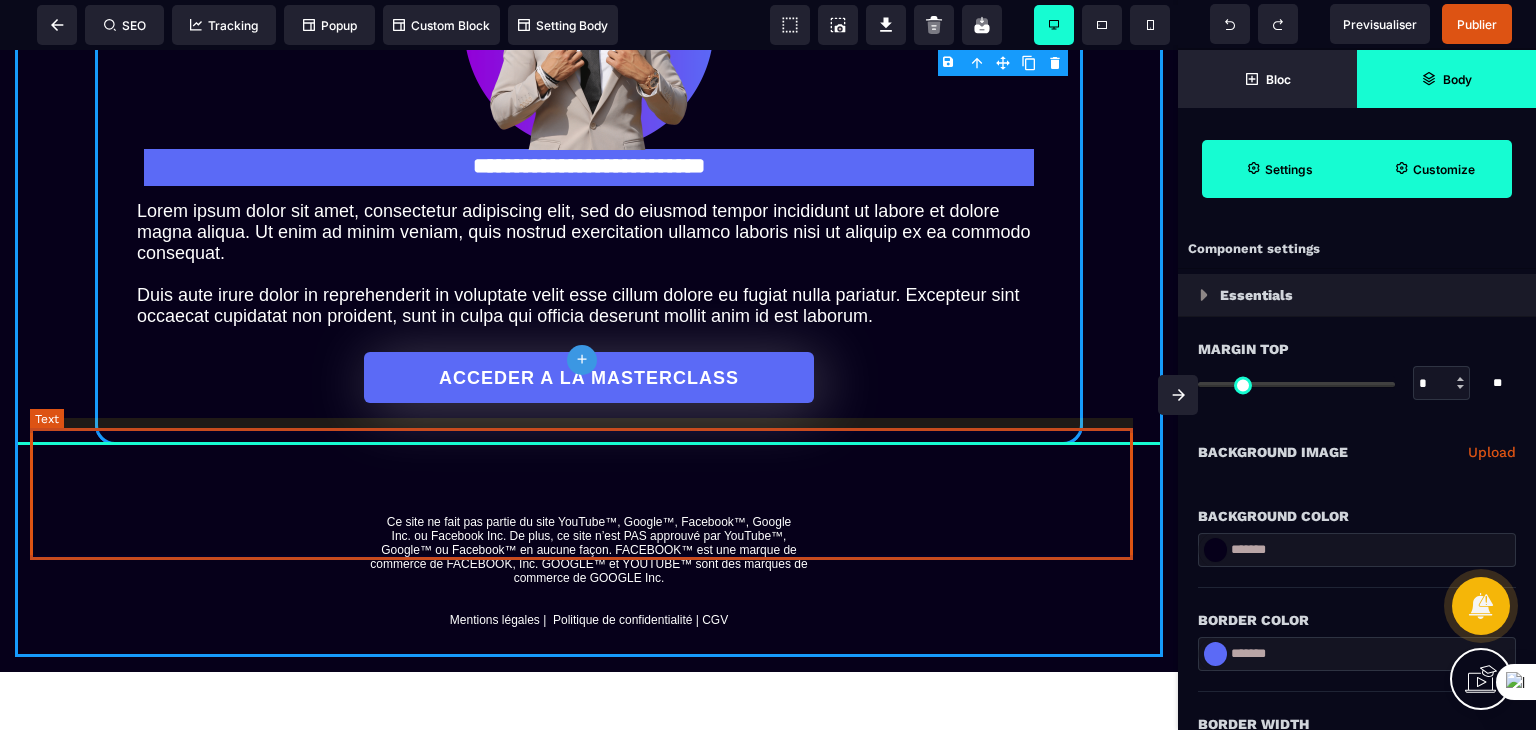 scroll, scrollTop: 1700, scrollLeft: 0, axis: vertical 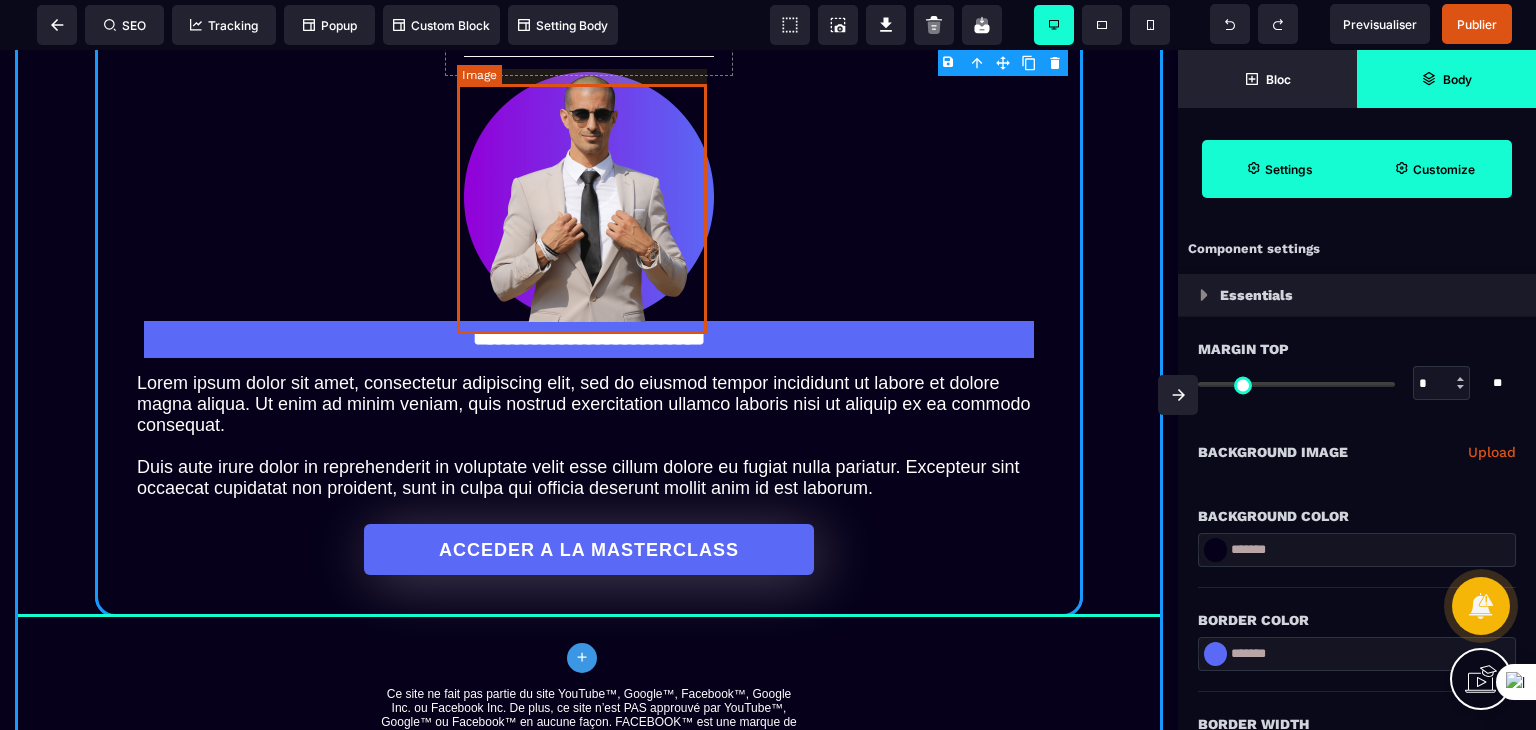 click at bounding box center [589, 197] 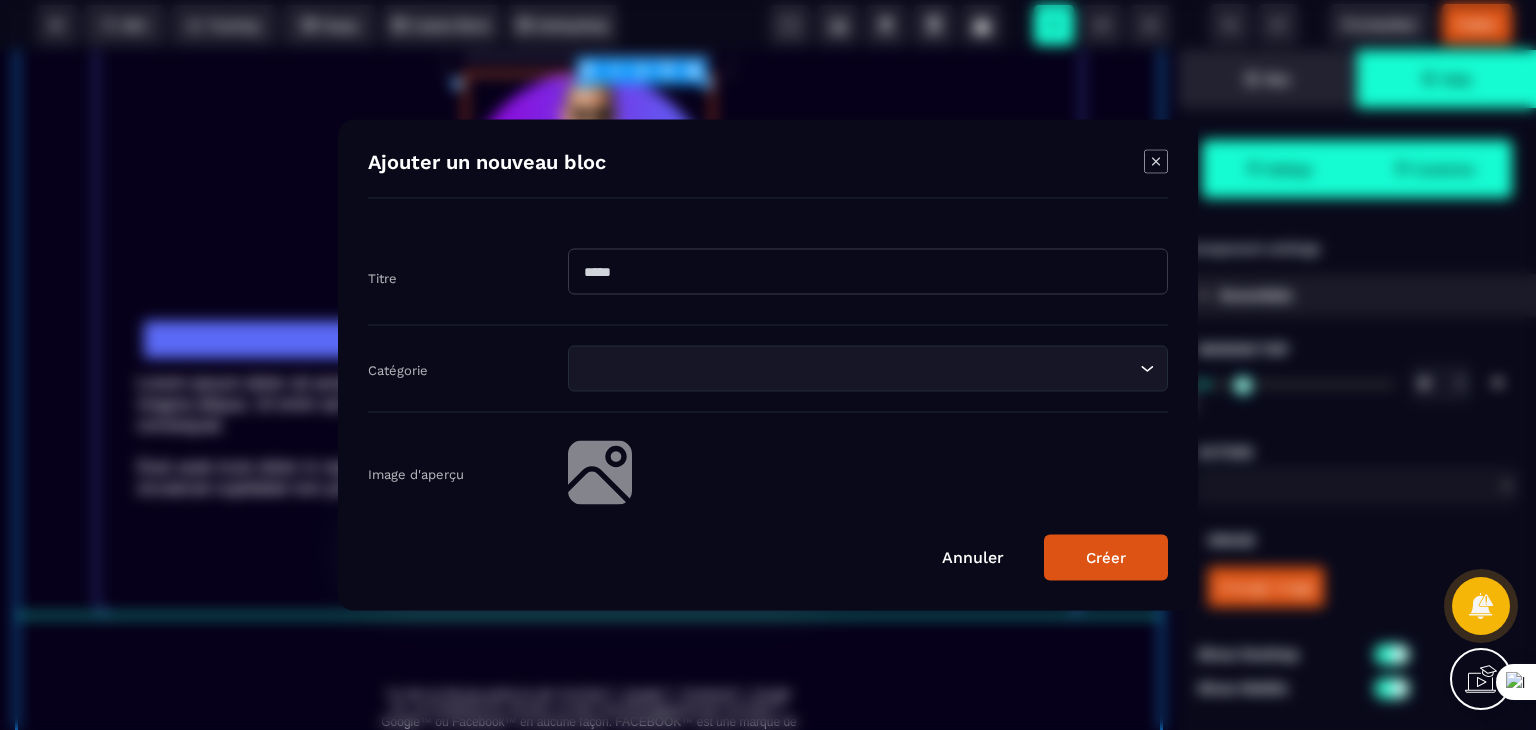 click on "B I U S
A *******
Hr
SEO
Tracking
Popup" at bounding box center [768, 365] 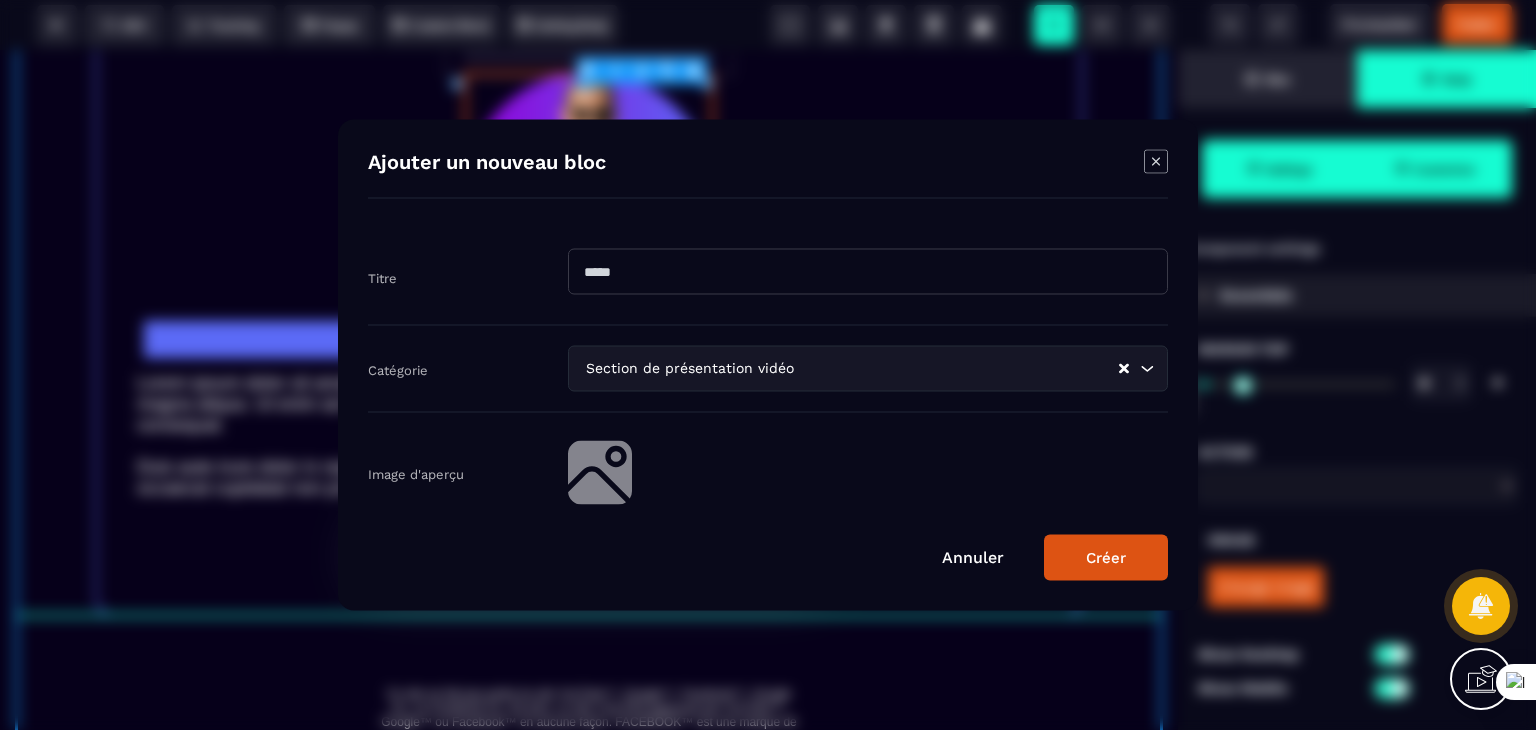 click 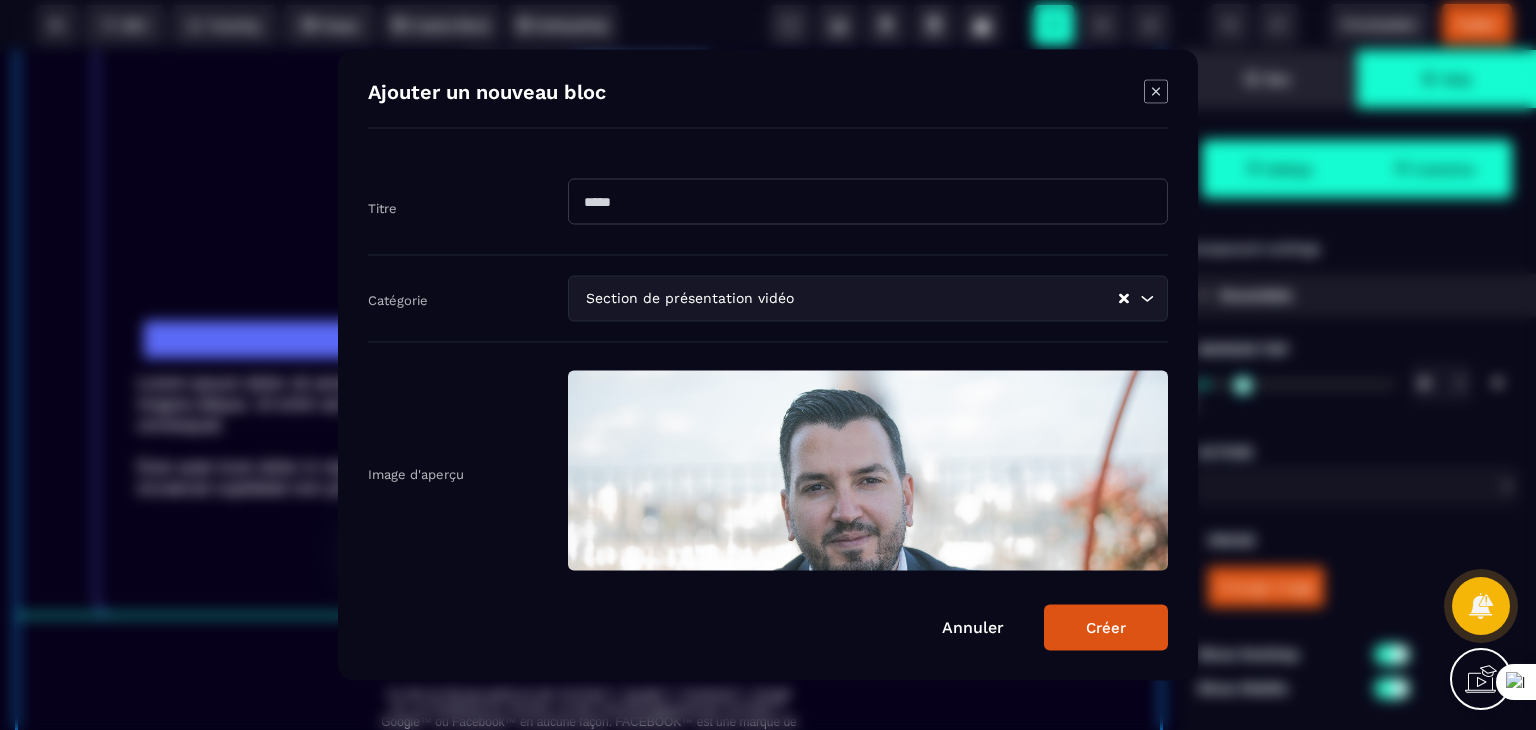 click on "Créer" at bounding box center (1106, 628) 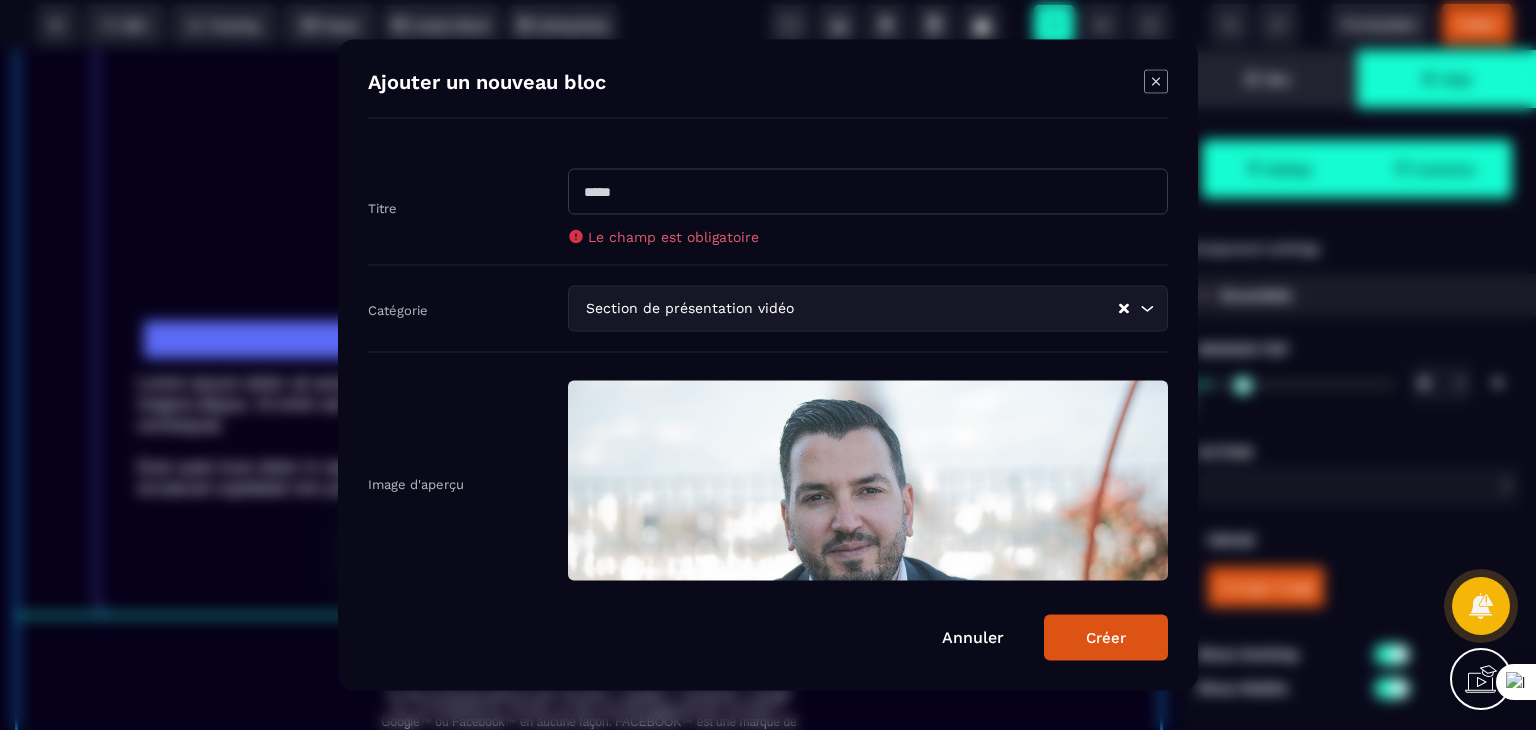 click at bounding box center (868, 192) 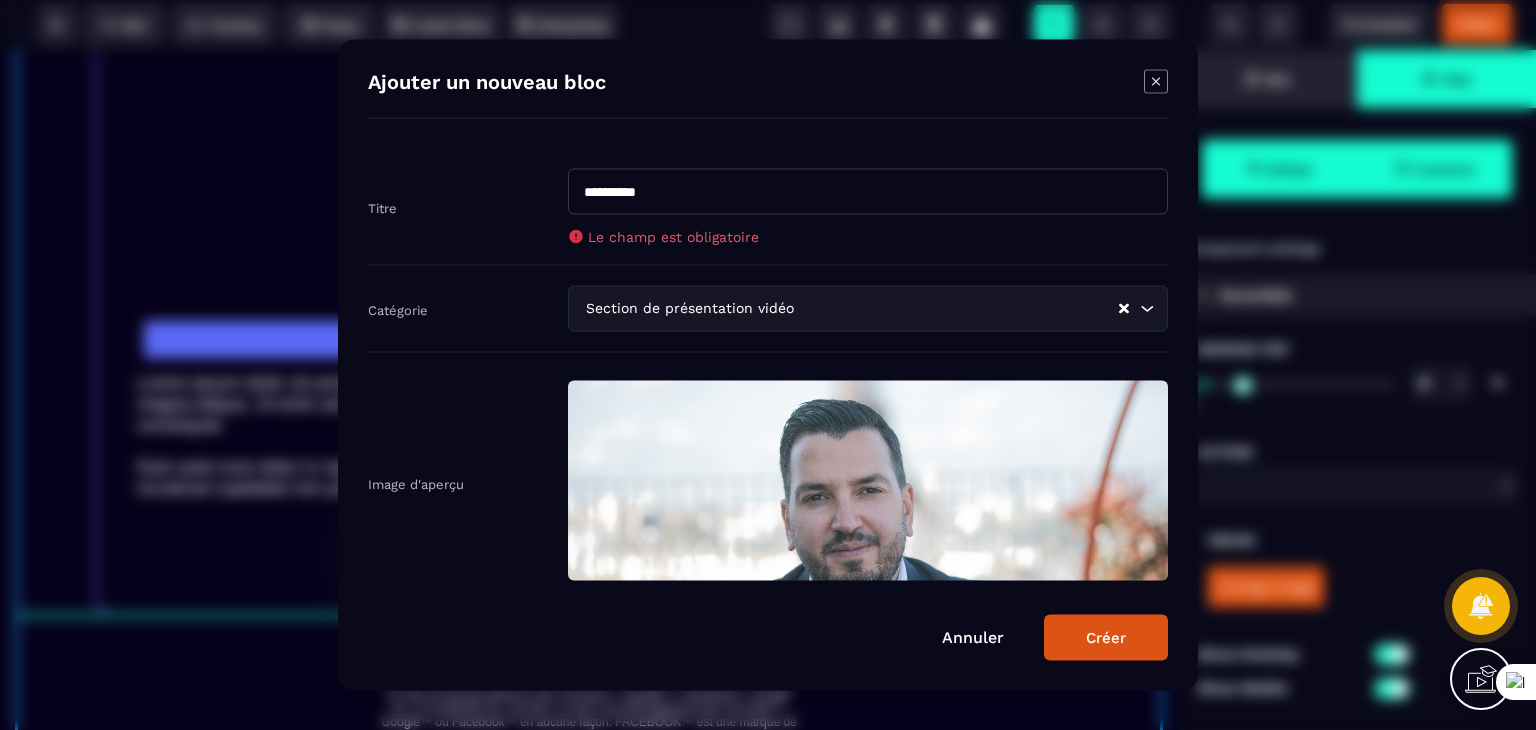 click on "Créer" at bounding box center [1106, 638] 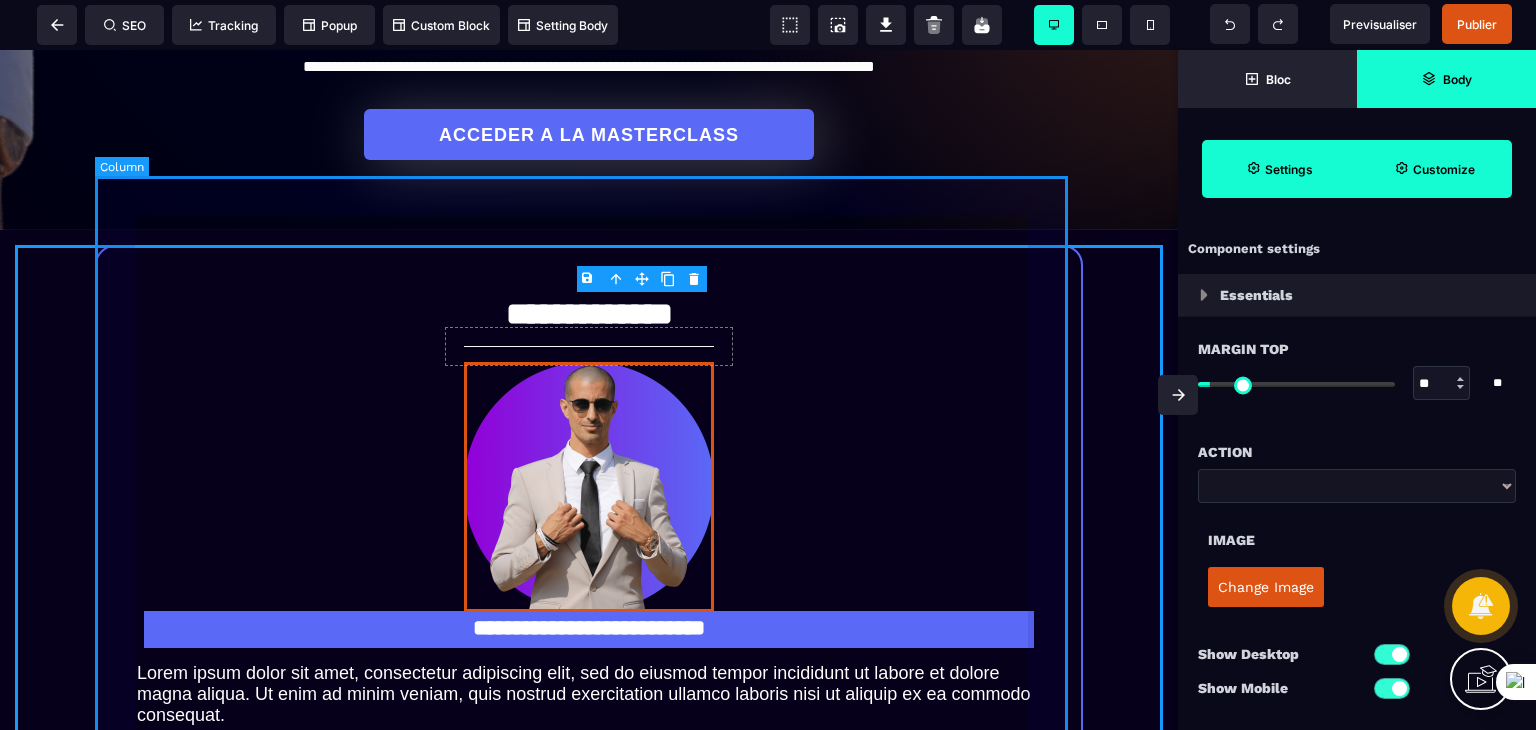 scroll, scrollTop: 1600, scrollLeft: 0, axis: vertical 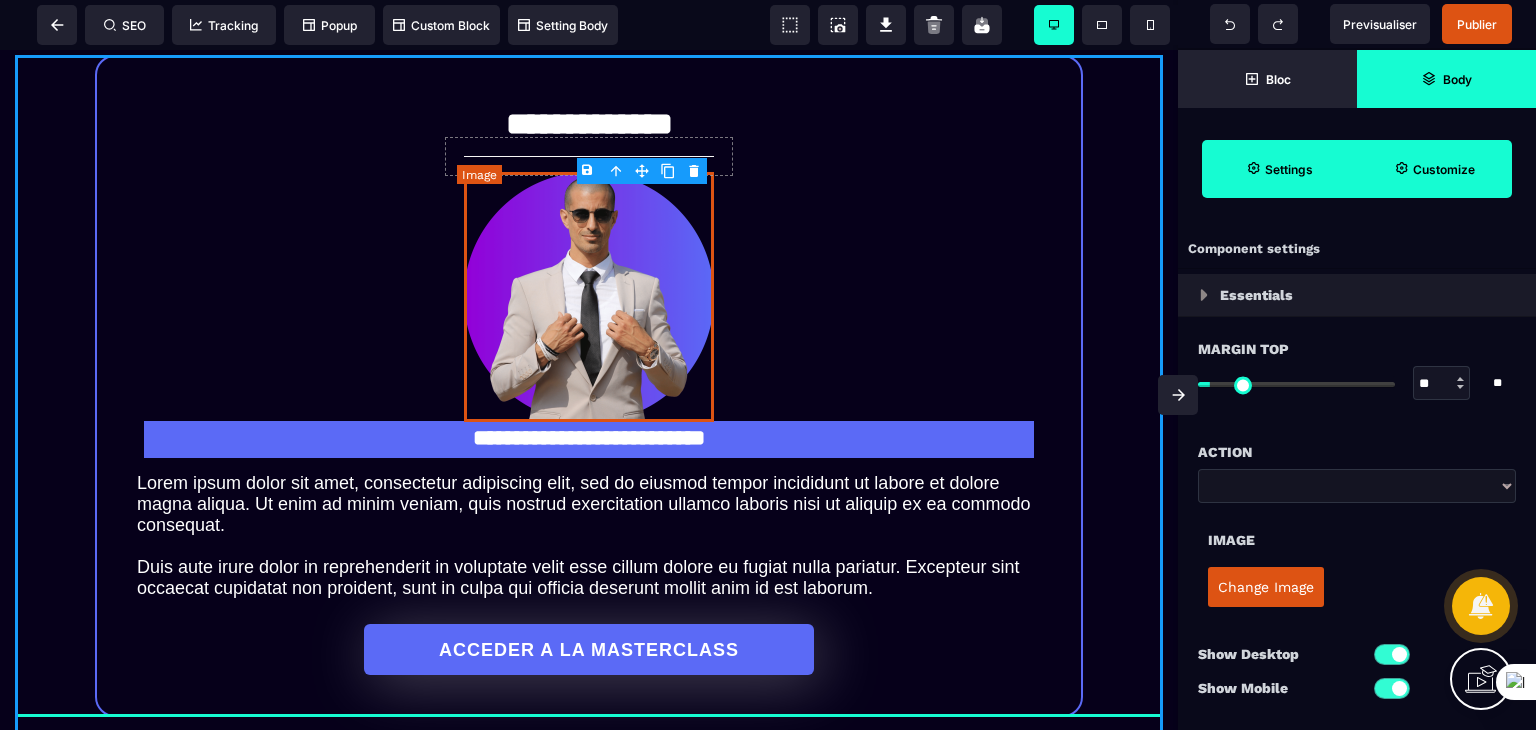 click at bounding box center [589, 297] 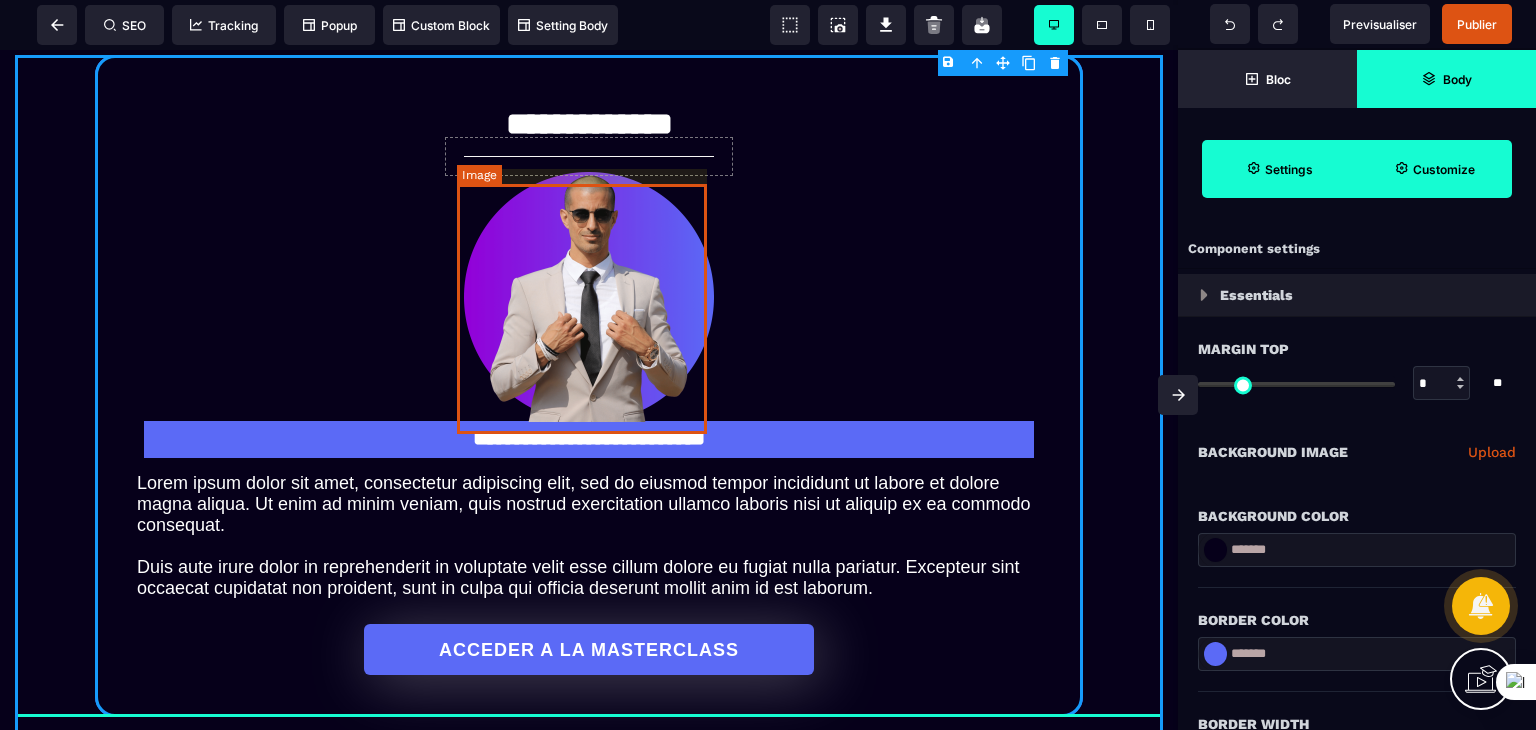 click at bounding box center (589, 297) 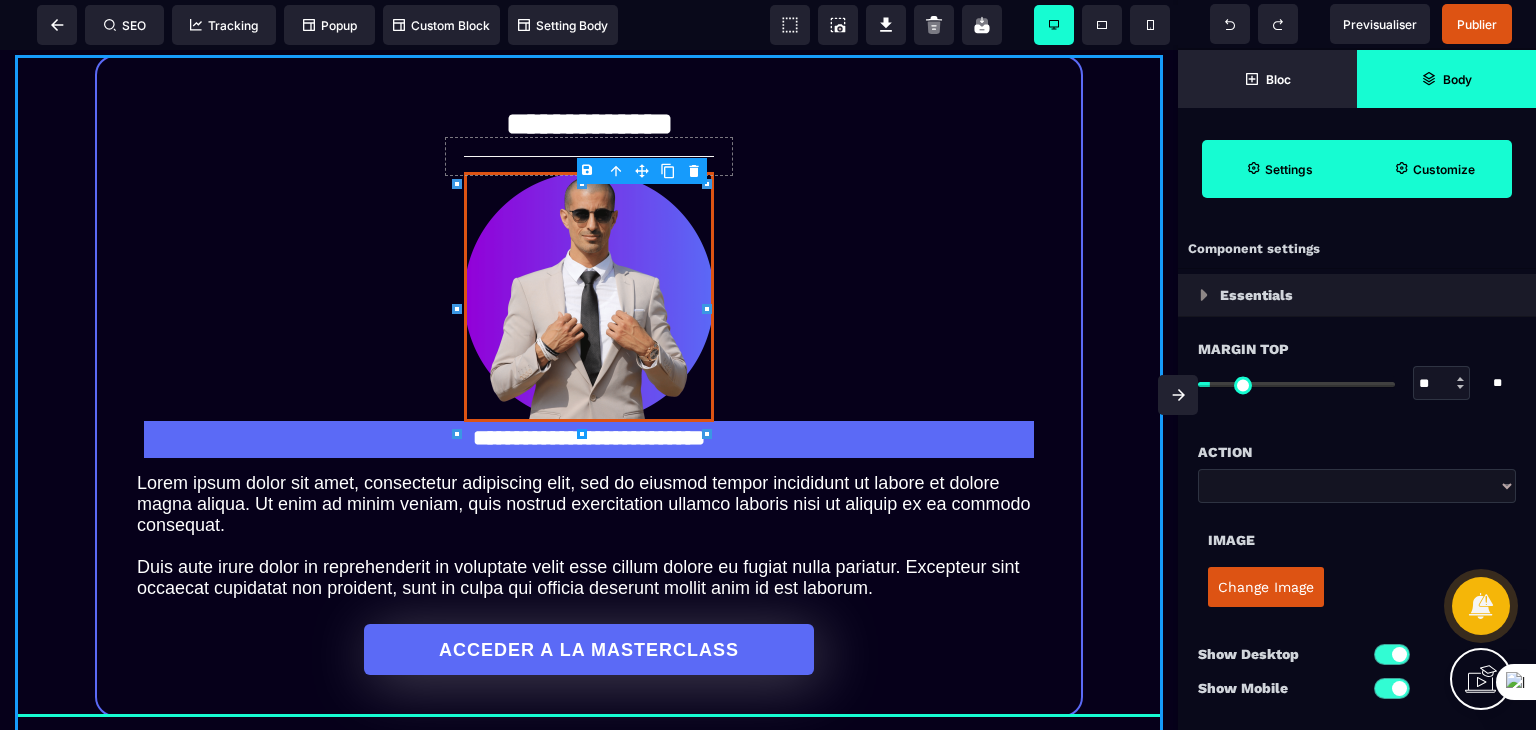 click on "B I U S
A *******
Hr
SEO
Tracking
Popup" at bounding box center [768, 365] 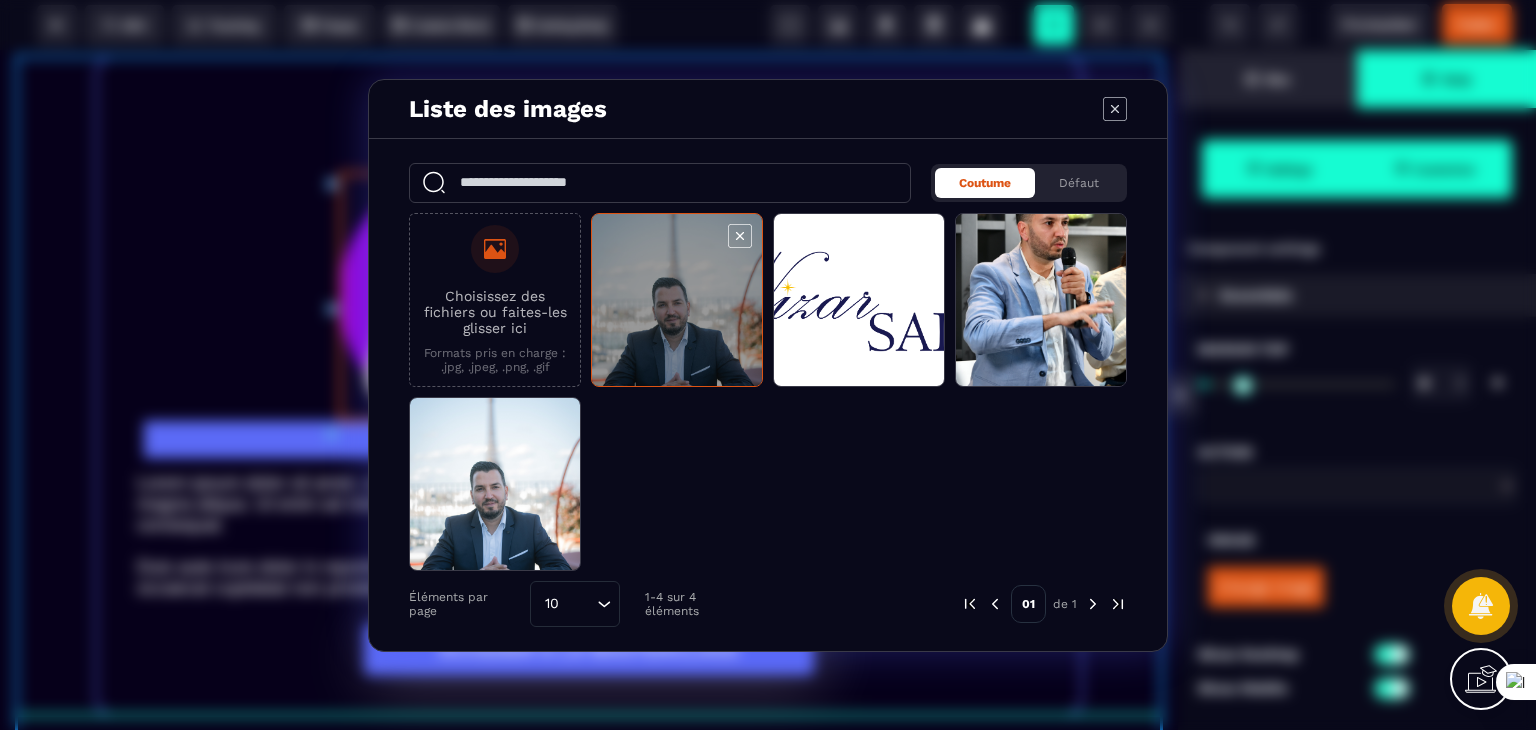 click at bounding box center [677, 301] 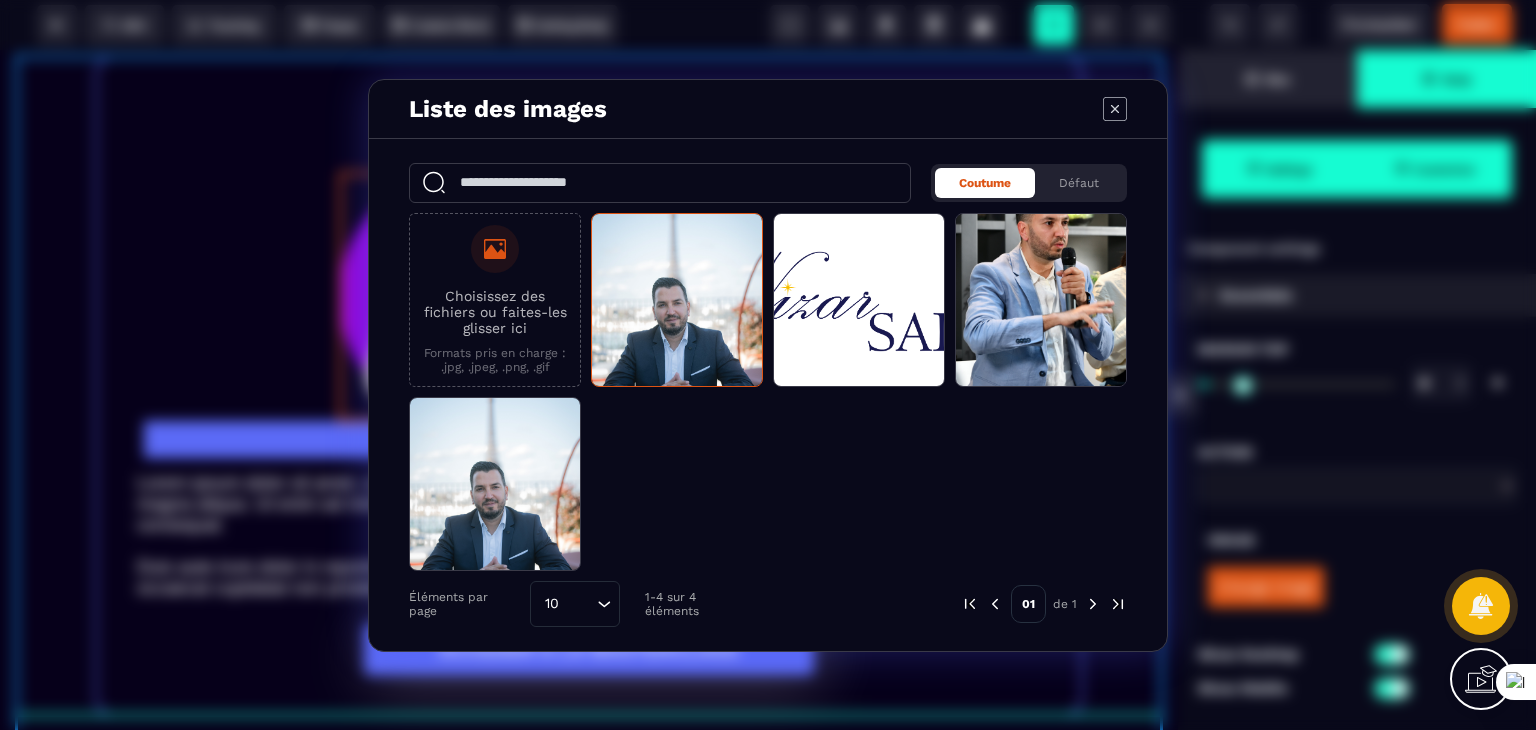 click on "Liste des images Coutume Défaut Choisissez des fichiers ou faites-les glisser ici Formats pris en charge : .jpg, .jpeg, .png, .gif Éléments par page 10 Loading... 1-4 sur 4 éléments 01 de 1" at bounding box center (768, 365) 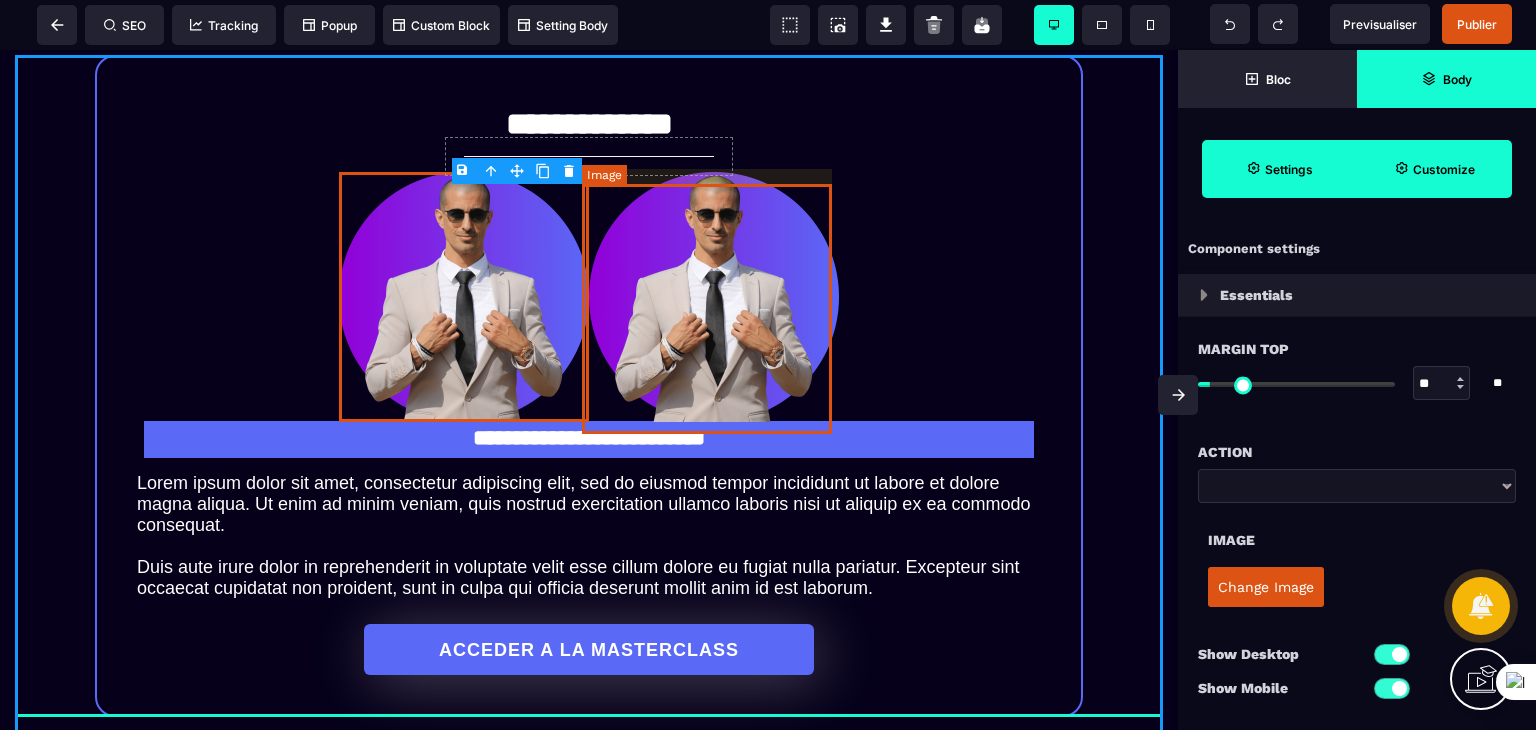 click at bounding box center (714, 297) 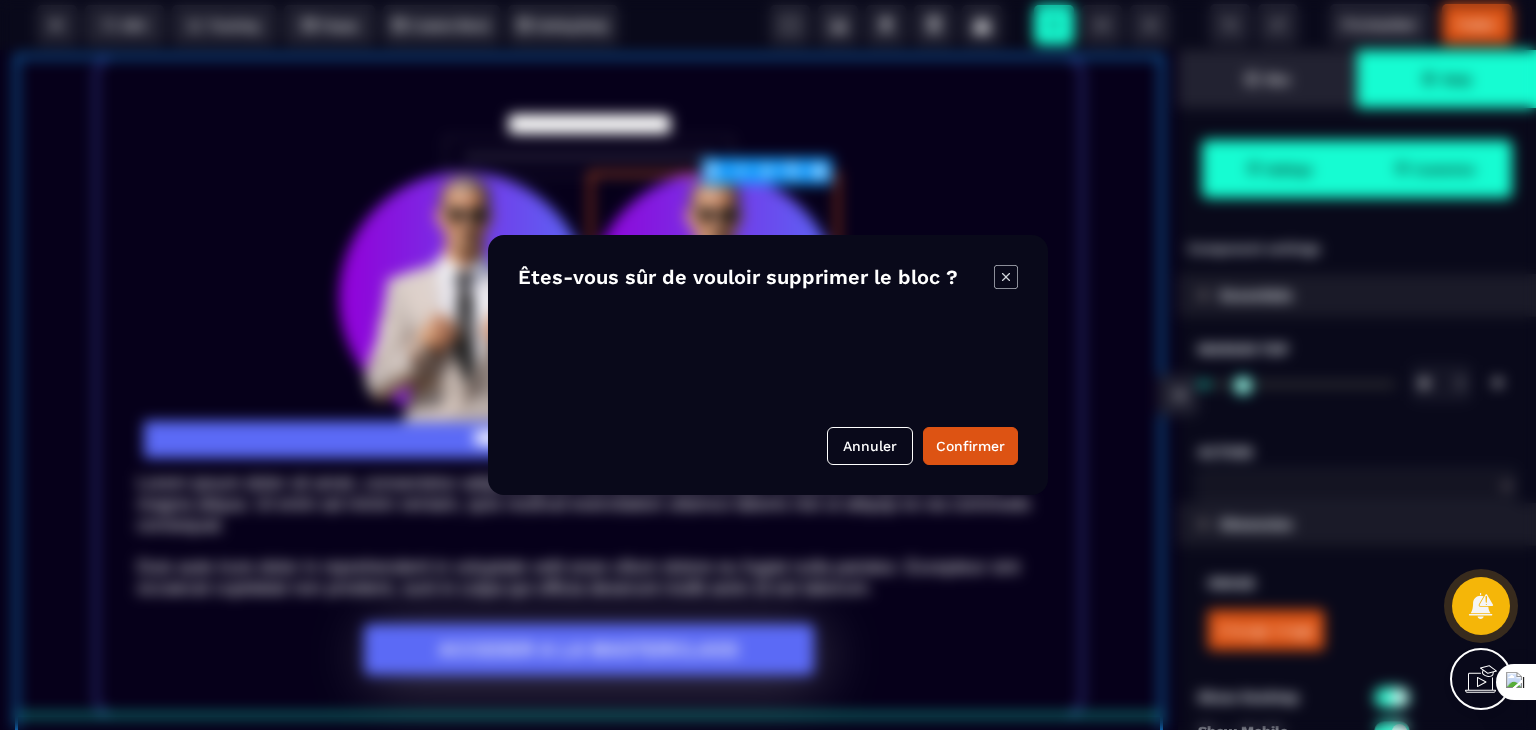 click on "B I U S
A *******
Image
SEO
Tracking
Popup" at bounding box center (768, 365) 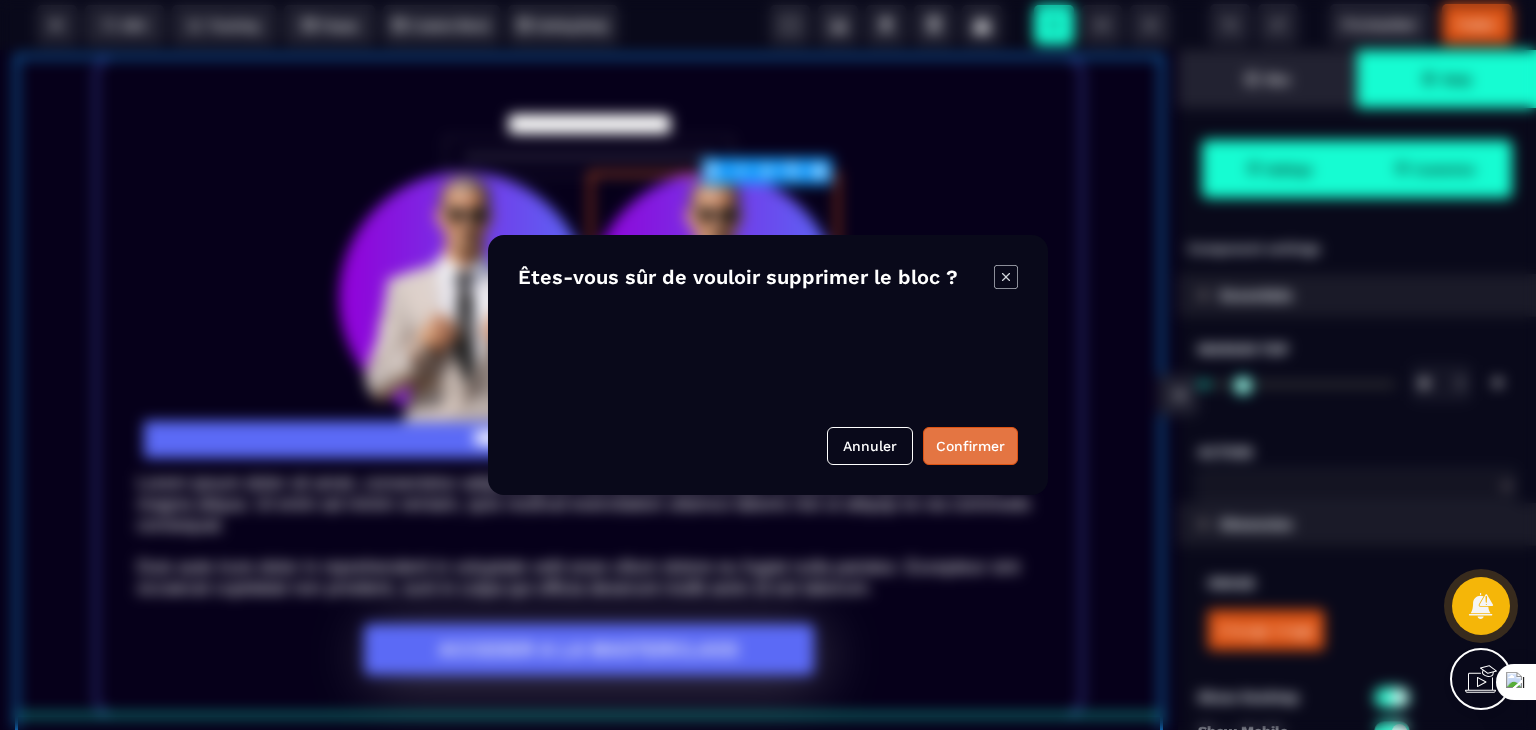 click on "Confirmer" at bounding box center [970, 446] 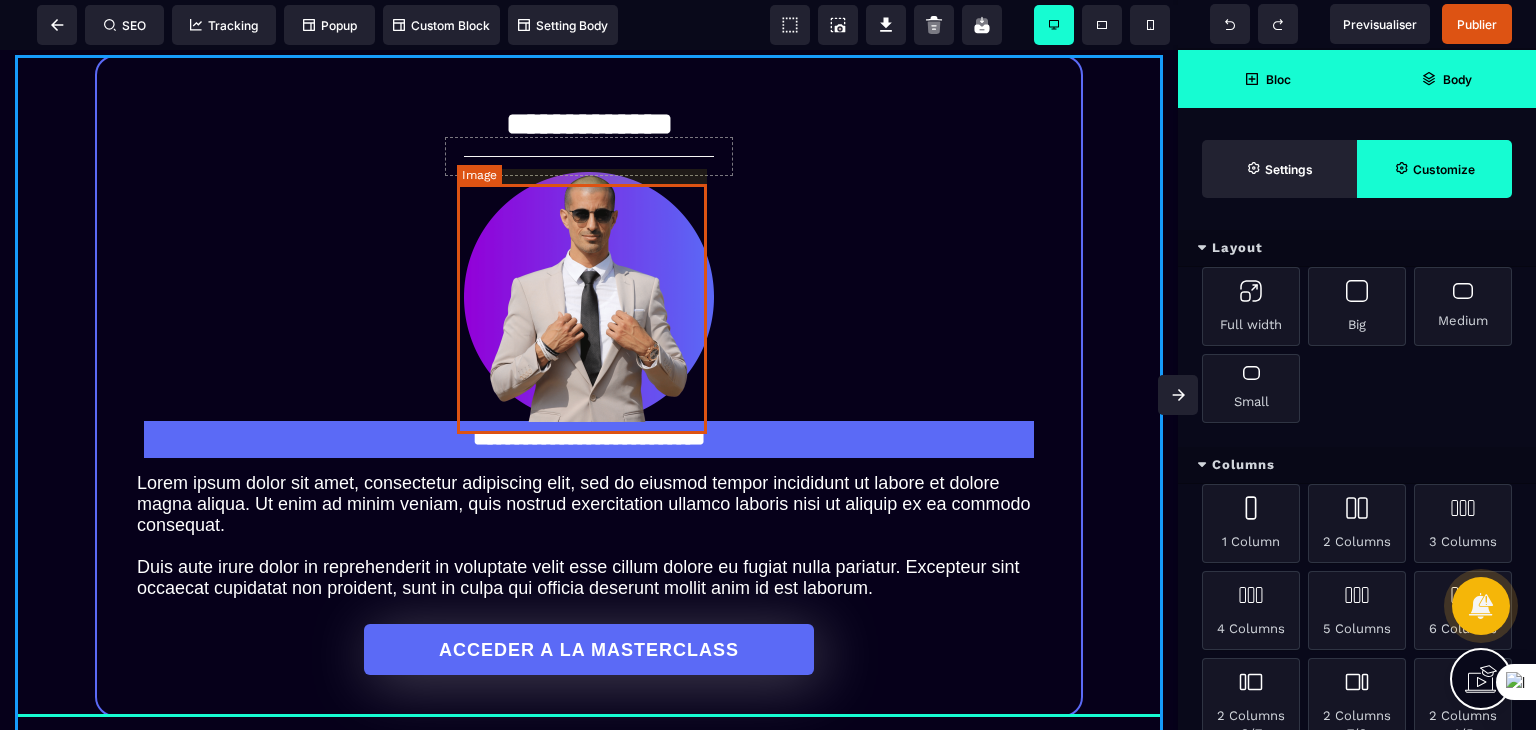 click at bounding box center [589, 297] 